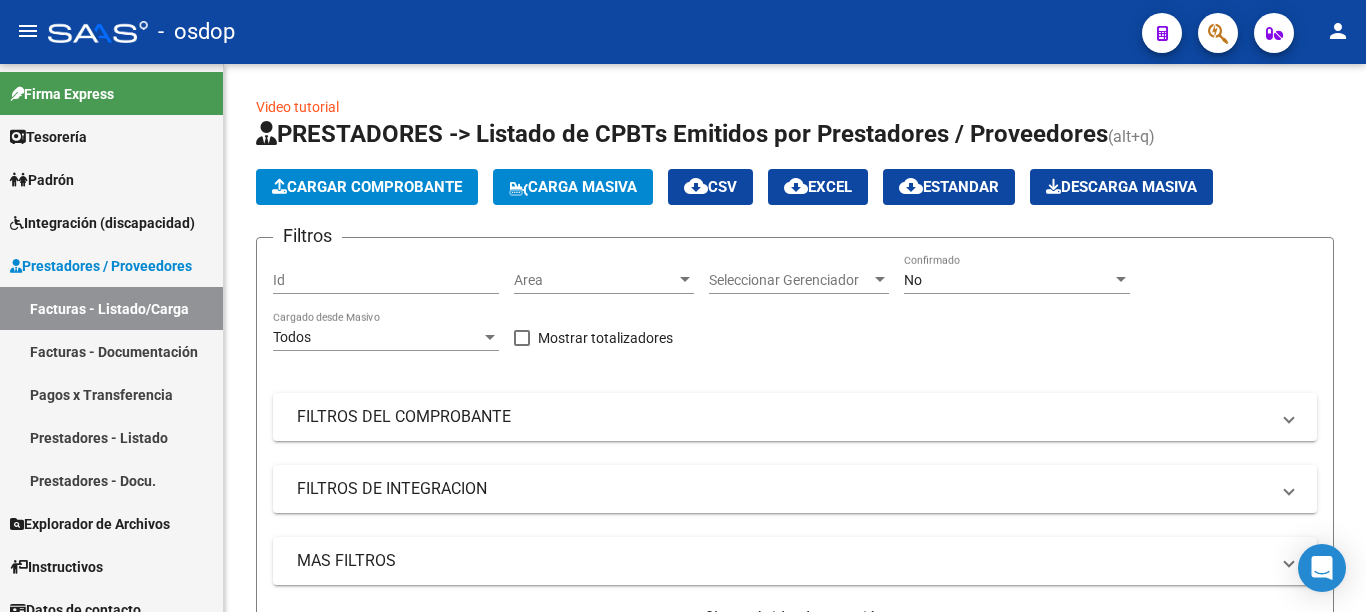 scroll, scrollTop: 0, scrollLeft: 0, axis: both 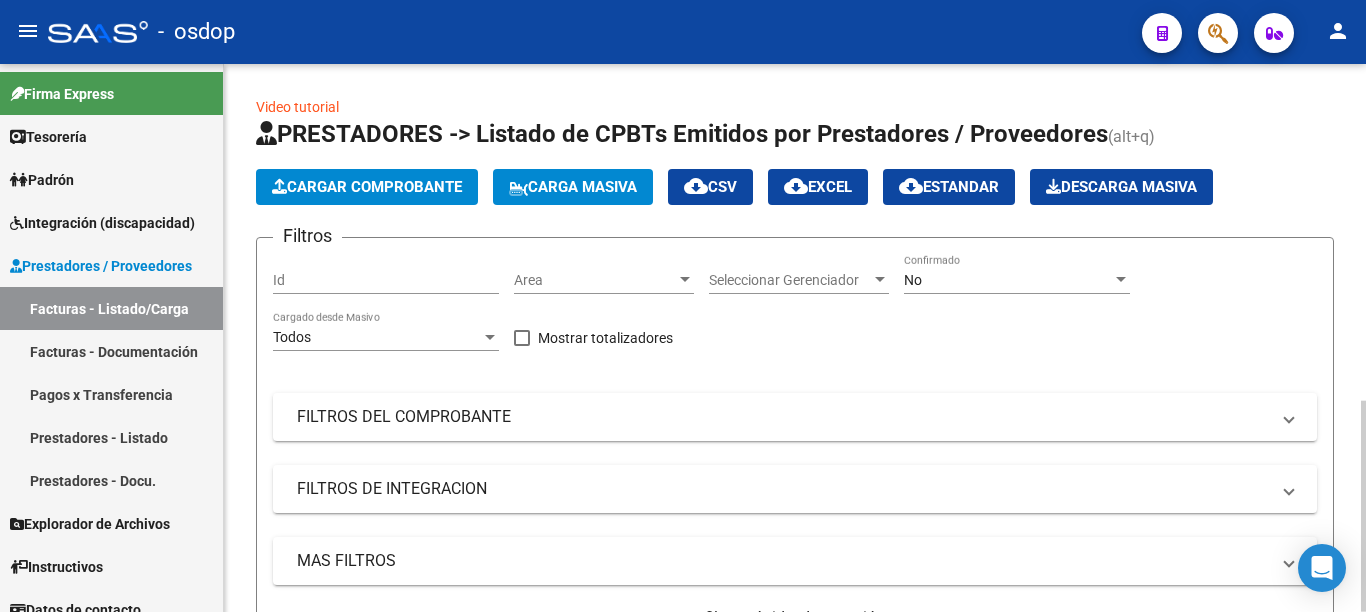 click on "Cargar Comprobante" 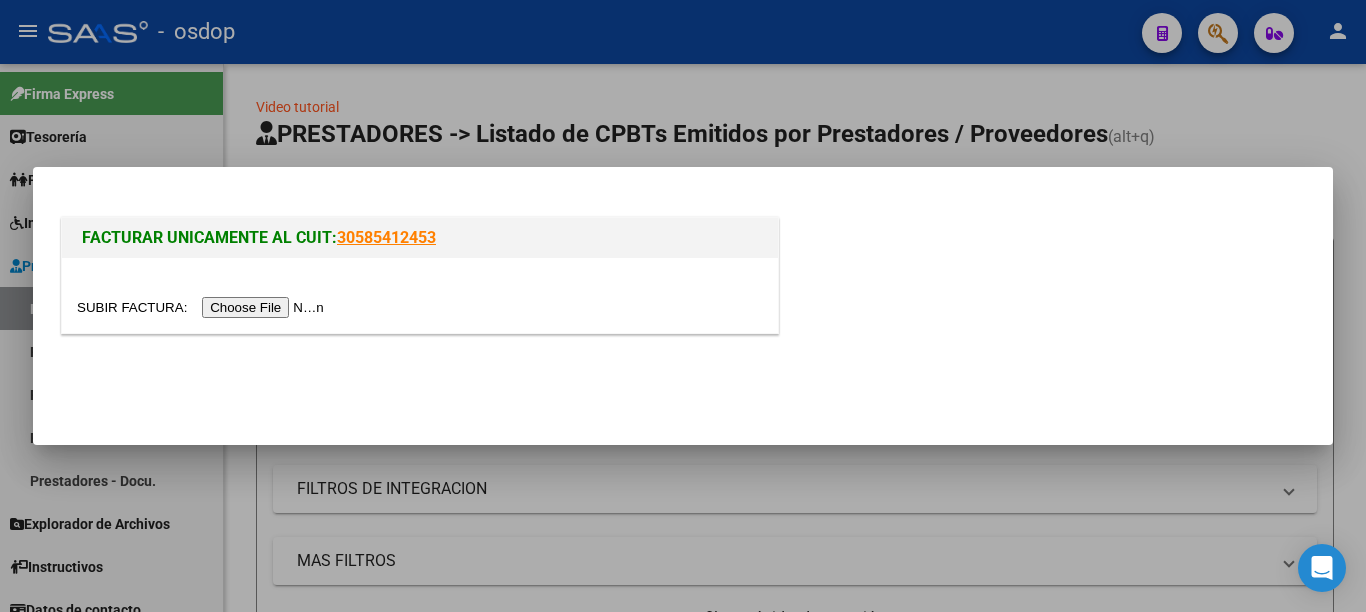 click at bounding box center (203, 307) 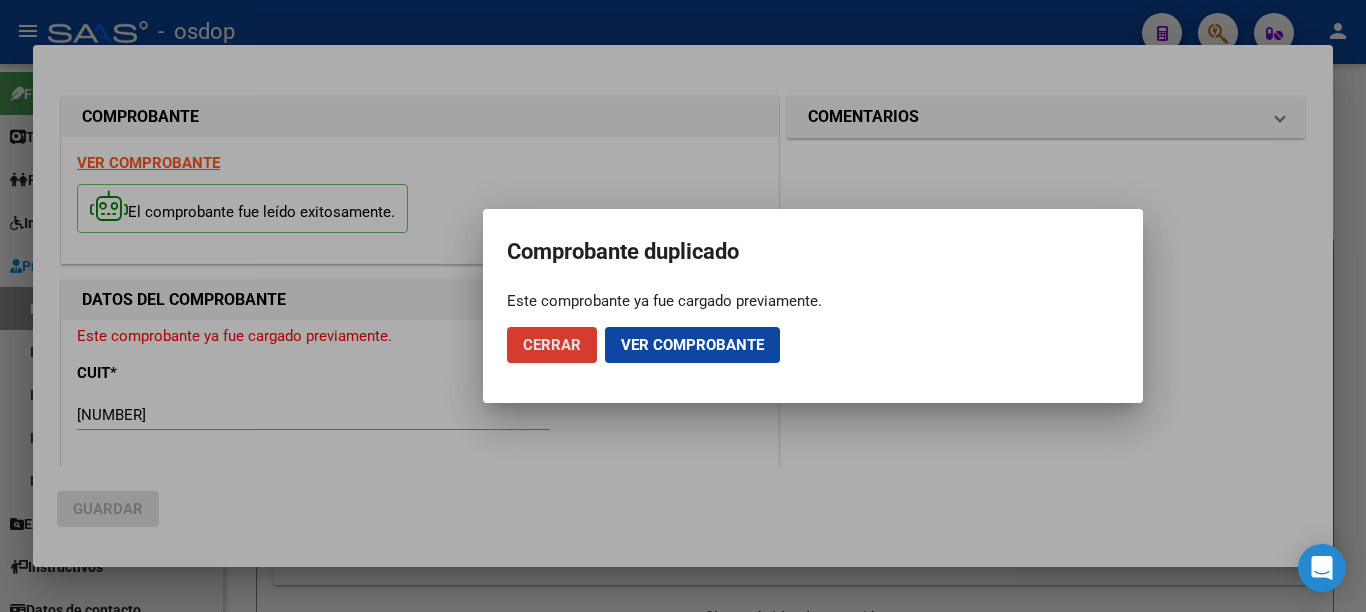 click on "Cerrar" 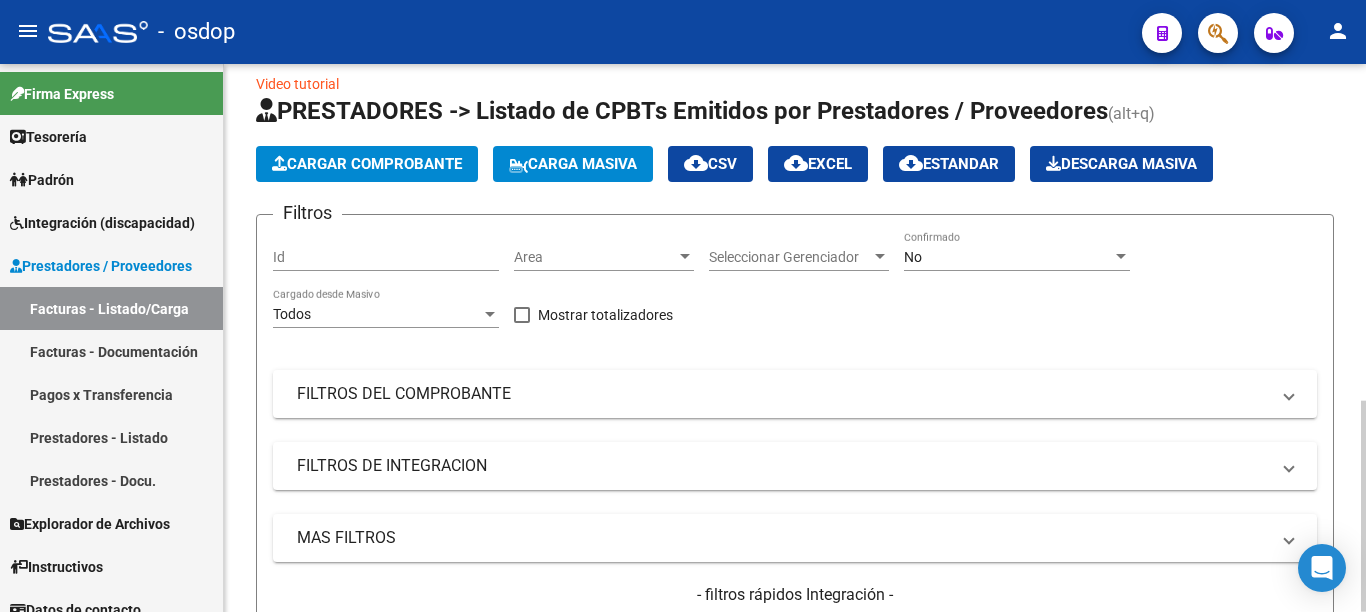scroll, scrollTop: 0, scrollLeft: 0, axis: both 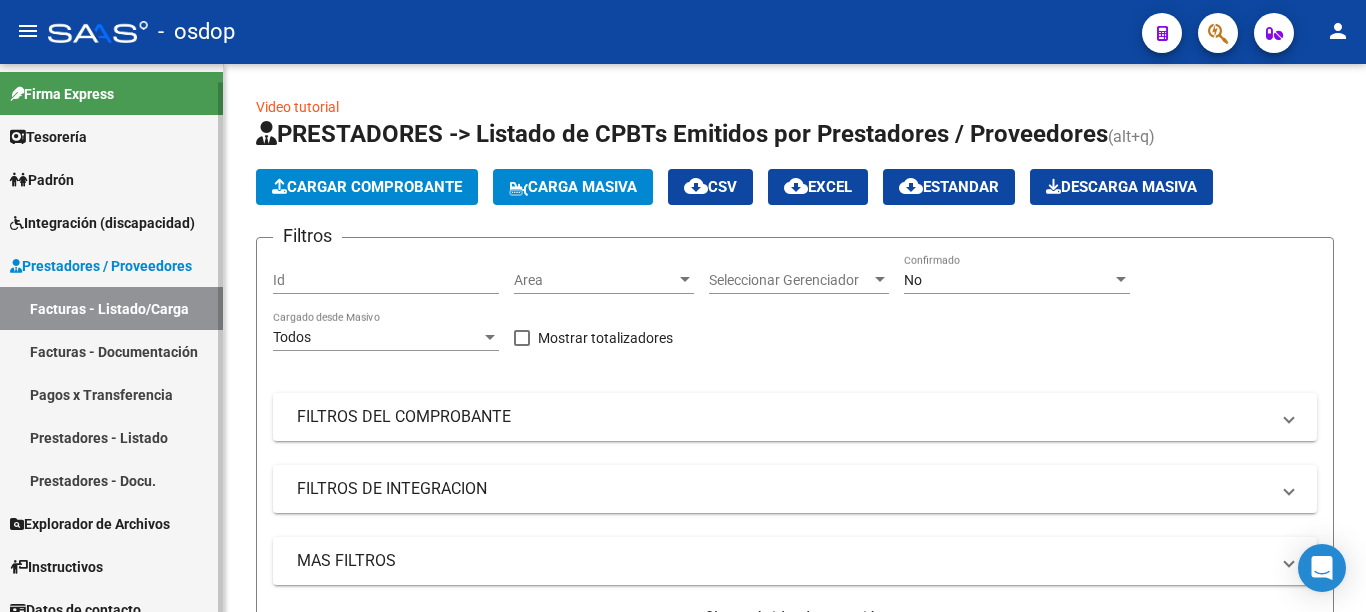 click on "Prestadores - Listado" at bounding box center (111, 437) 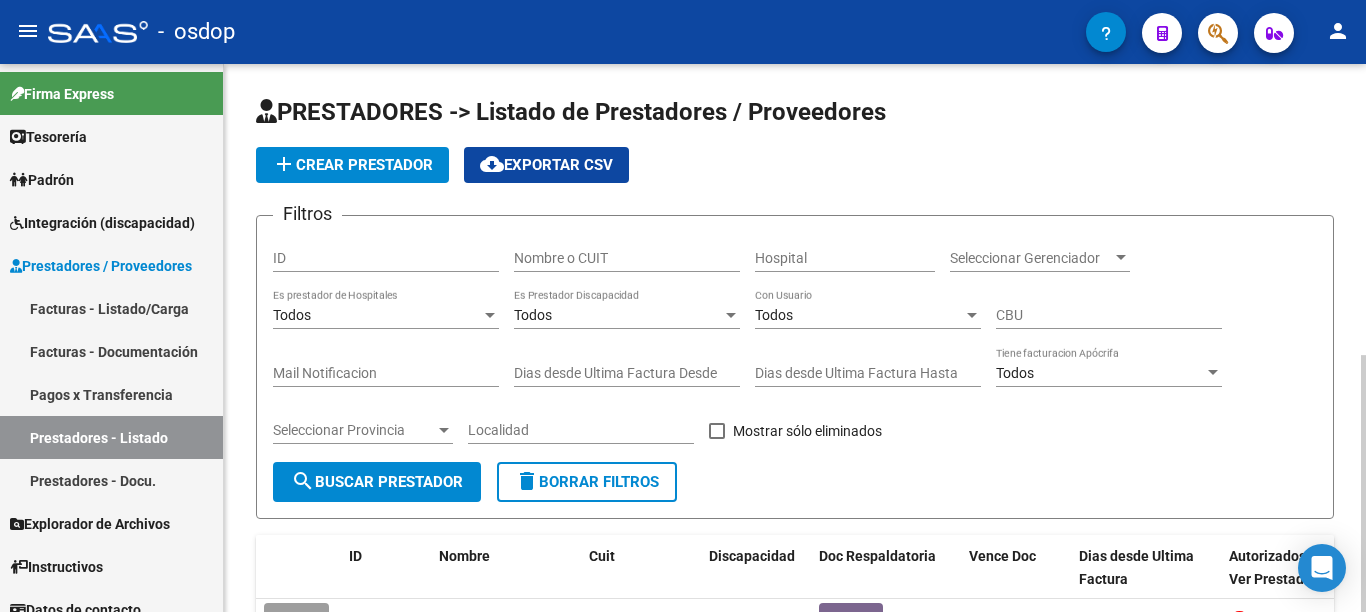 drag, startPoint x: 584, startPoint y: 248, endPoint x: 546, endPoint y: 265, distance: 41.62932 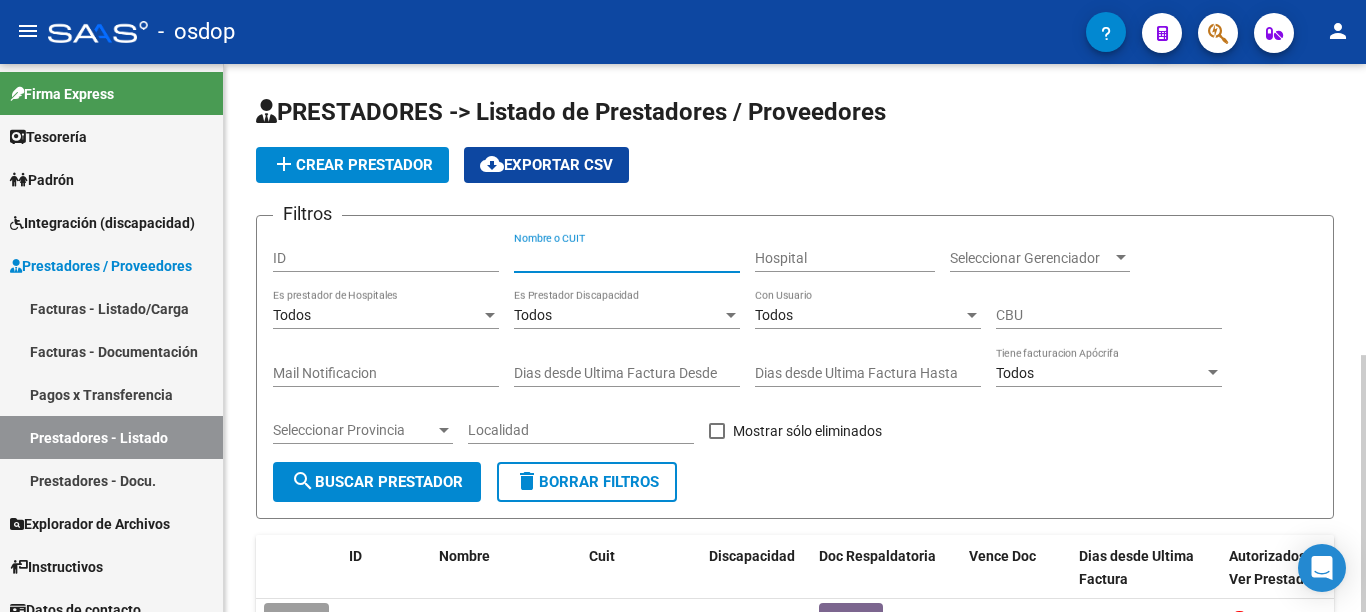 click on "Nombre o CUIT" at bounding box center [627, 258] 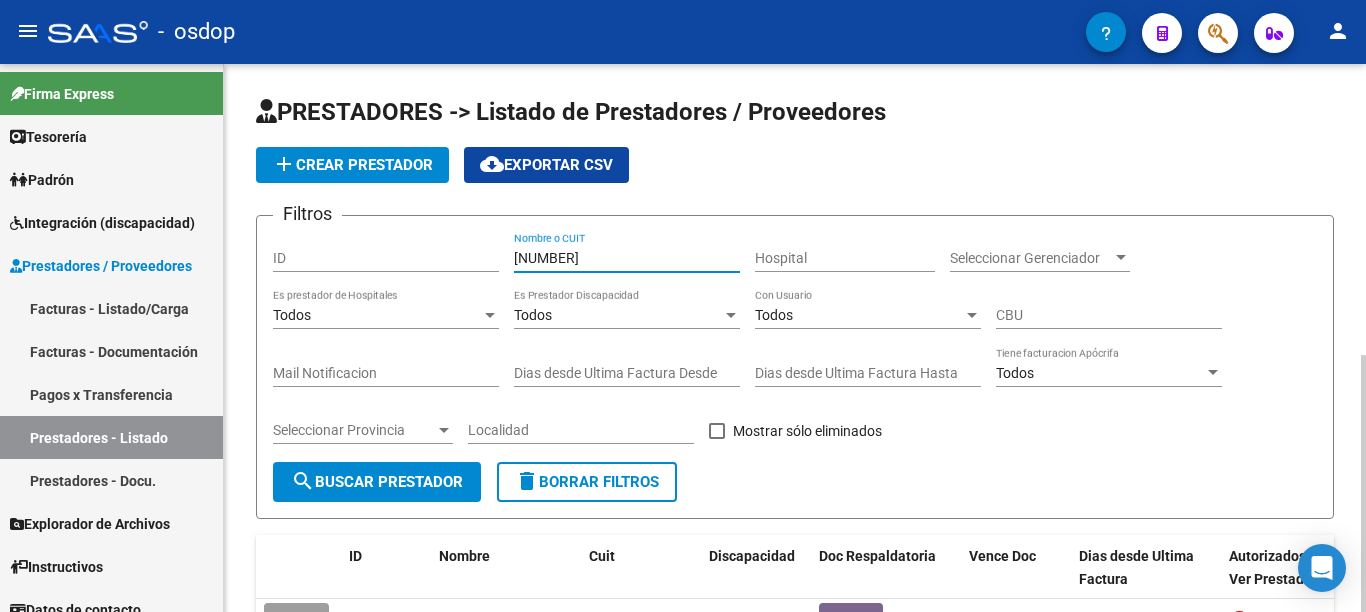 type on "[NUMBER]" 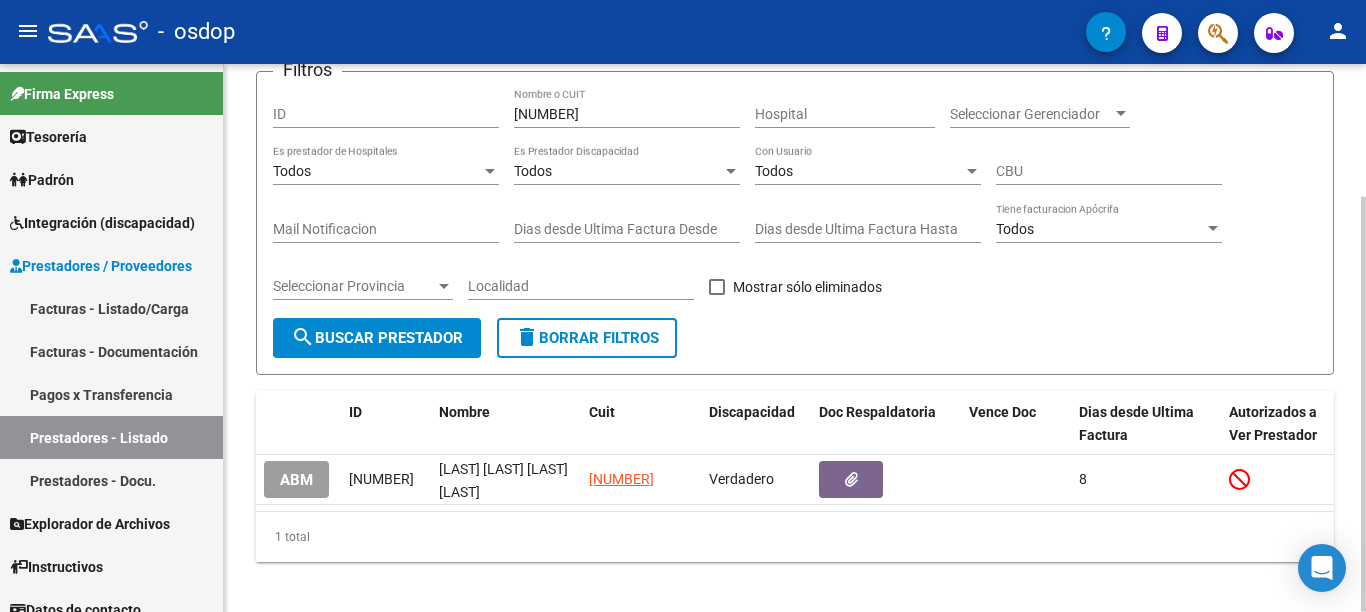scroll, scrollTop: 175, scrollLeft: 0, axis: vertical 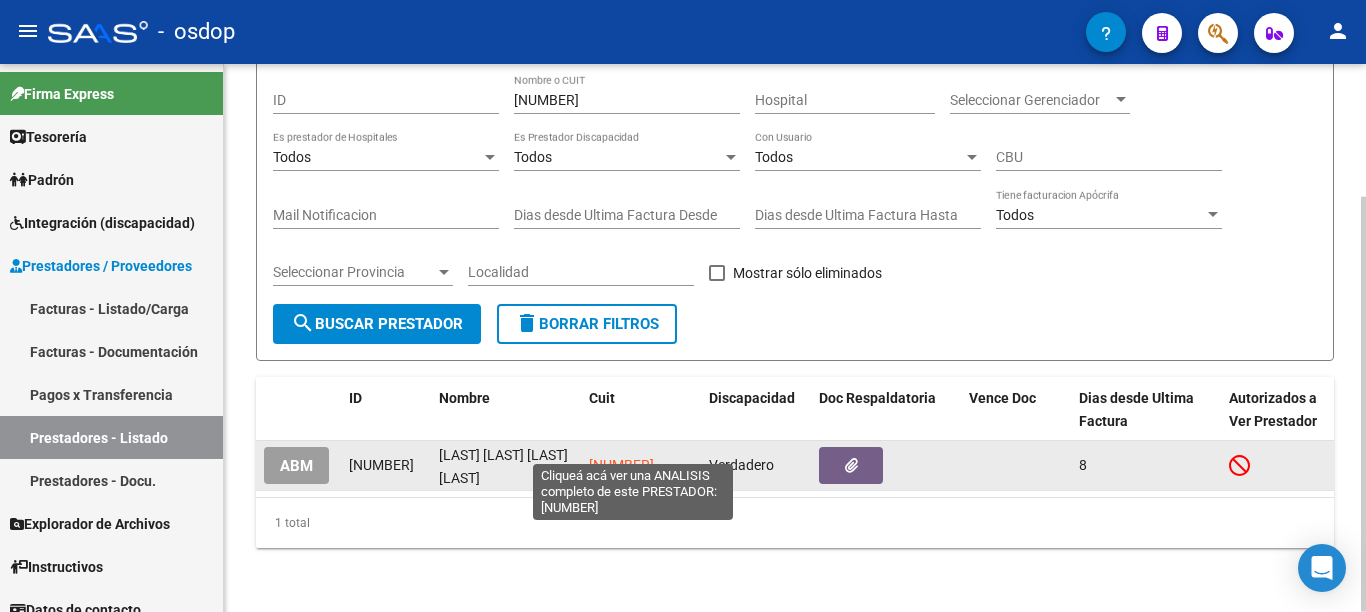 click on "[NUMBER]" 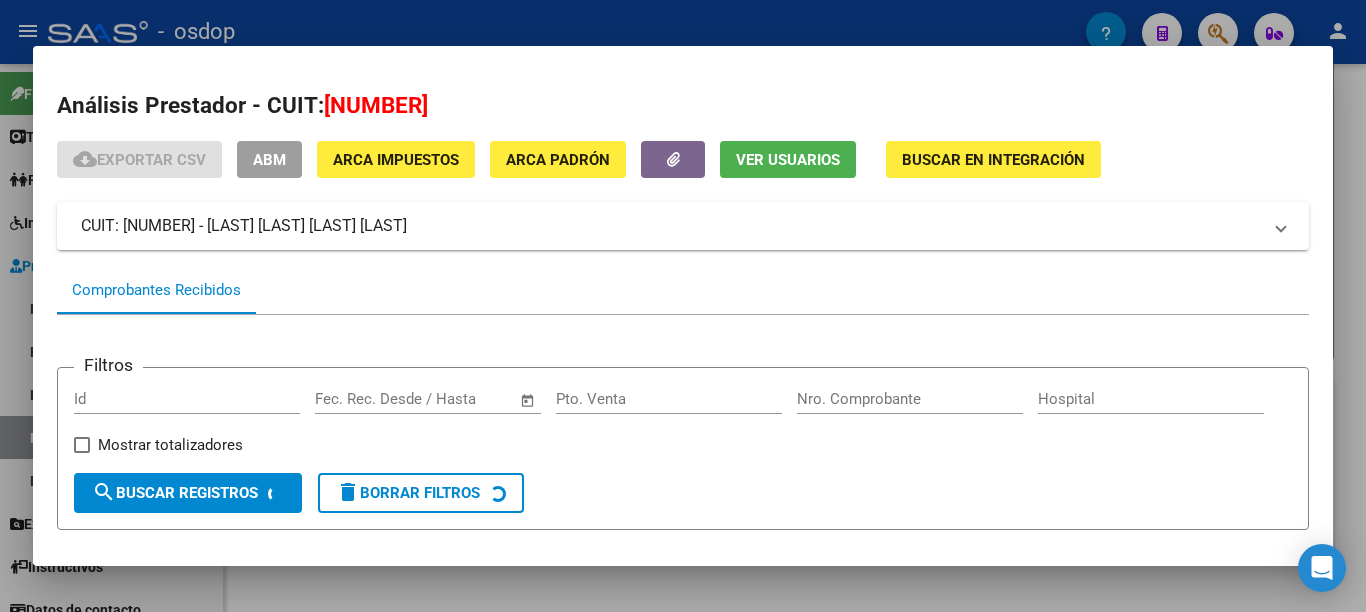 scroll, scrollTop: 171, scrollLeft: 0, axis: vertical 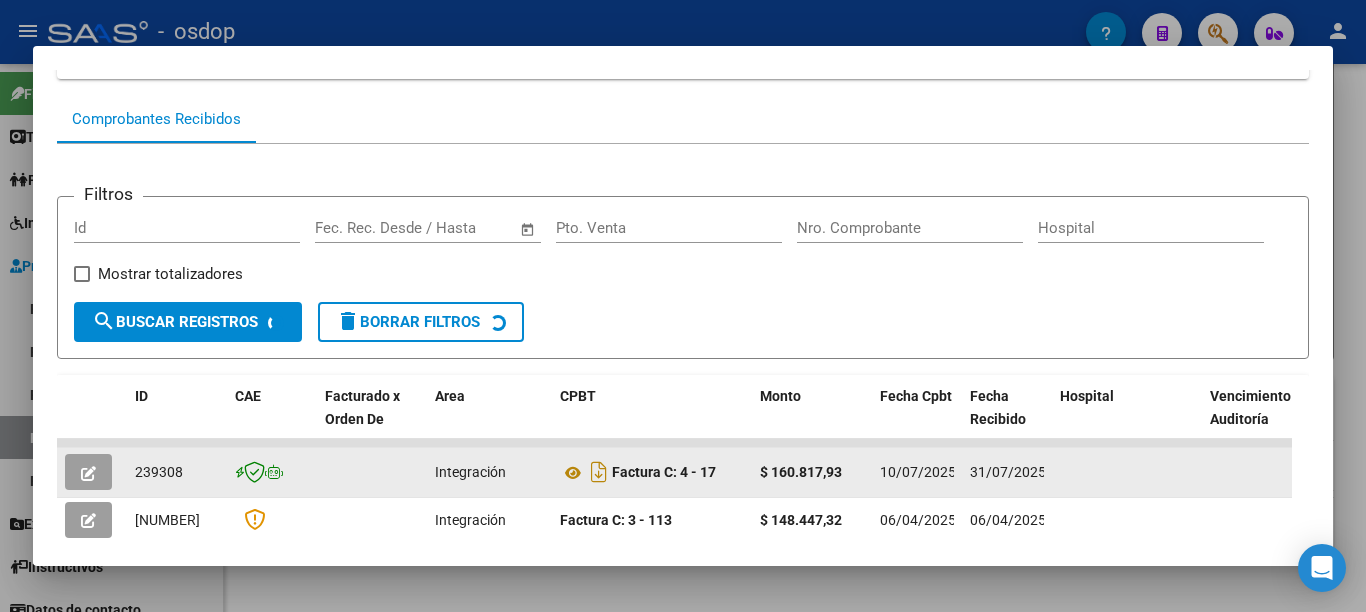 click on "239308" 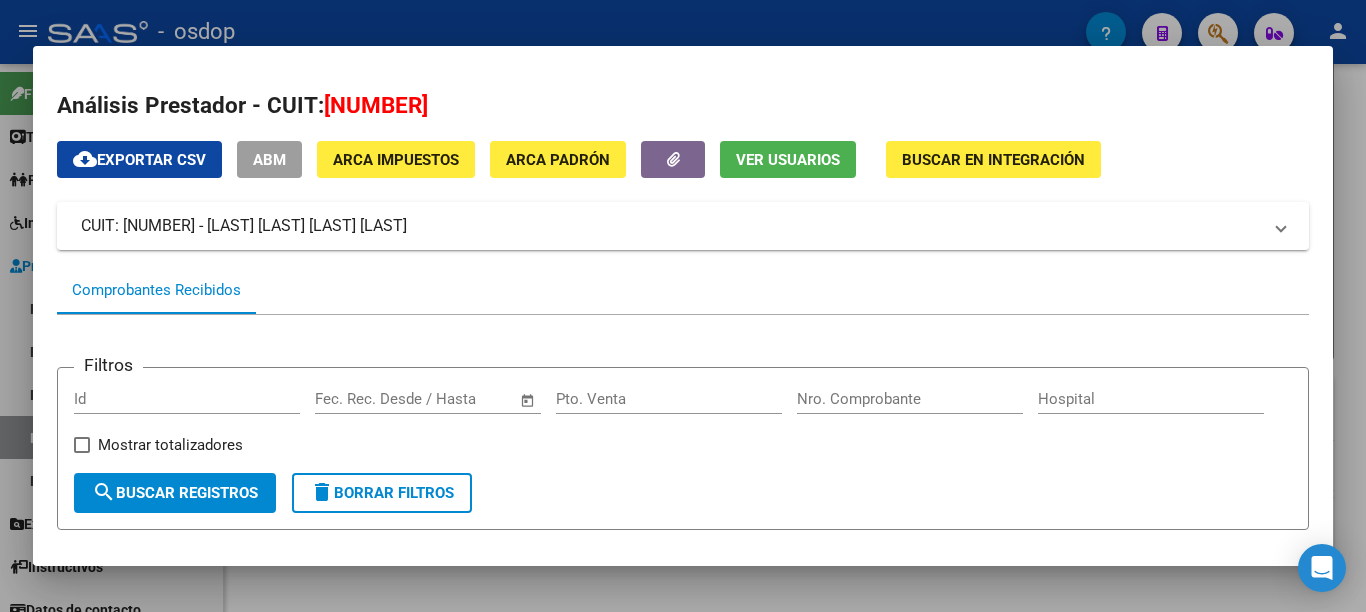 scroll, scrollTop: 300, scrollLeft: 0, axis: vertical 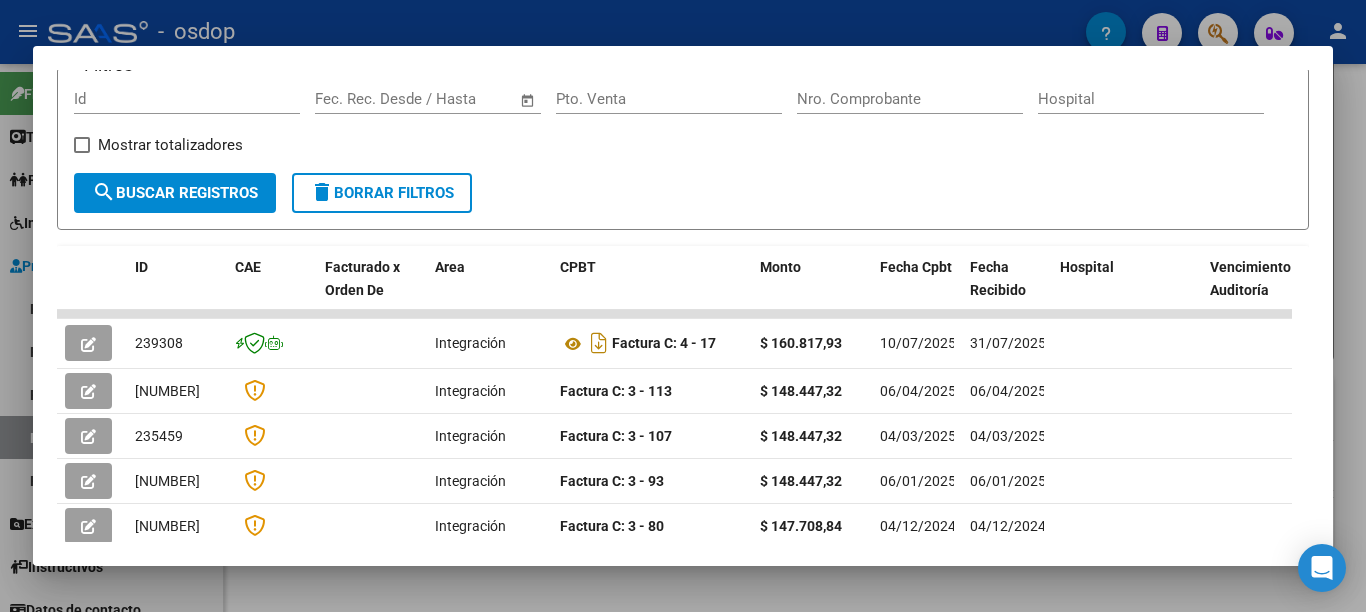 click at bounding box center (683, 306) 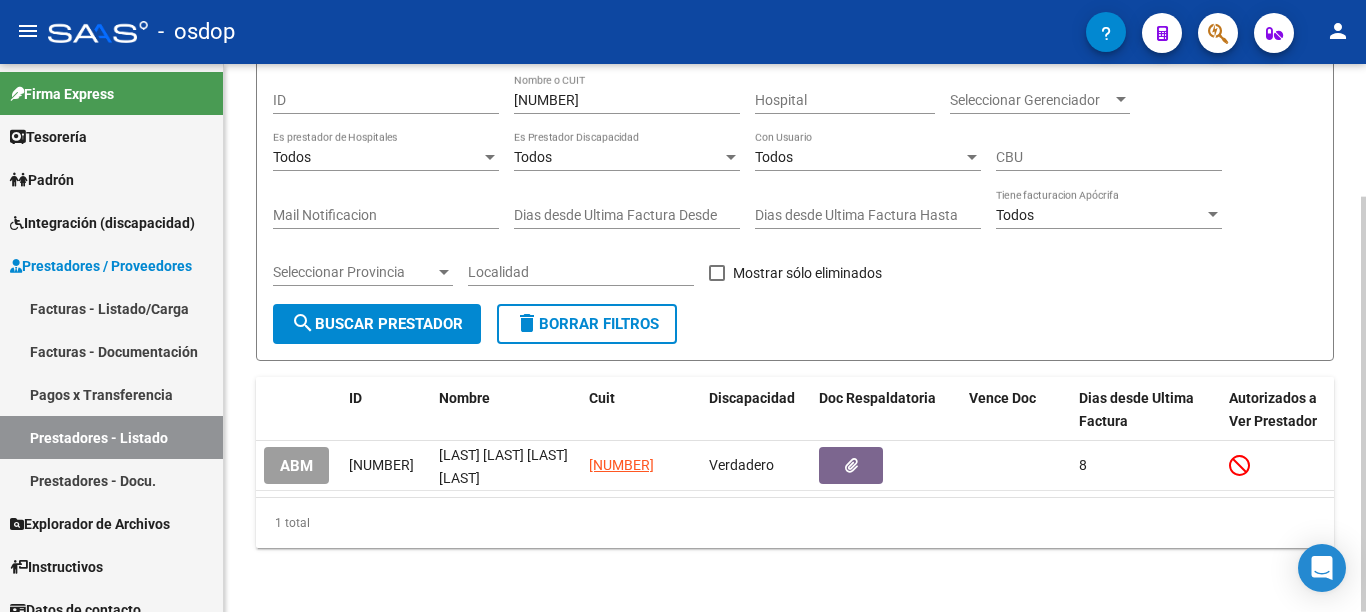 click on "search  Buscar Prestador" 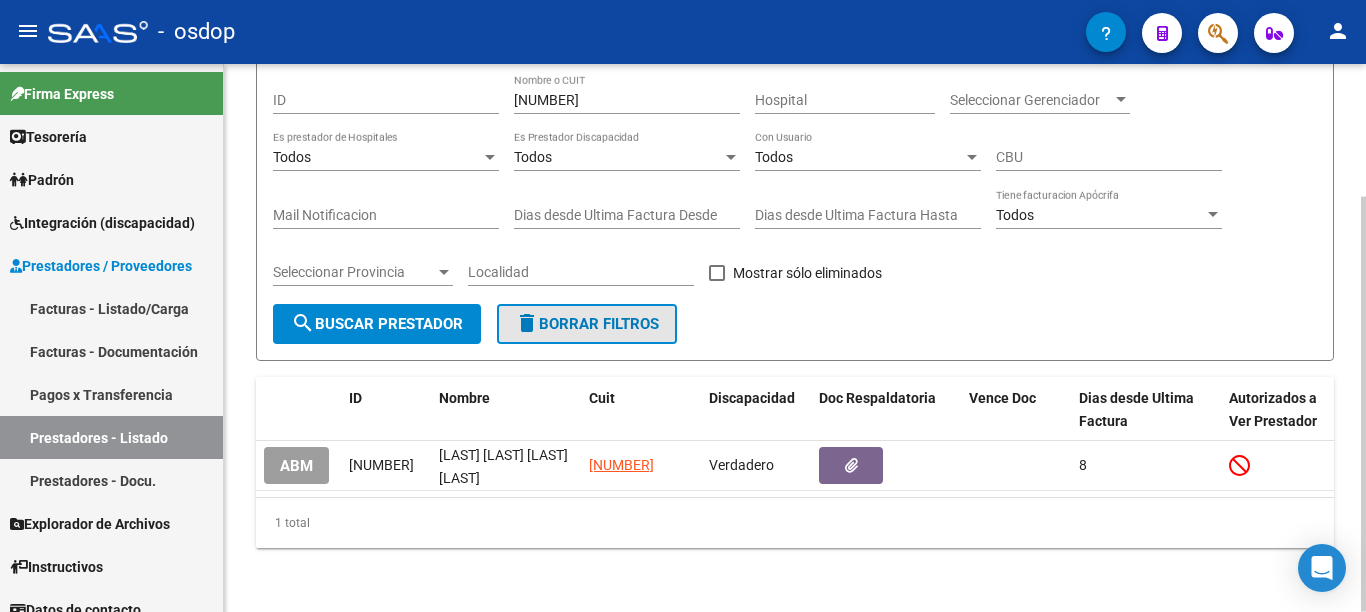 click on "delete  Borrar Filtros" 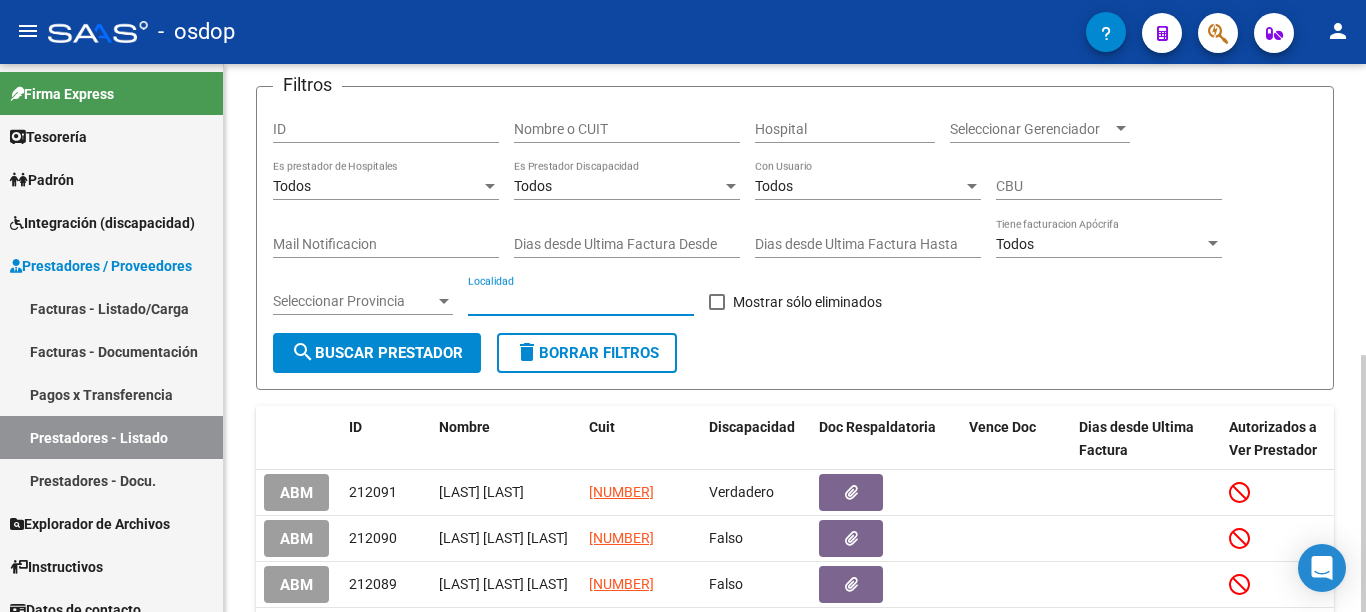scroll, scrollTop: 0, scrollLeft: 0, axis: both 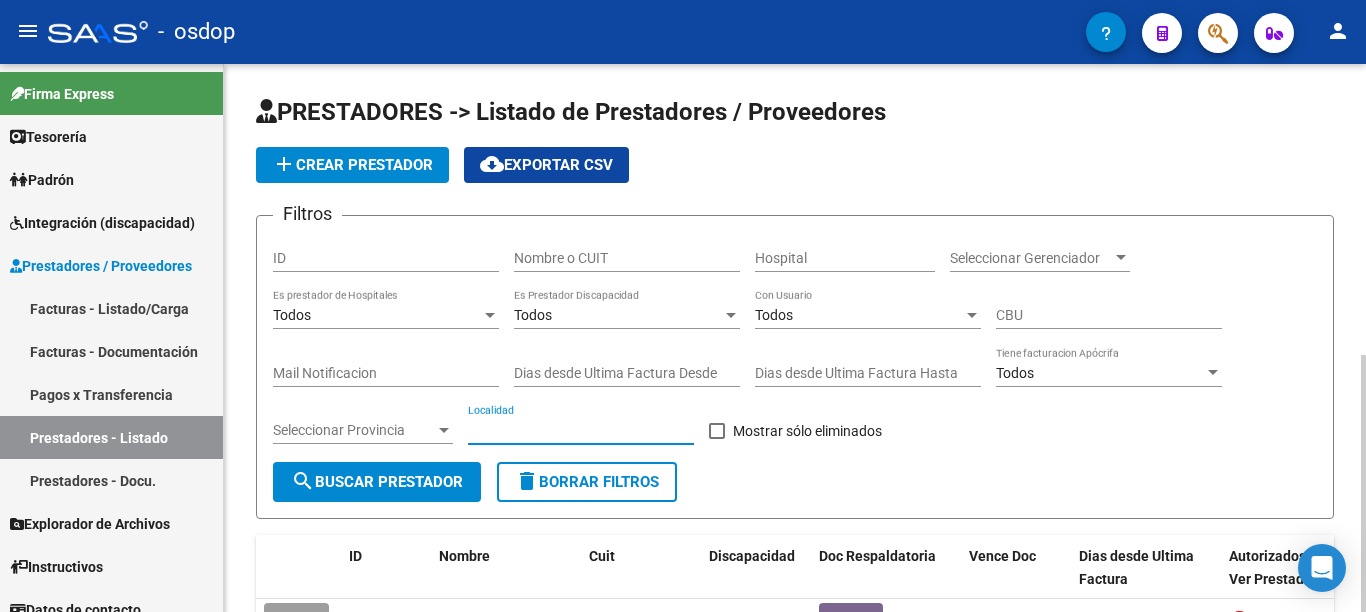 click on "Nombre o CUIT" at bounding box center [627, 258] 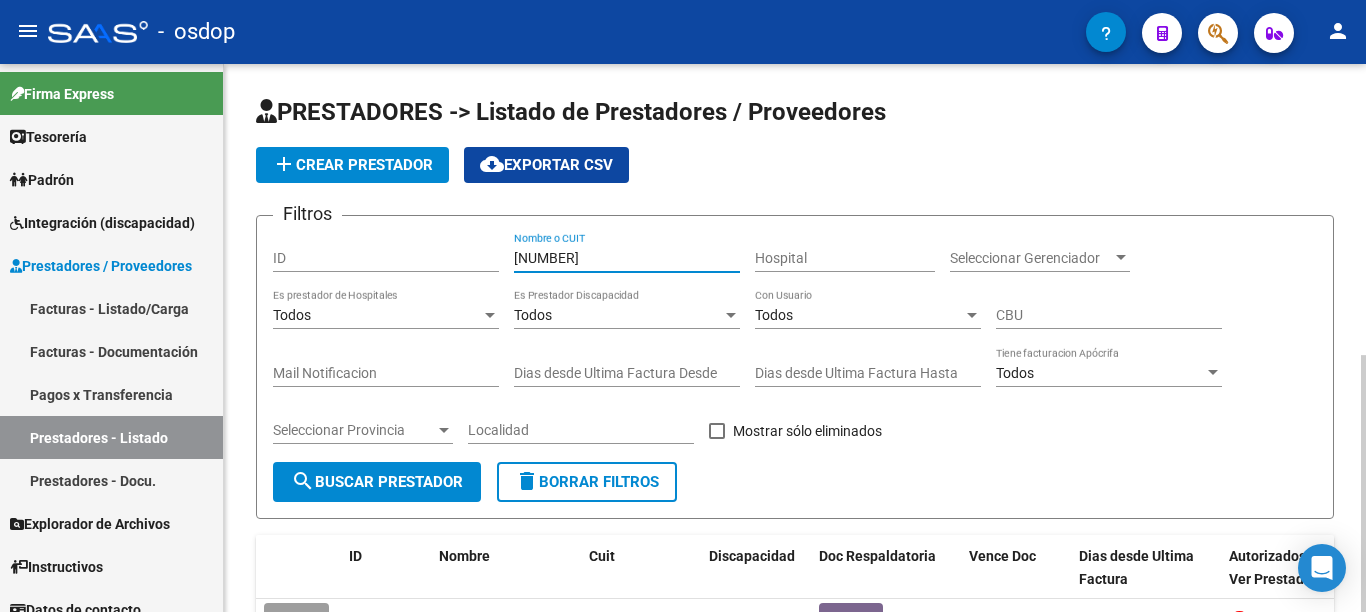 type on "[NUMBER]" 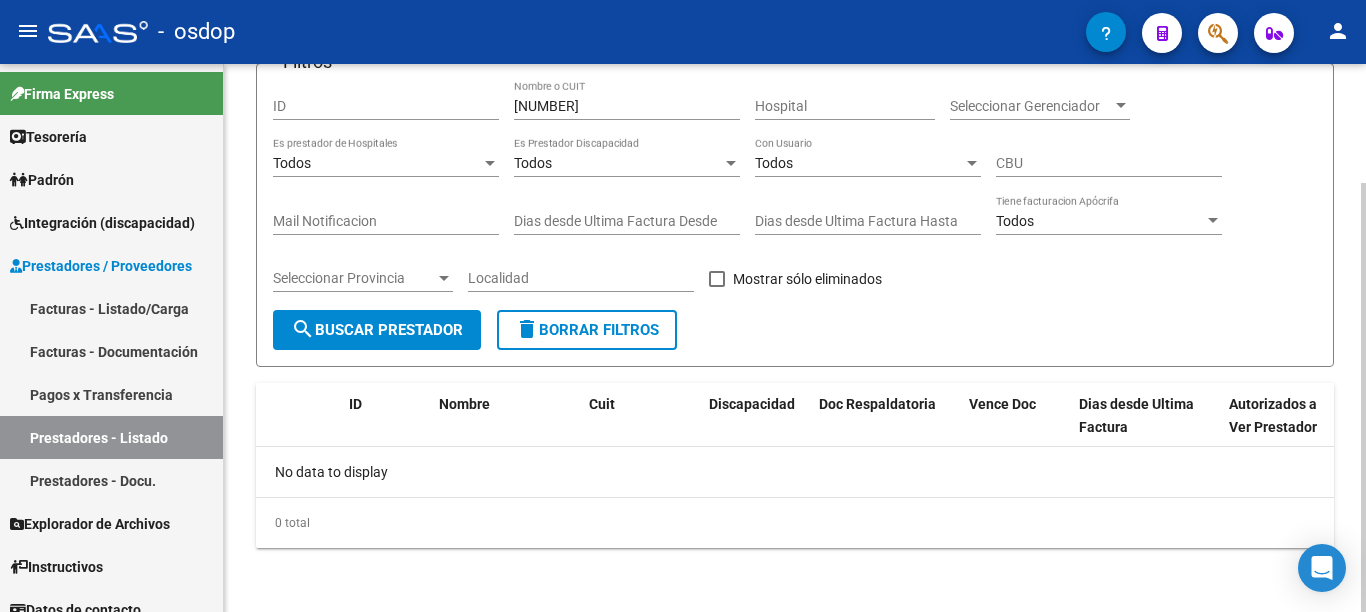 scroll, scrollTop: 0, scrollLeft: 0, axis: both 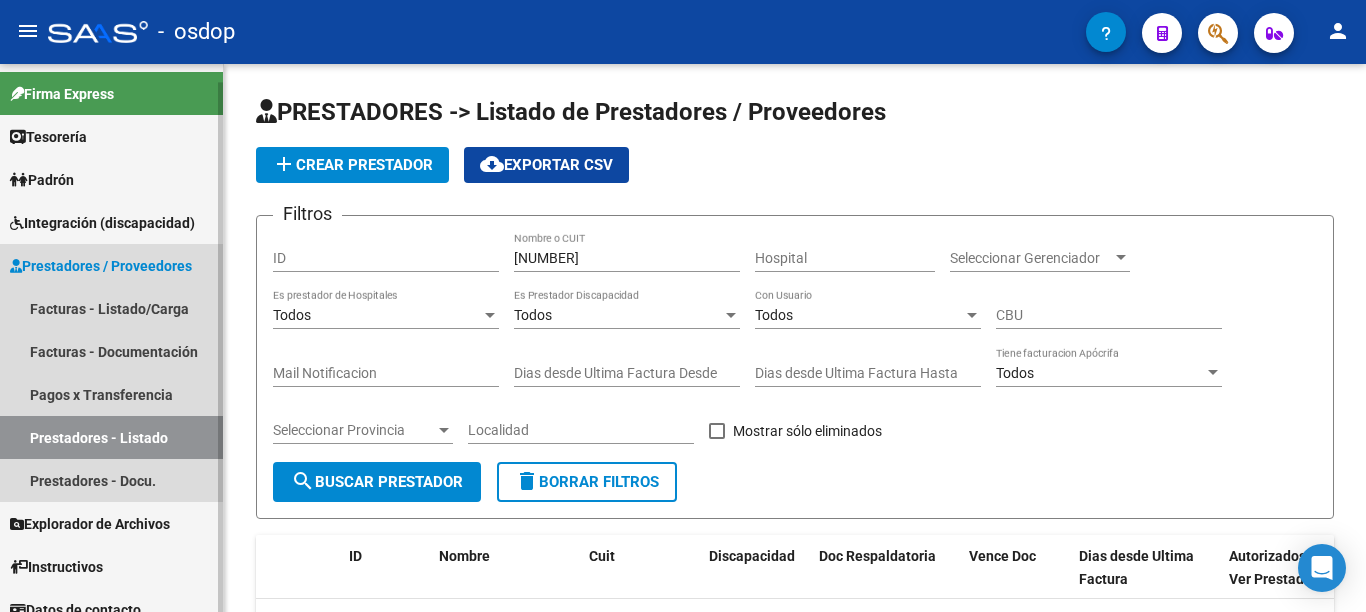 click on "Prestadores / Proveedores" at bounding box center (101, 266) 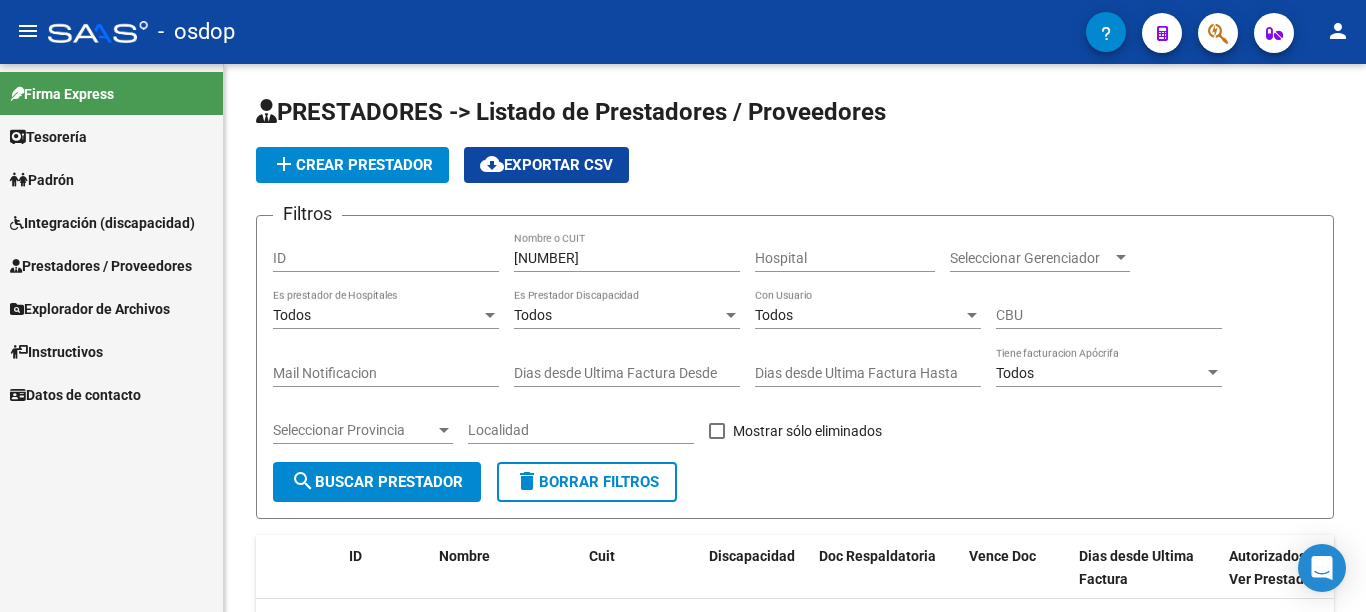 click on "Prestadores / Proveedores" at bounding box center (101, 266) 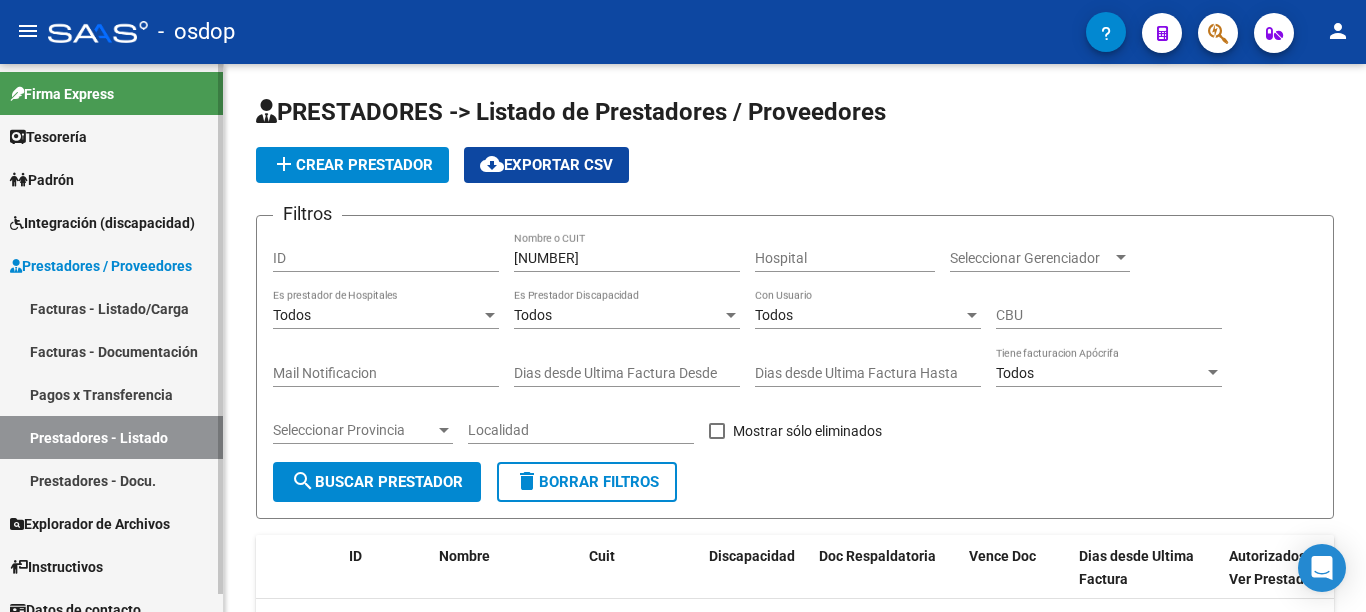 click on "Facturas - Listado/Carga" at bounding box center (111, 308) 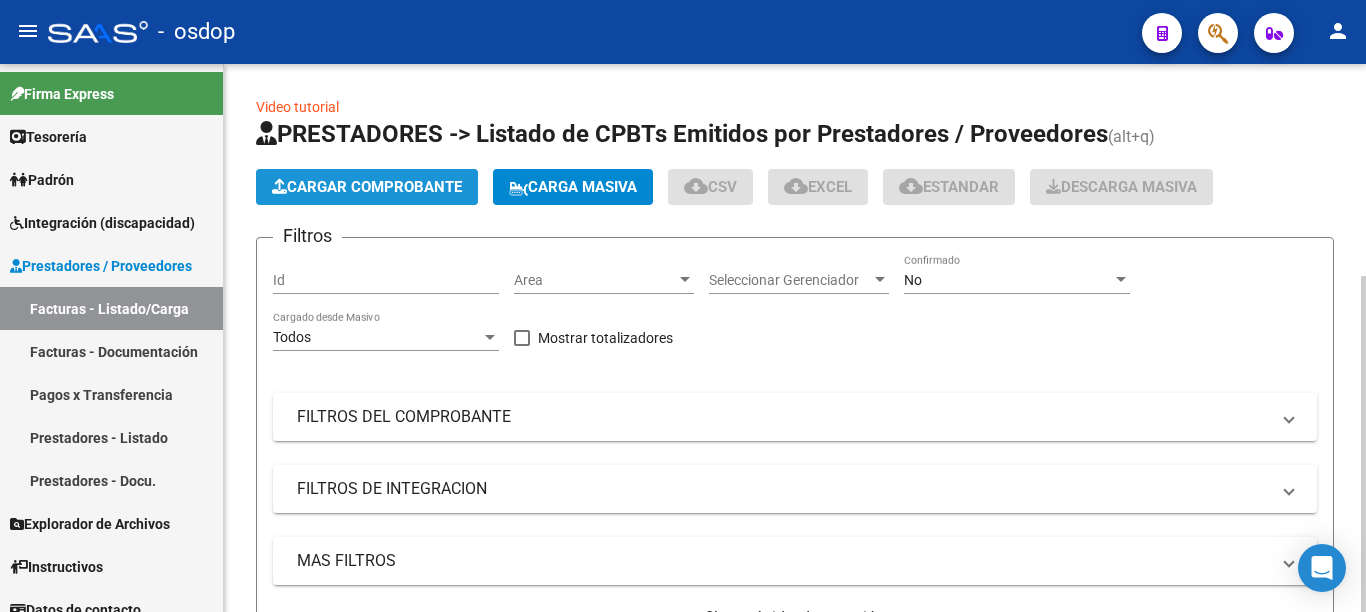click on "Cargar Comprobante" 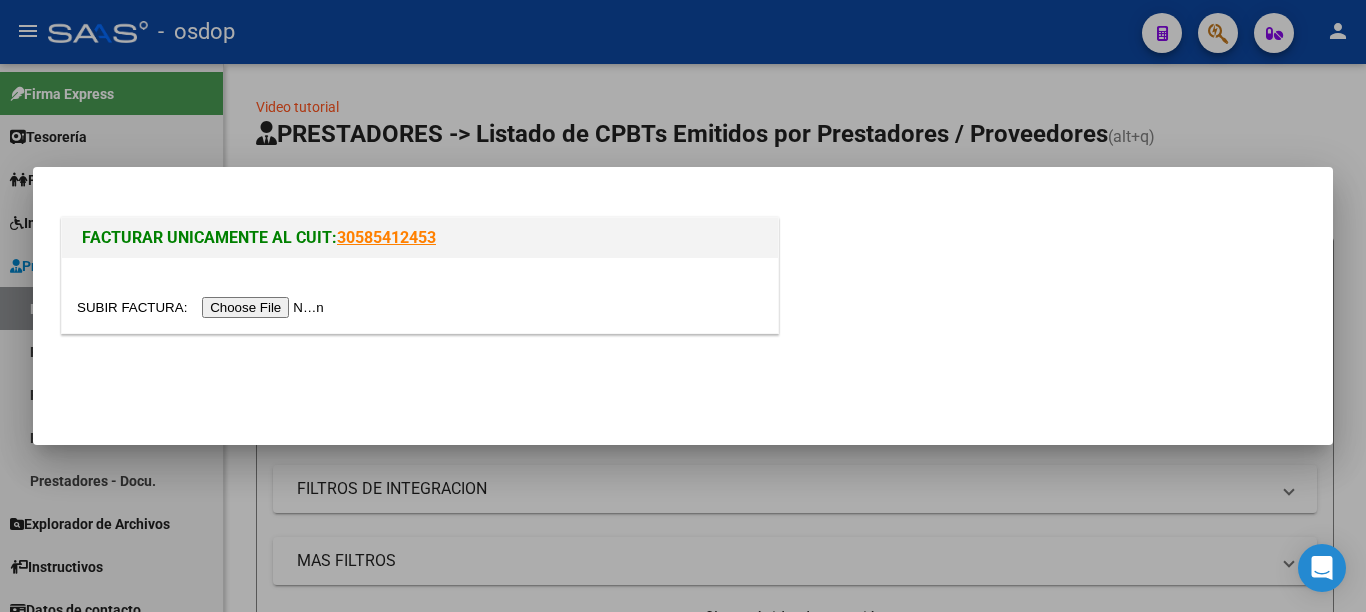 click at bounding box center (203, 307) 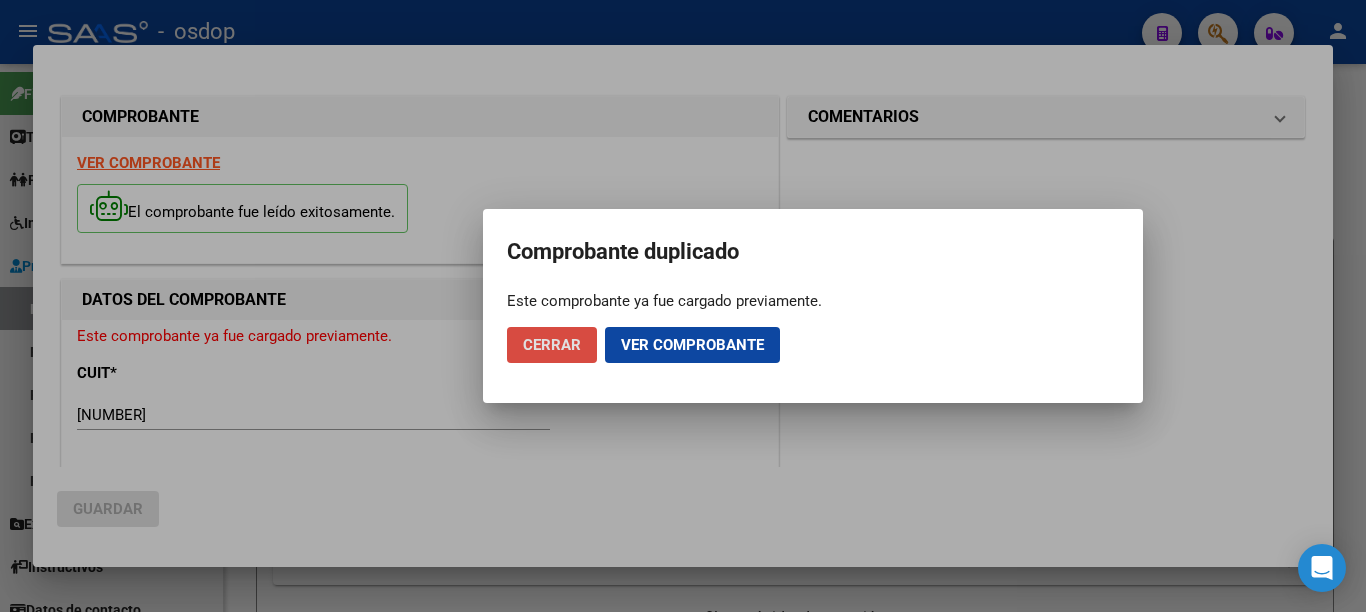 click on "Cerrar" 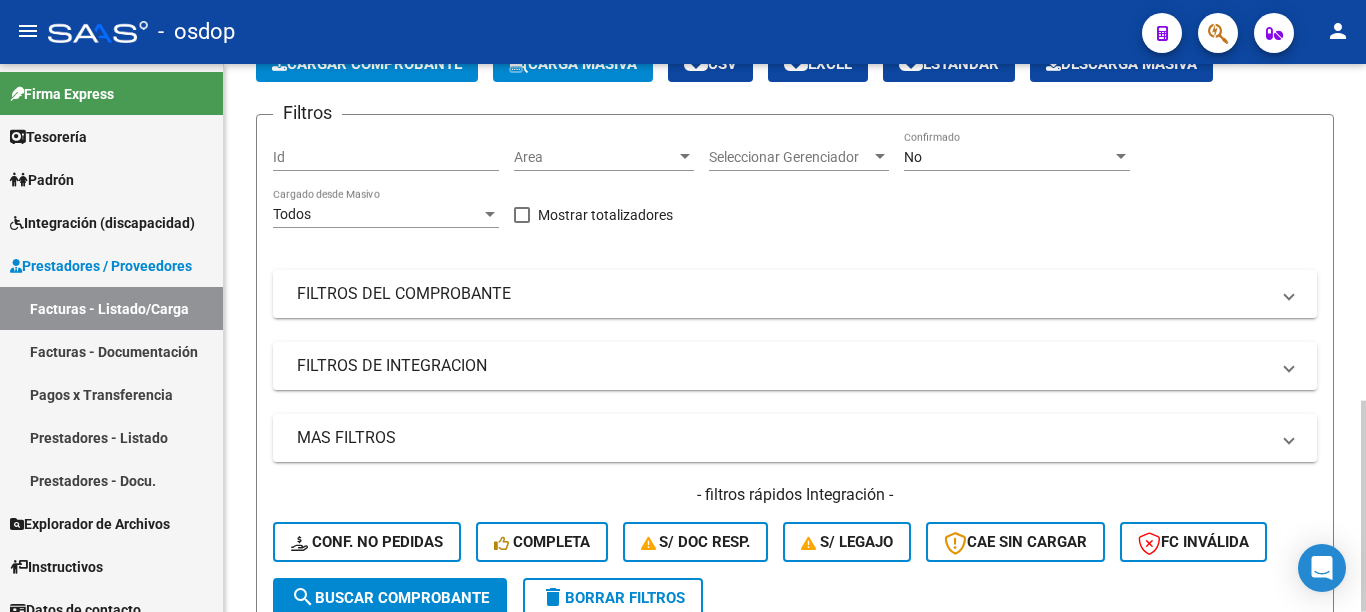 scroll, scrollTop: 0, scrollLeft: 0, axis: both 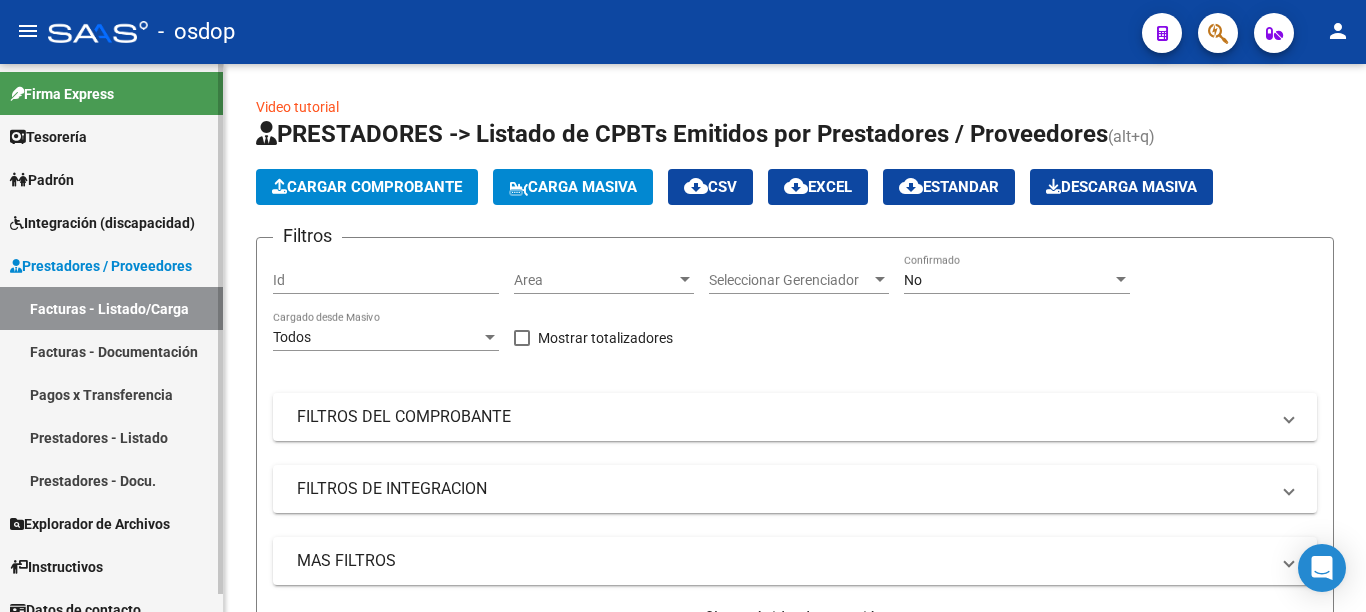 click on "Facturas - Listado/Carga" at bounding box center [111, 308] 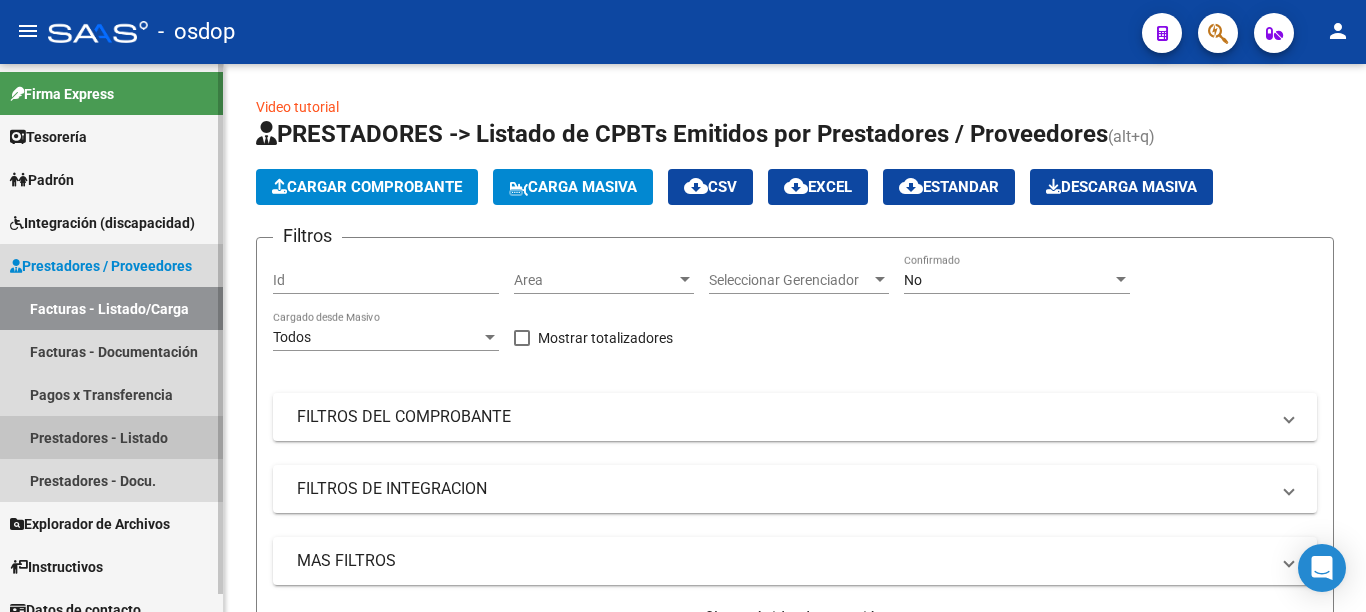 click on "Prestadores - Listado" at bounding box center [111, 437] 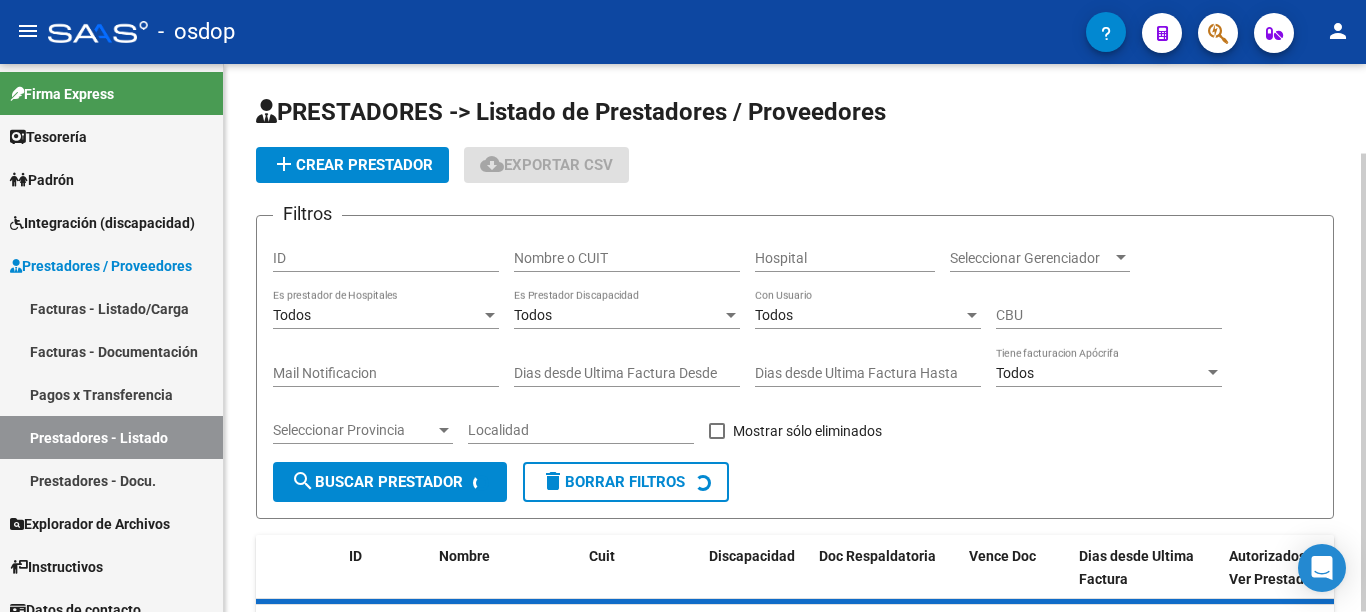 click on "Nombre o CUIT" at bounding box center [627, 258] 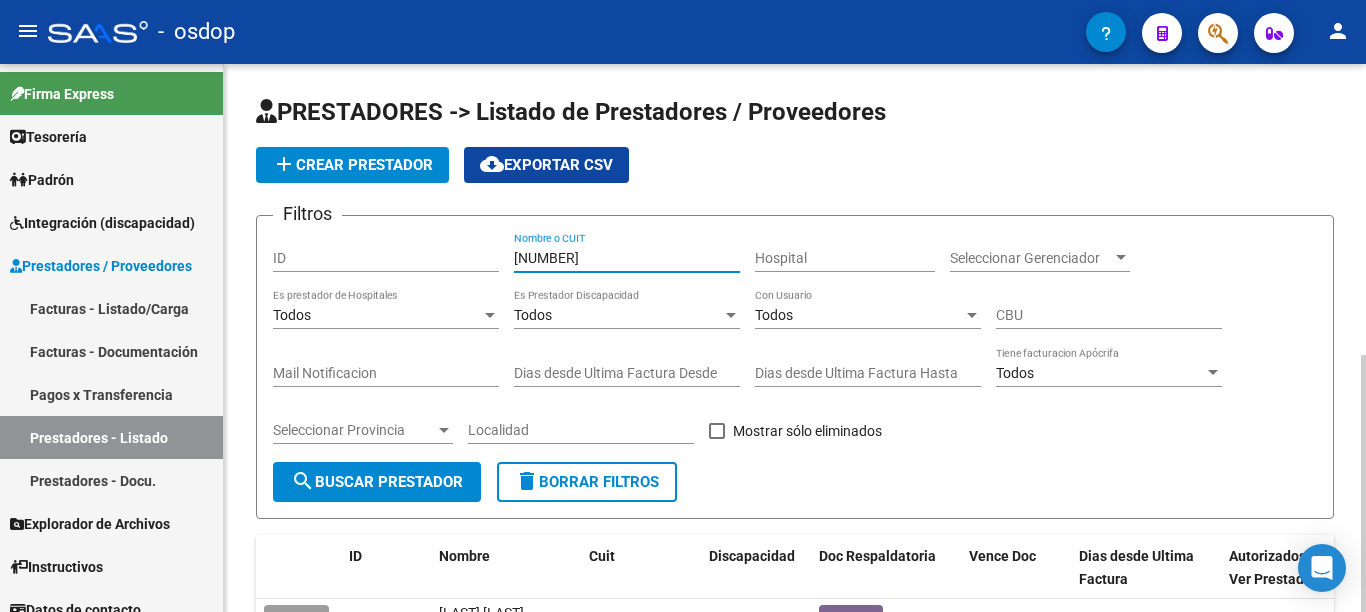type on "[NUMBER]" 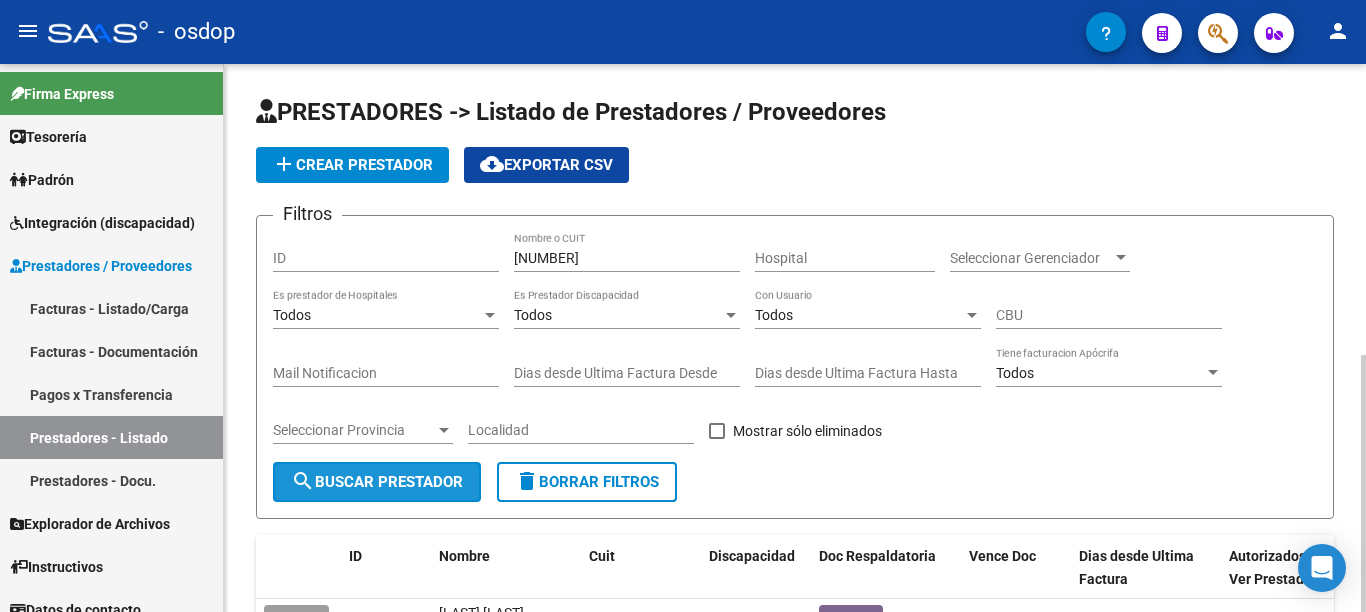 click on "search  Buscar Prestador" 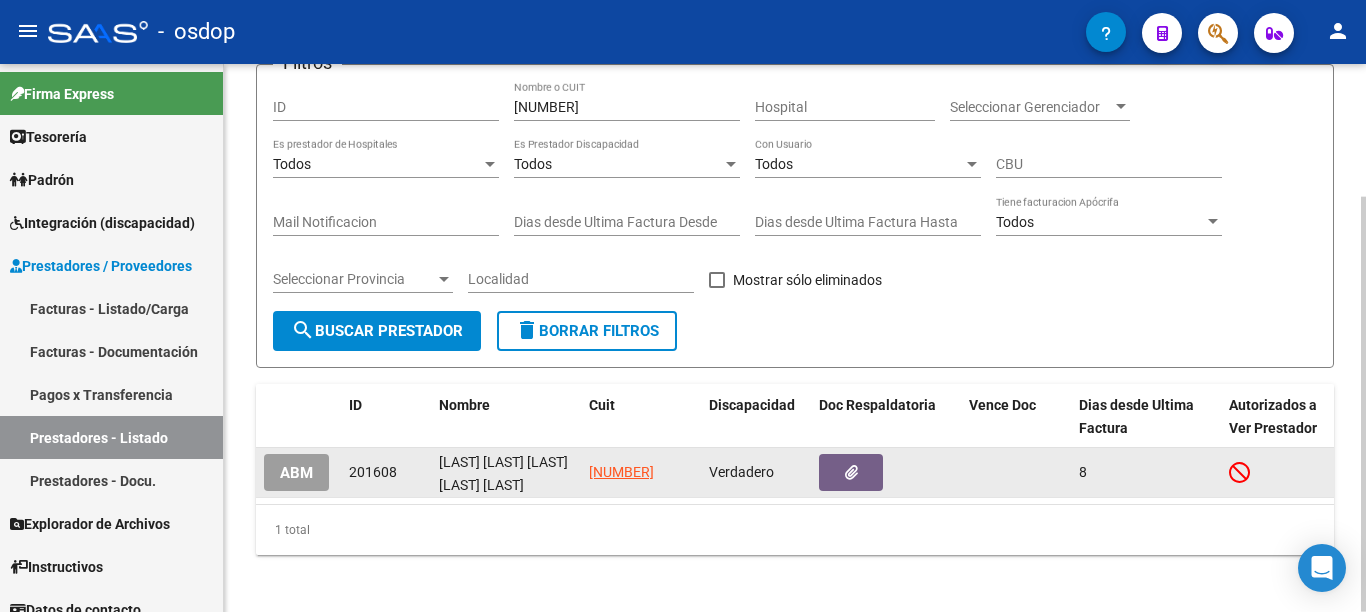 scroll, scrollTop: 175, scrollLeft: 0, axis: vertical 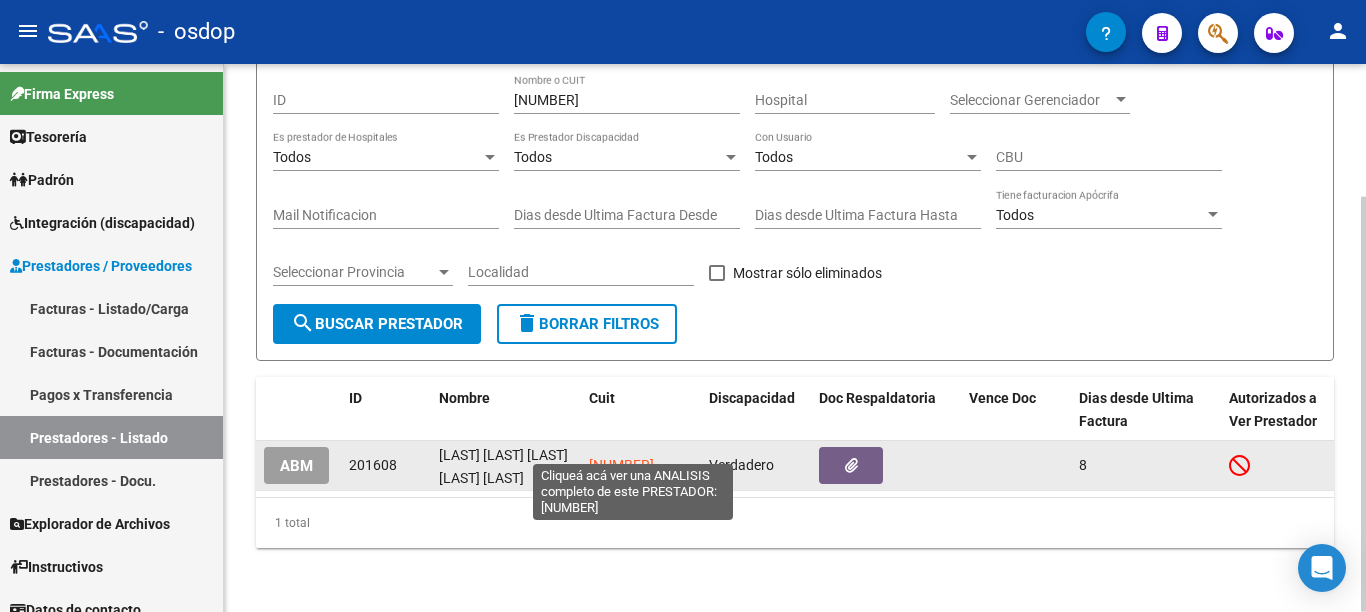 click on "[NUMBER]" 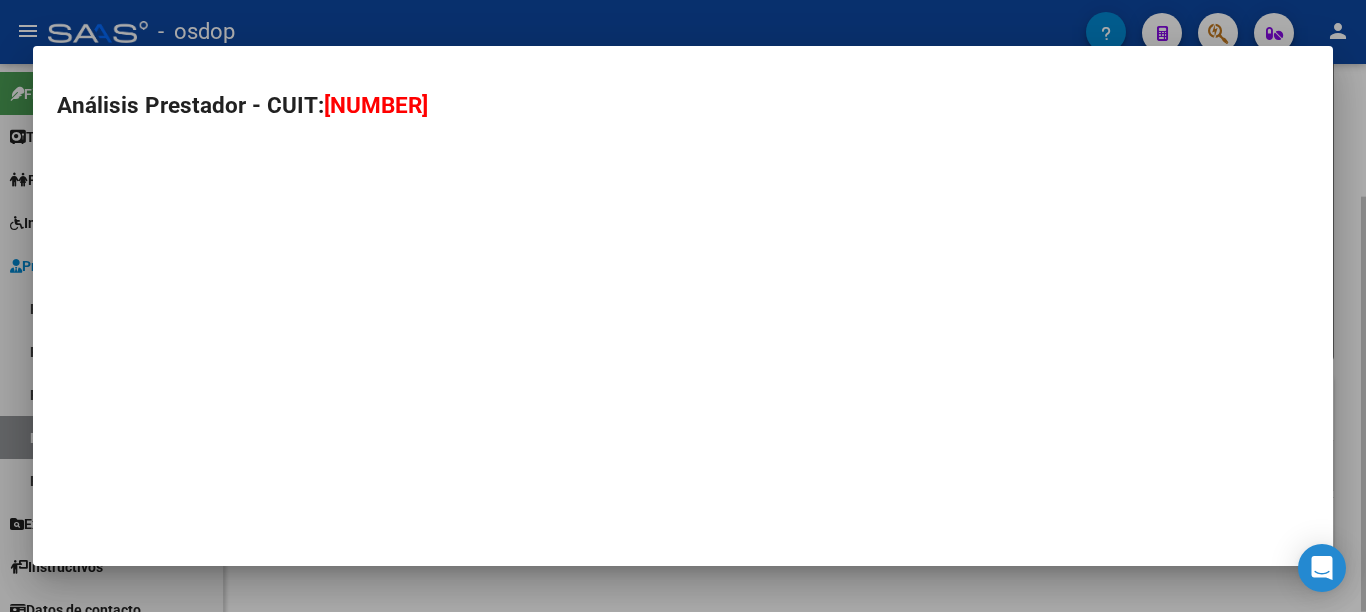 type on "[NUMBER]" 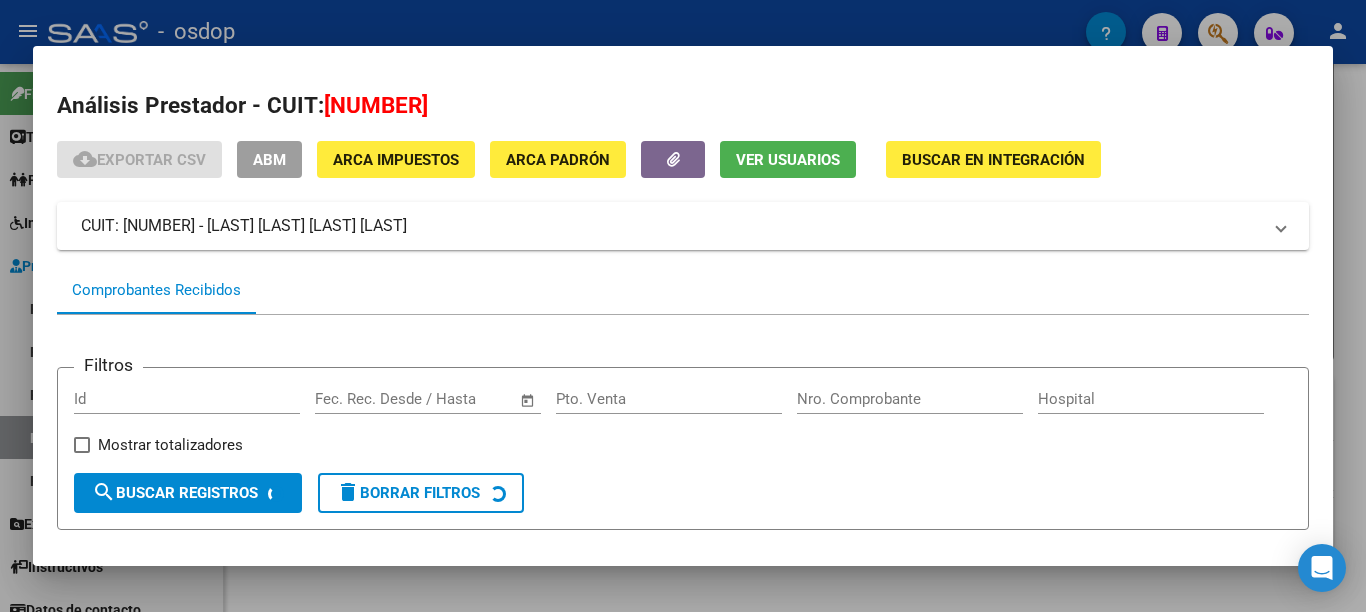 scroll, scrollTop: 171, scrollLeft: 0, axis: vertical 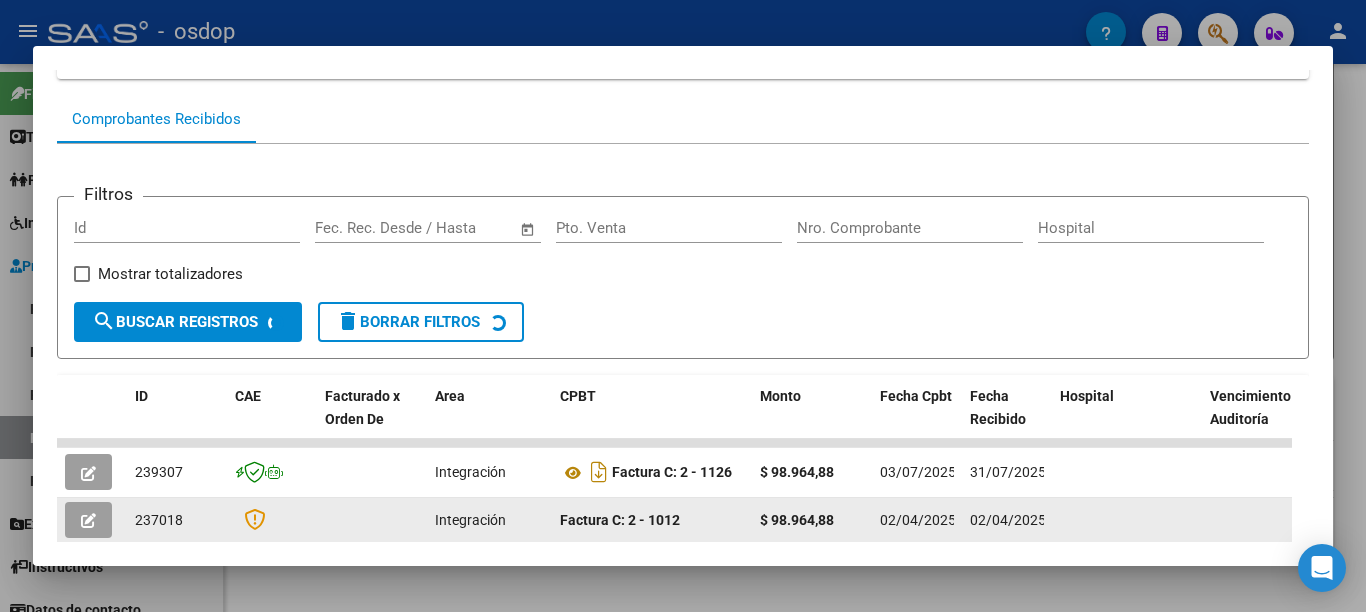 click on "237018" 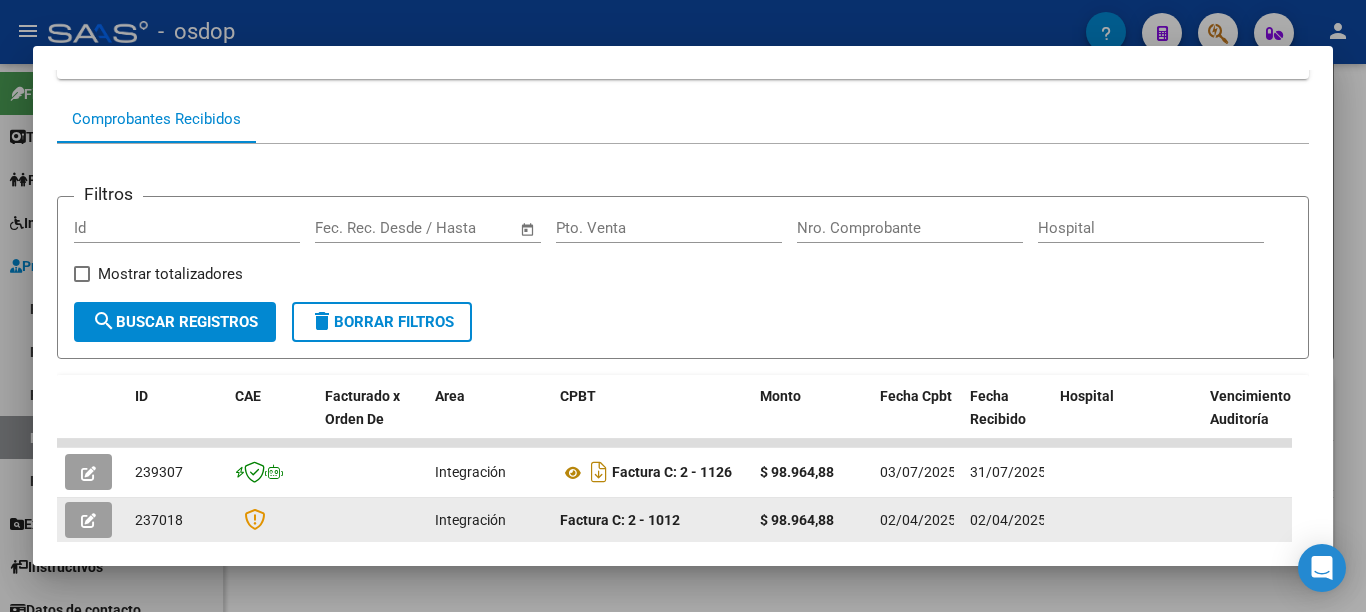 click on "237018" 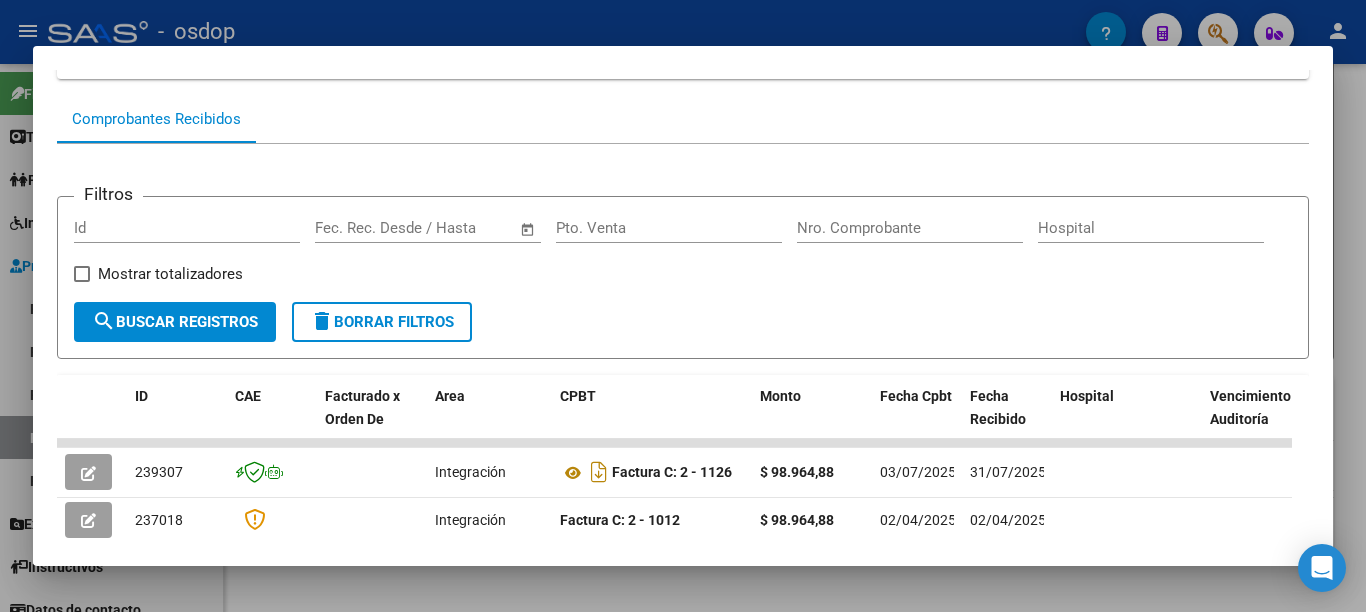 copy on "237018" 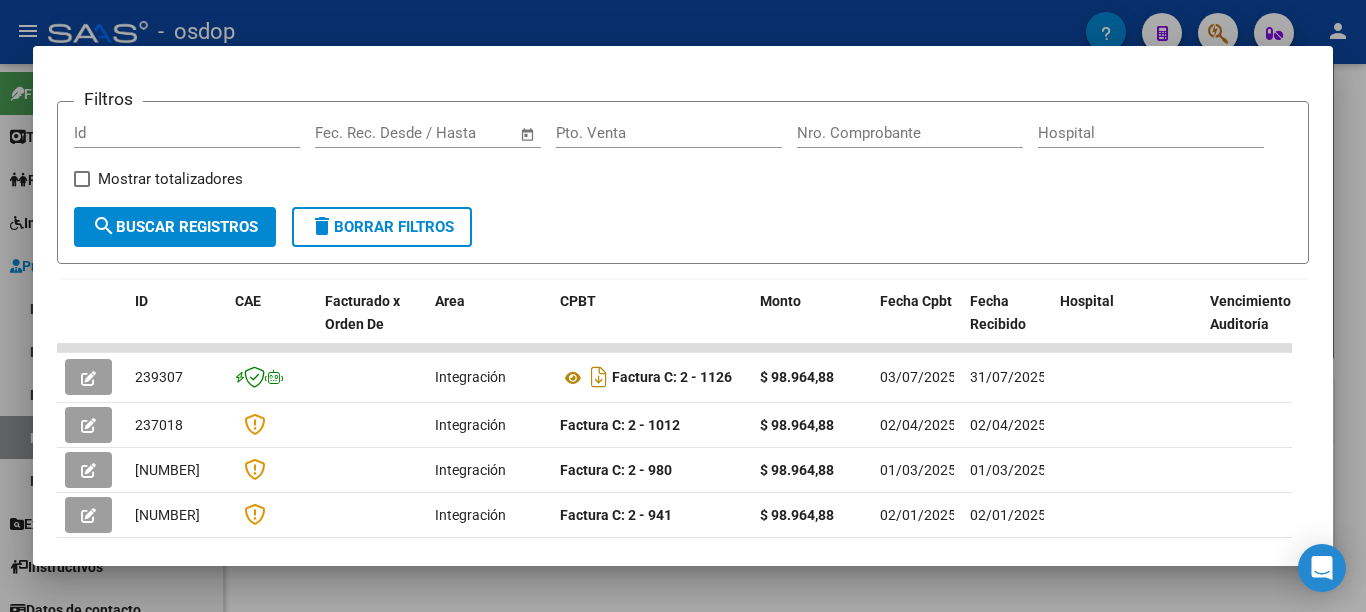 scroll, scrollTop: 271, scrollLeft: 0, axis: vertical 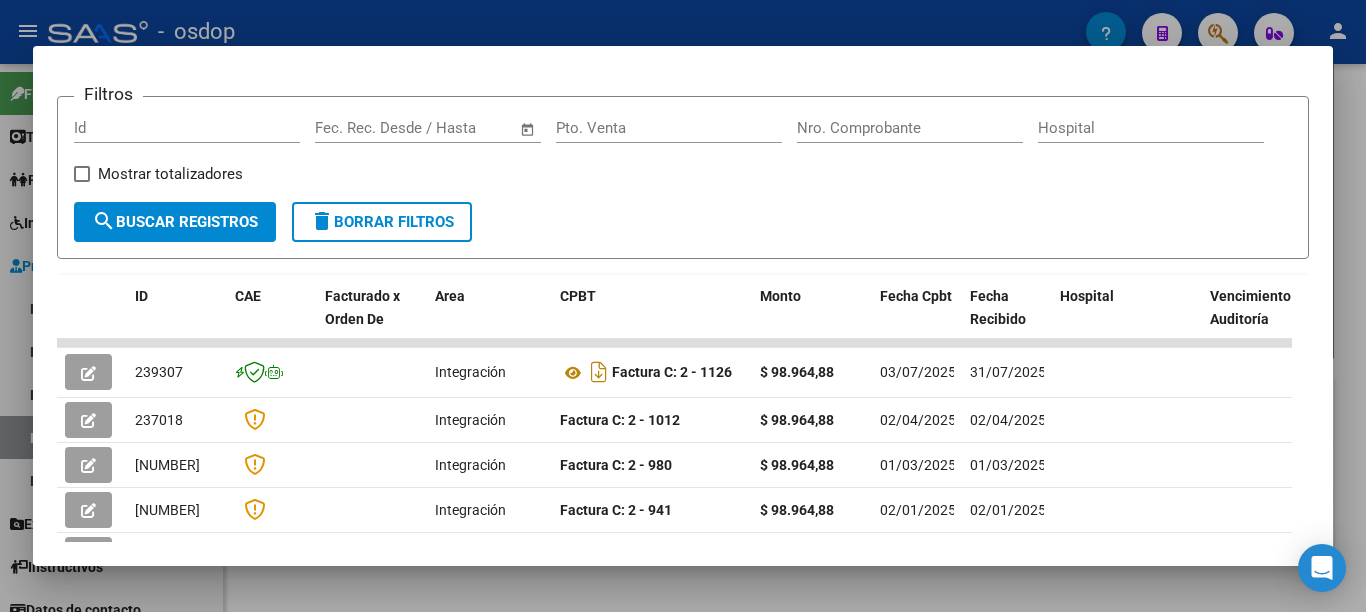 click at bounding box center [683, 306] 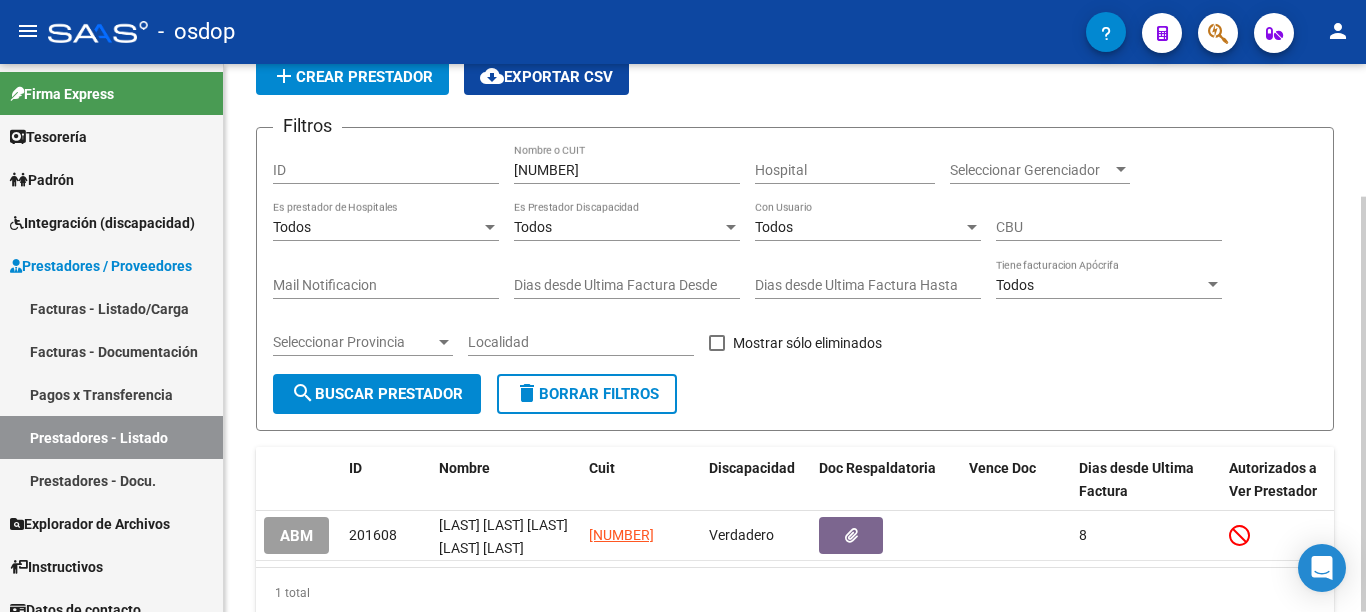 scroll, scrollTop: 75, scrollLeft: 0, axis: vertical 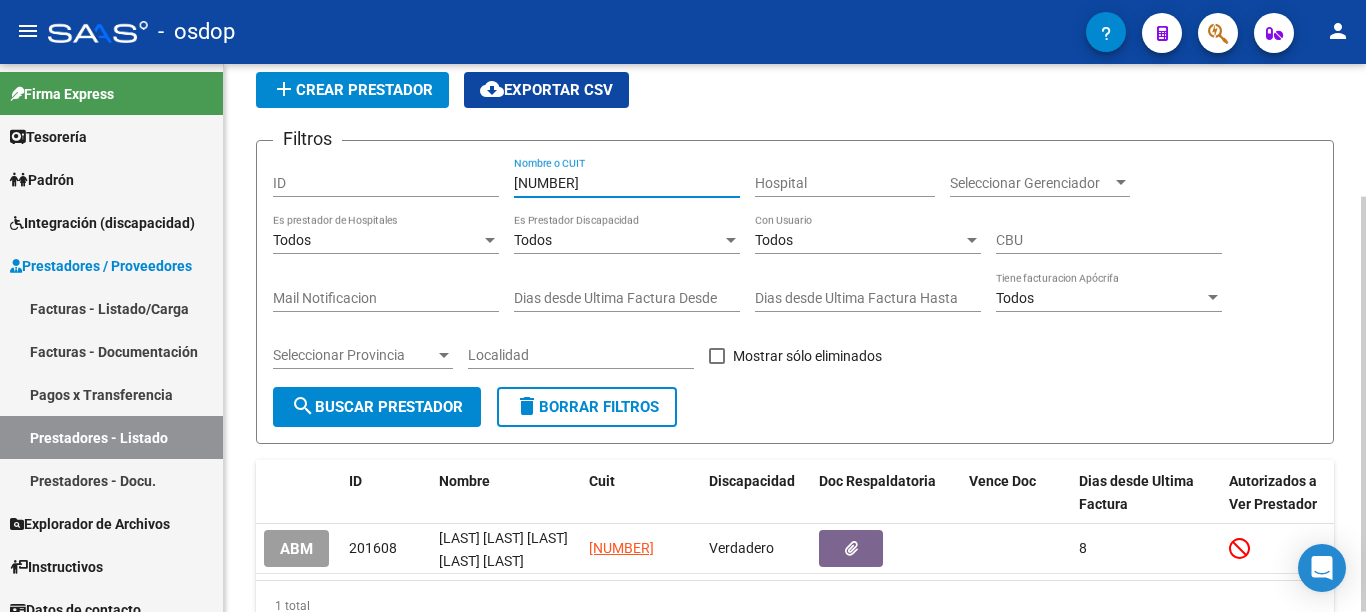 click on "[NUMBER]" at bounding box center (627, 183) 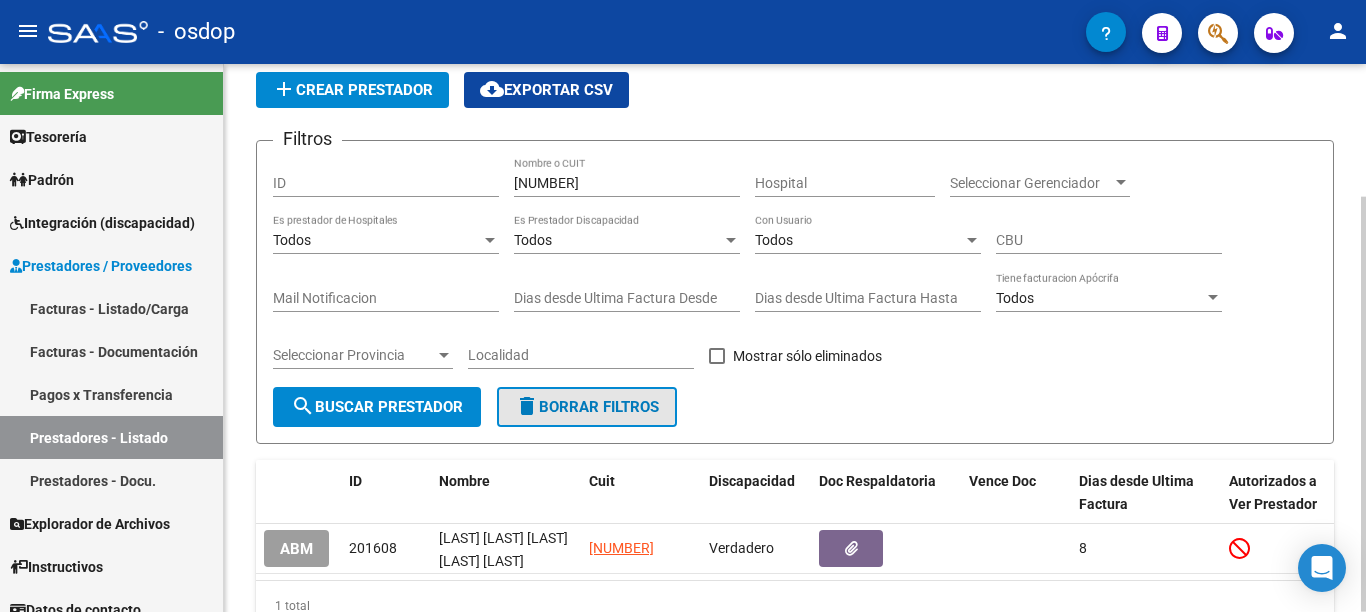 click on "delete  Borrar Filtros" 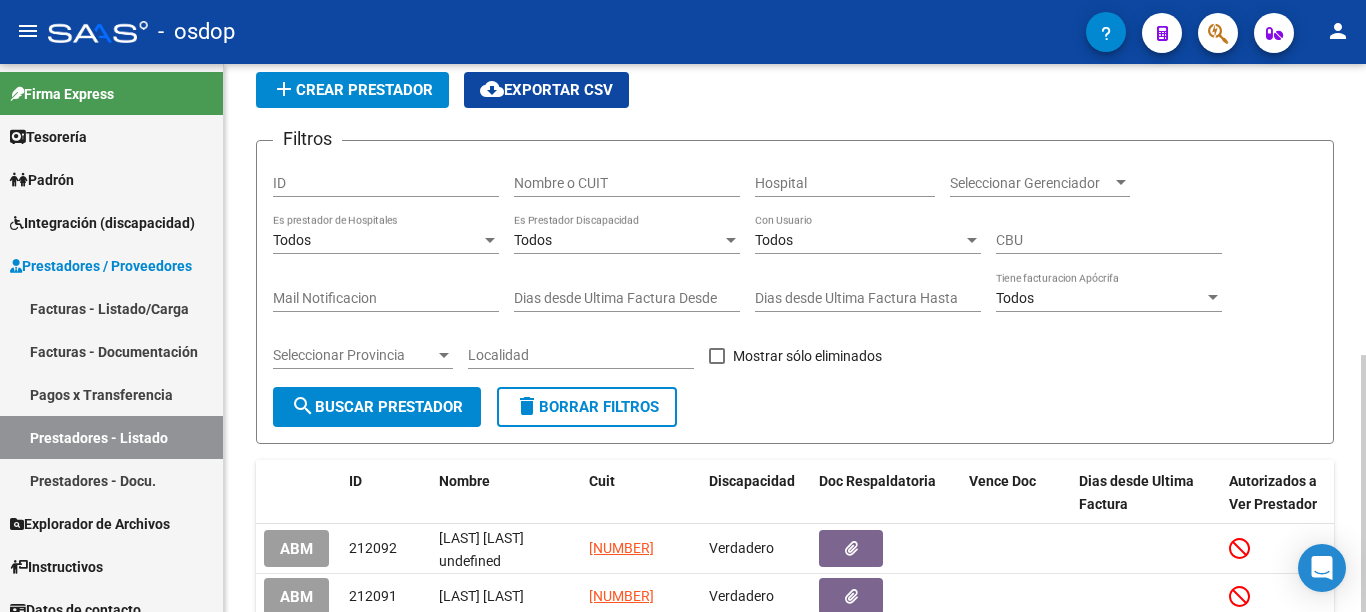 click on "Nombre o CUIT" at bounding box center (627, 183) 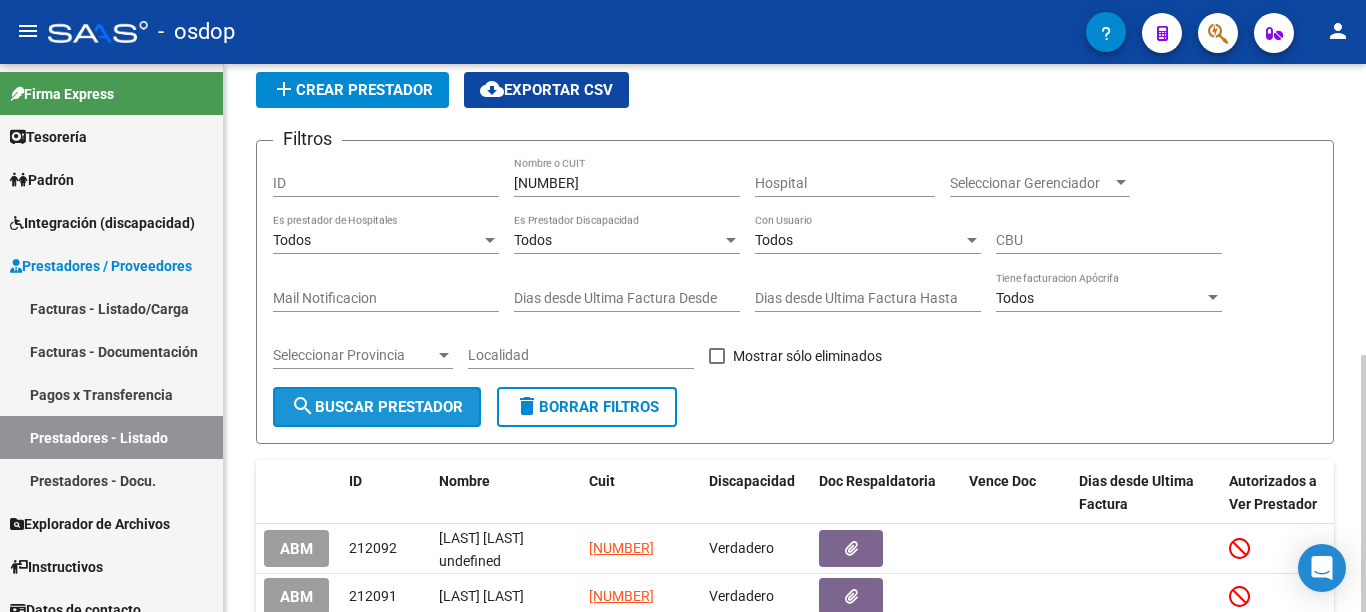 click on "search  Buscar Prestador" 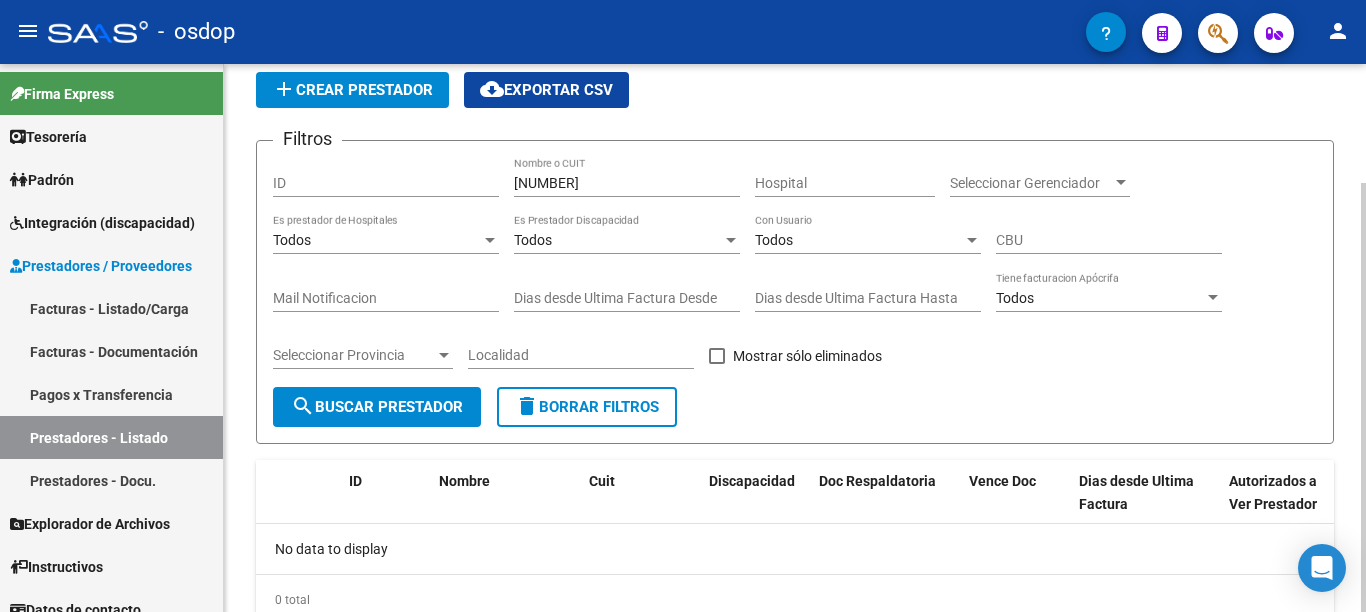 click on "[NUMBER]" at bounding box center [627, 183] 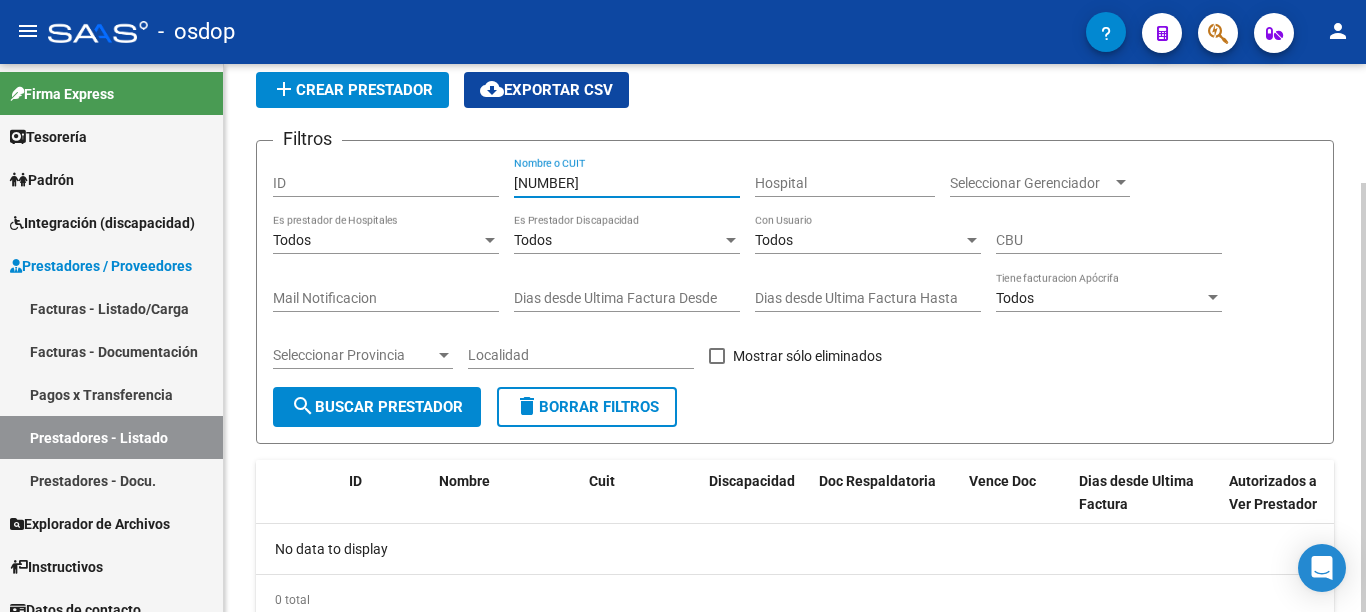 click on "[NUMBER]" at bounding box center (627, 183) 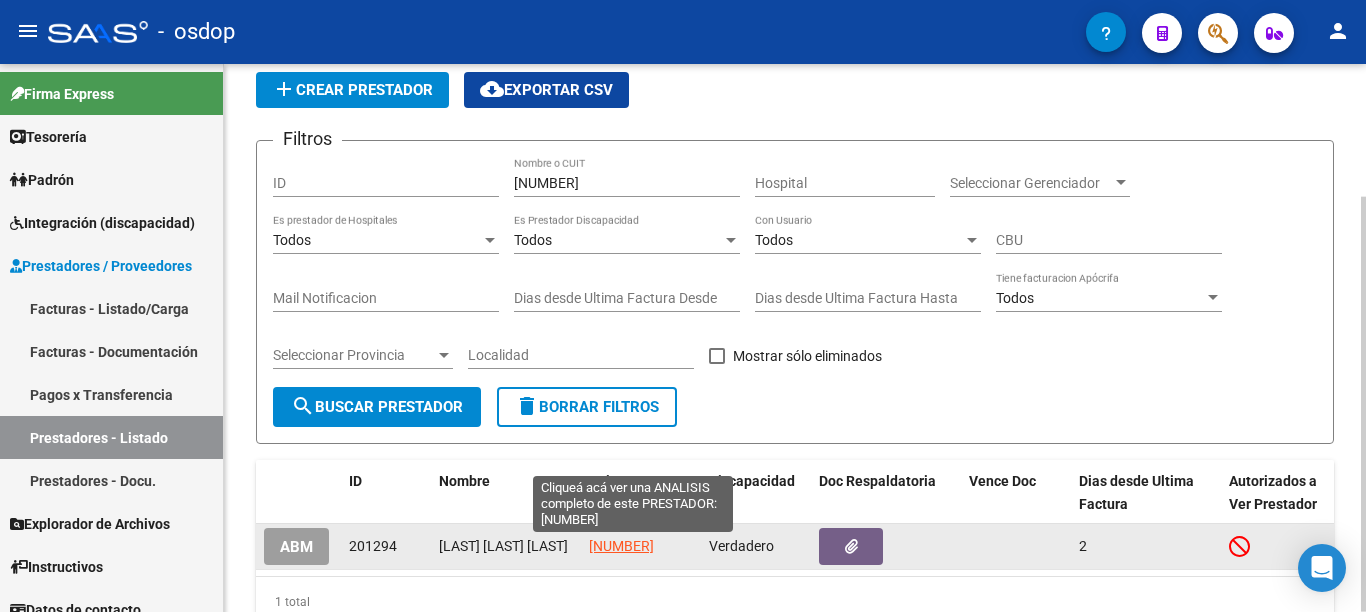 click on "[NUMBER]" 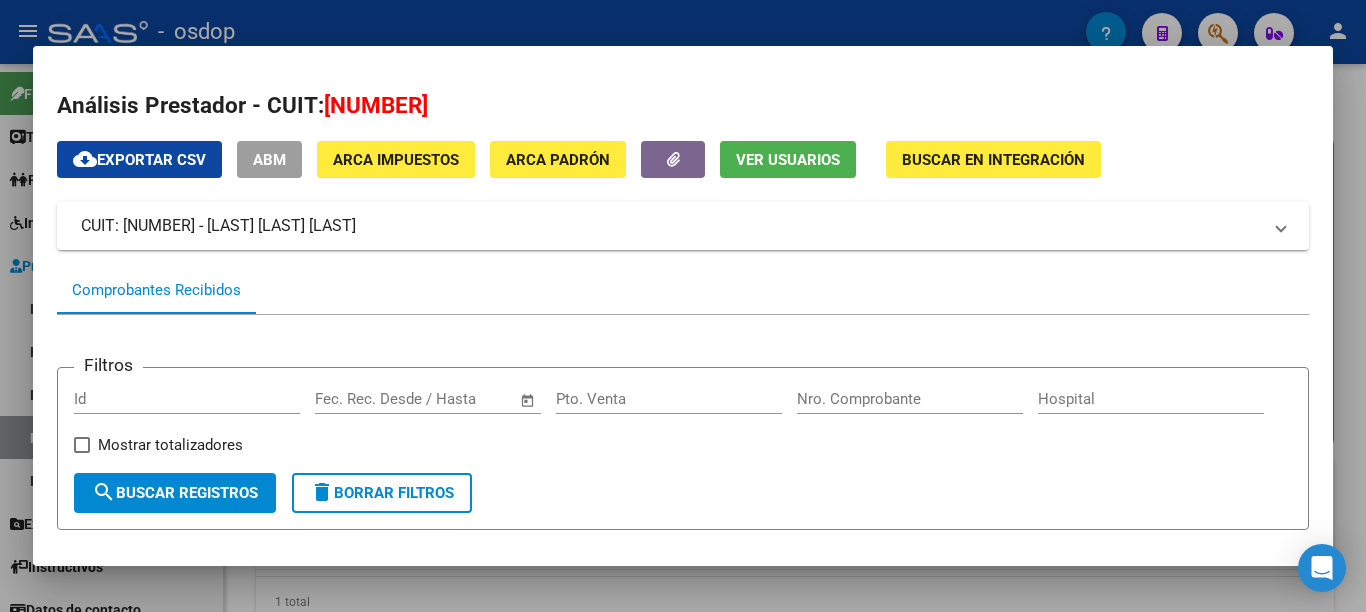 scroll, scrollTop: 200, scrollLeft: 0, axis: vertical 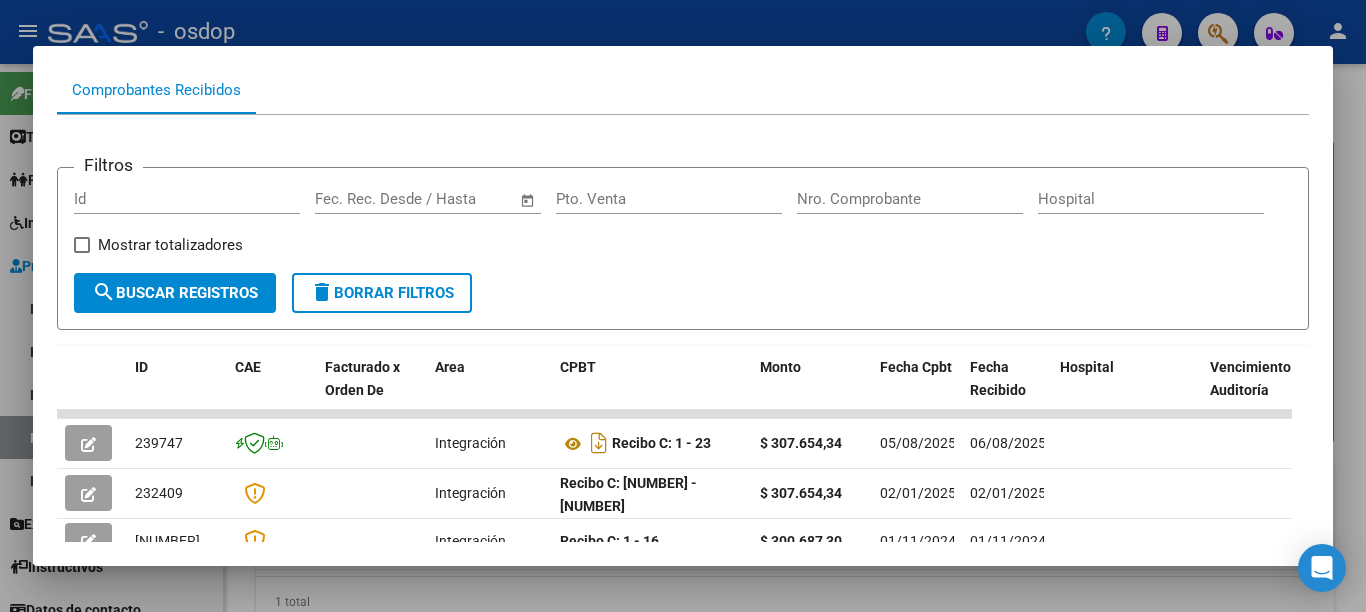 click at bounding box center [683, 306] 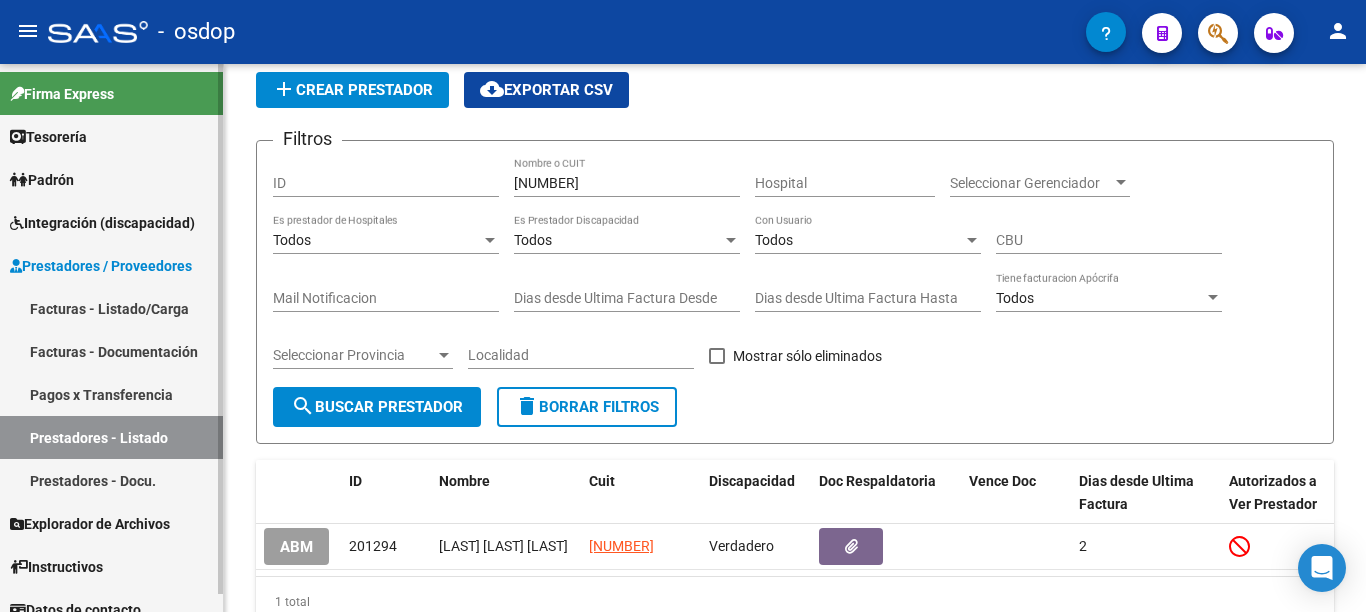 click on "Prestadores / Proveedores" at bounding box center (101, 266) 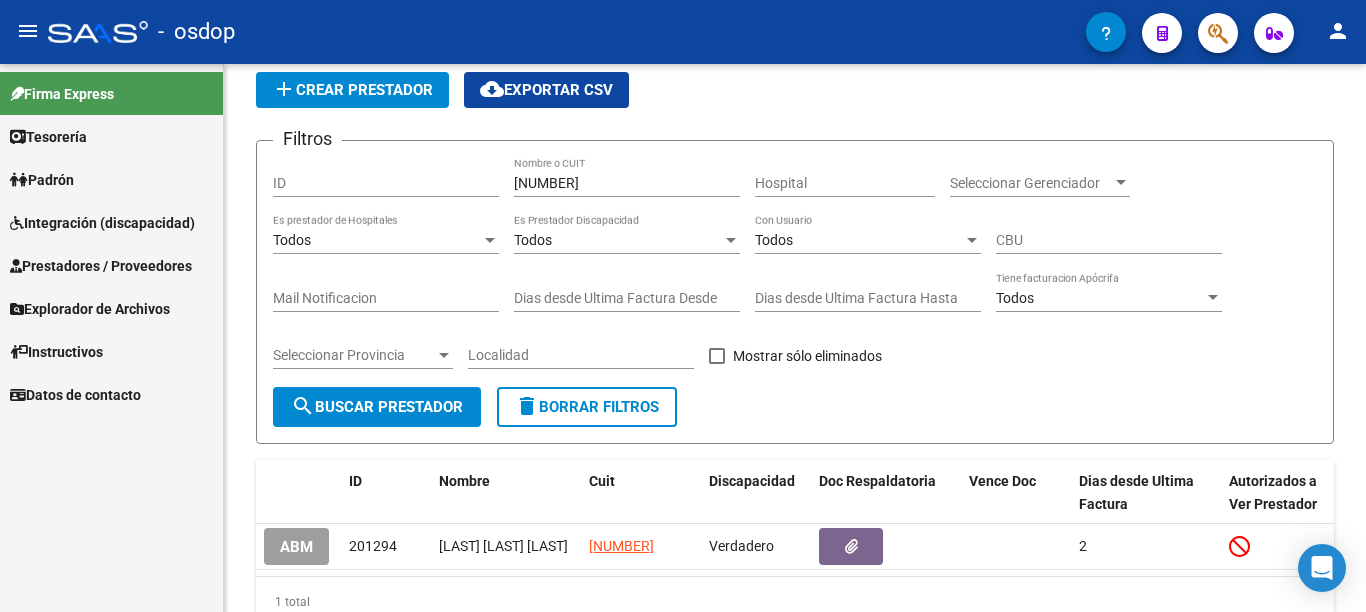 click on "Prestadores / Proveedores" at bounding box center (101, 266) 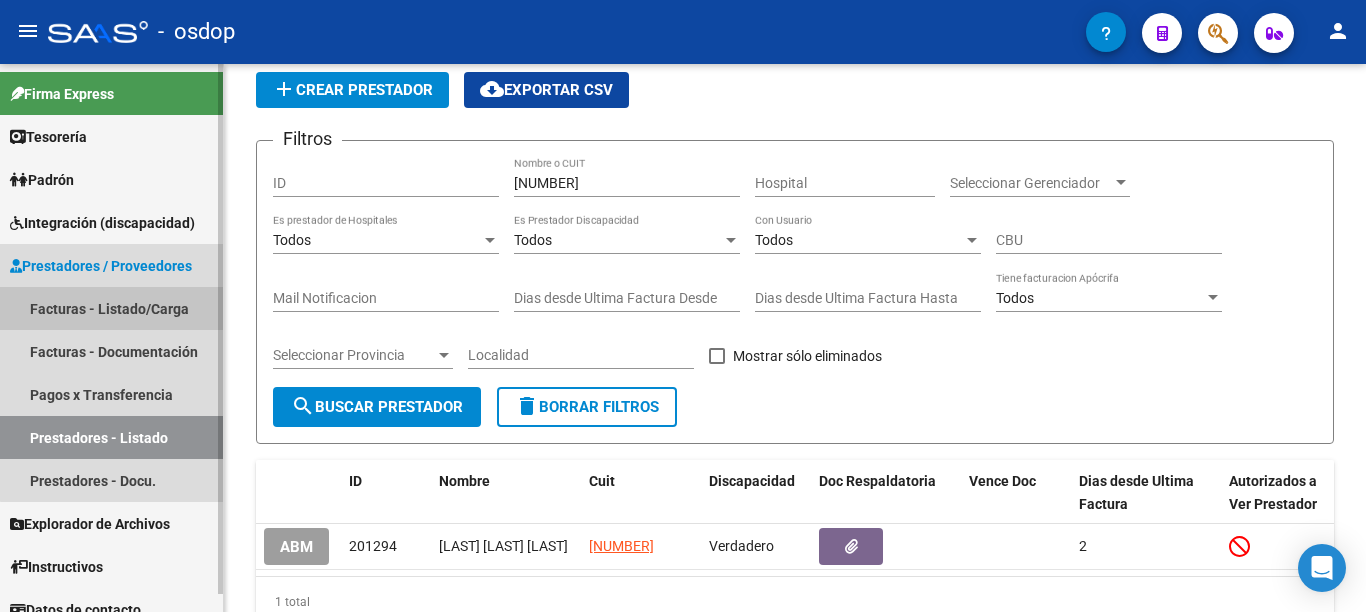 click on "Facturas - Listado/Carga" at bounding box center (111, 308) 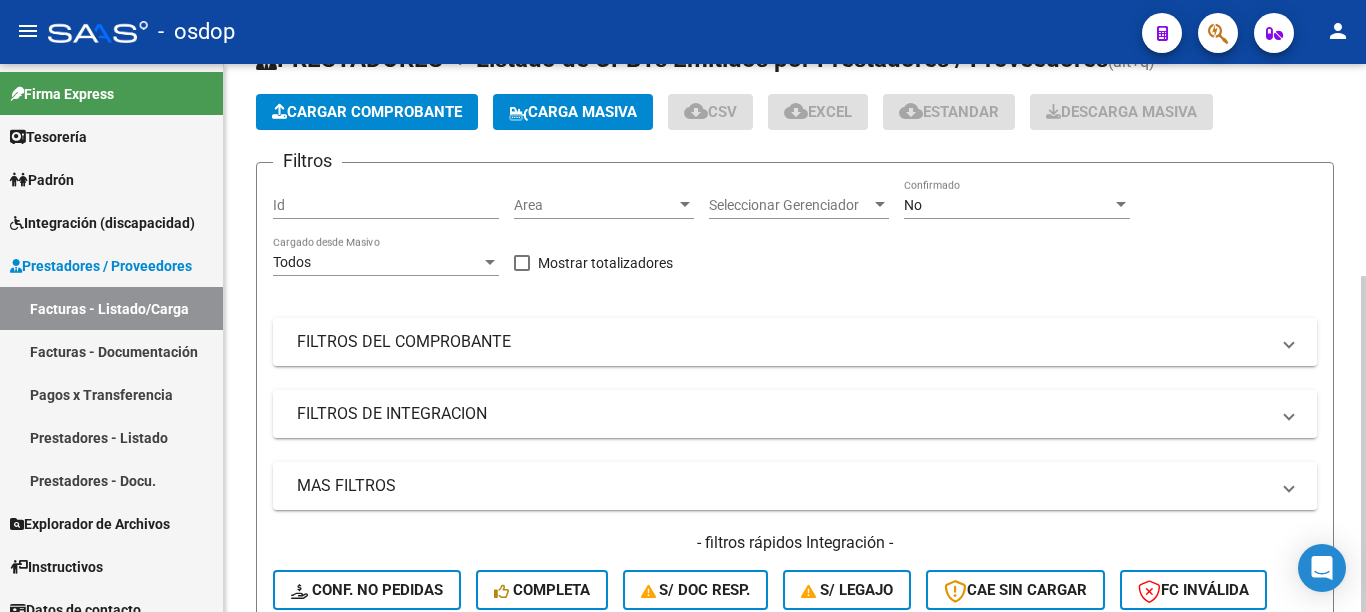 click on "Cargar Comprobante" 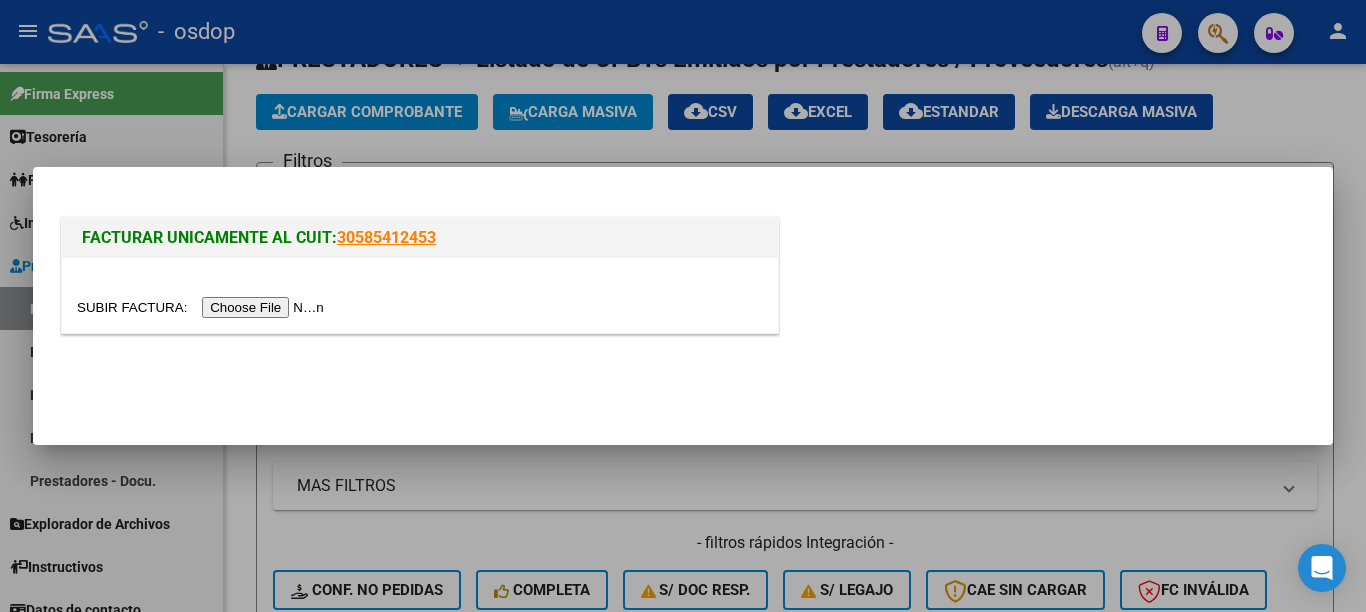 click at bounding box center (203, 307) 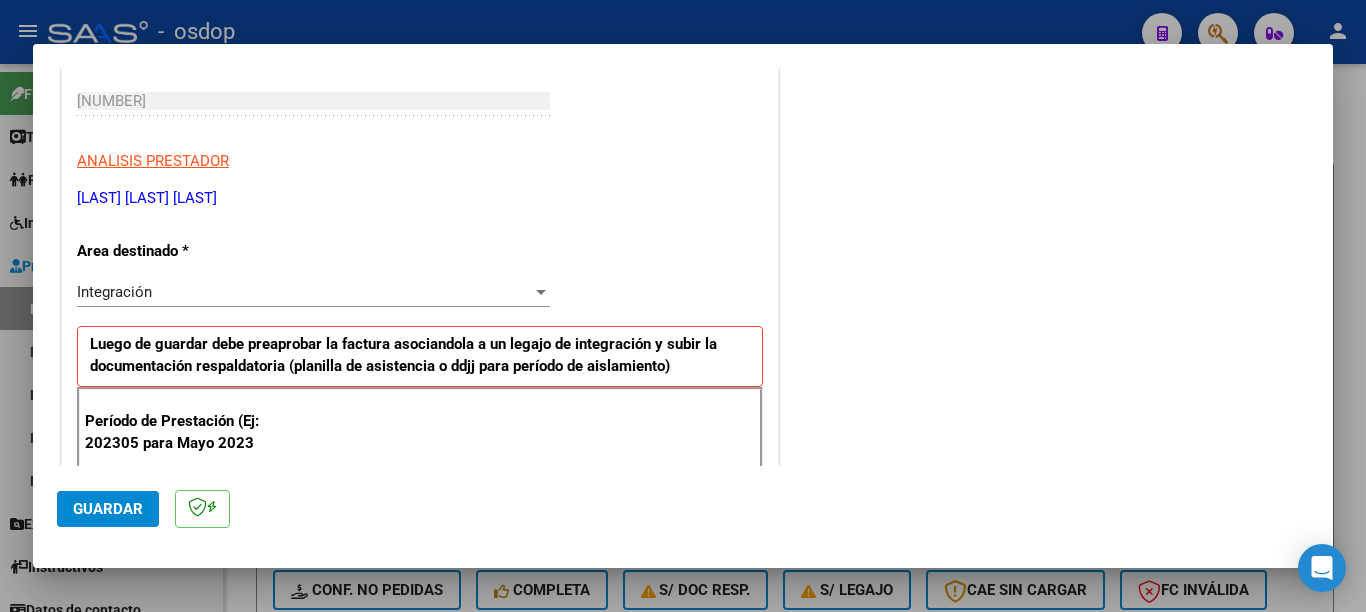 scroll, scrollTop: 400, scrollLeft: 0, axis: vertical 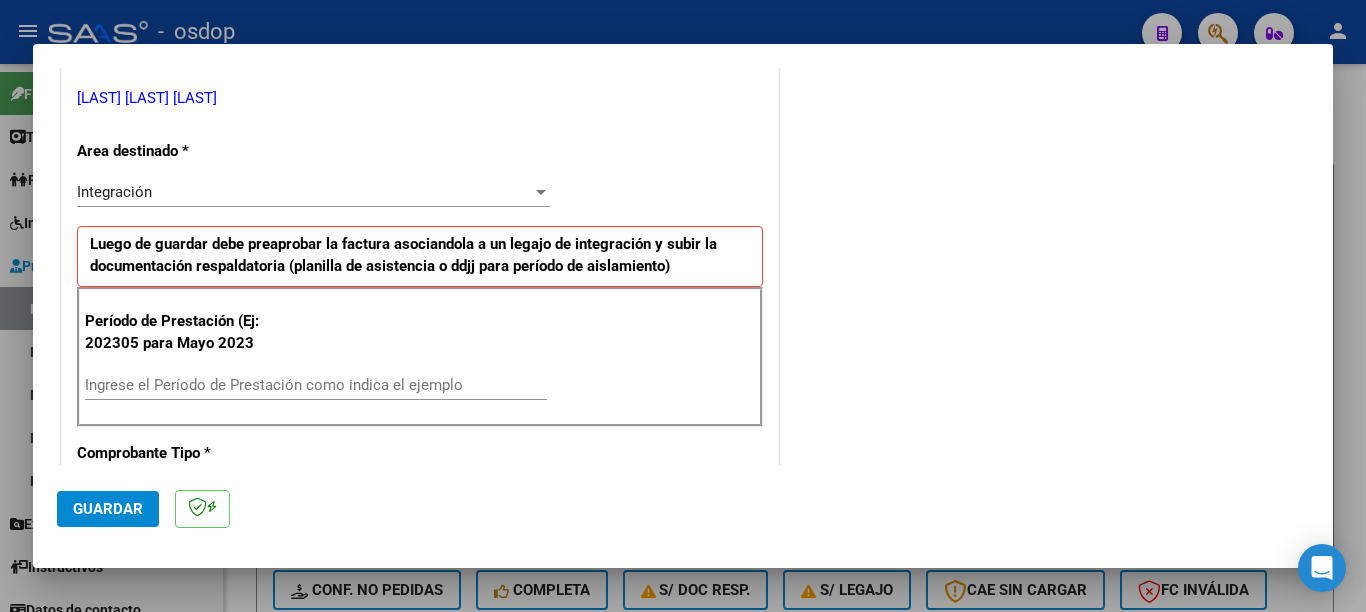 click on "Ingrese el Período de Prestación como indica el ejemplo" at bounding box center (316, 385) 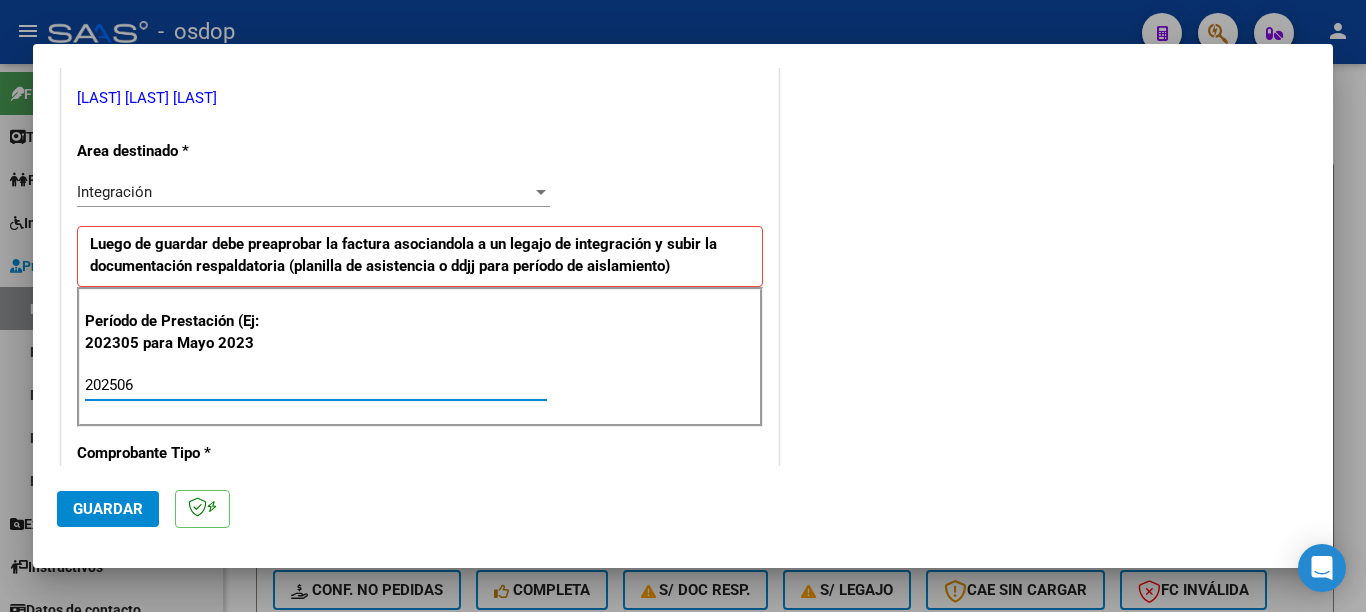 type on "202506" 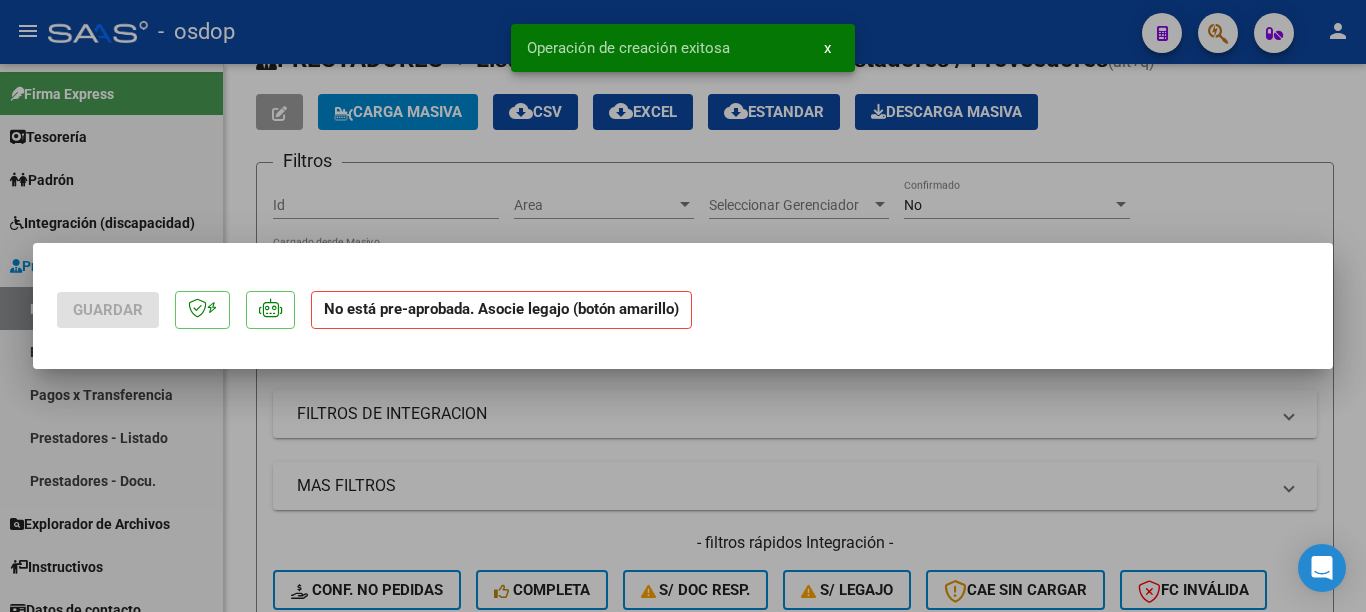 scroll, scrollTop: 0, scrollLeft: 0, axis: both 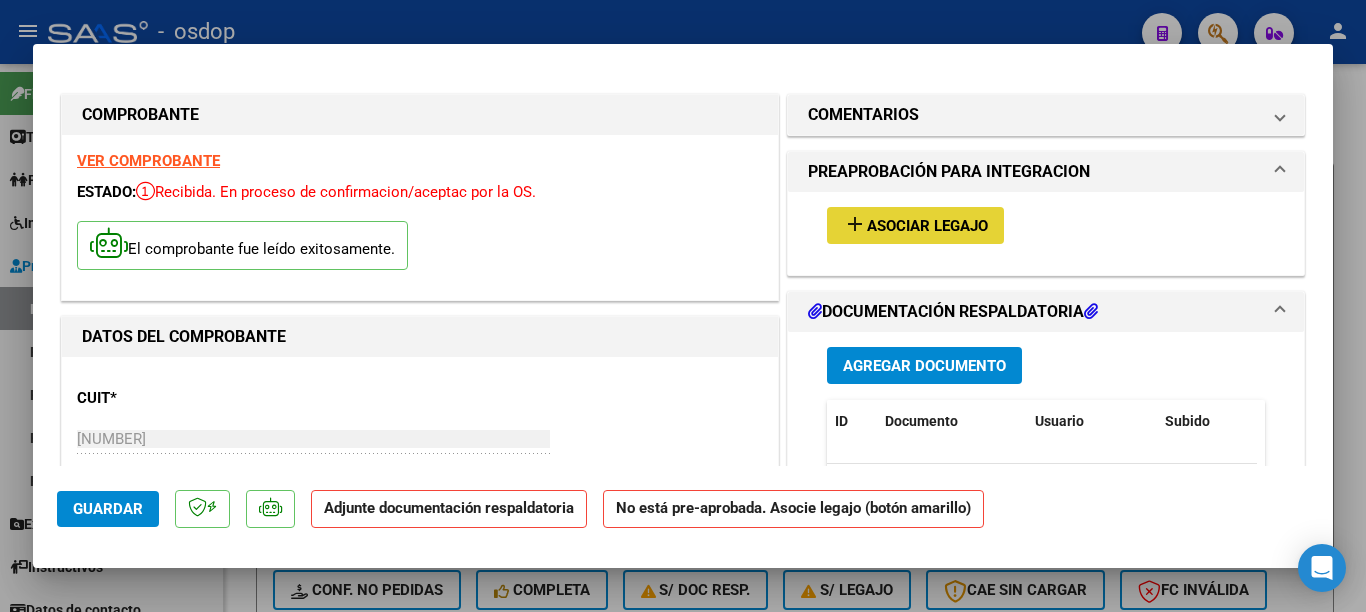 click on "Asociar Legajo" at bounding box center [927, 226] 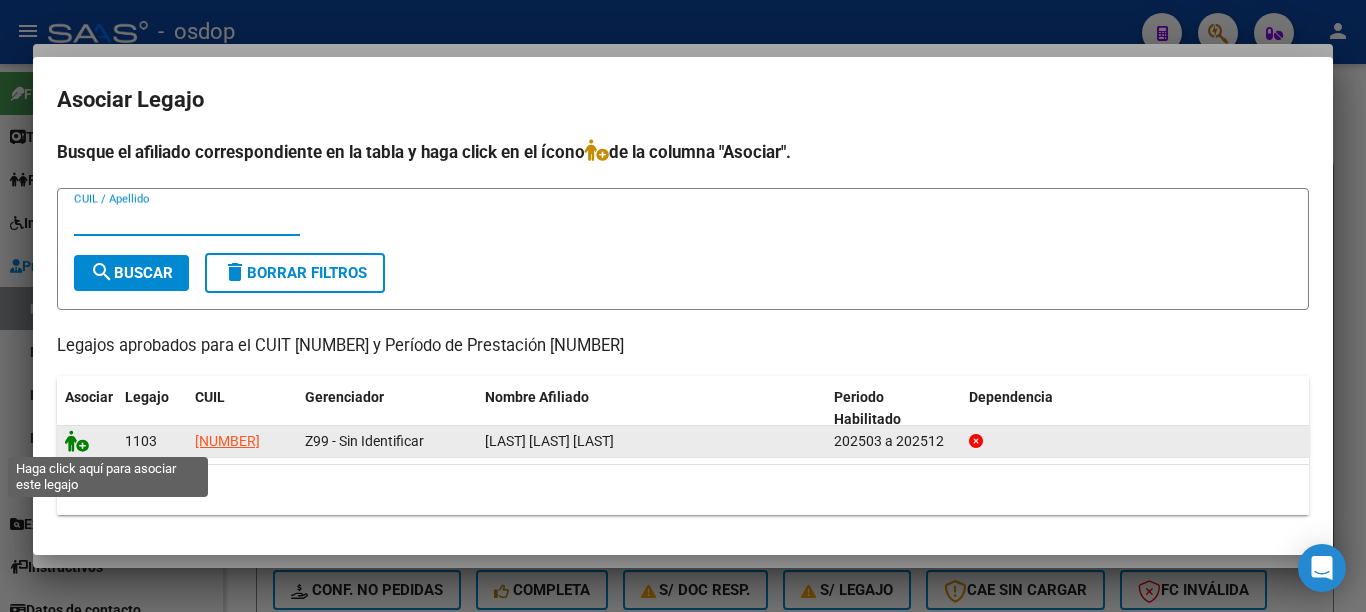 click 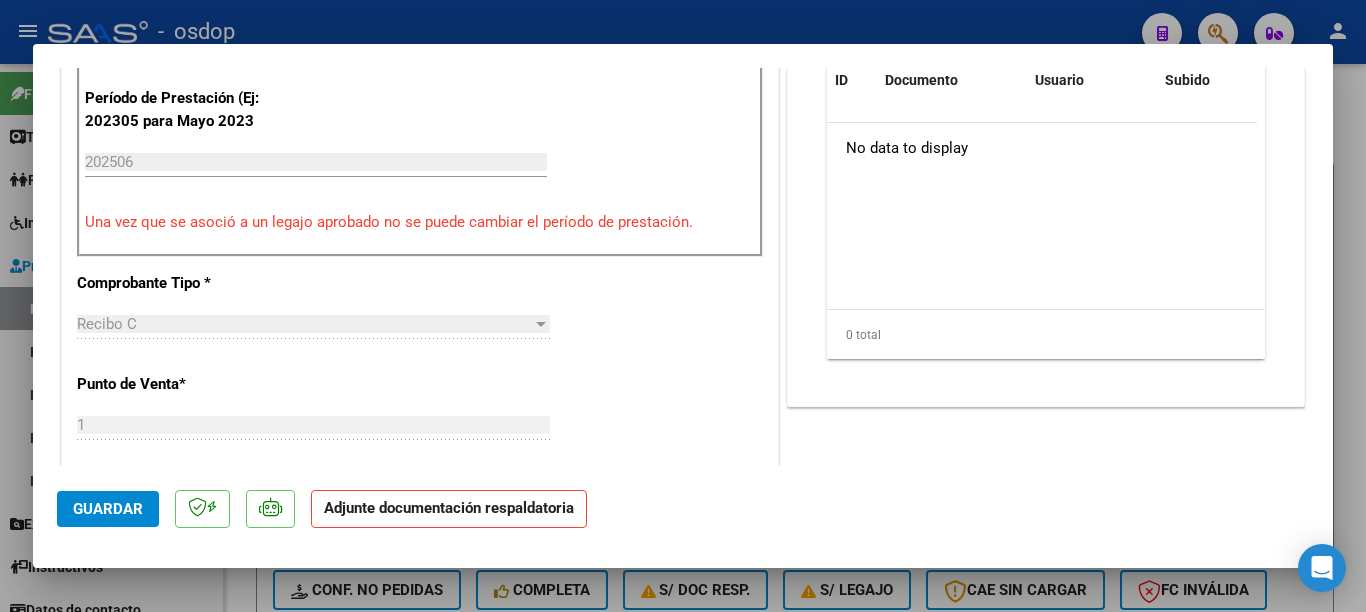 scroll, scrollTop: 500, scrollLeft: 0, axis: vertical 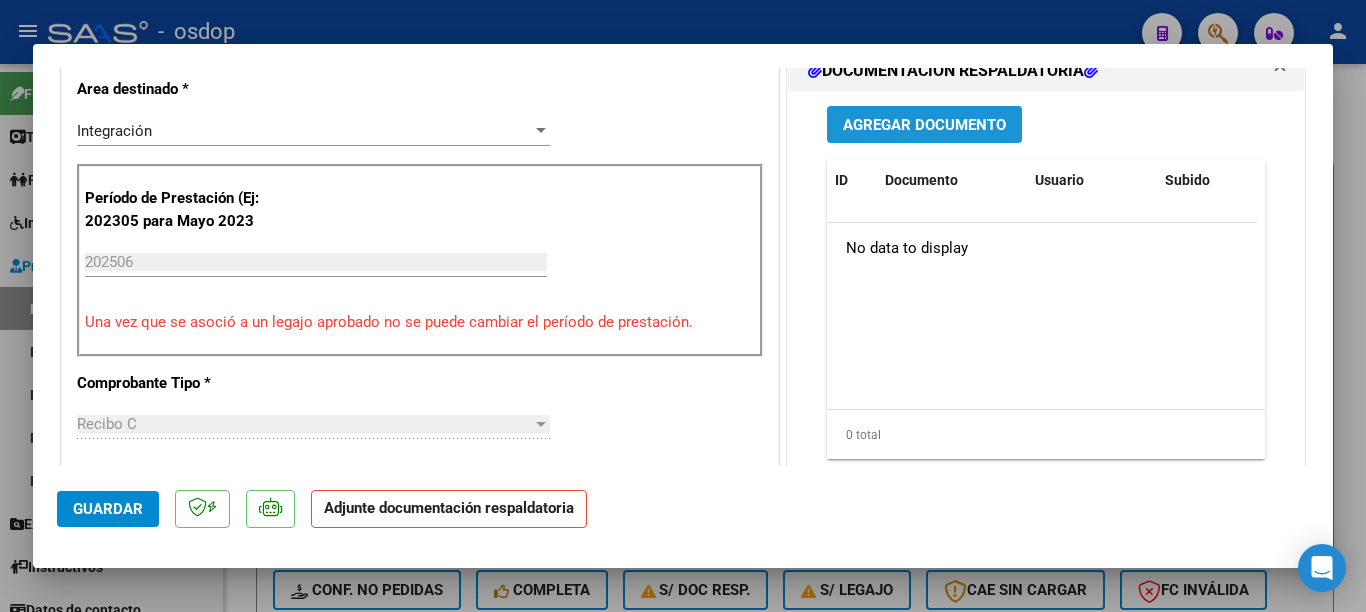 click on "Agregar Documento" at bounding box center (924, 125) 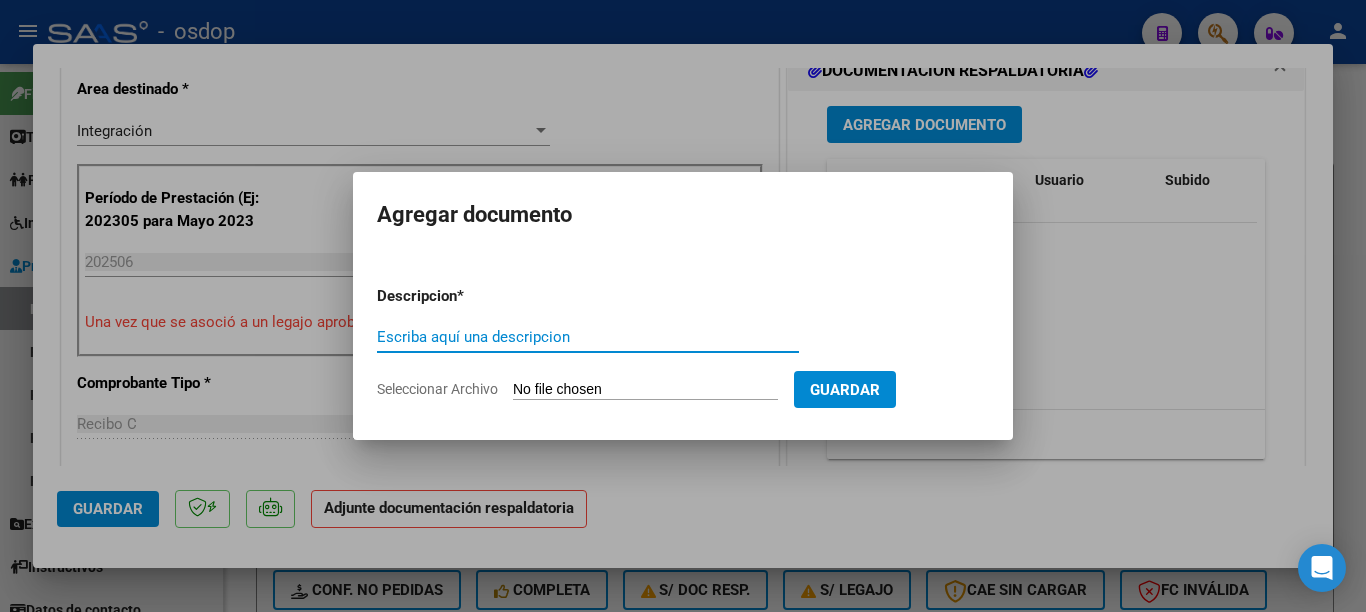 click on "Escriba aquí una descripcion" at bounding box center (588, 337) 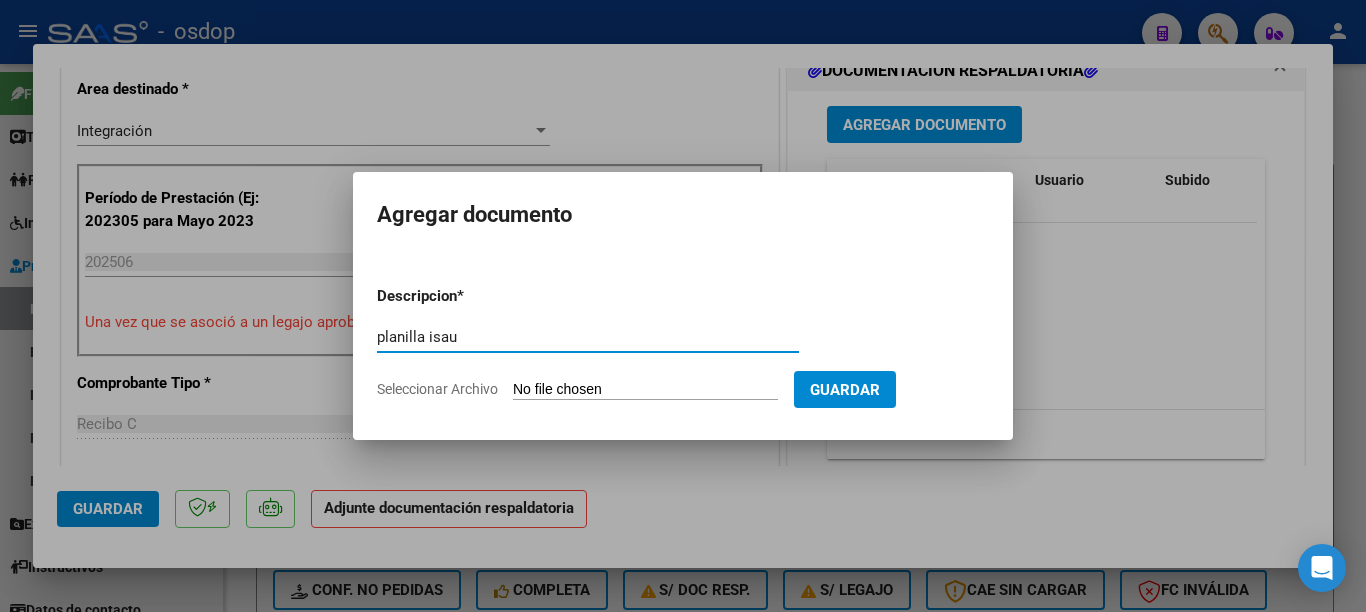 type on "planilla isau" 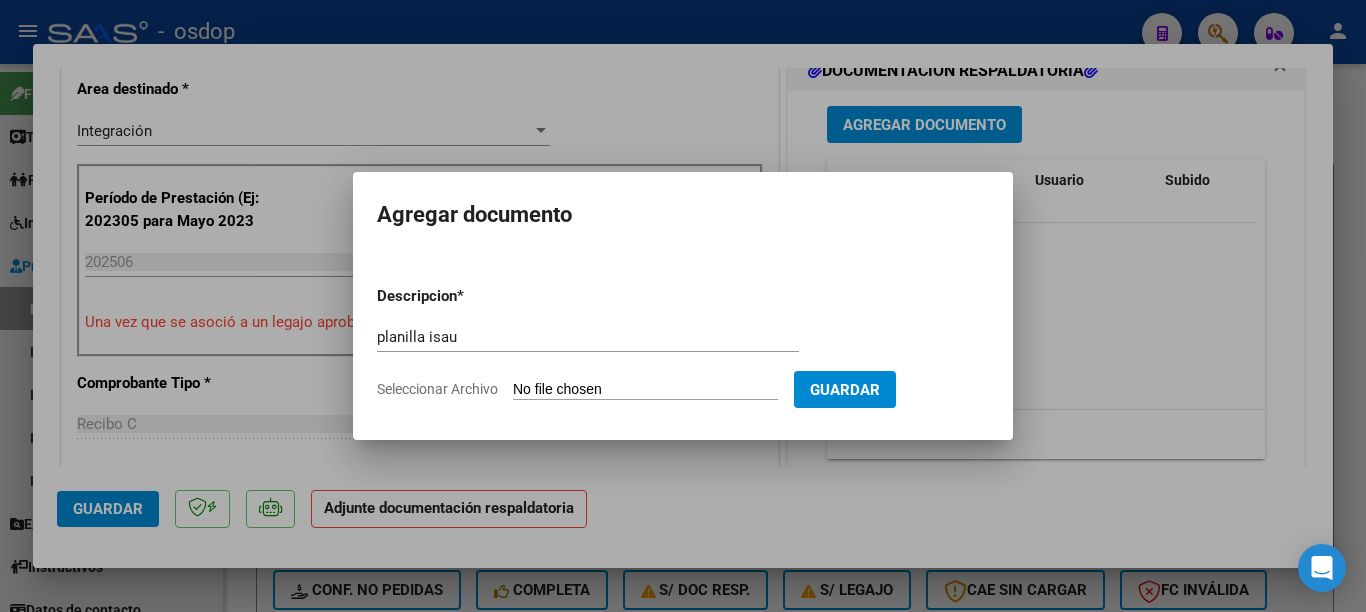 click on "Seleccionar Archivo" at bounding box center [645, 390] 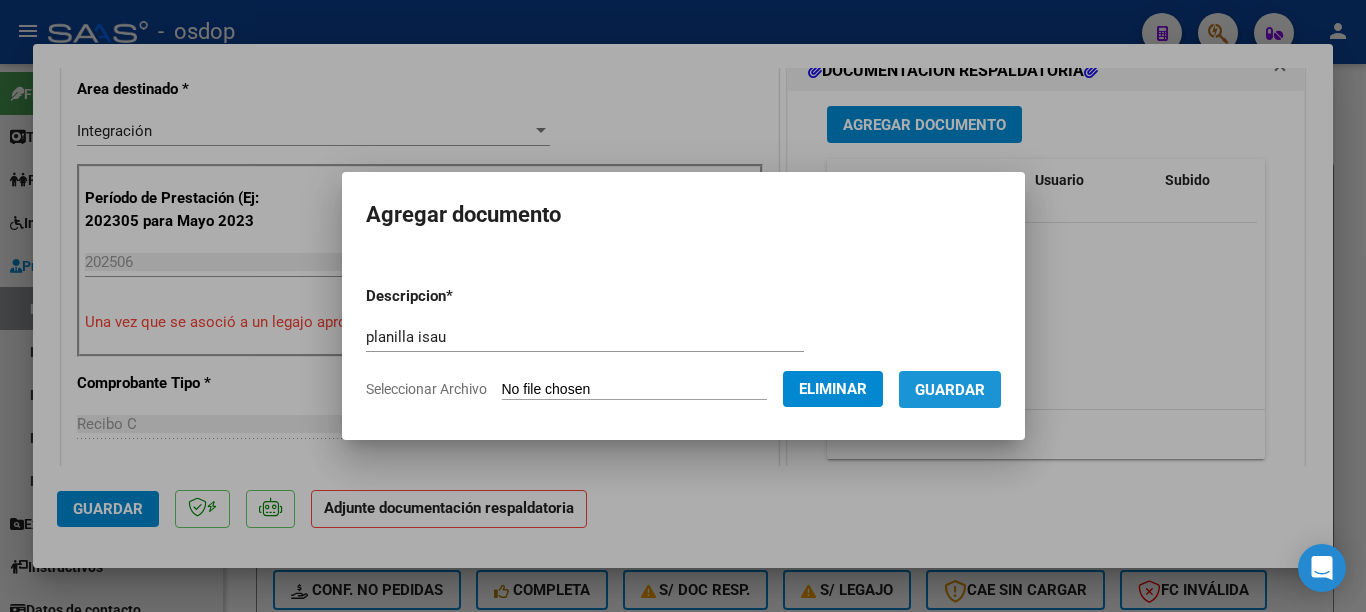 click on "Guardar" at bounding box center [950, 390] 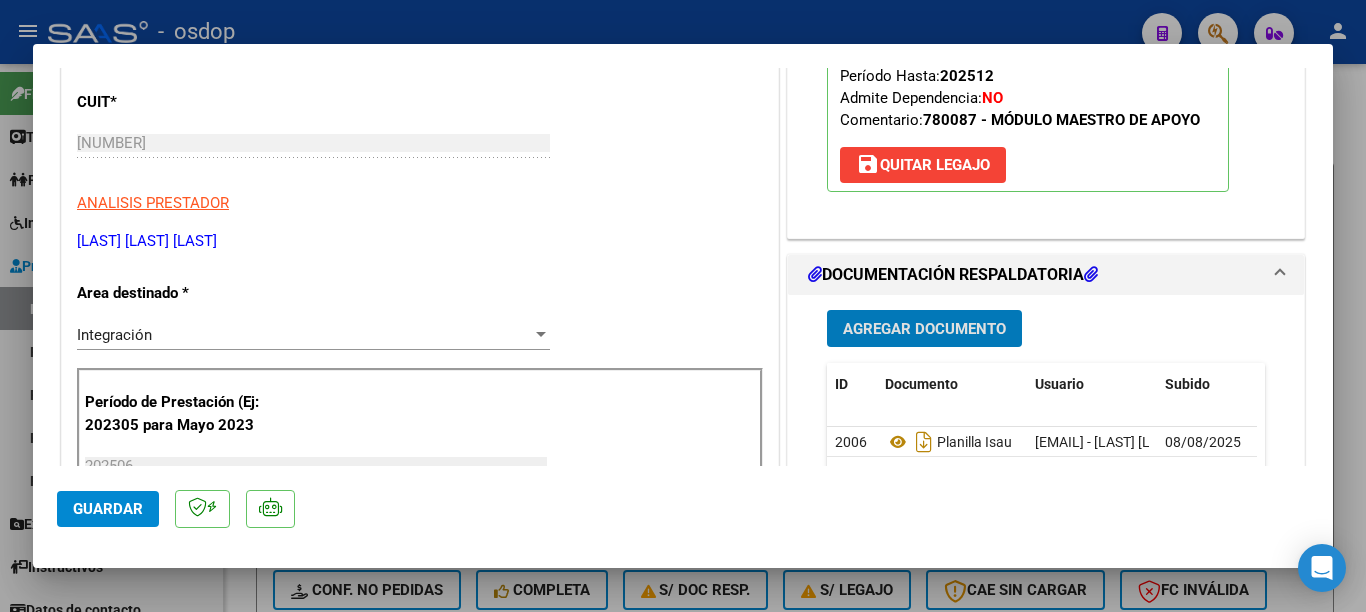 scroll, scrollTop: 400, scrollLeft: 0, axis: vertical 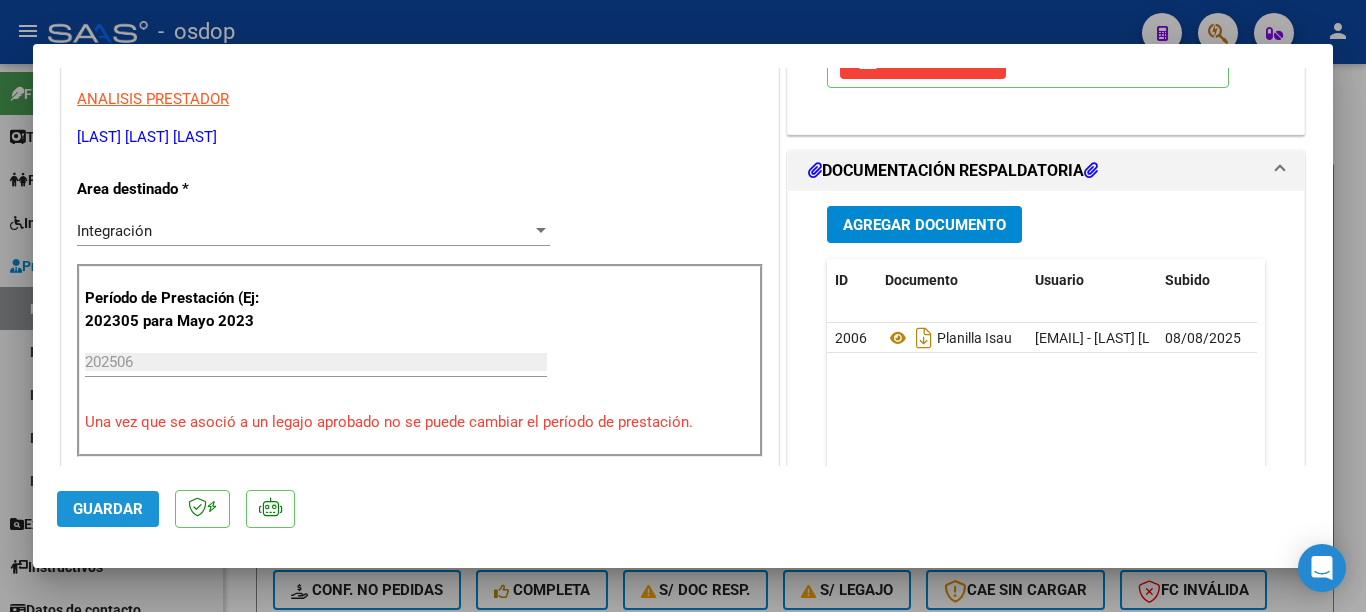 click on "Guardar" 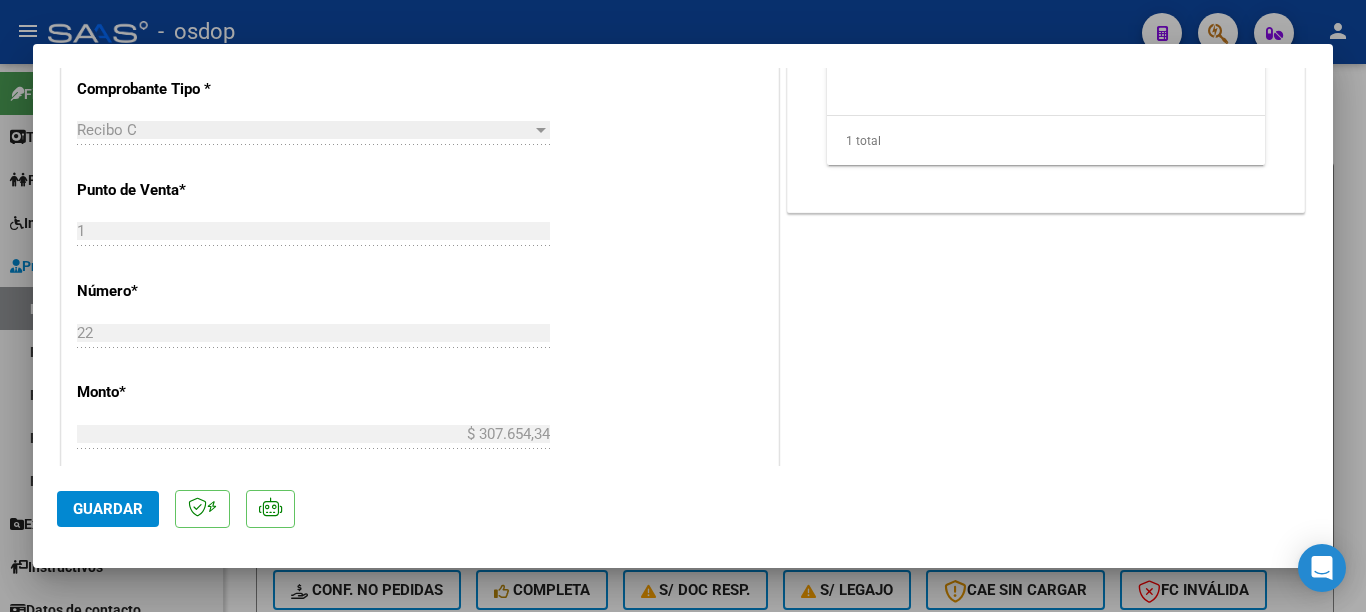 scroll, scrollTop: 800, scrollLeft: 0, axis: vertical 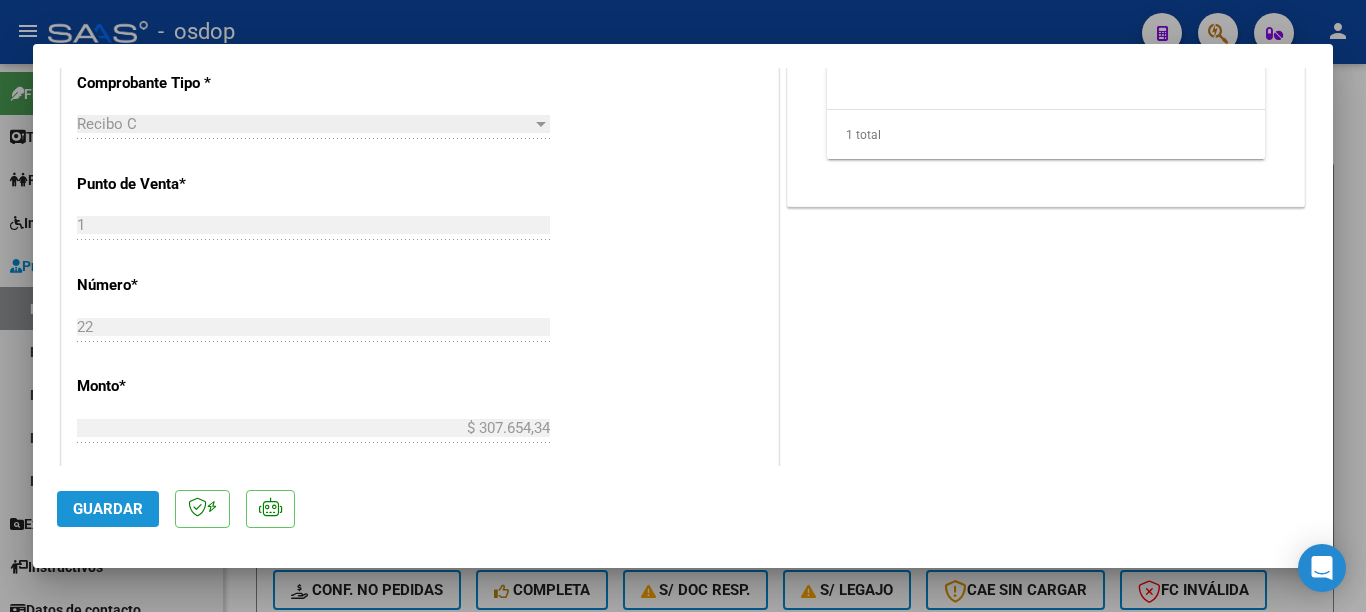 click on "Guardar" 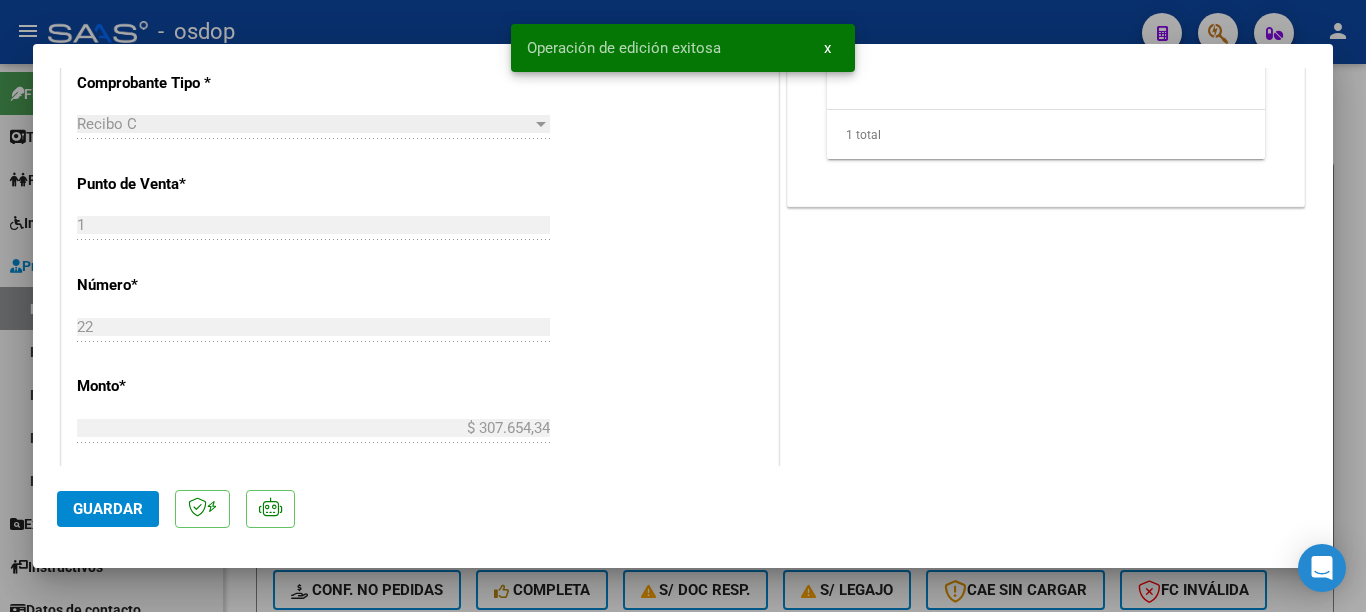 click at bounding box center (683, 306) 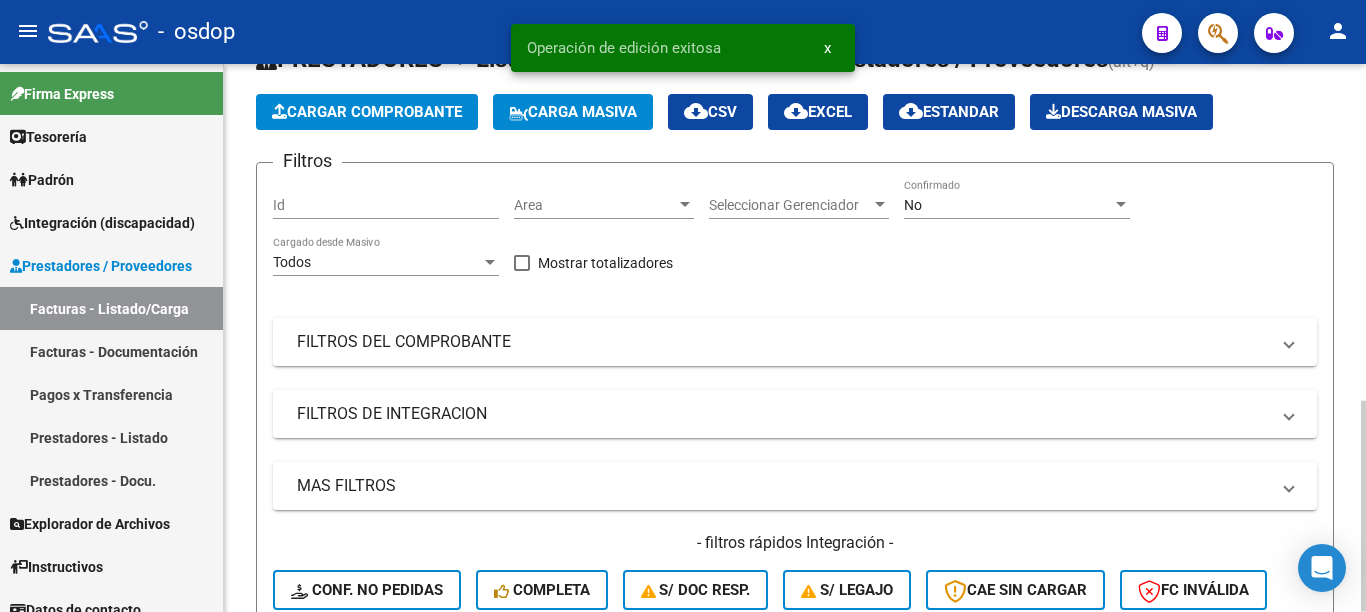 scroll, scrollTop: 475, scrollLeft: 0, axis: vertical 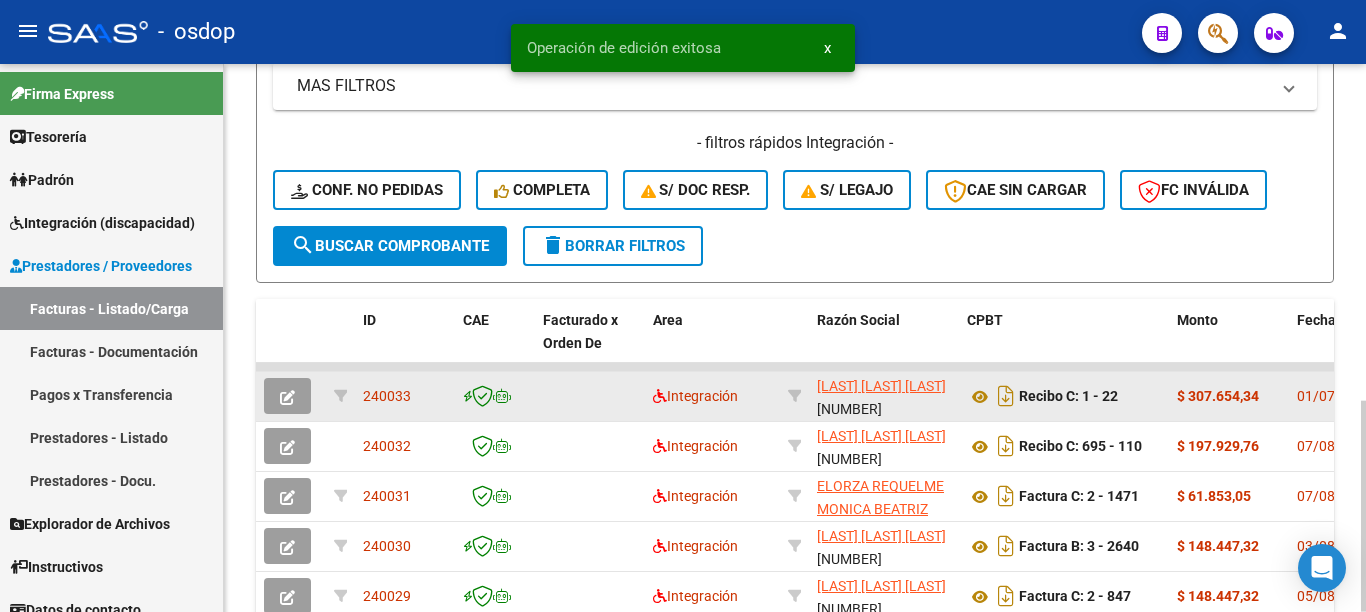 click on "240033" 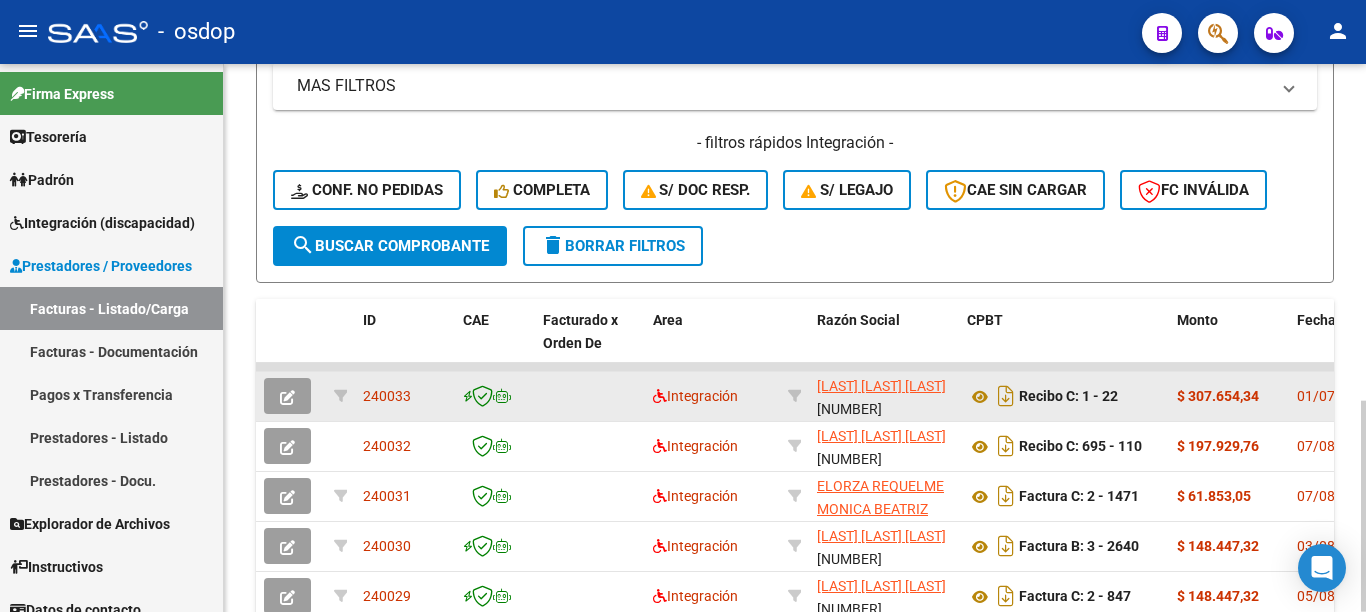 copy on "240033" 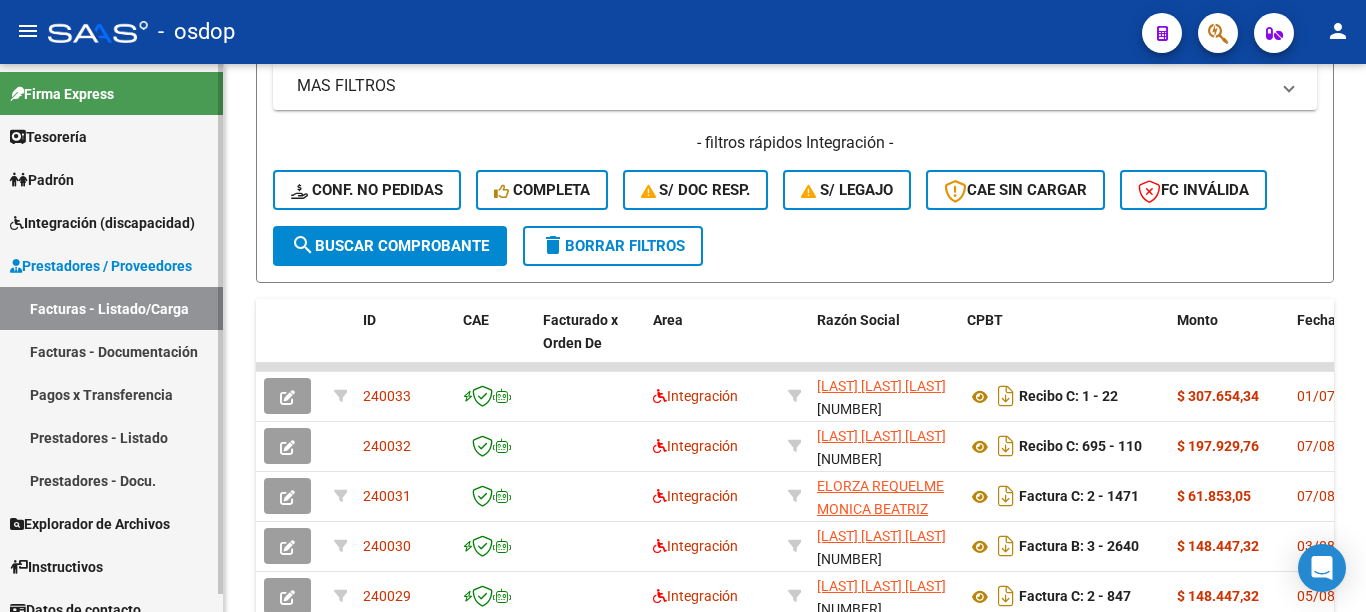 click on "Prestadores / Proveedores" at bounding box center [101, 266] 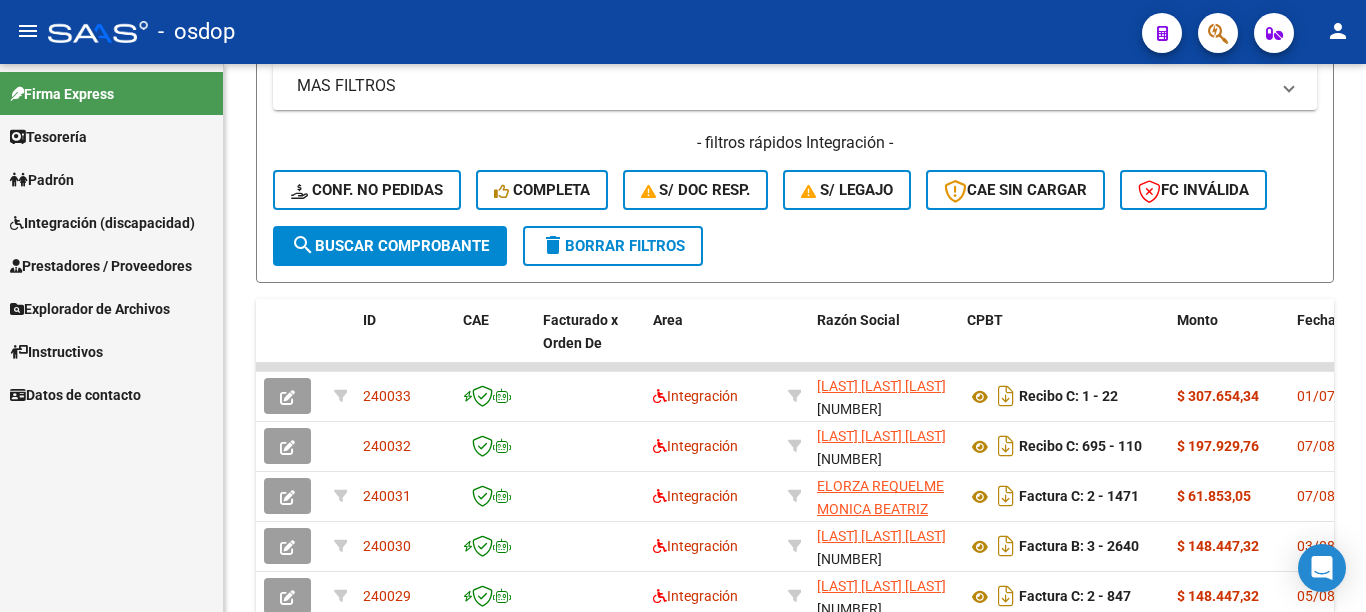 click on "Prestadores / Proveedores" at bounding box center [101, 266] 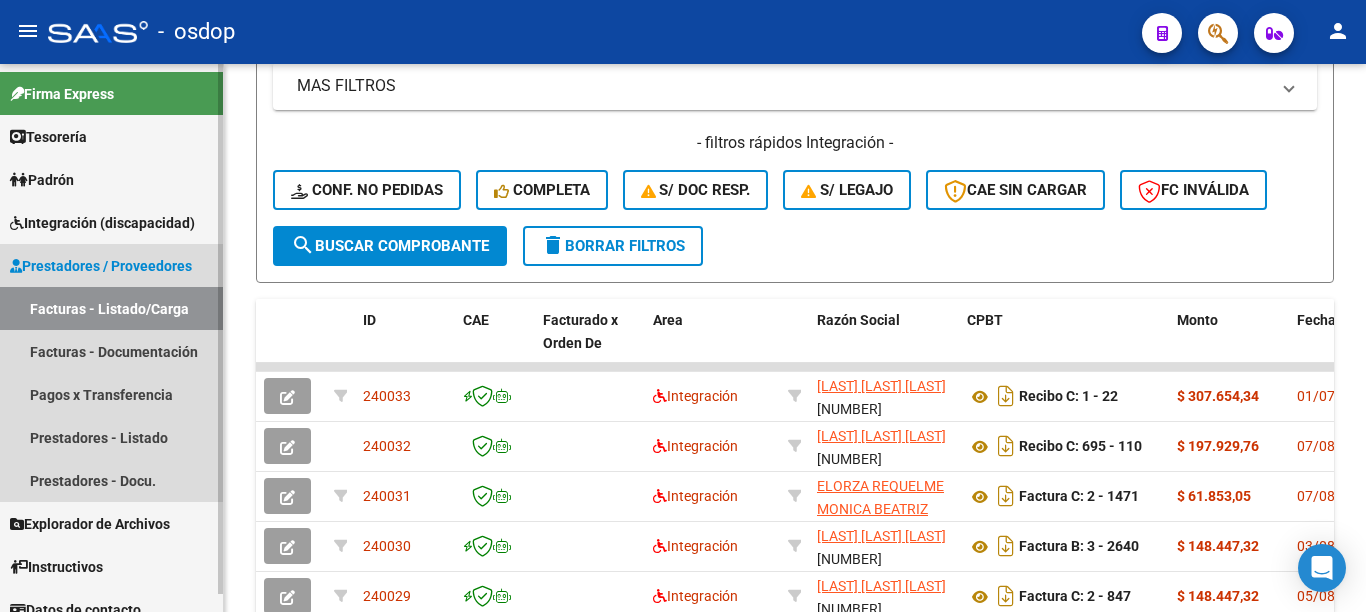 click on "Facturas - Listado/Carga" at bounding box center [111, 308] 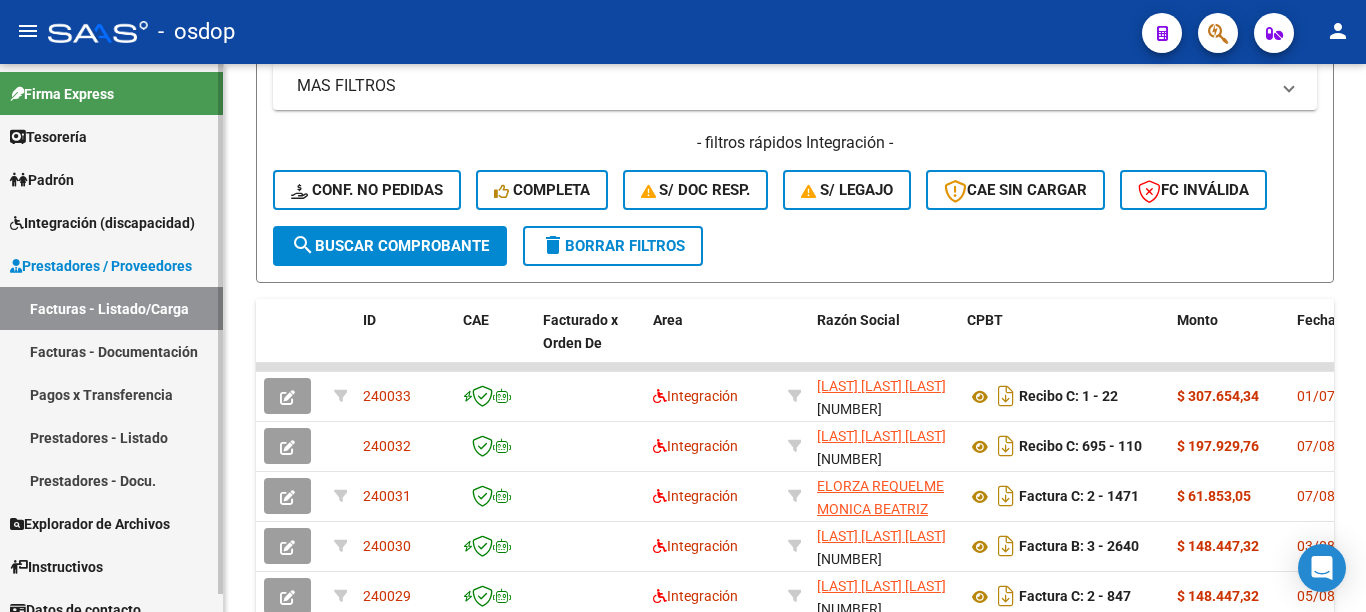 click on "Facturas - Documentación" at bounding box center (111, 351) 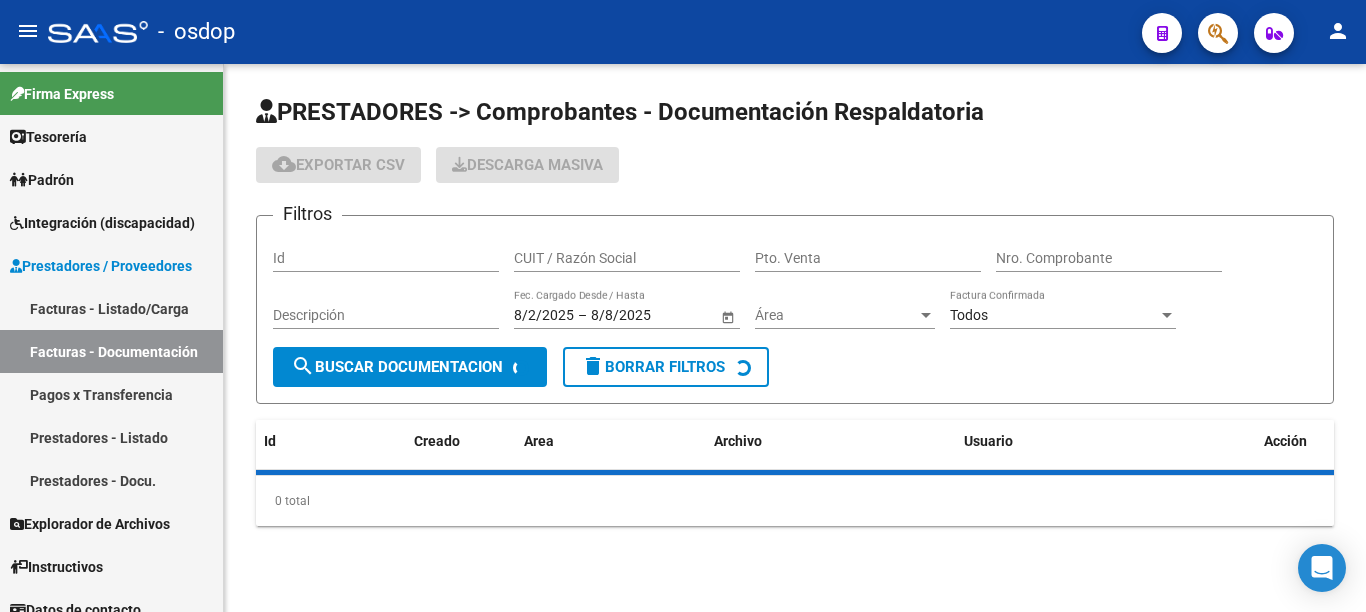 scroll, scrollTop: 0, scrollLeft: 0, axis: both 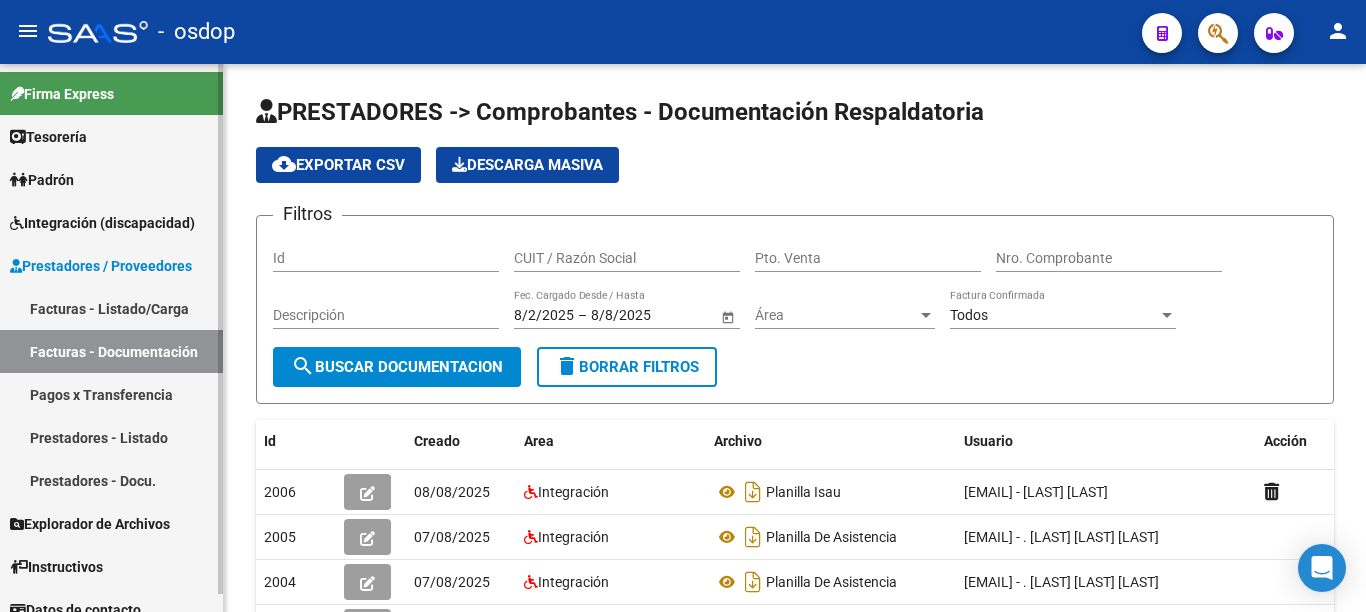 click on "Facturas - Listado/Carga" at bounding box center [111, 308] 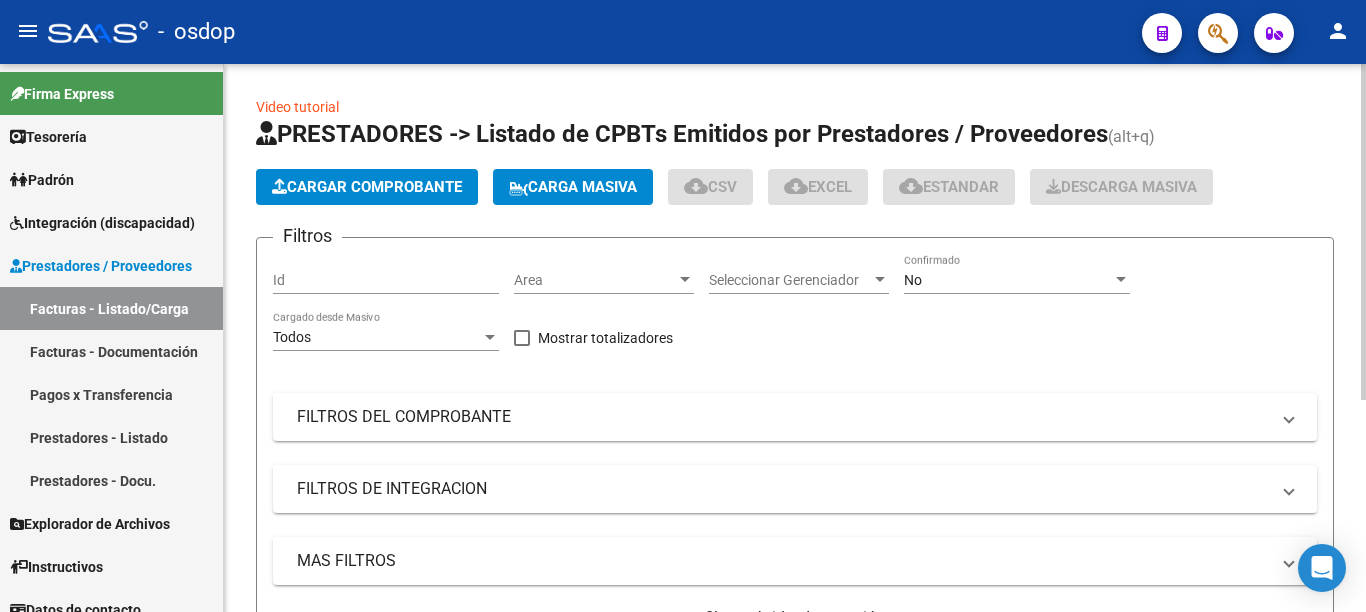 click on "Cargar Comprobante" 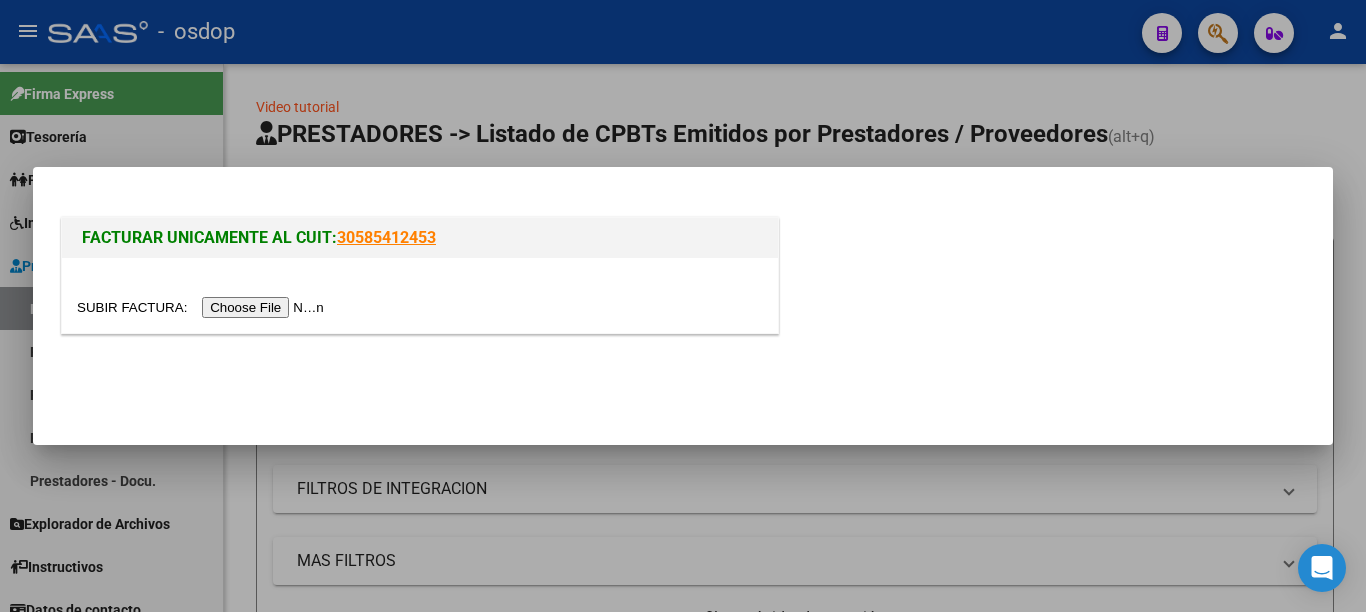 click at bounding box center [203, 307] 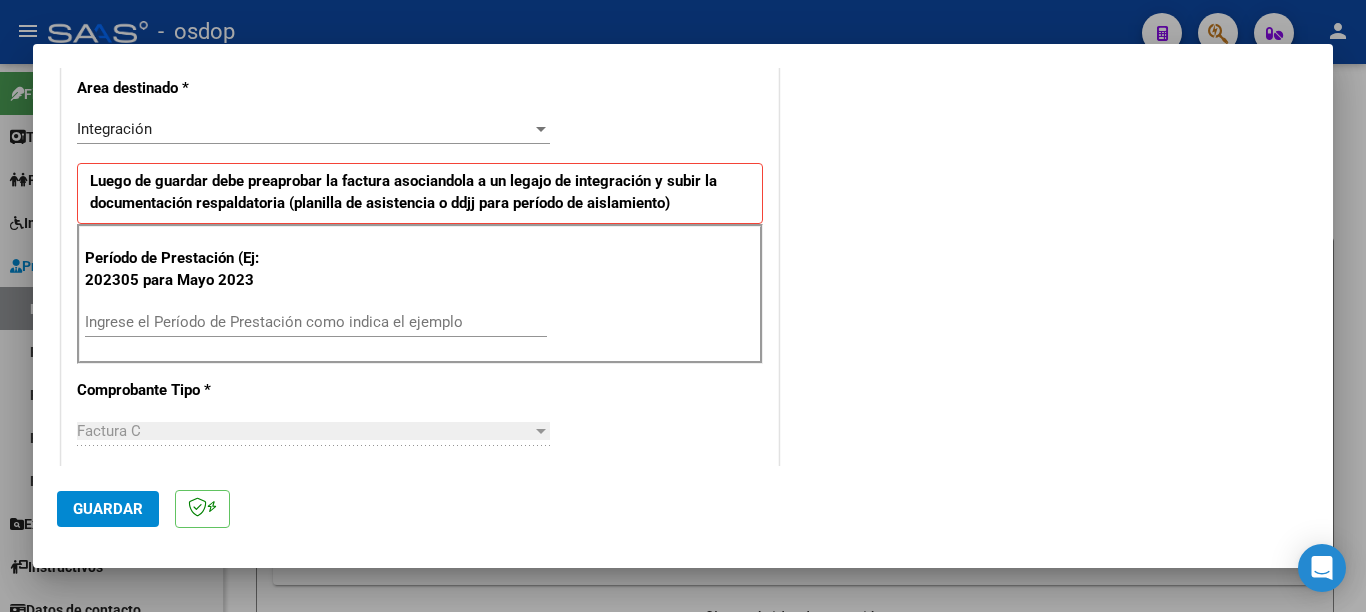 scroll, scrollTop: 500, scrollLeft: 0, axis: vertical 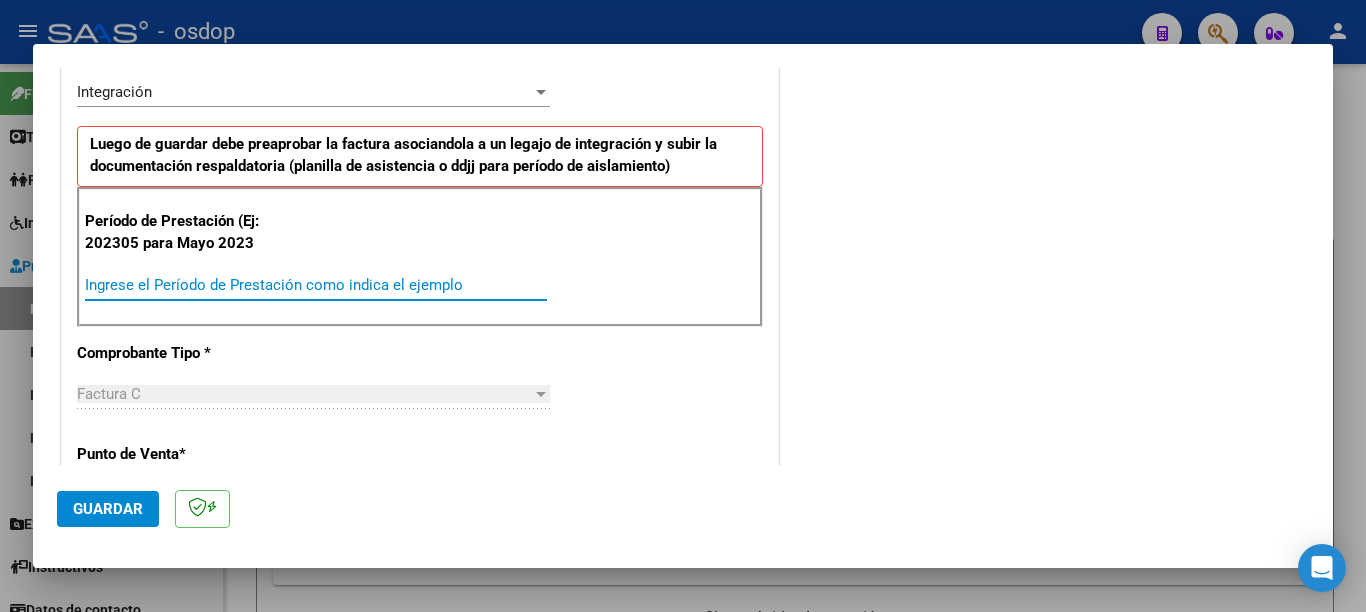 click on "Ingrese el Período de Prestación como indica el ejemplo" at bounding box center (316, 285) 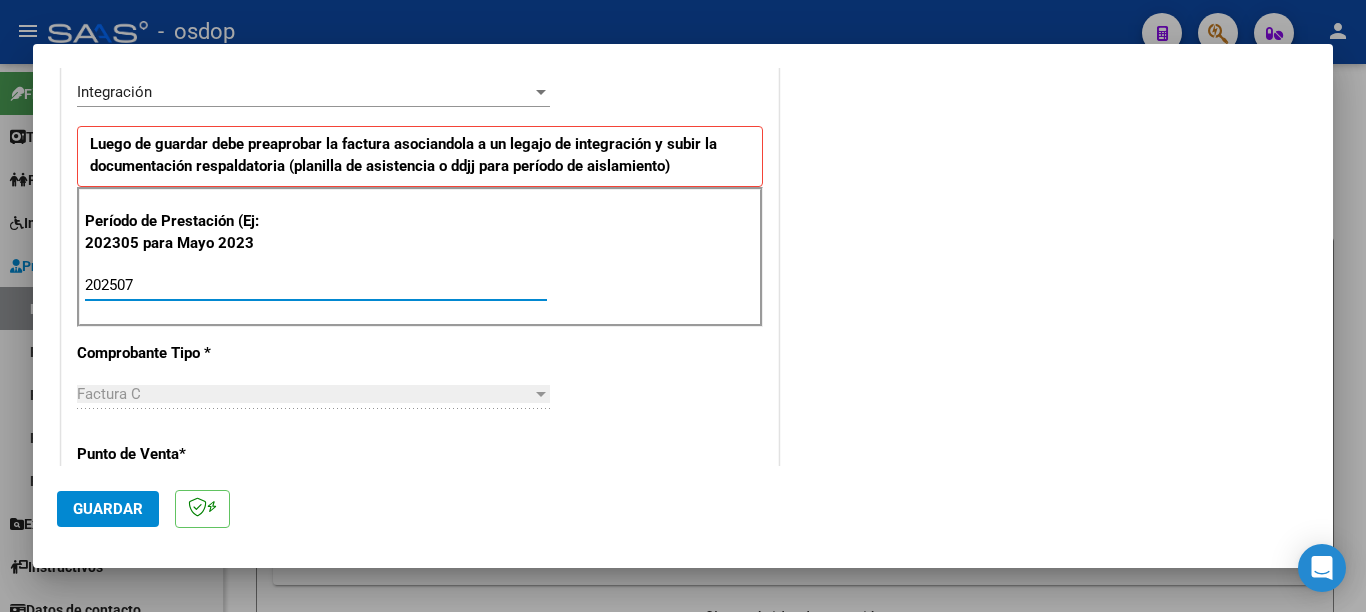 type on "202507" 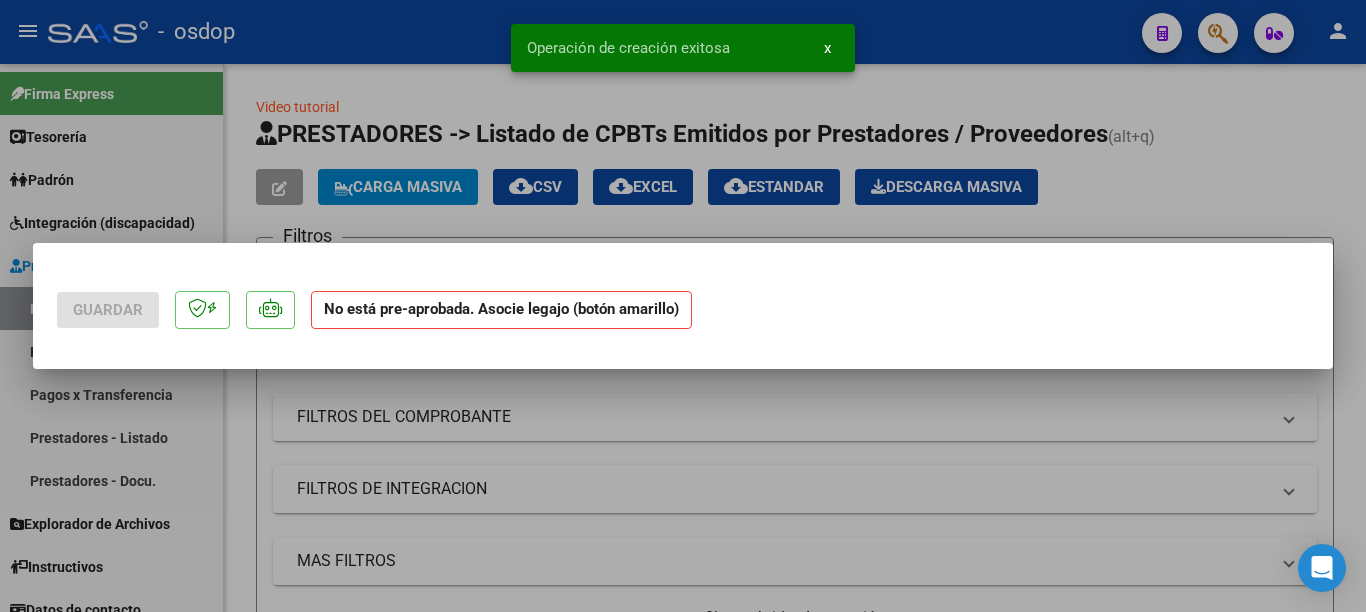 scroll, scrollTop: 0, scrollLeft: 0, axis: both 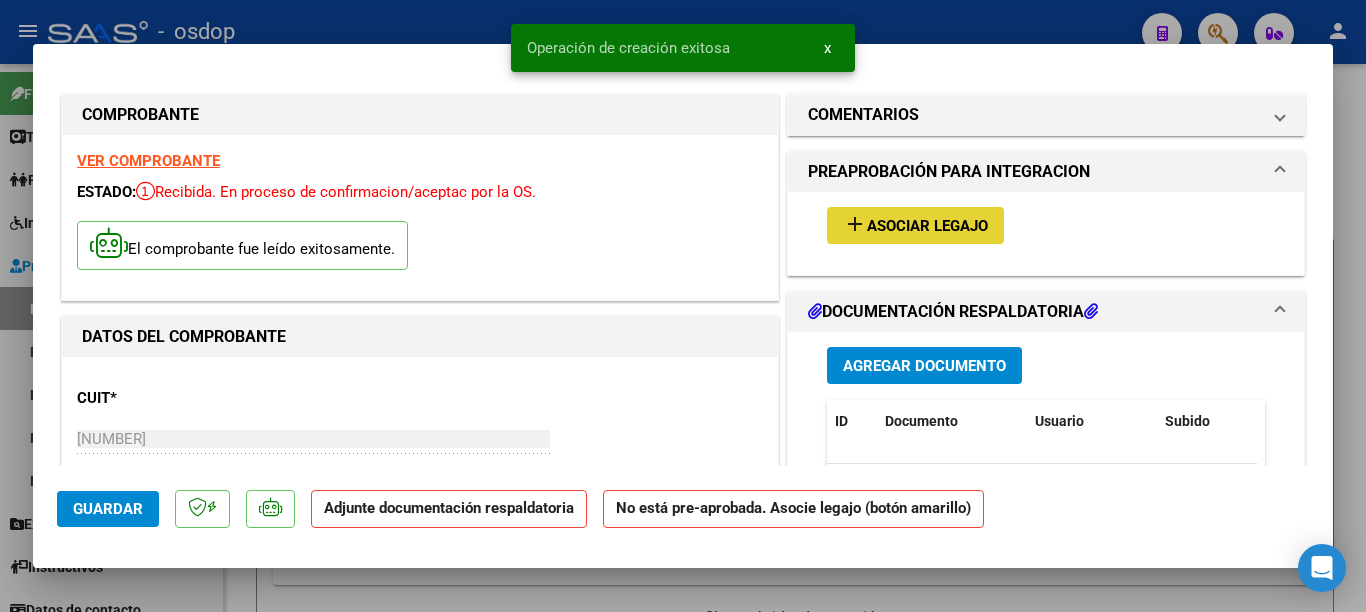 click on "add Asociar Legajo" at bounding box center [915, 225] 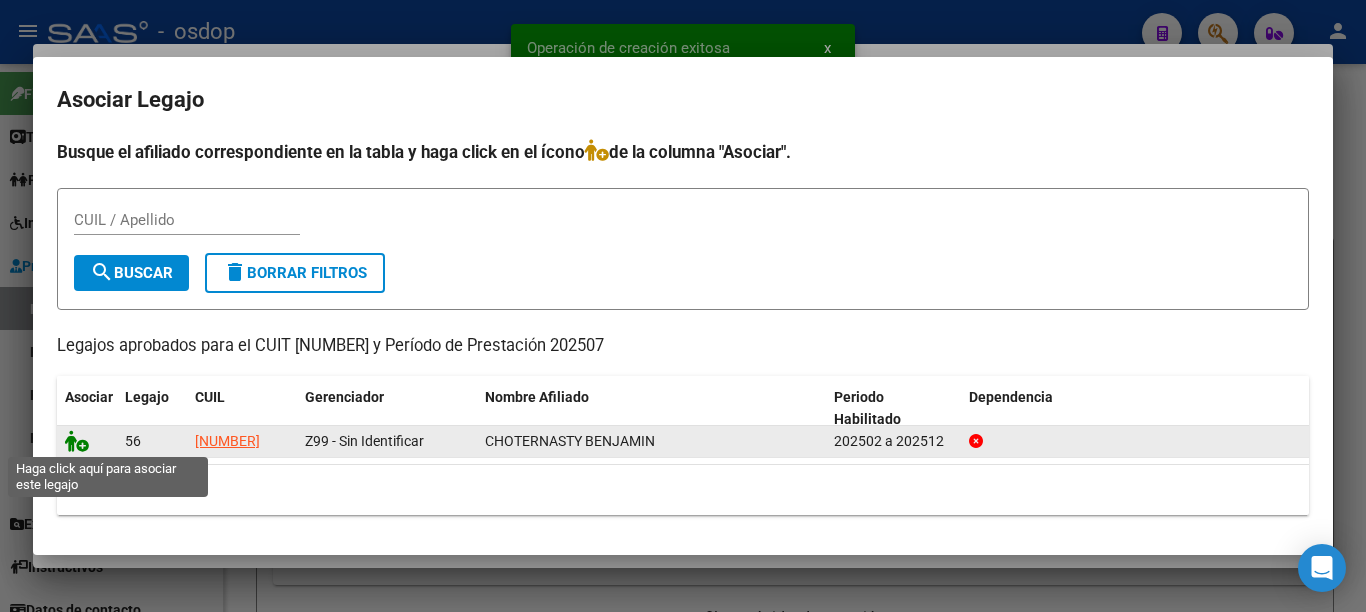 click 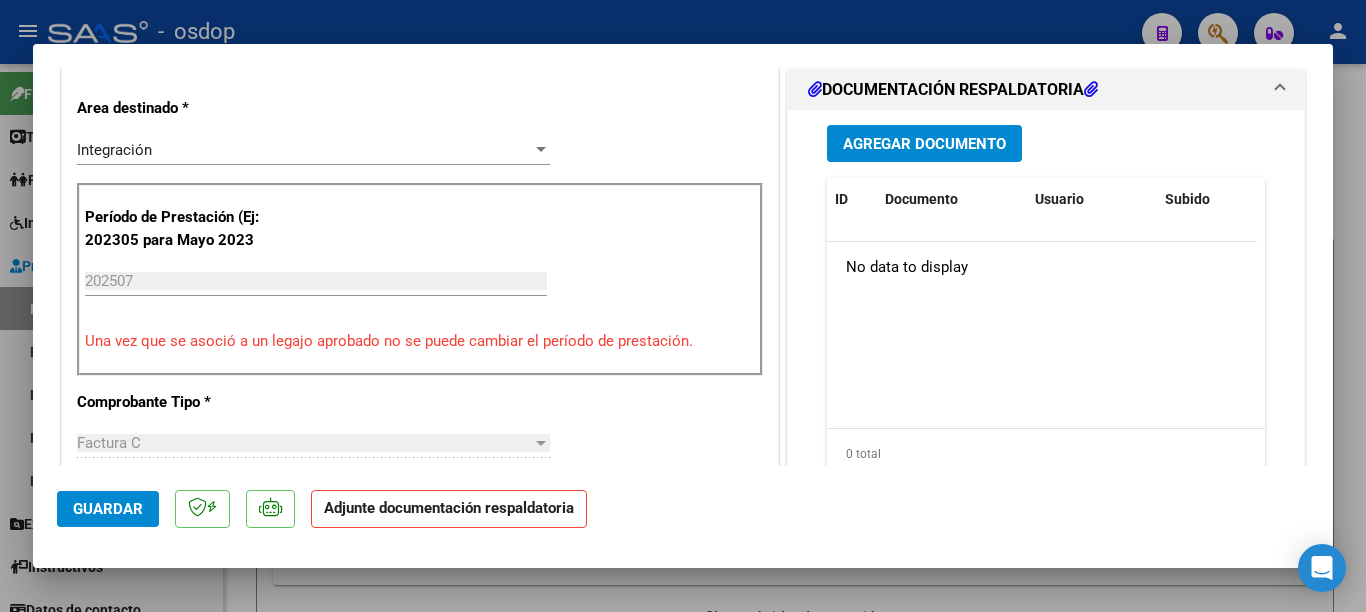 scroll, scrollTop: 400, scrollLeft: 0, axis: vertical 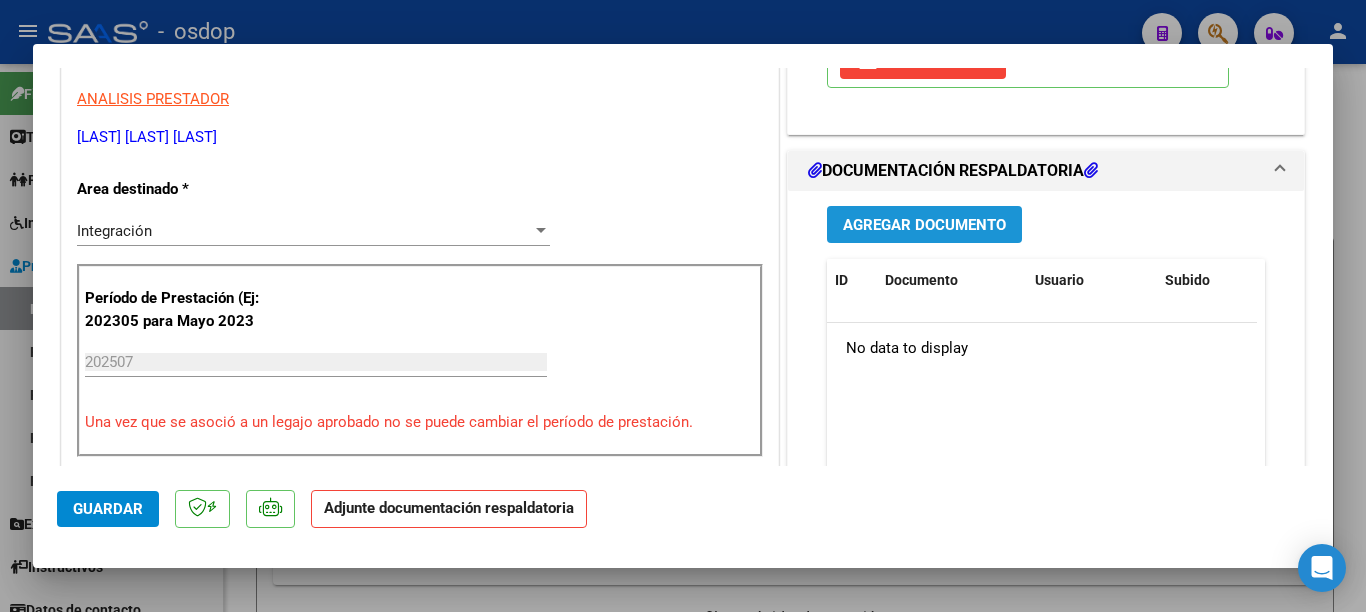 click on "Agregar Documento" at bounding box center [924, 225] 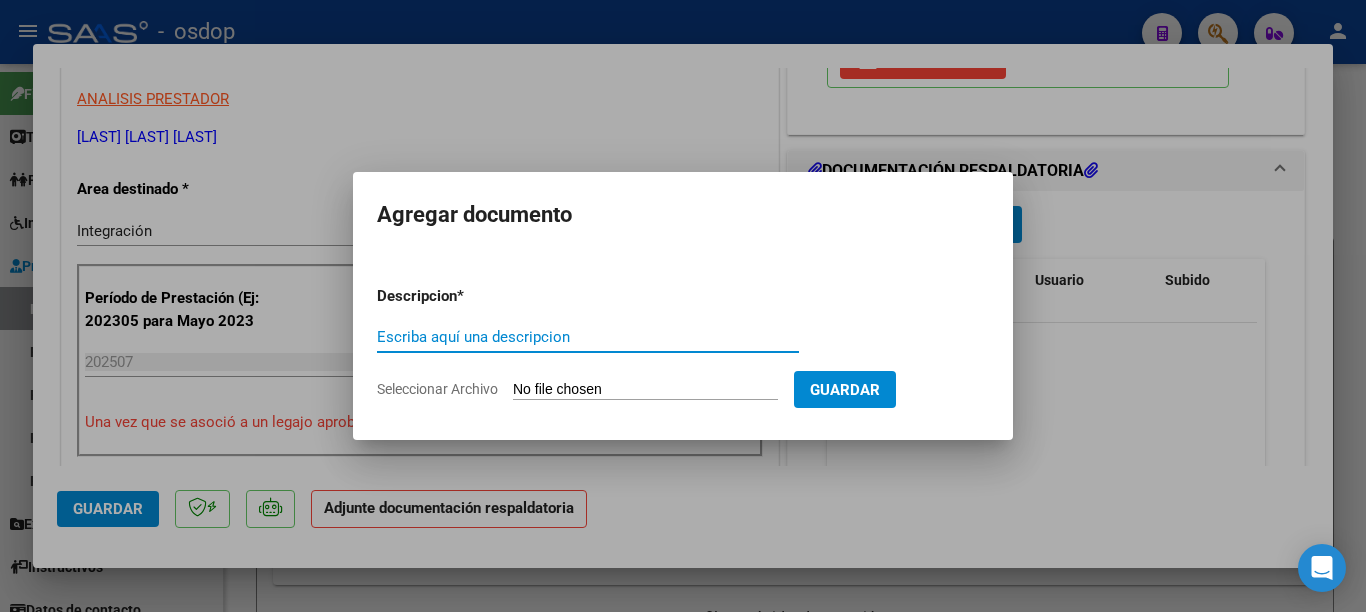 click on "Escriba aquí una descripcion" at bounding box center [588, 337] 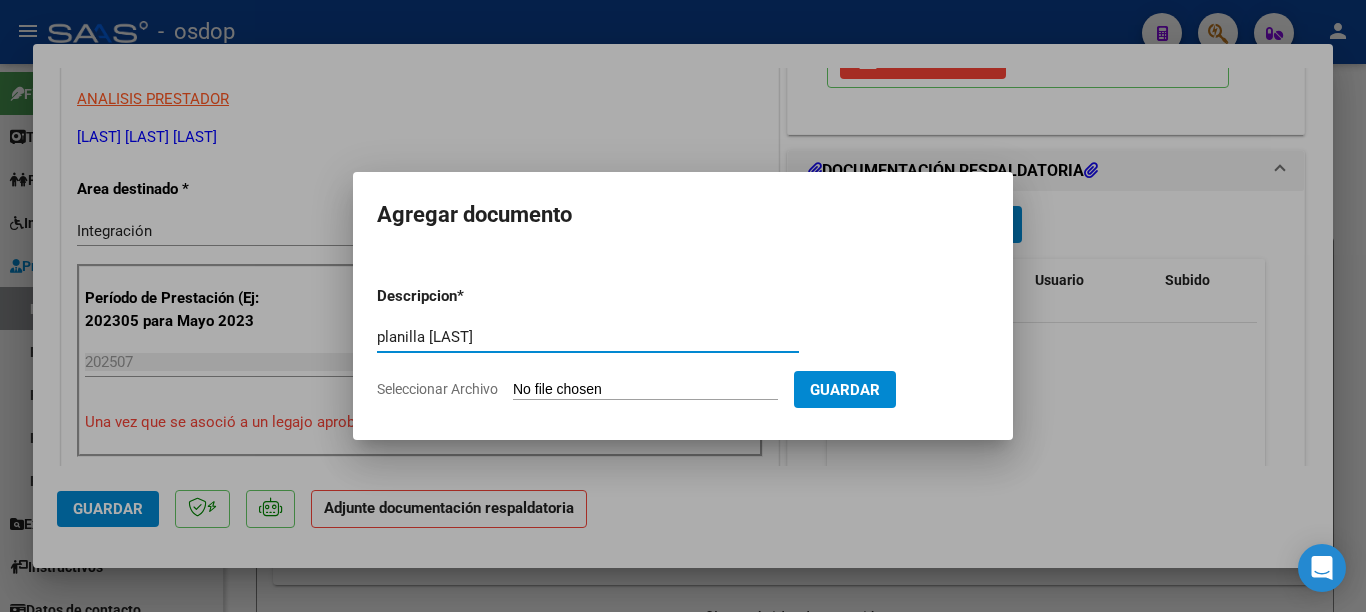 type on "planilla [LAST]" 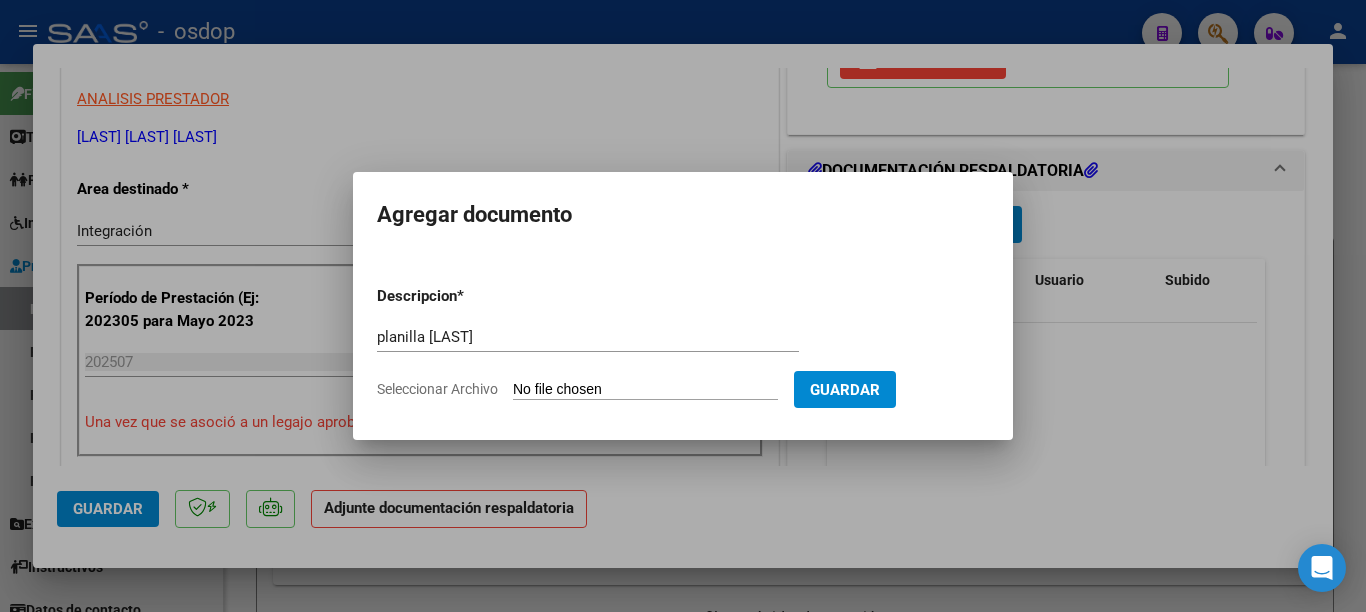 click on "Seleccionar Archivo" at bounding box center (645, 390) 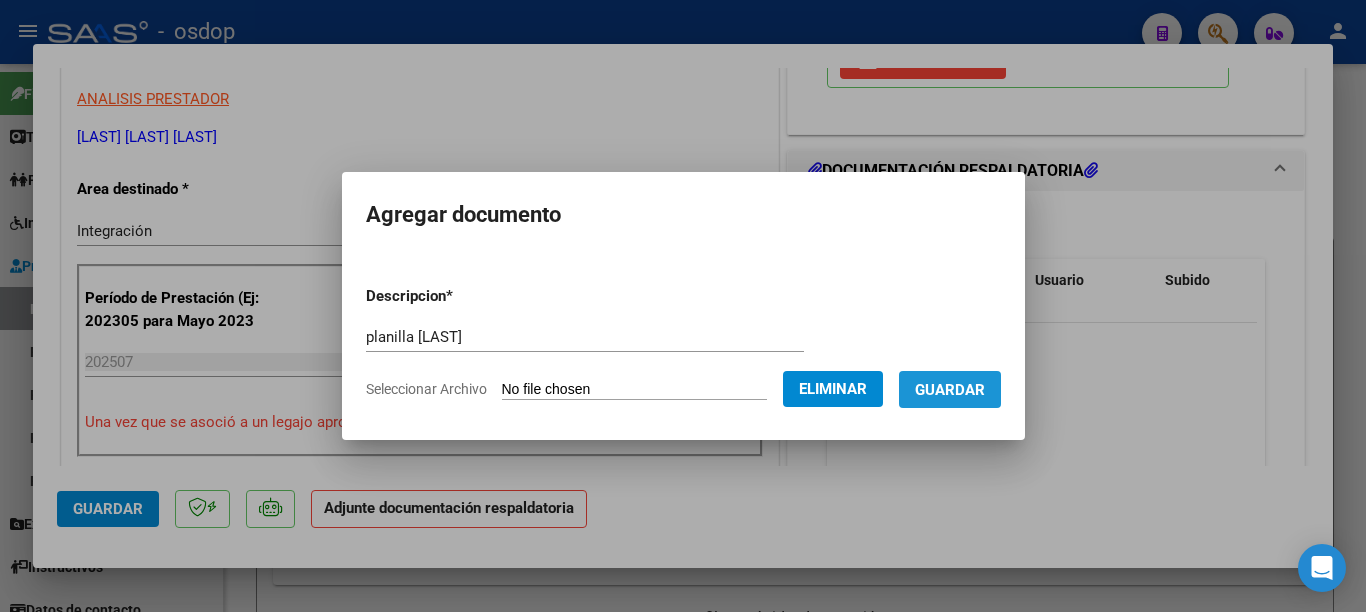click on "Guardar" at bounding box center (950, 390) 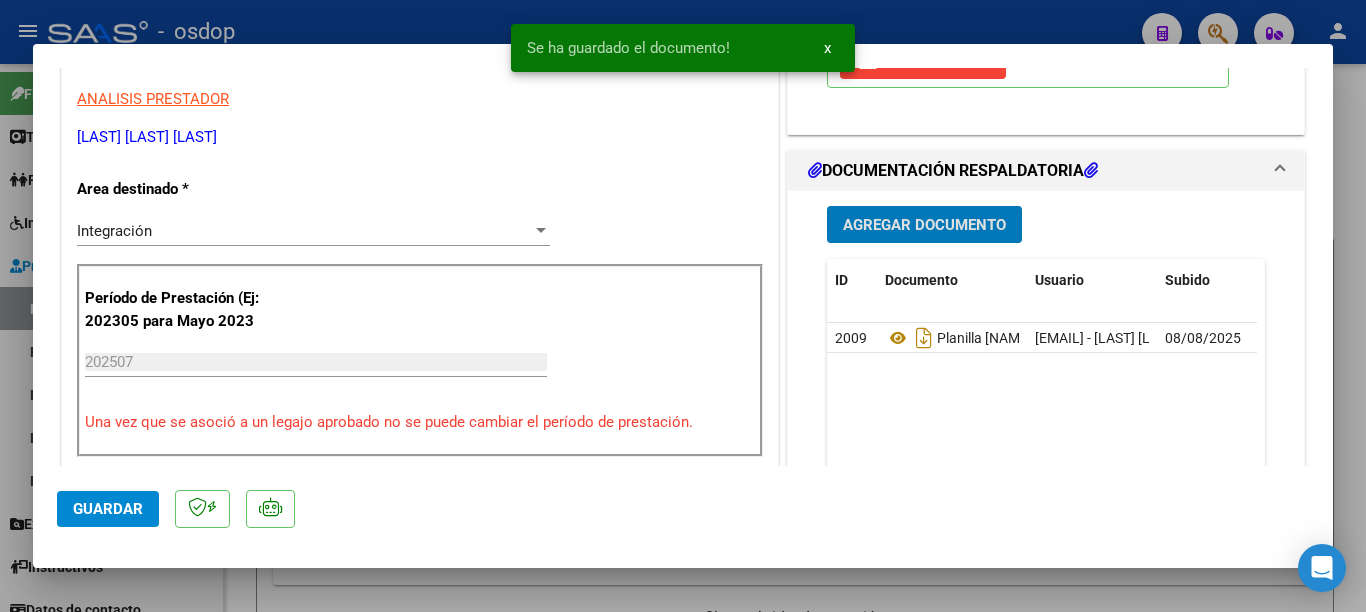 click on "Guardar" 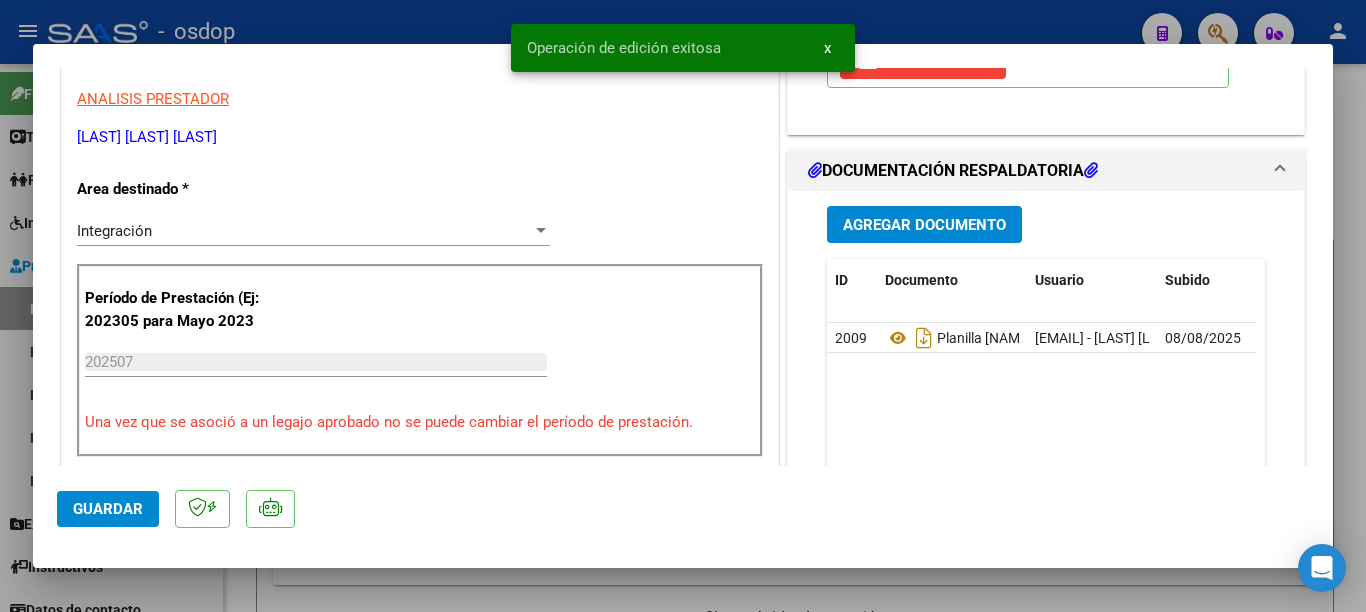 click at bounding box center (683, 306) 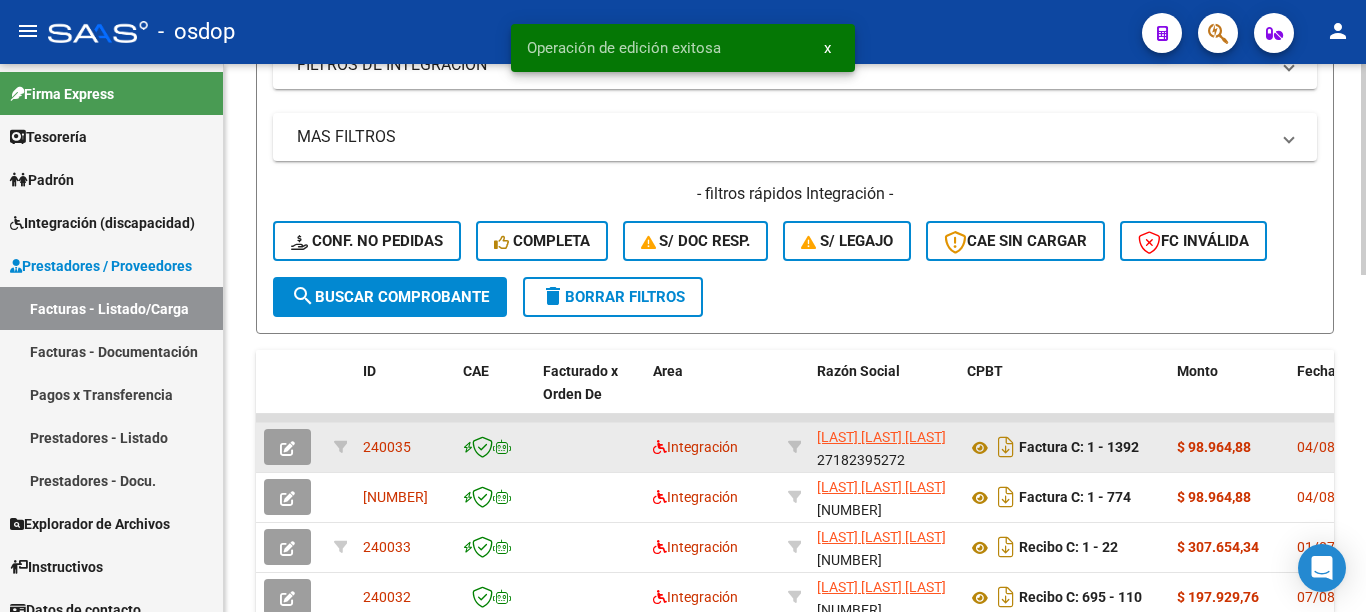 scroll, scrollTop: 500, scrollLeft: 0, axis: vertical 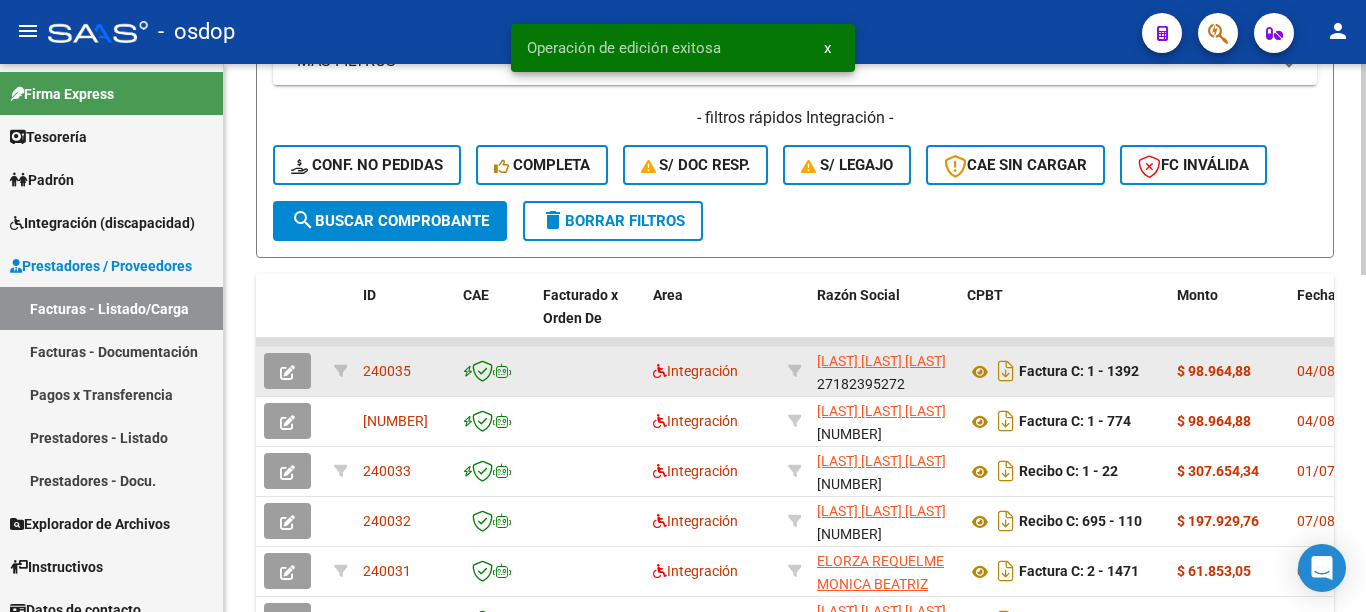 click on "240035" 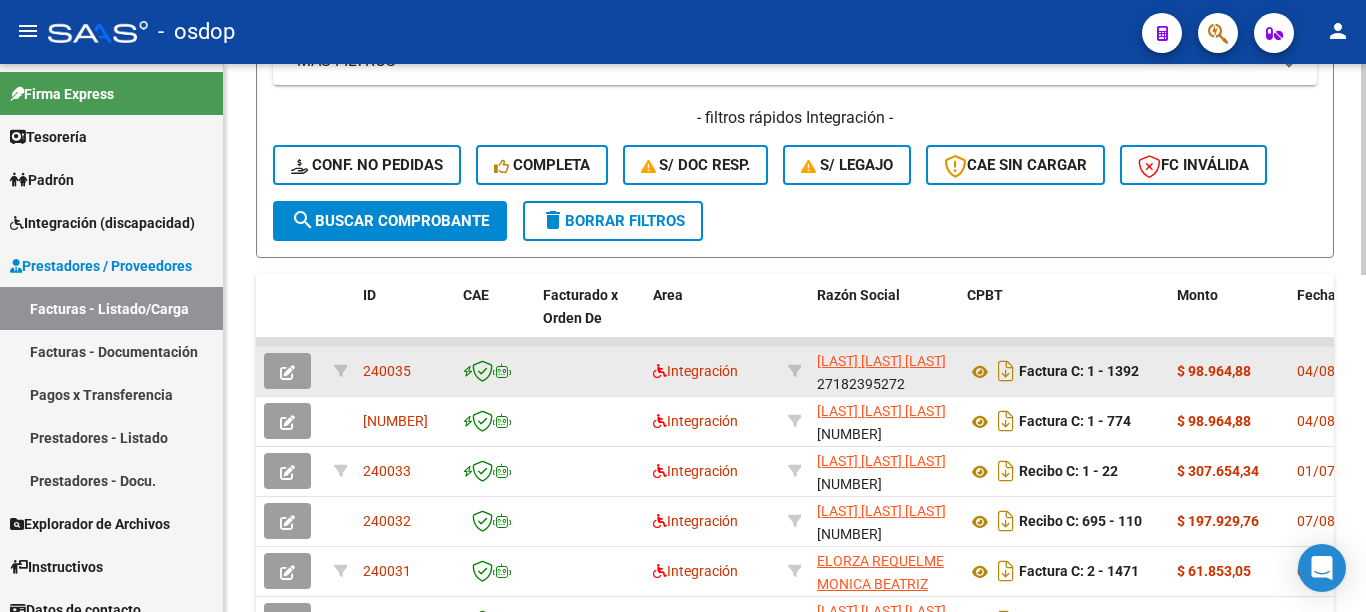 copy on "240035" 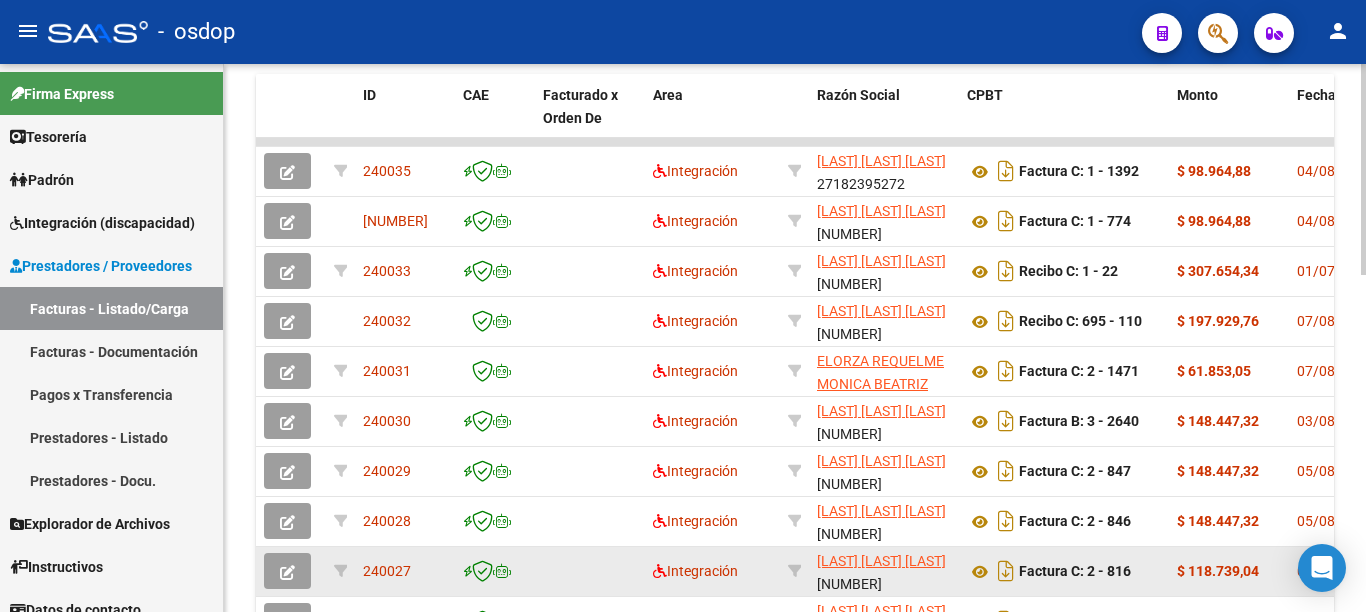 scroll, scrollTop: 800, scrollLeft: 0, axis: vertical 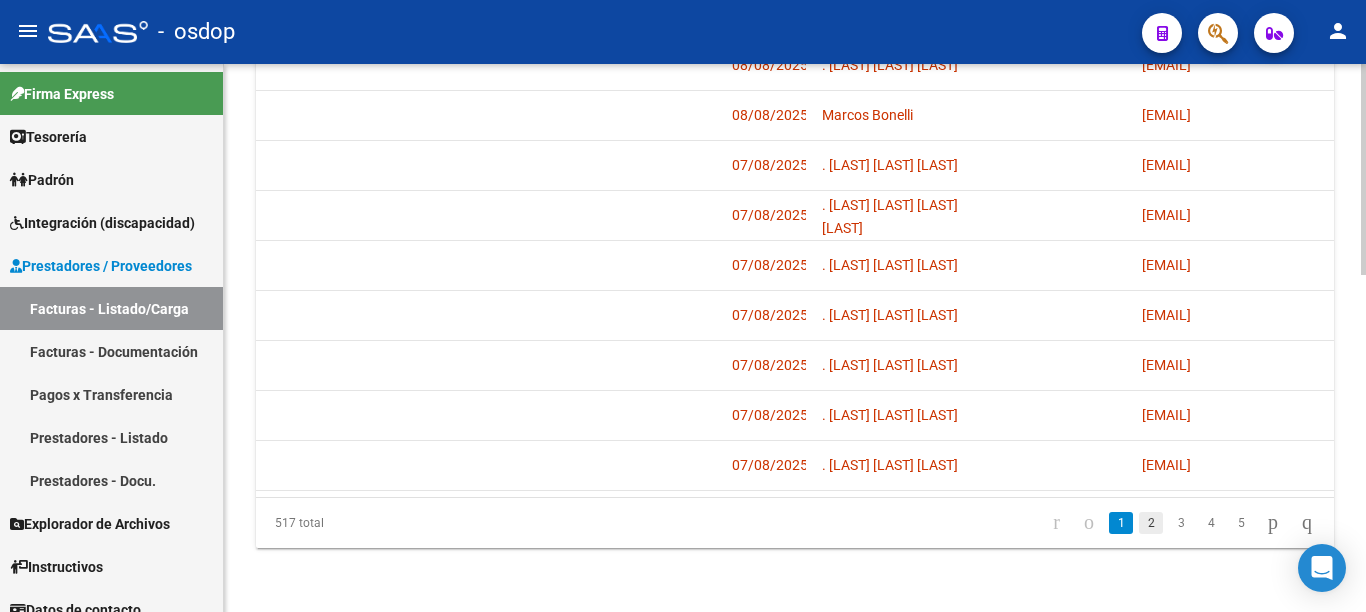 click on "2" 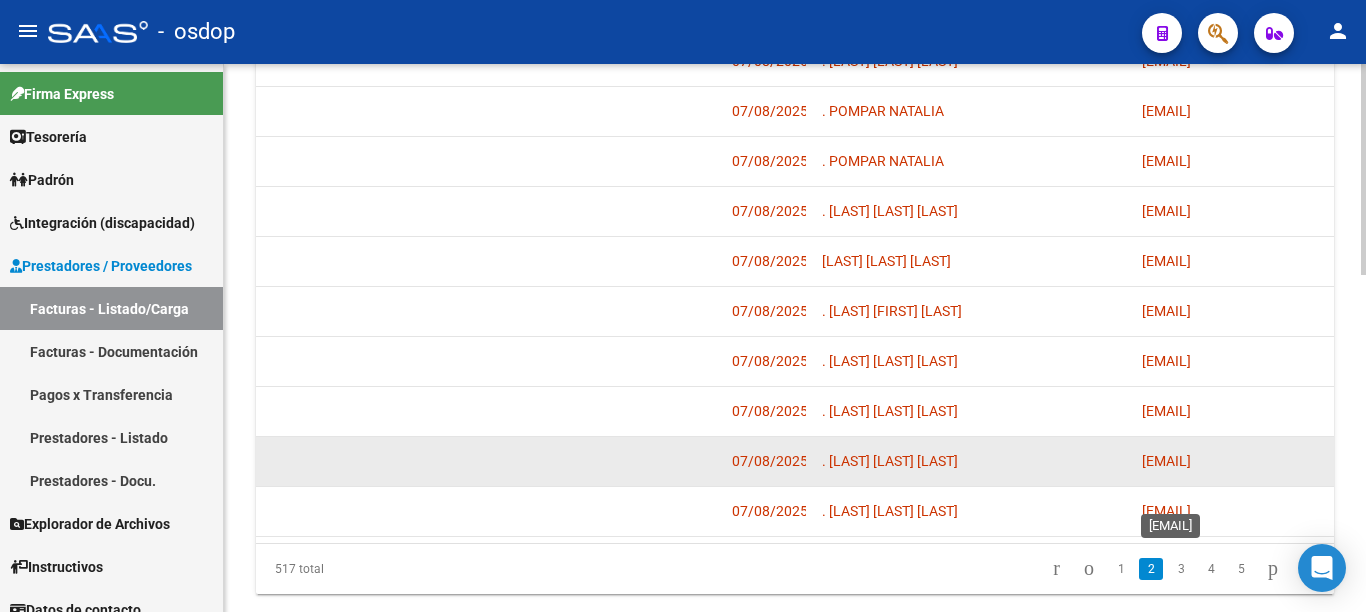 scroll, scrollTop: 873, scrollLeft: 0, axis: vertical 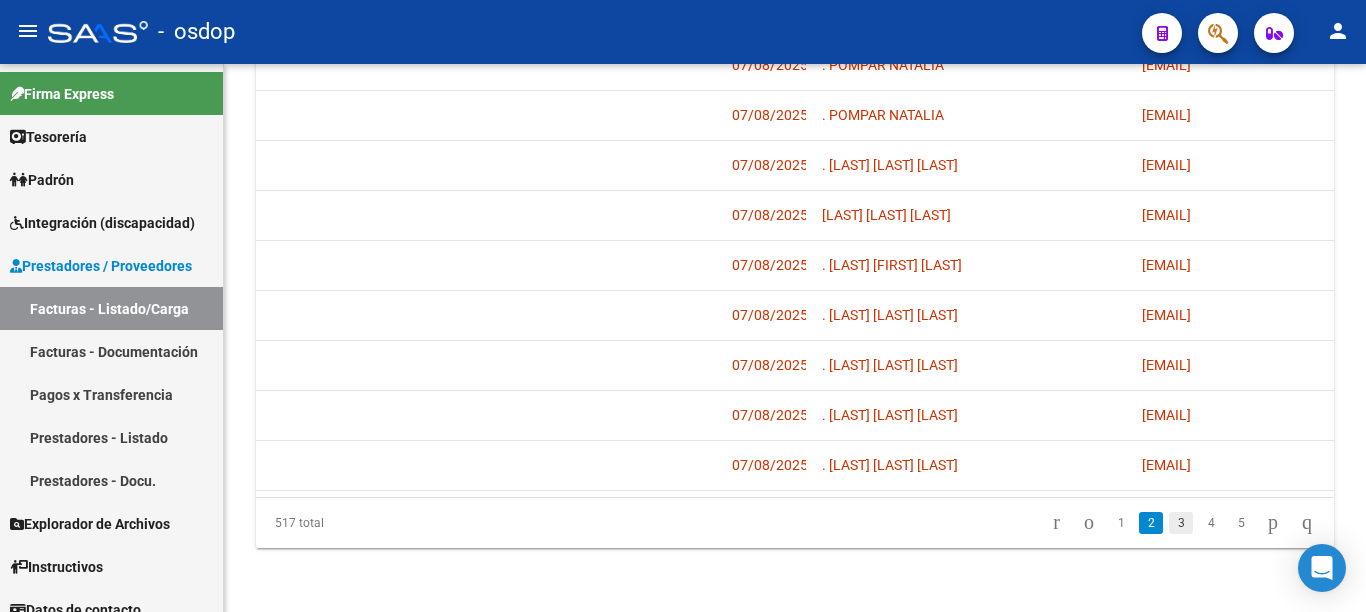 click on "3" 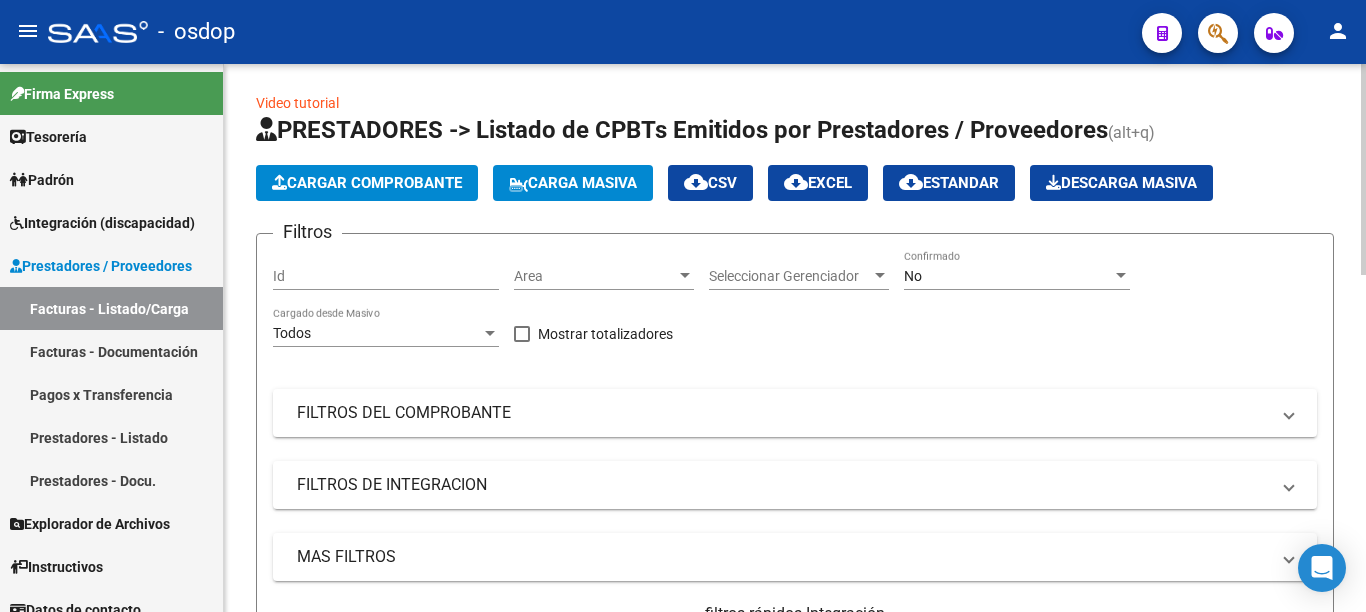 scroll, scrollTop: 0, scrollLeft: 0, axis: both 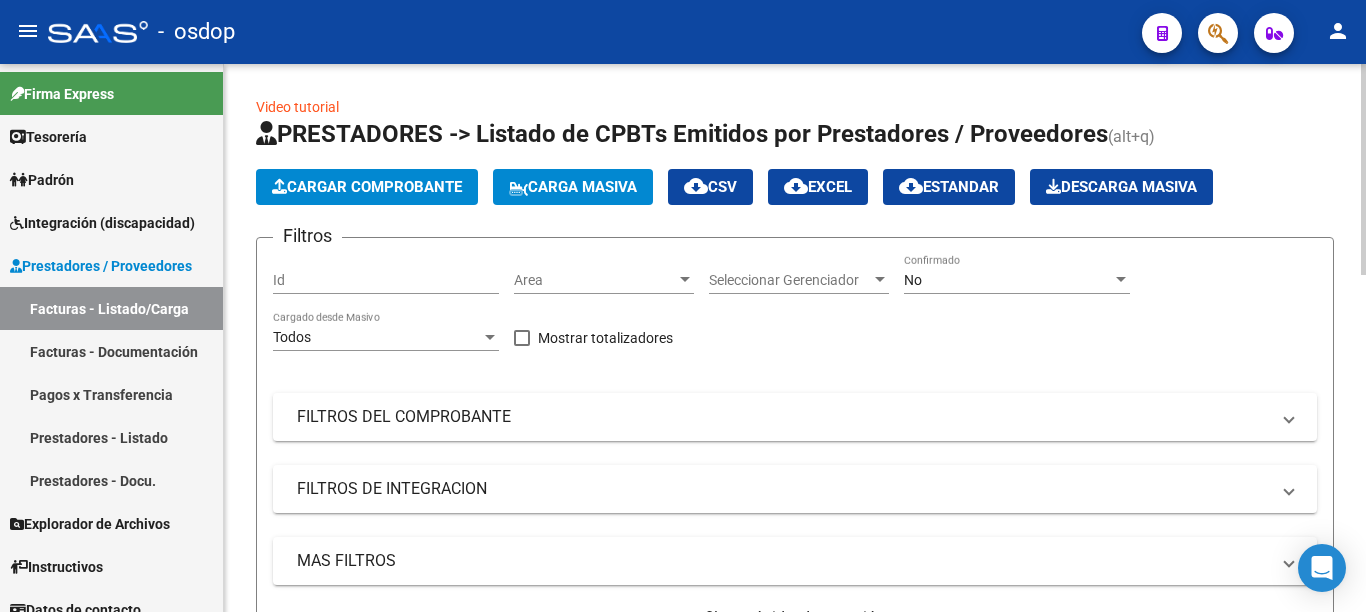 click on "Cargar Comprobante" 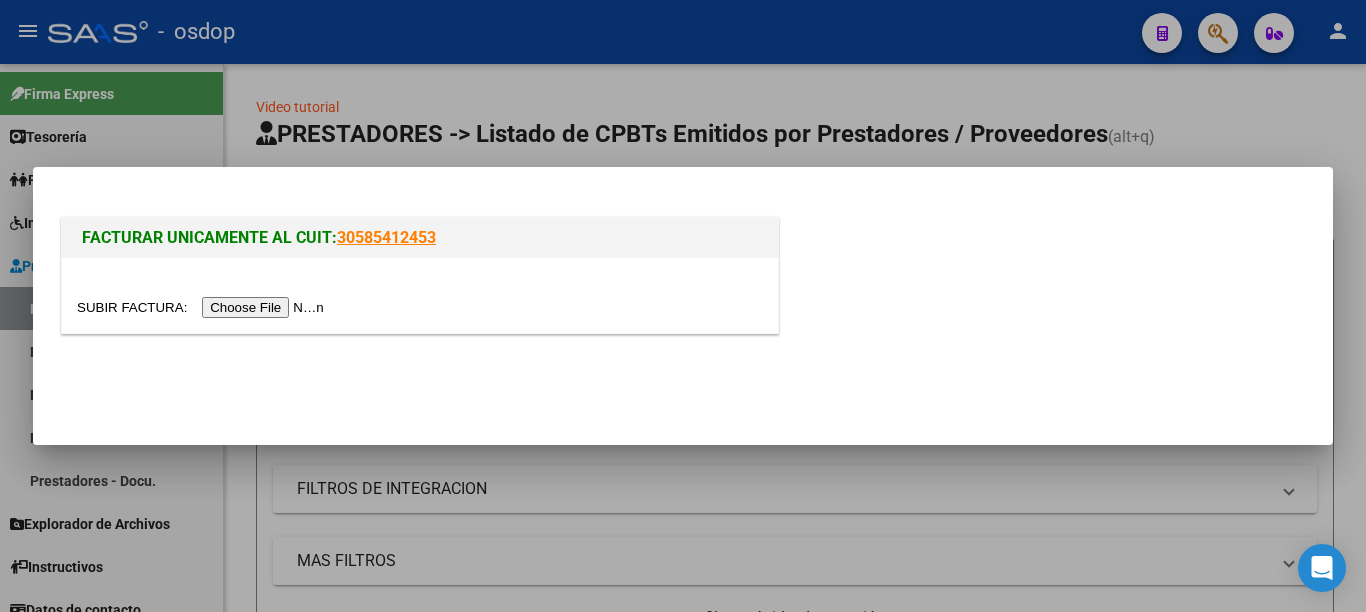click at bounding box center (203, 307) 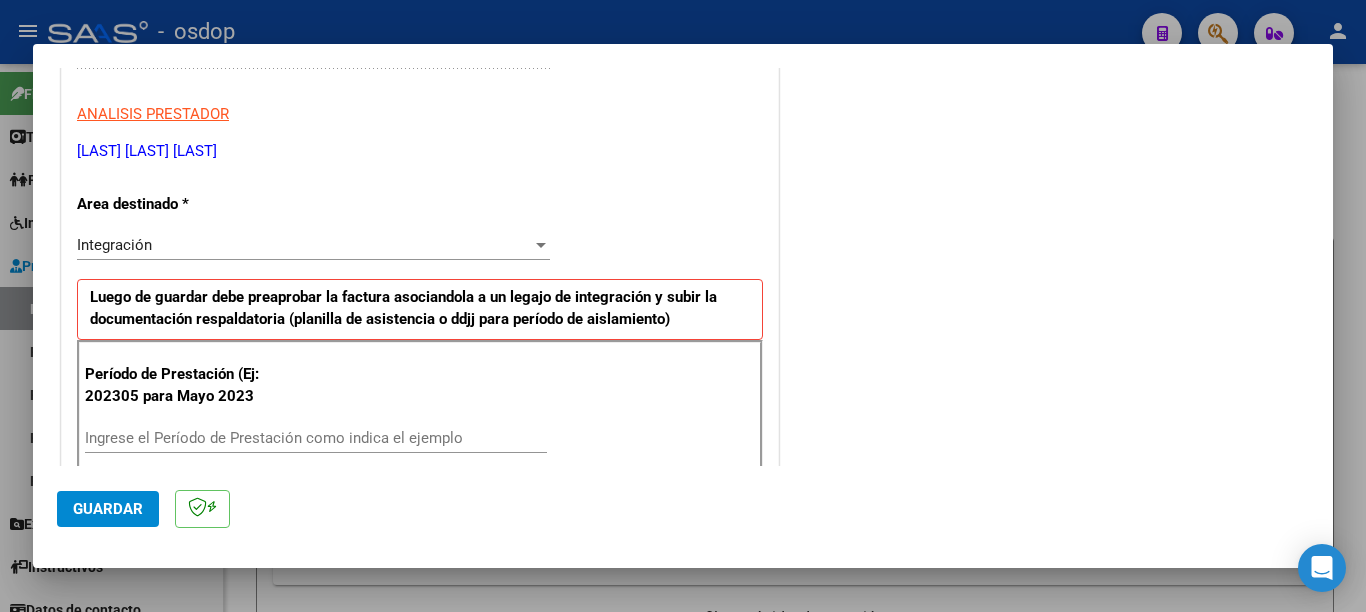scroll, scrollTop: 400, scrollLeft: 0, axis: vertical 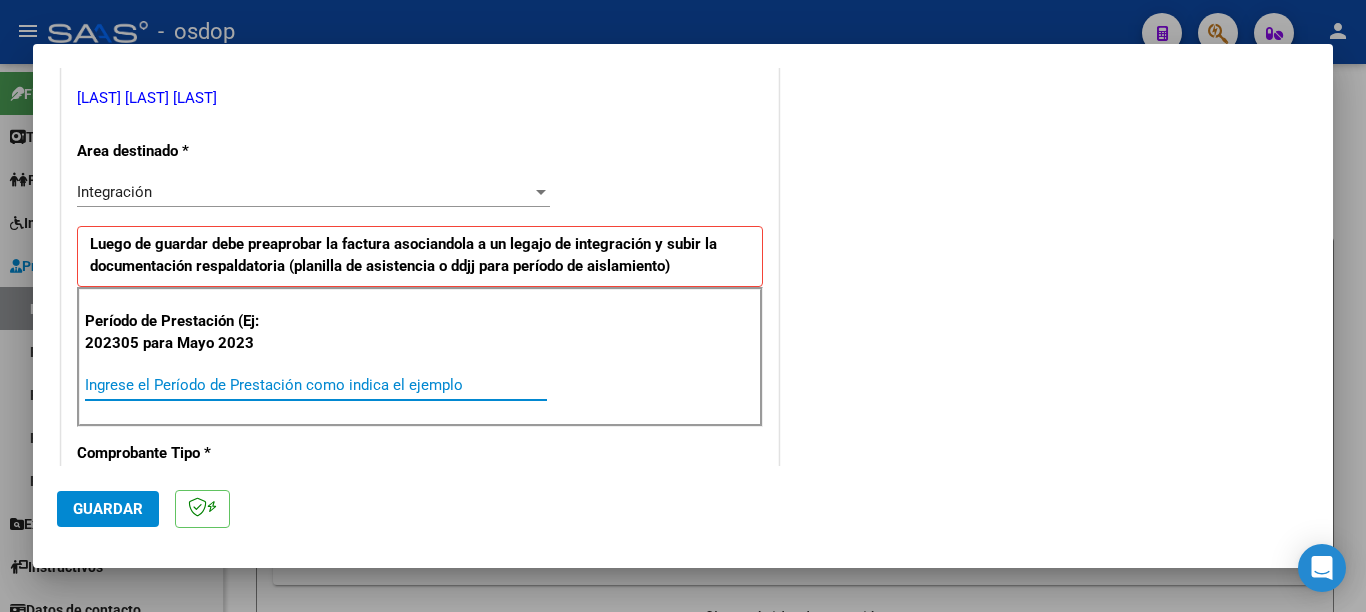 click on "Ingrese el Período de Prestación como indica el ejemplo" at bounding box center [316, 385] 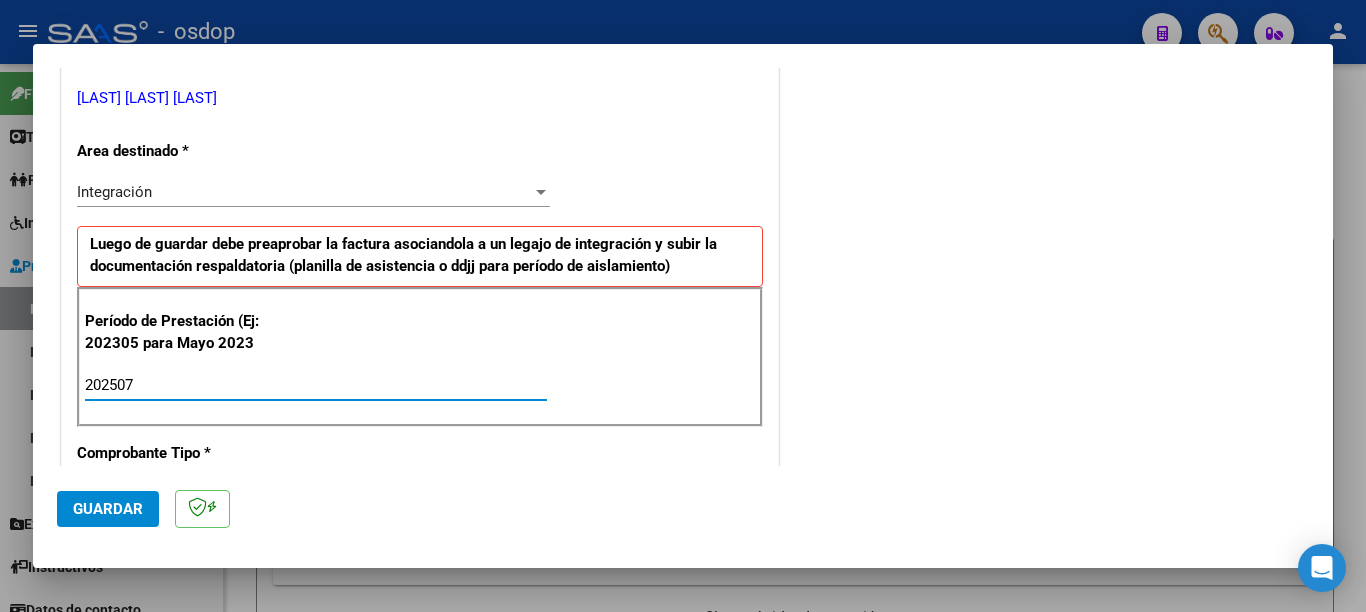 type on "202507" 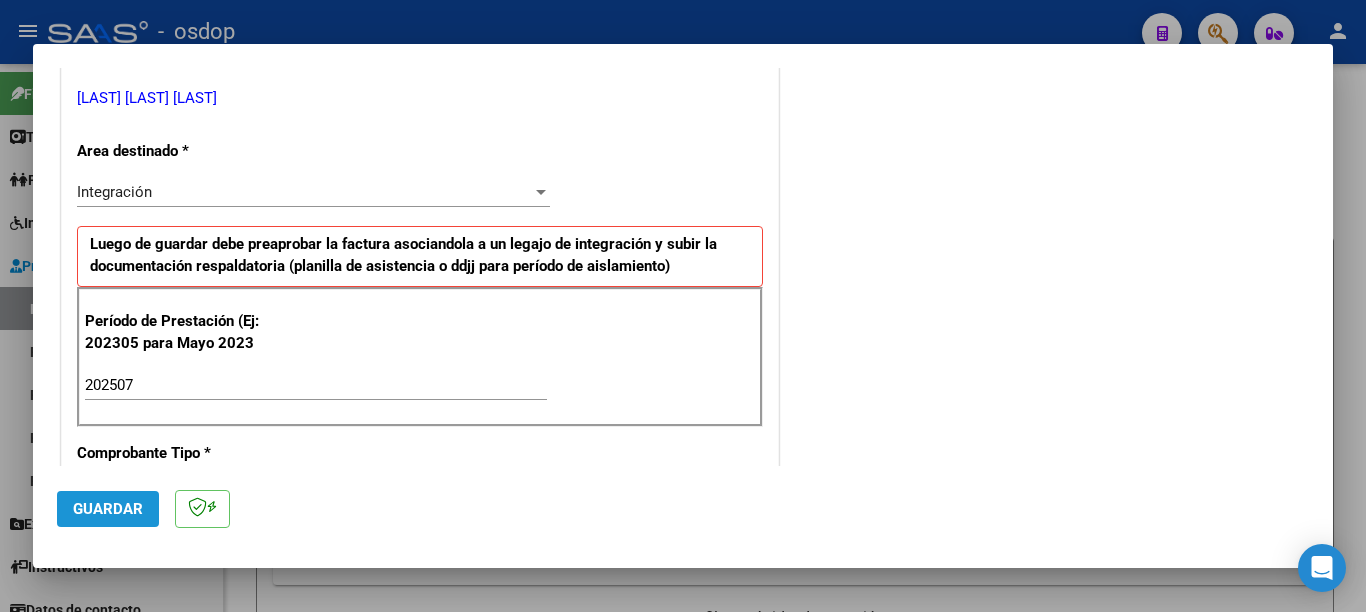 click on "Guardar" 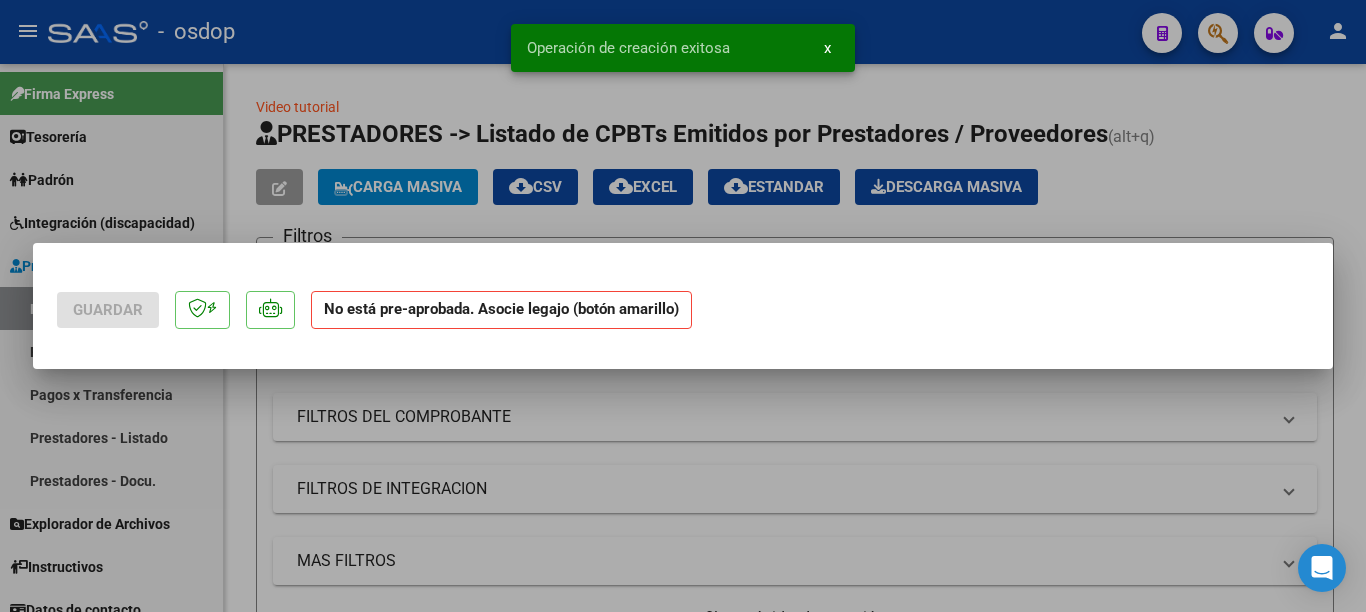 scroll, scrollTop: 0, scrollLeft: 0, axis: both 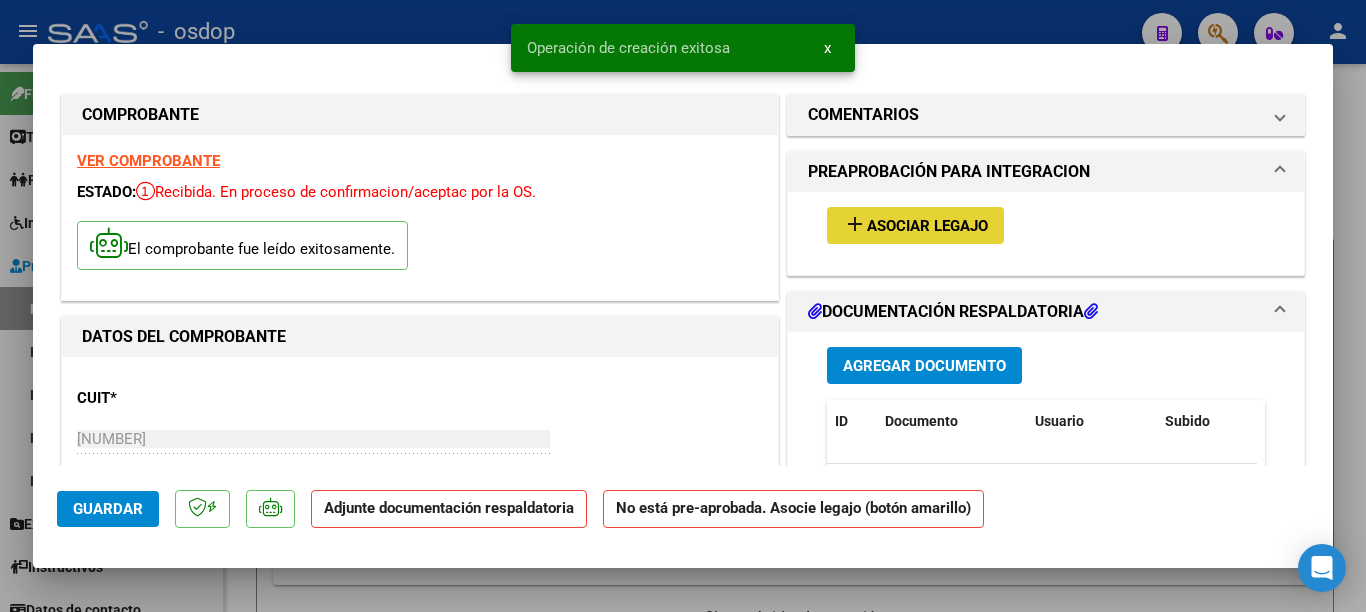 click on "Asociar Legajo" at bounding box center [927, 226] 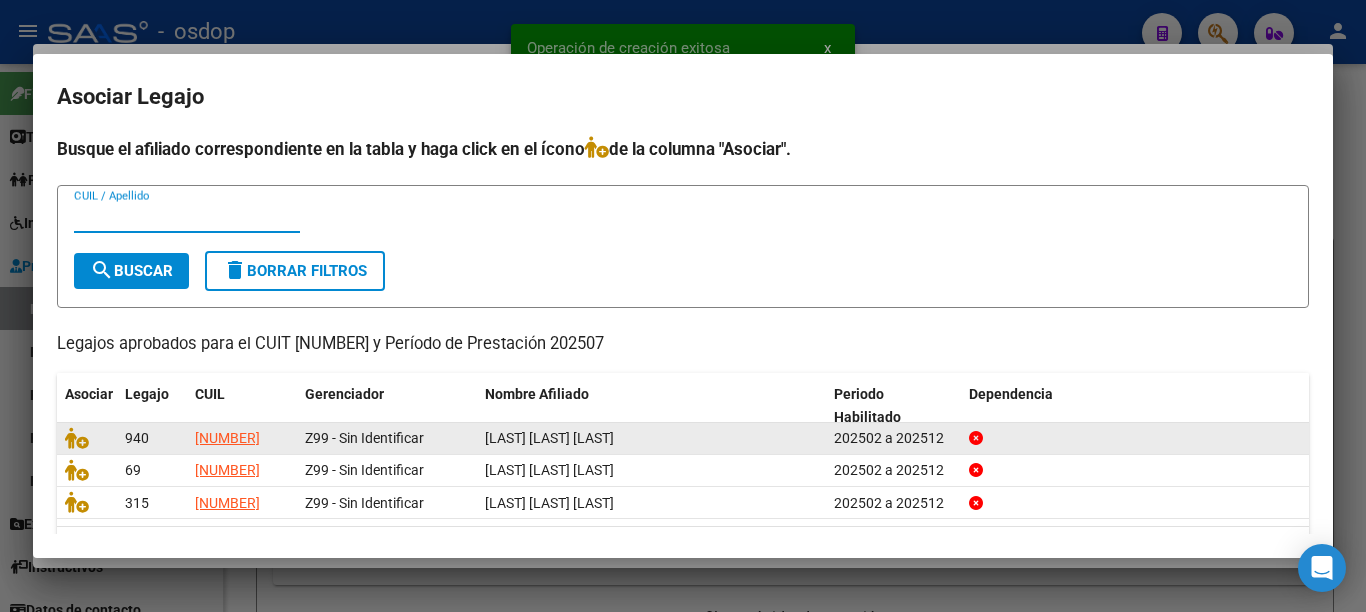 scroll, scrollTop: 59, scrollLeft: 0, axis: vertical 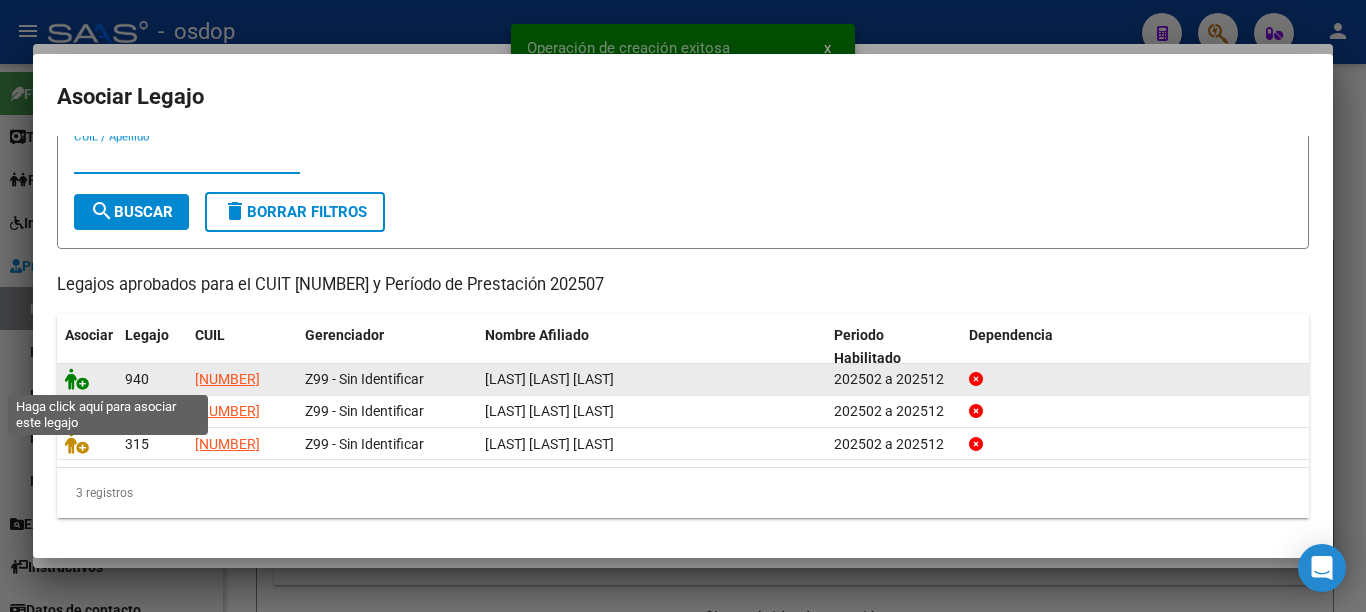 click 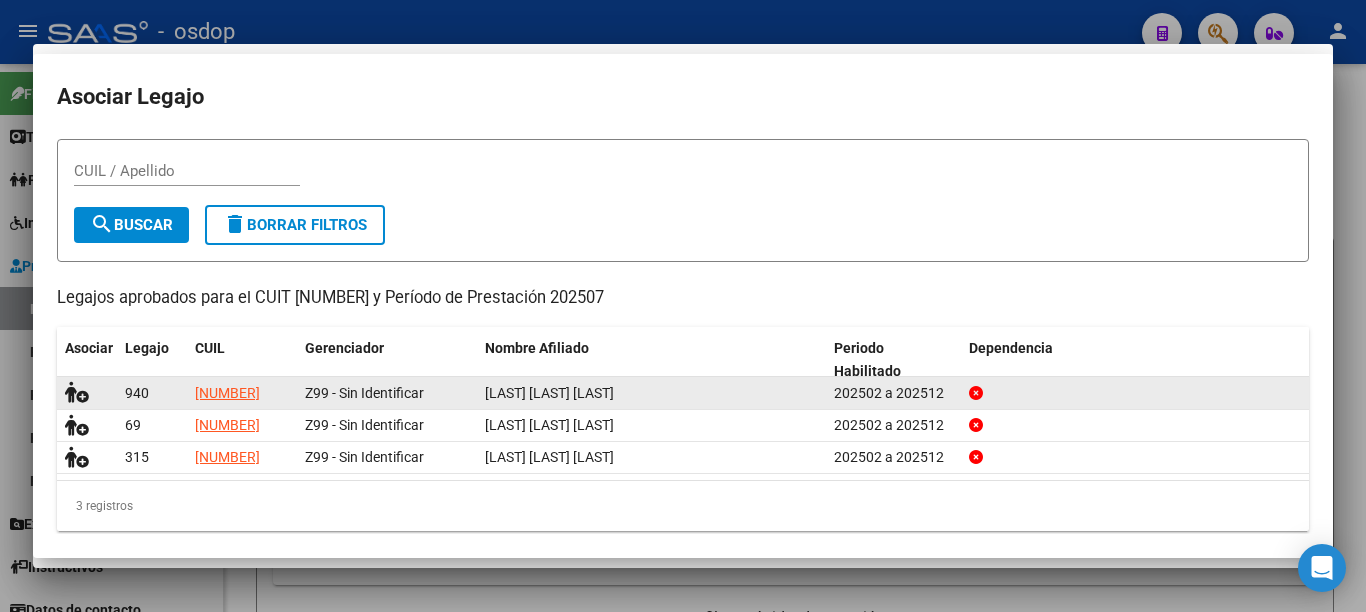 scroll, scrollTop: 0, scrollLeft: 0, axis: both 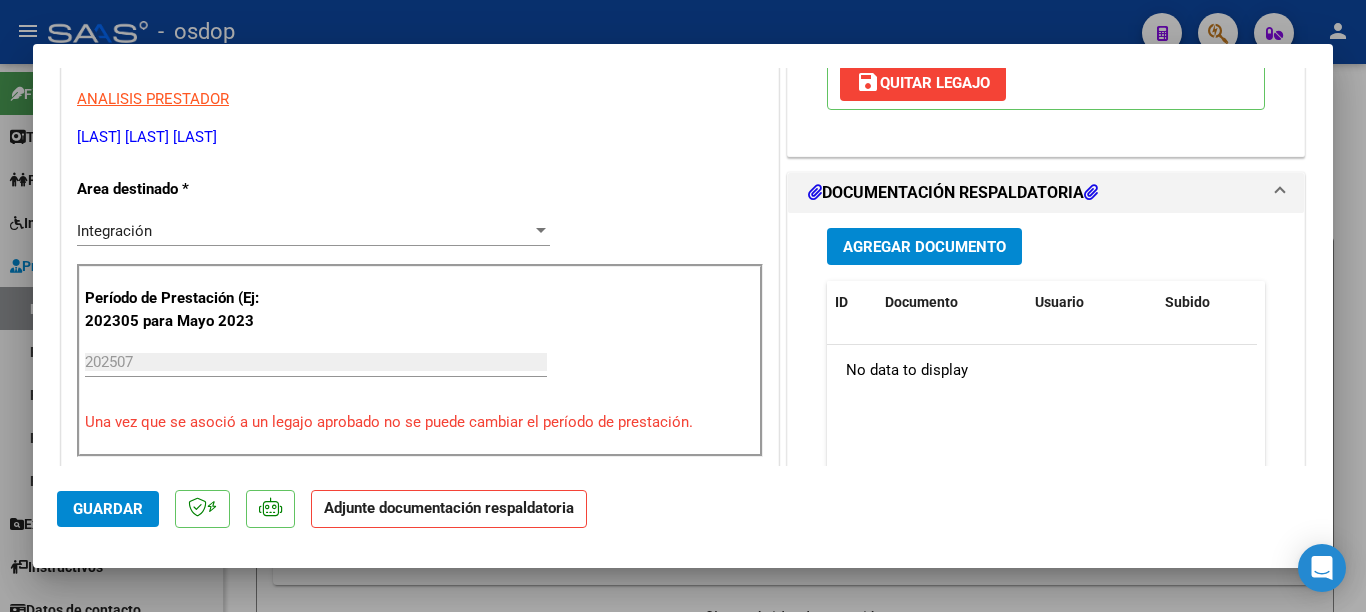 click on "Agregar Documento" at bounding box center [924, 247] 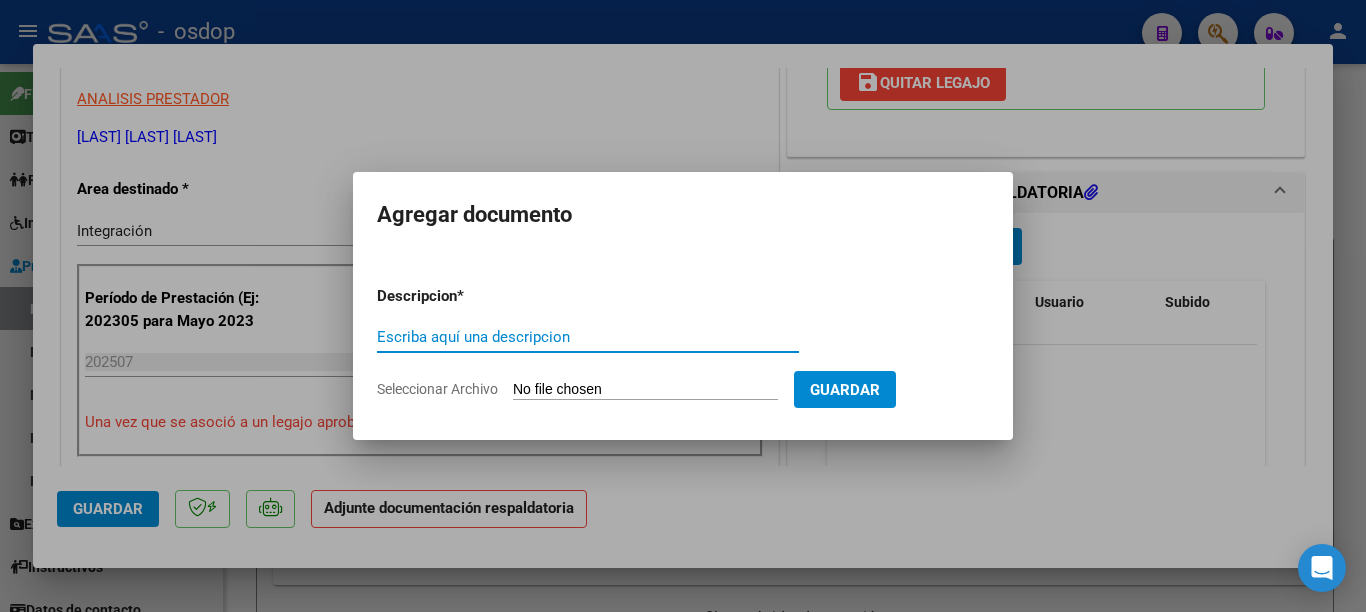 click on "Escriba aquí una descripcion" at bounding box center [588, 337] 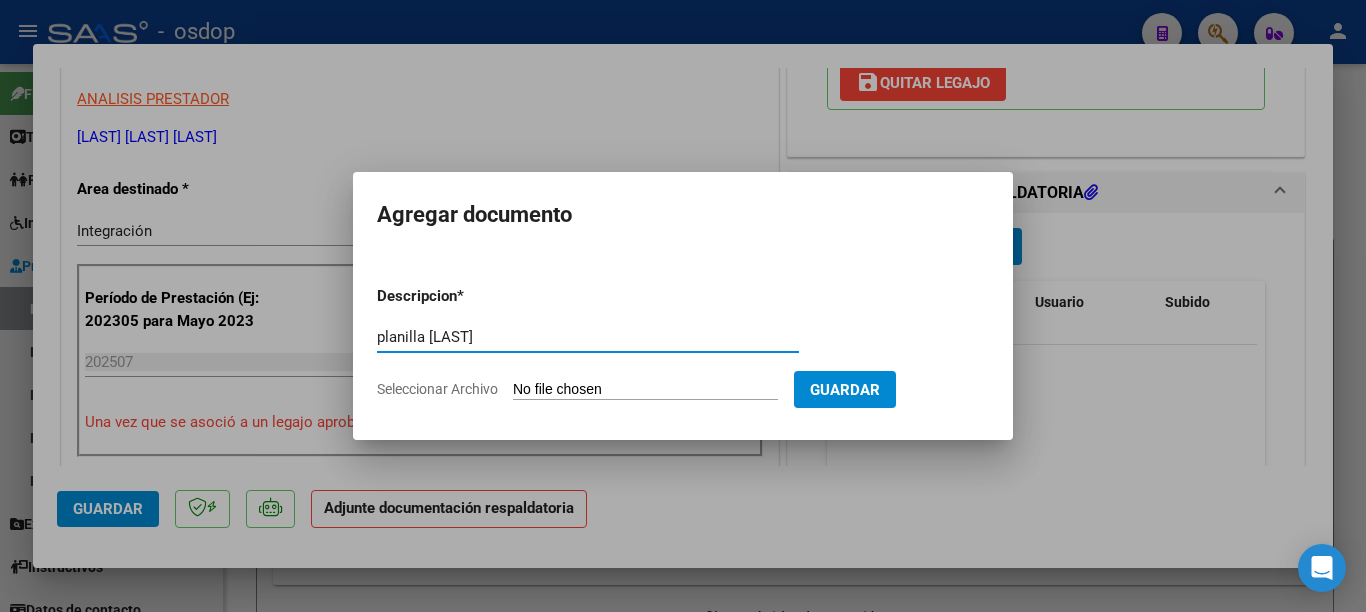 type on "planilla [LAST]" 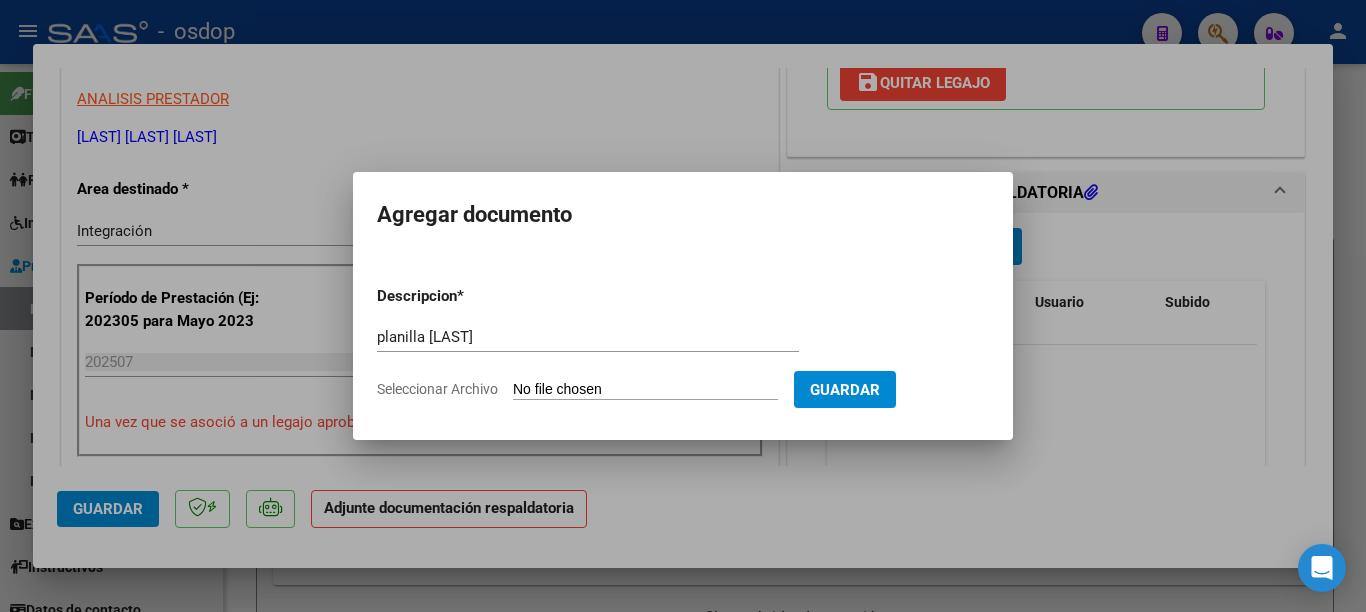click on "Seleccionar Archivo" at bounding box center (645, 390) 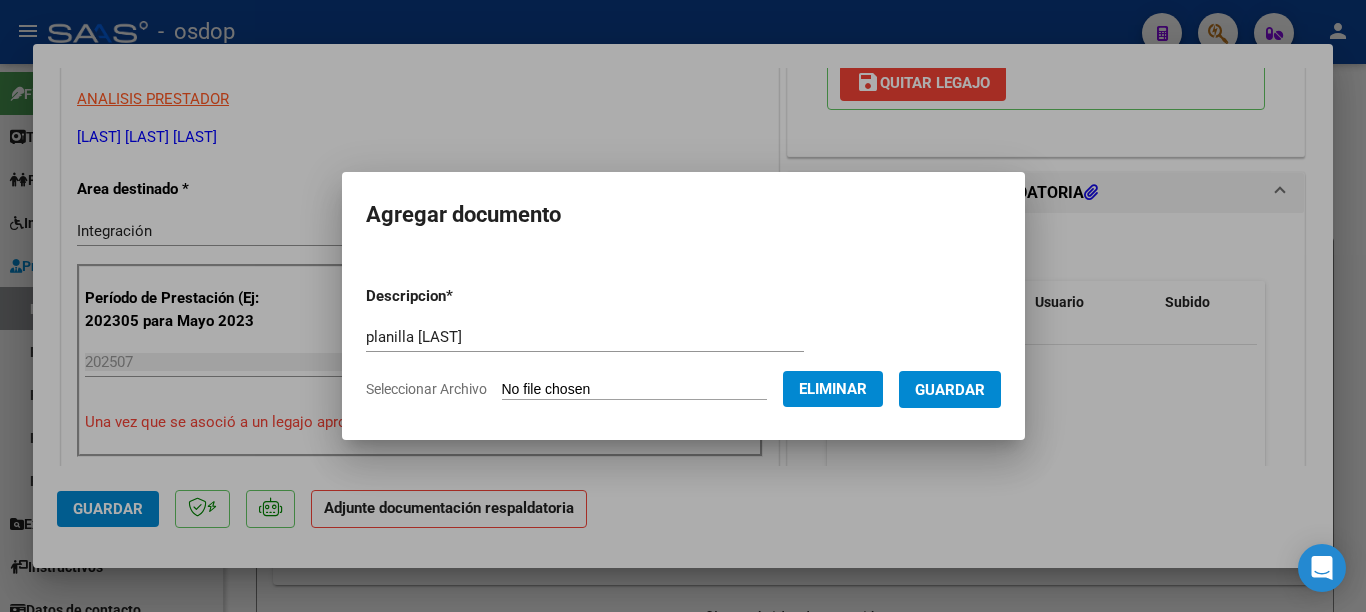 click on "Guardar" at bounding box center [950, 390] 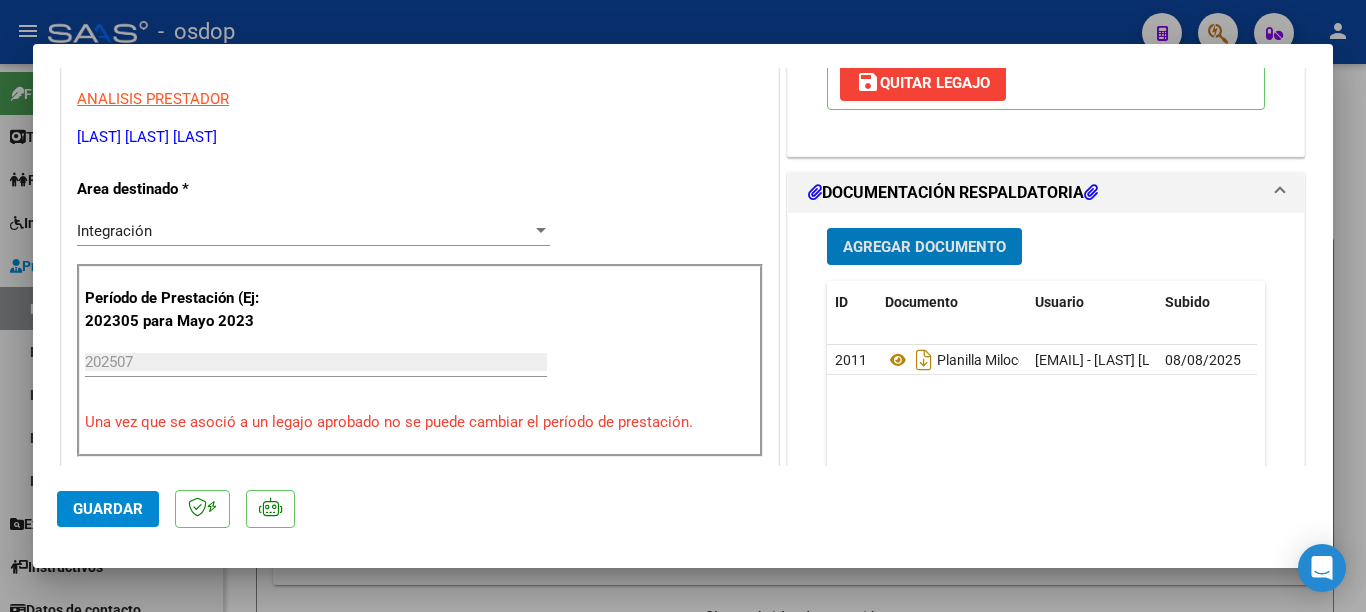 scroll, scrollTop: 800, scrollLeft: 0, axis: vertical 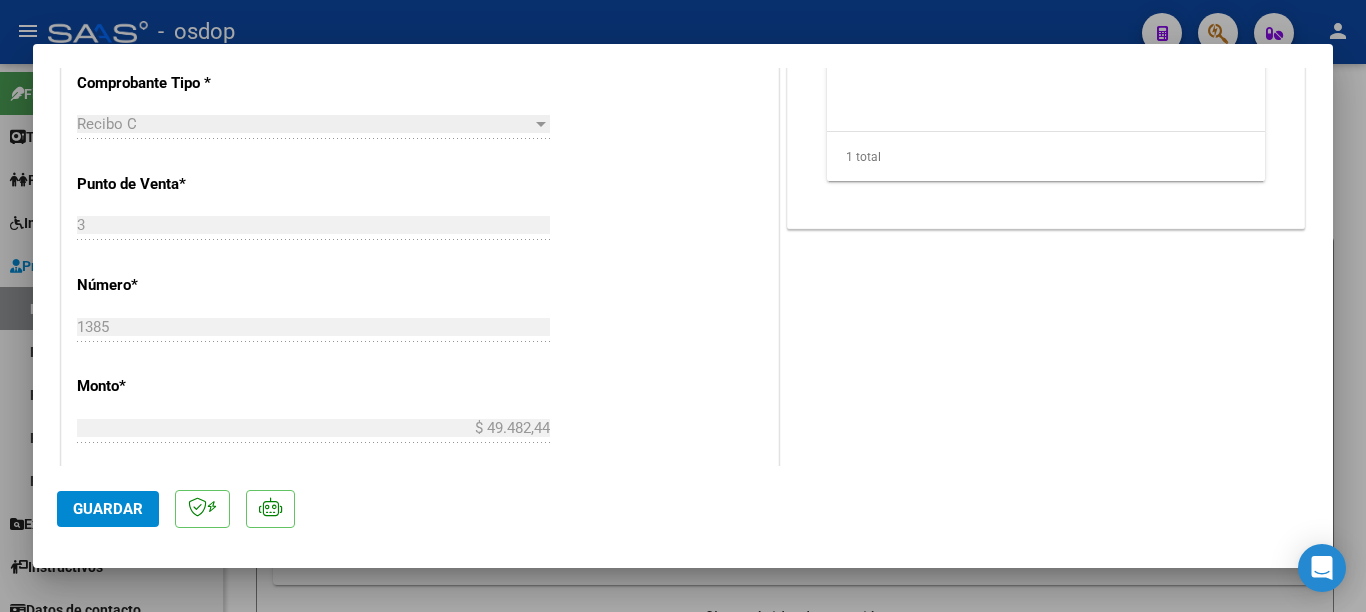 click on "Guardar" 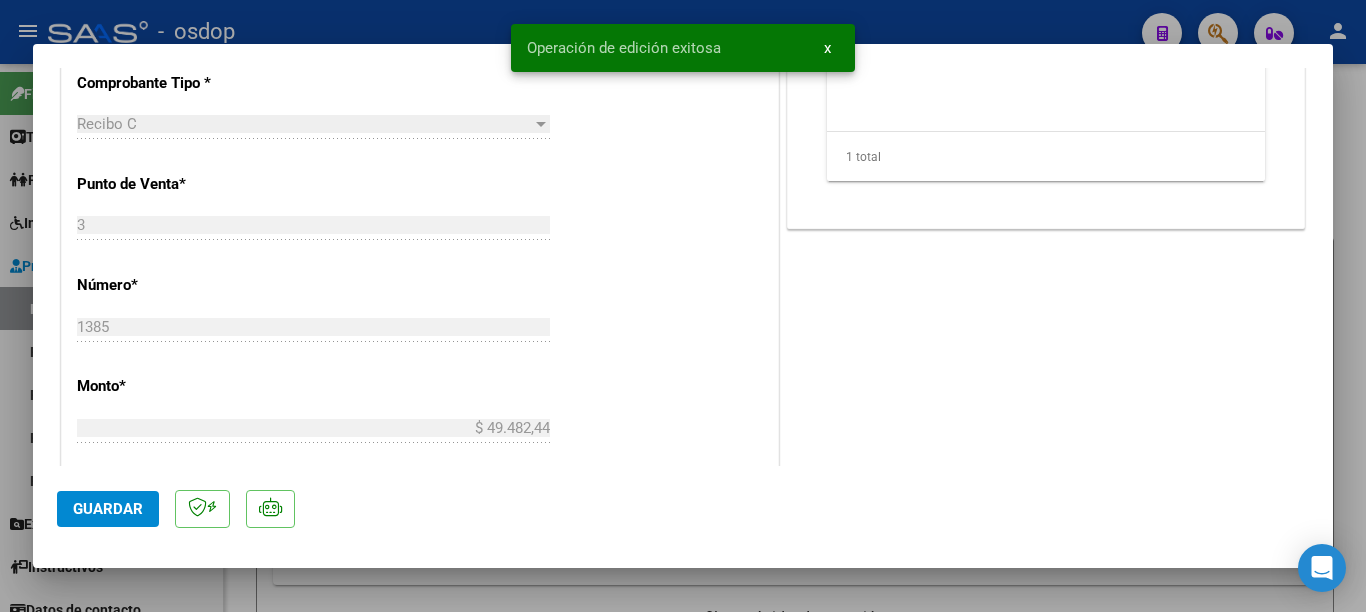 click at bounding box center [683, 306] 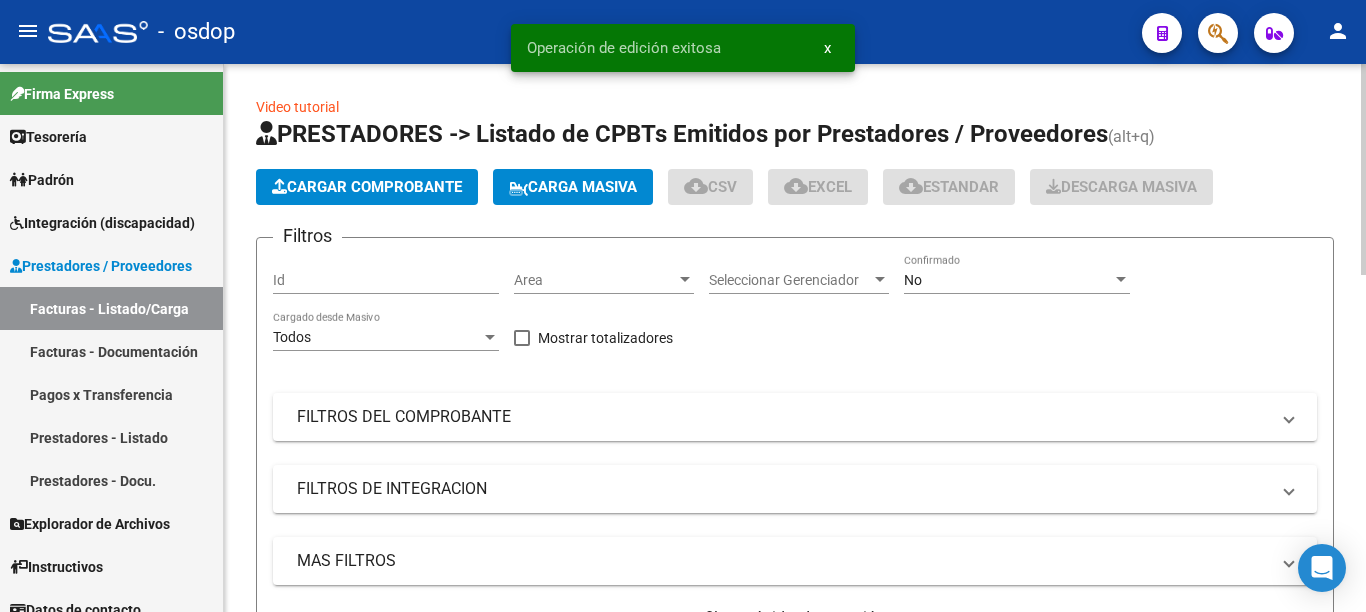 scroll, scrollTop: 19, scrollLeft: 0, axis: vertical 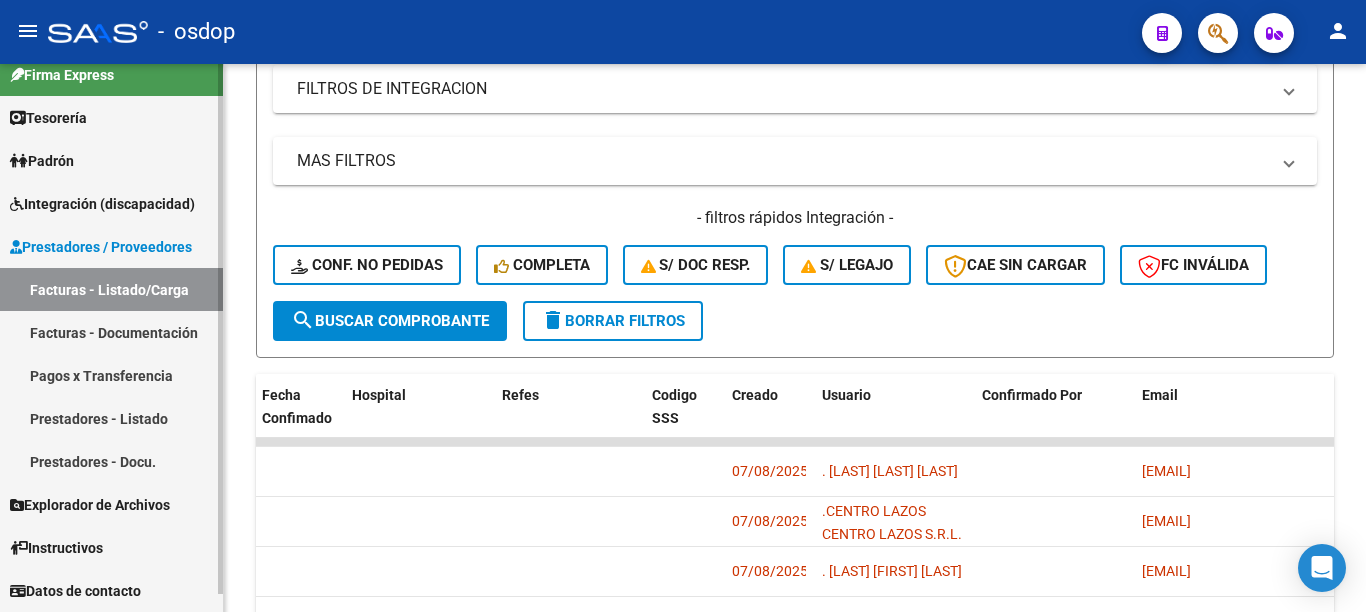 click on "Facturas - Listado/Carga" at bounding box center [111, 289] 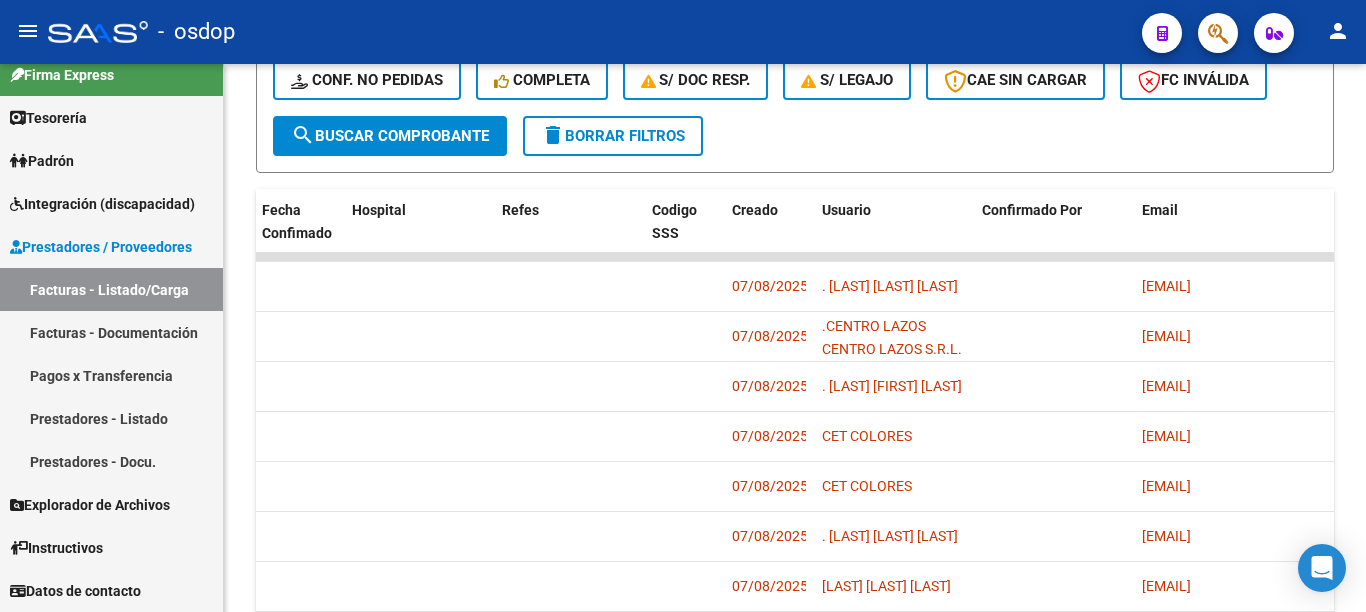 scroll, scrollTop: 800, scrollLeft: 0, axis: vertical 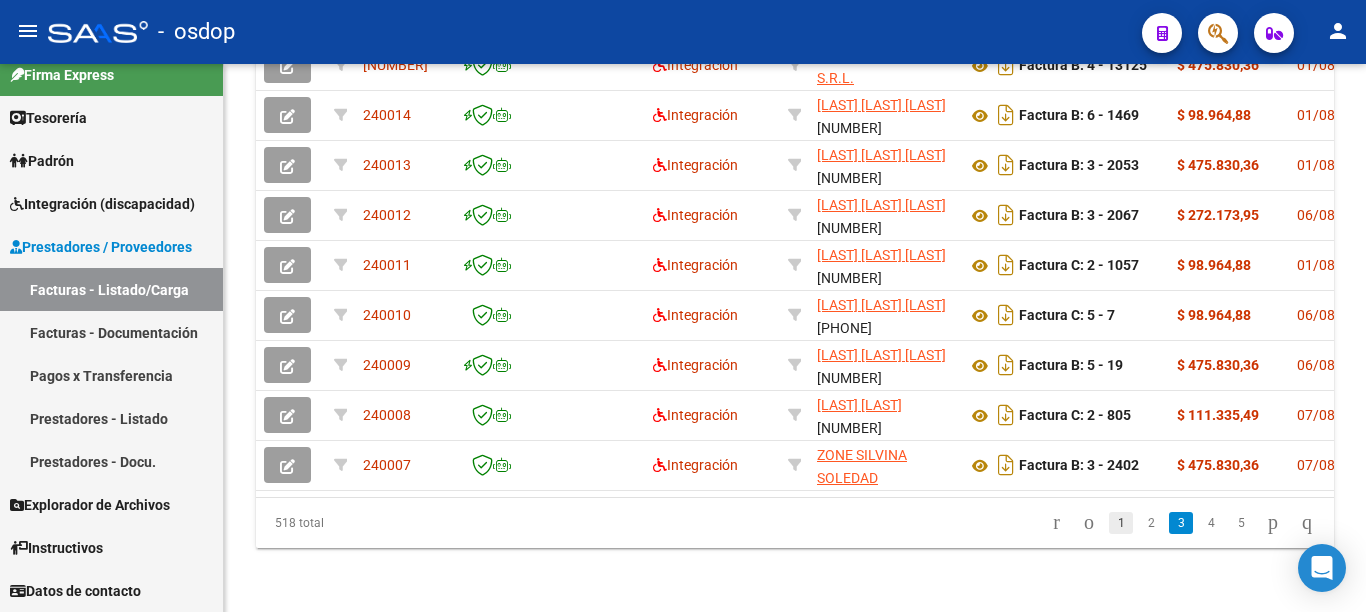 click on "1" 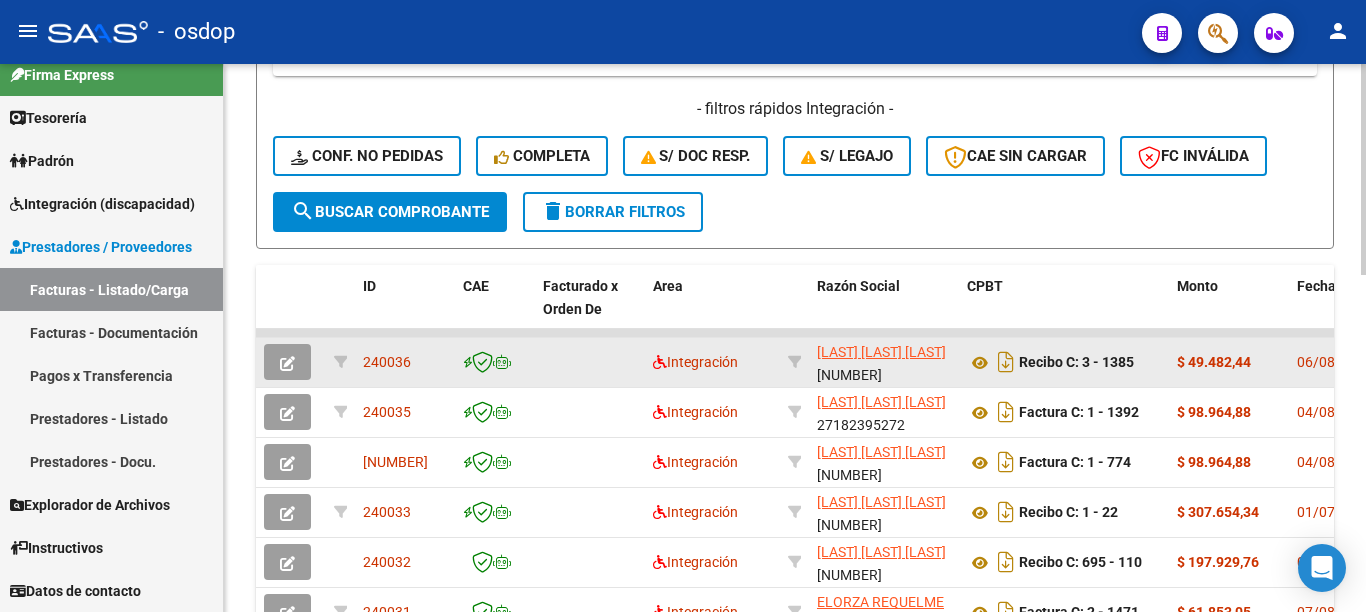 scroll, scrollTop: 573, scrollLeft: 0, axis: vertical 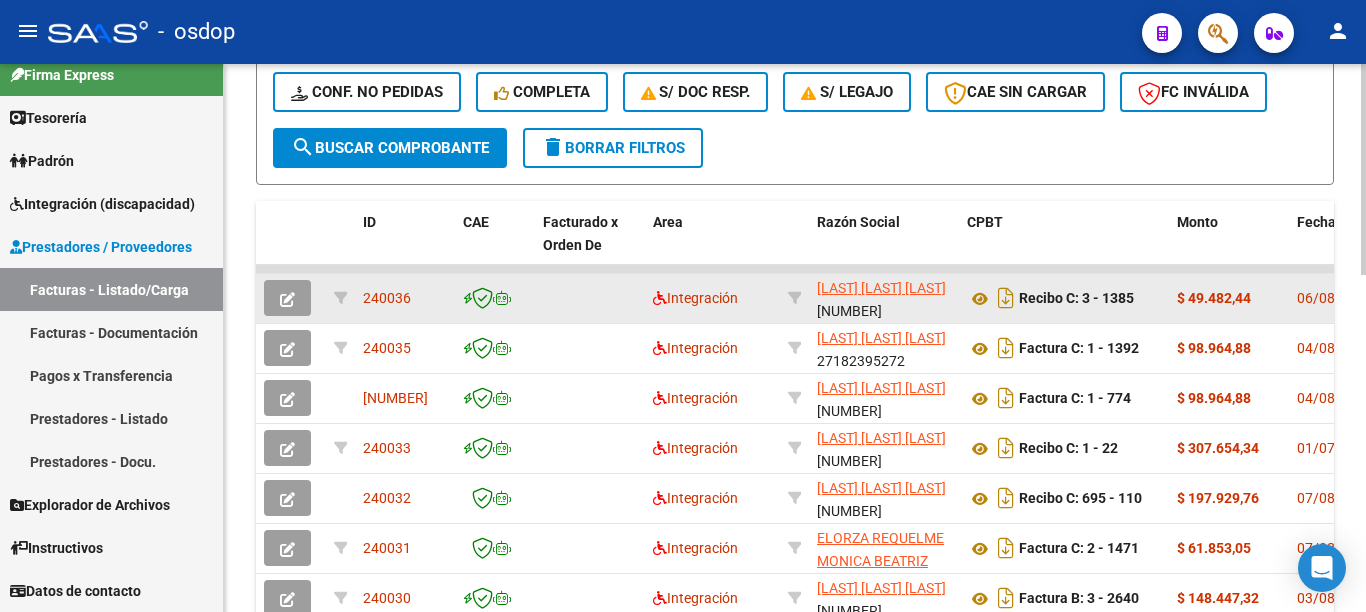 click on "240036" 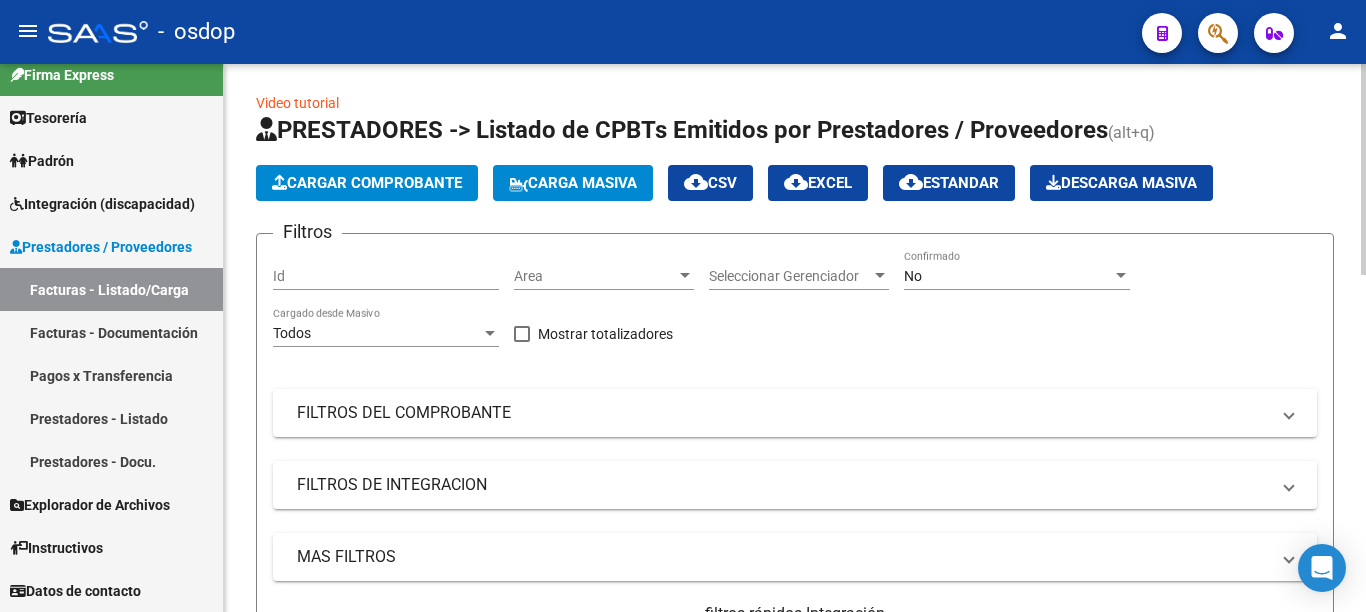 scroll, scrollTop: 0, scrollLeft: 0, axis: both 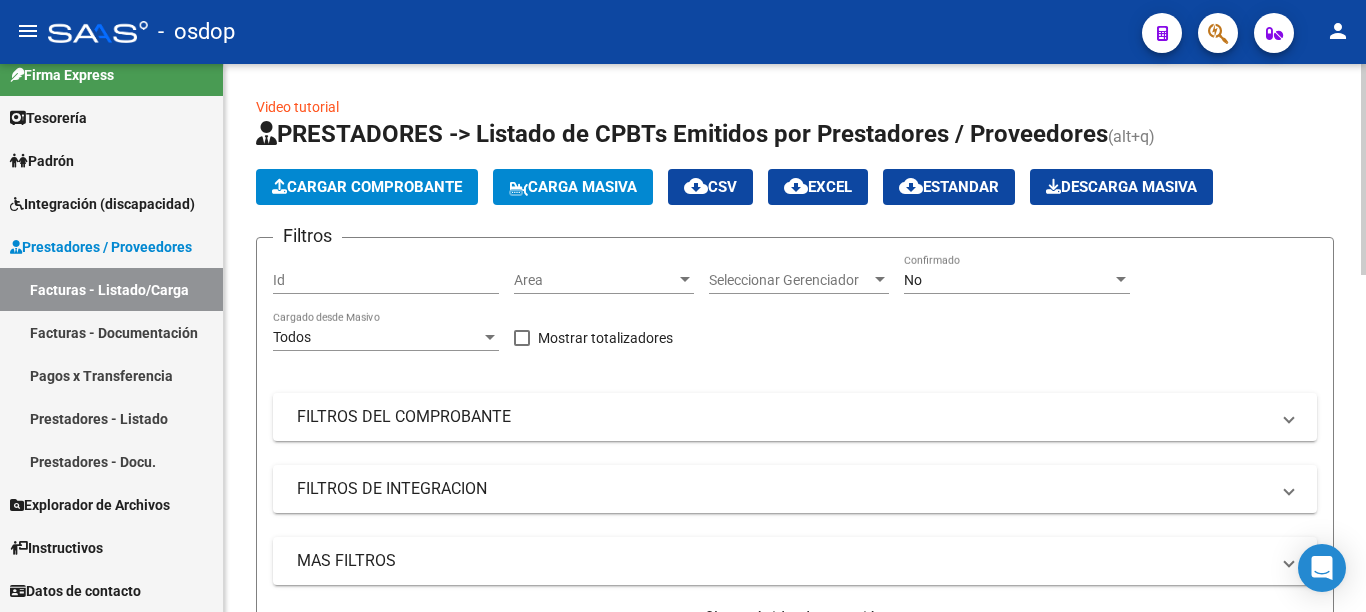 click on "Cargar Comprobante" 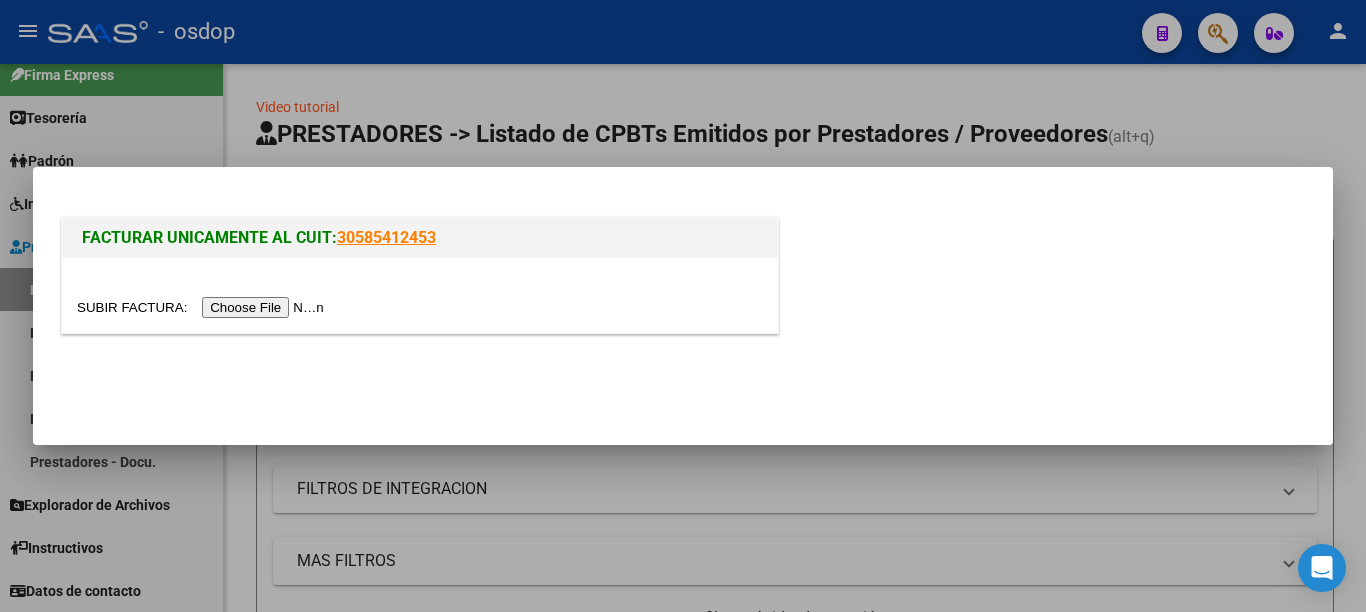 click at bounding box center (203, 307) 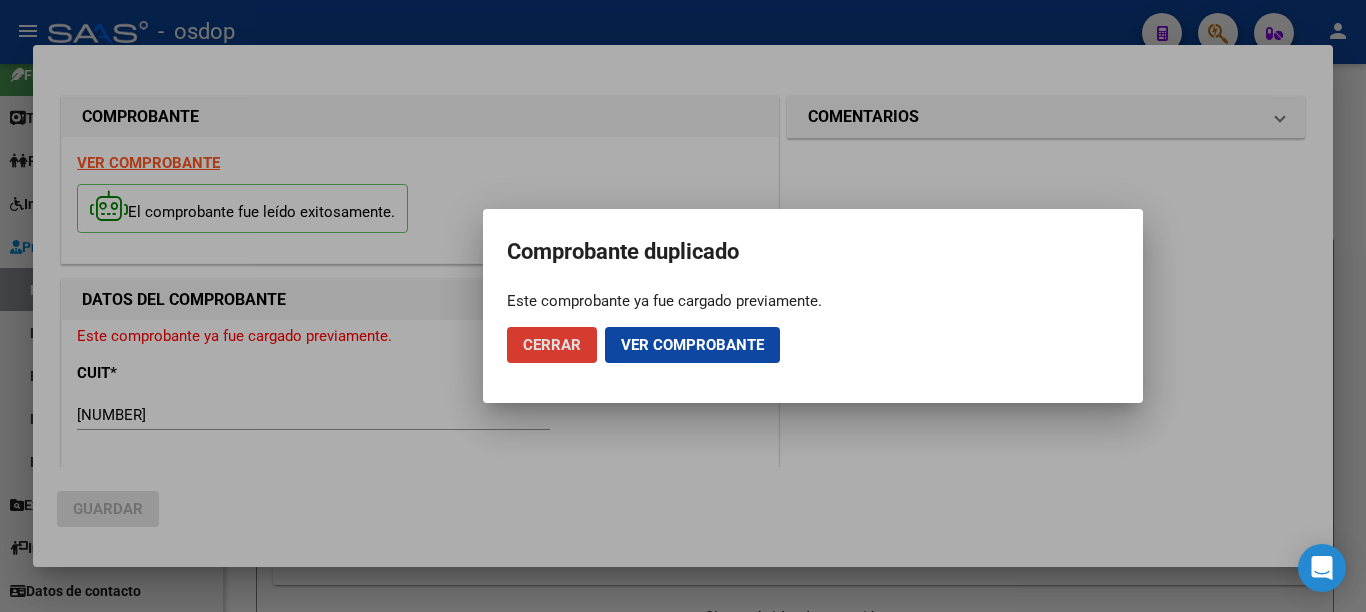 click on "Cerrar" 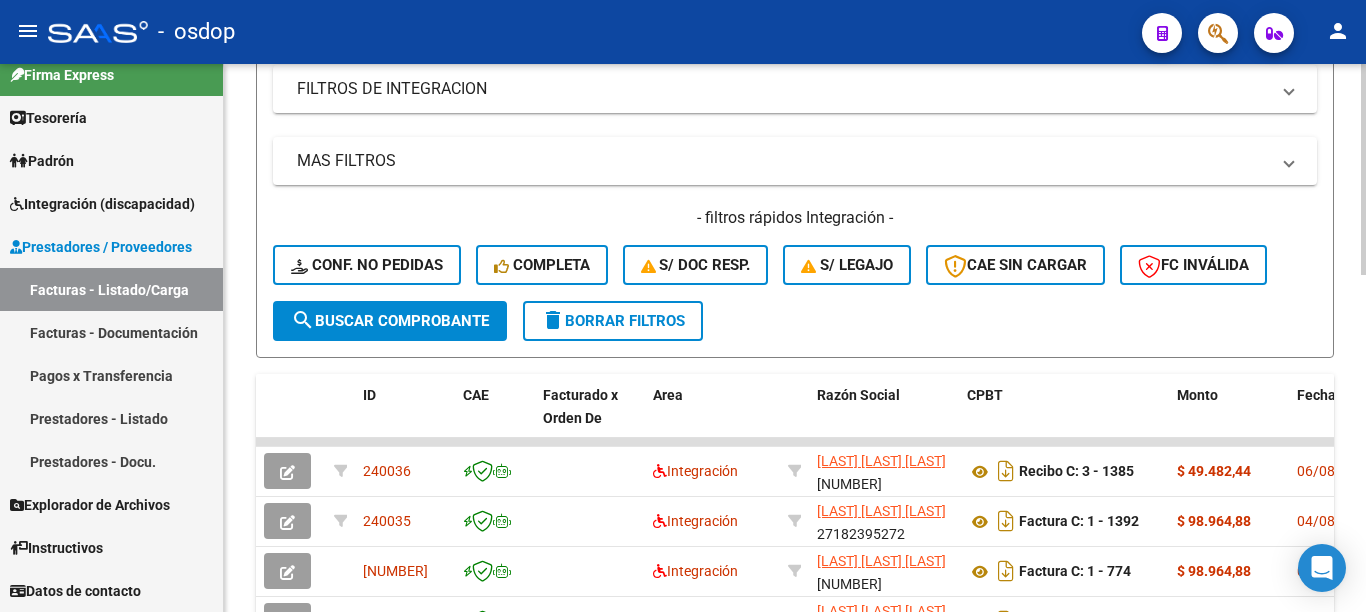 scroll, scrollTop: 0, scrollLeft: 0, axis: both 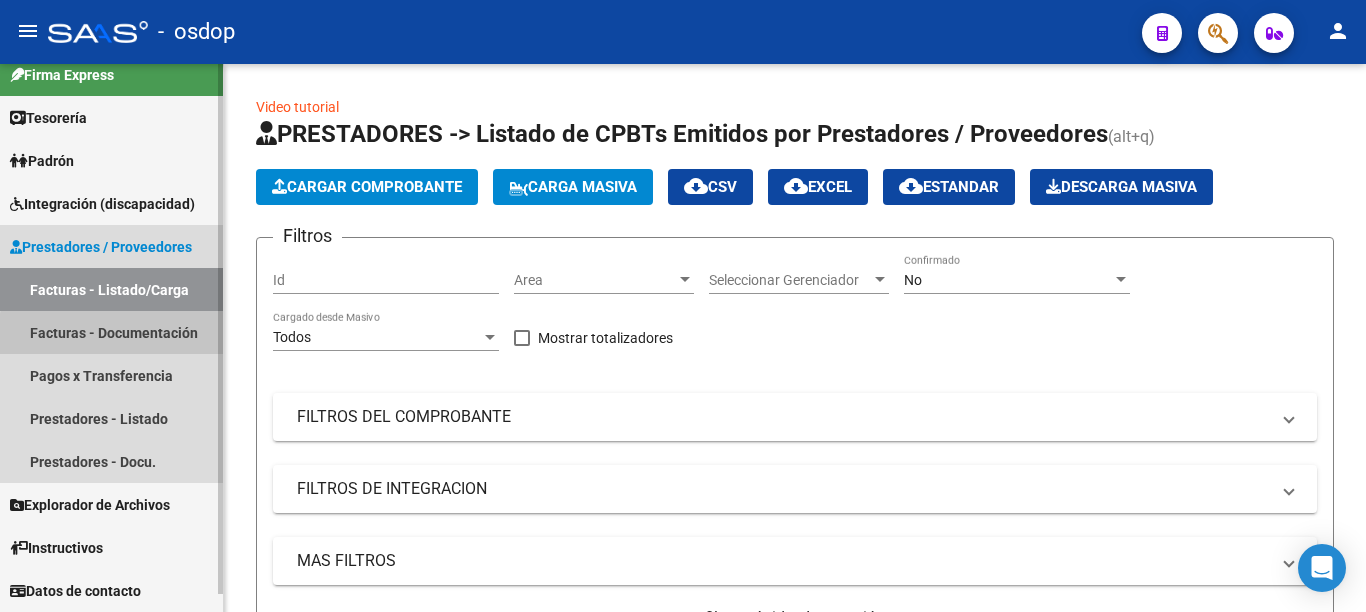 click on "Facturas - Documentación" at bounding box center (111, 332) 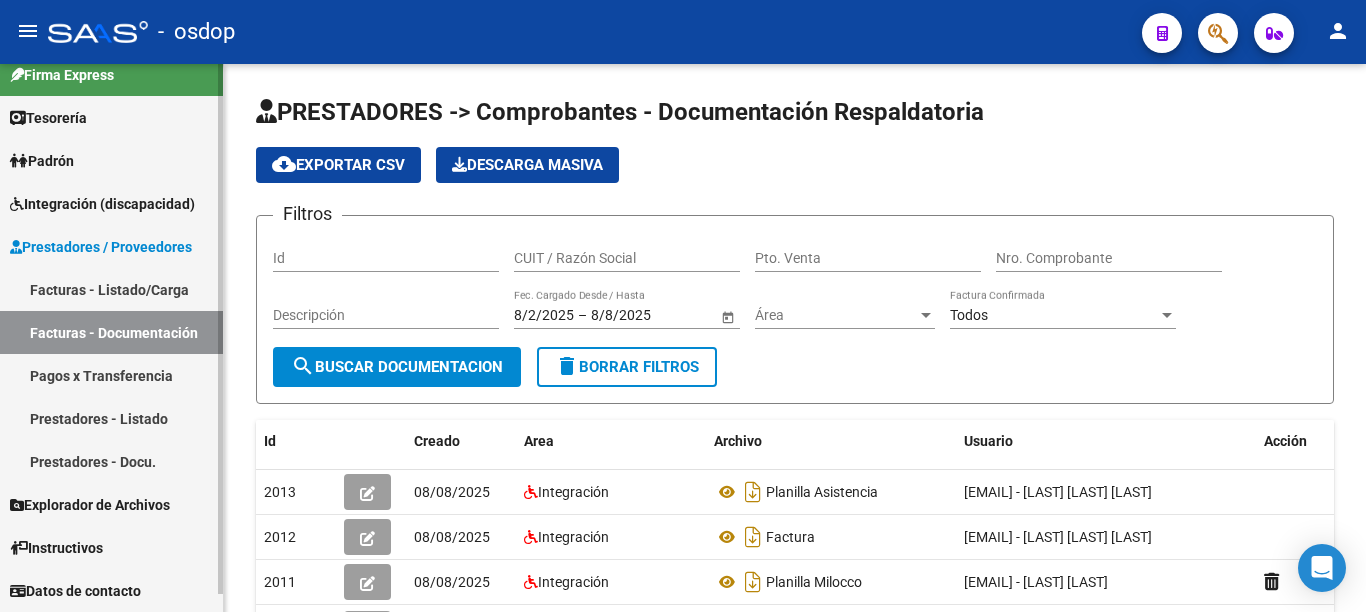 click on "Prestadores - Listado" at bounding box center (111, 418) 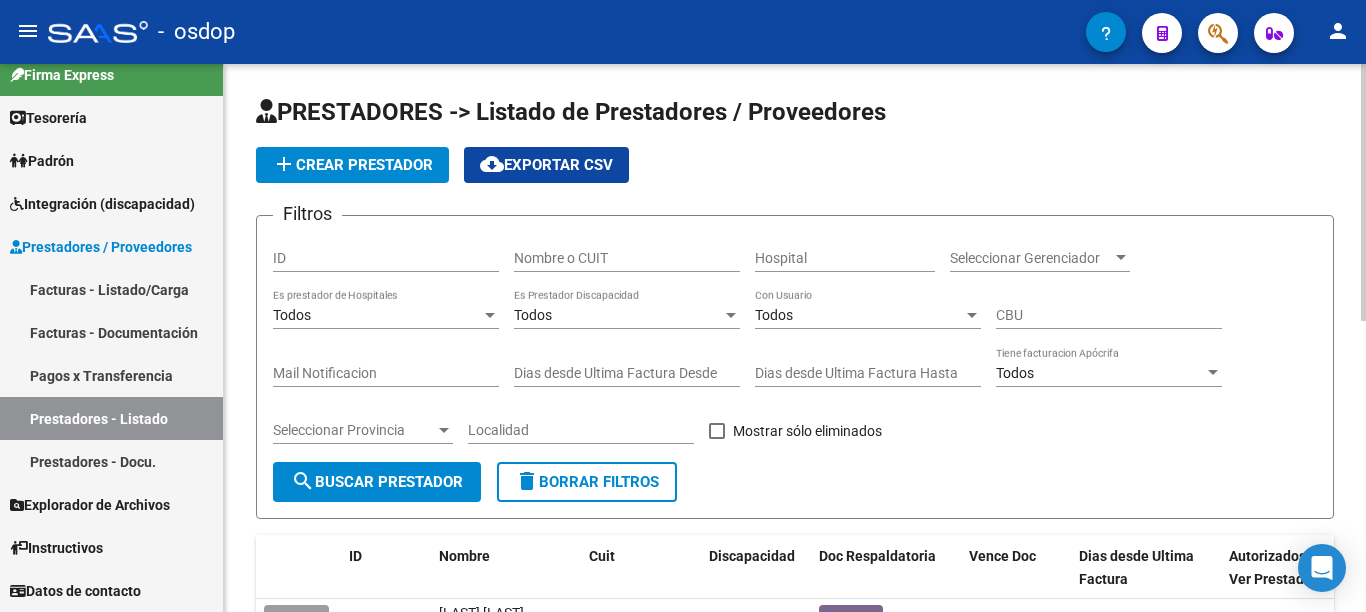 click on "Nombre o CUIT" at bounding box center [627, 258] 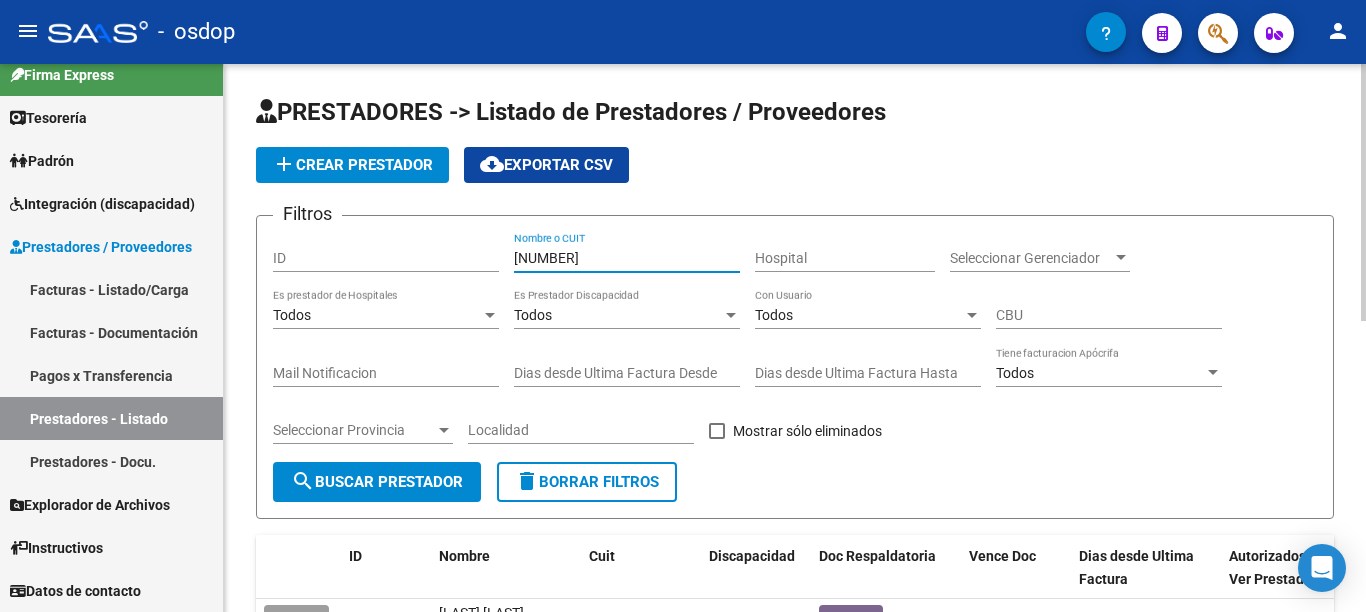 type on "[NUMBER]" 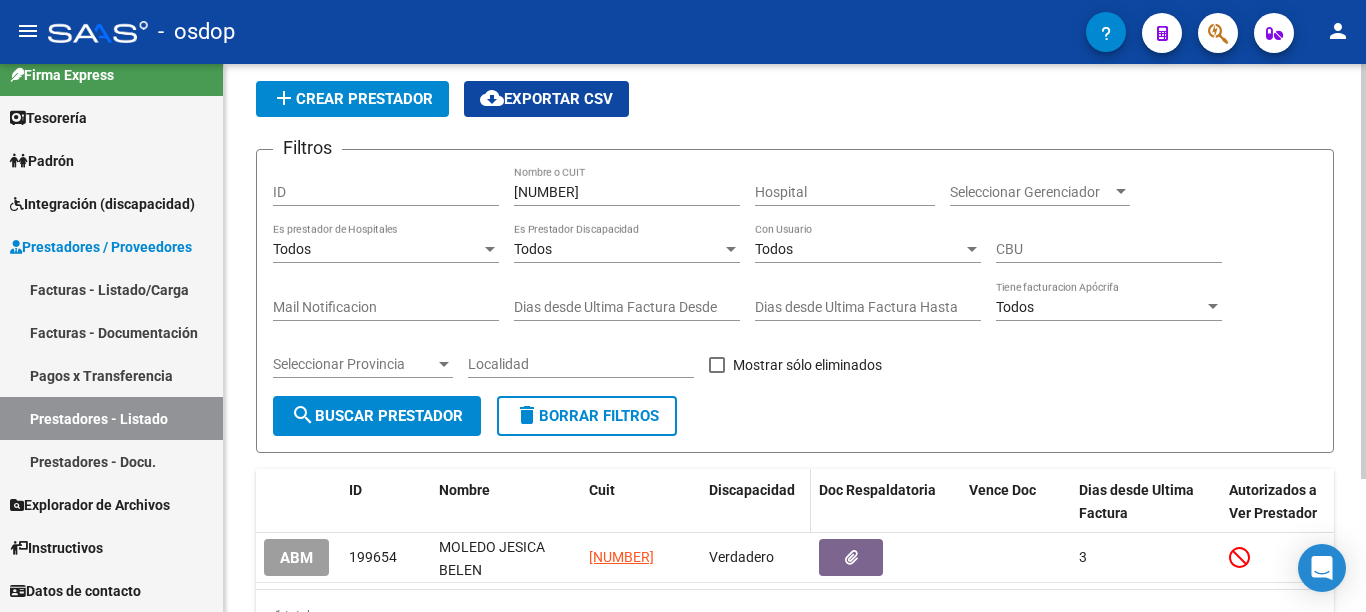 scroll, scrollTop: 175, scrollLeft: 0, axis: vertical 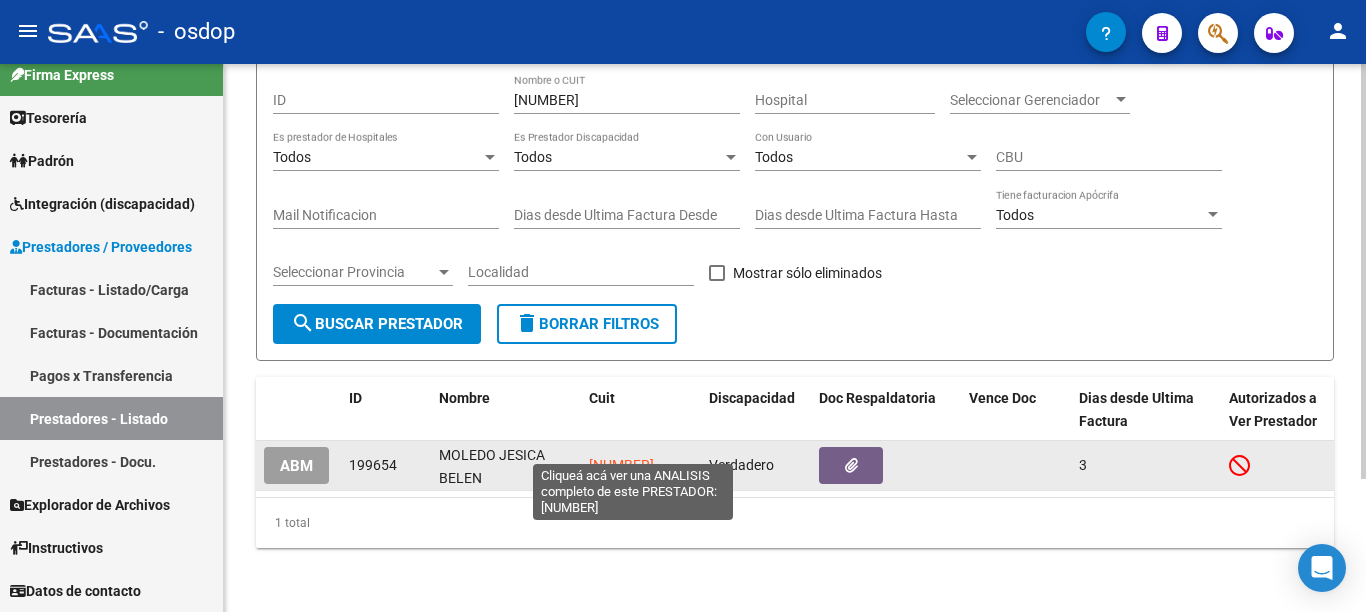 click on "[NUMBER]" 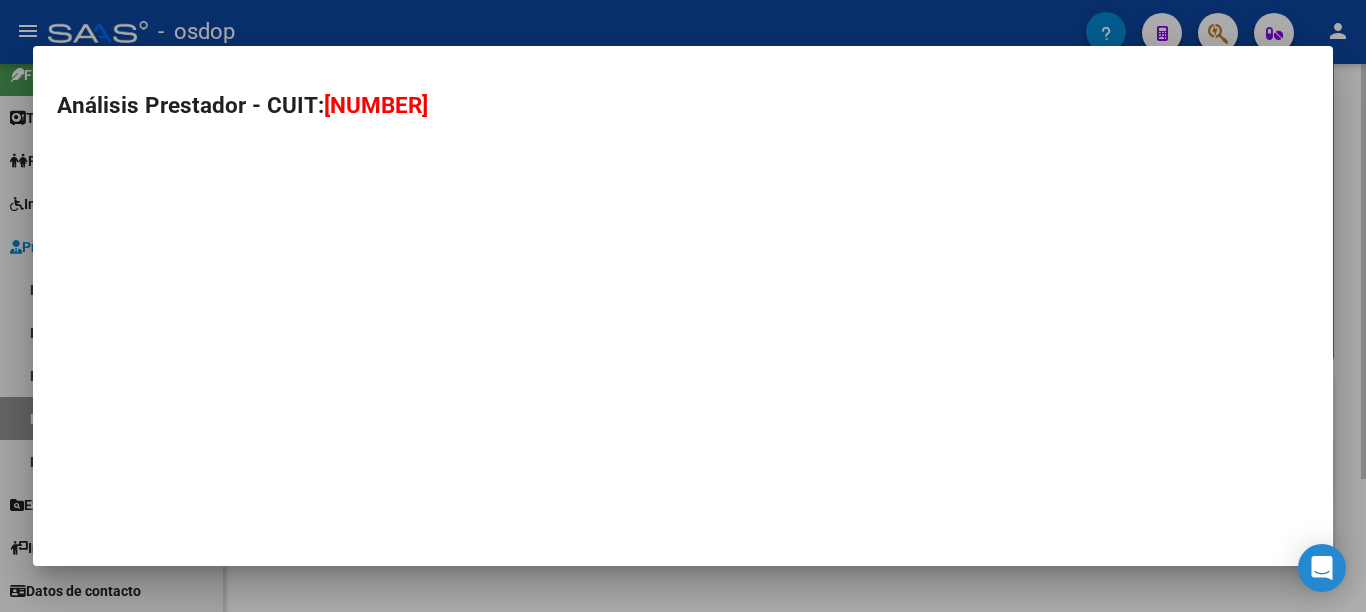 type on "[NUMBER]" 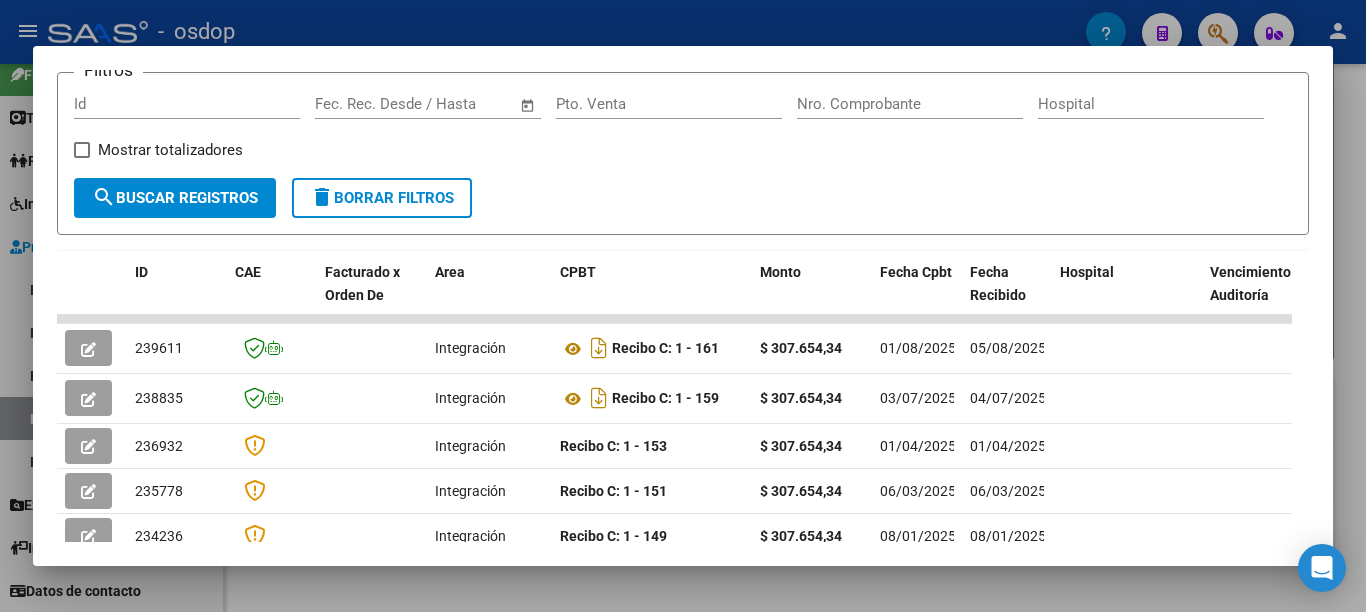 scroll, scrollTop: 500, scrollLeft: 0, axis: vertical 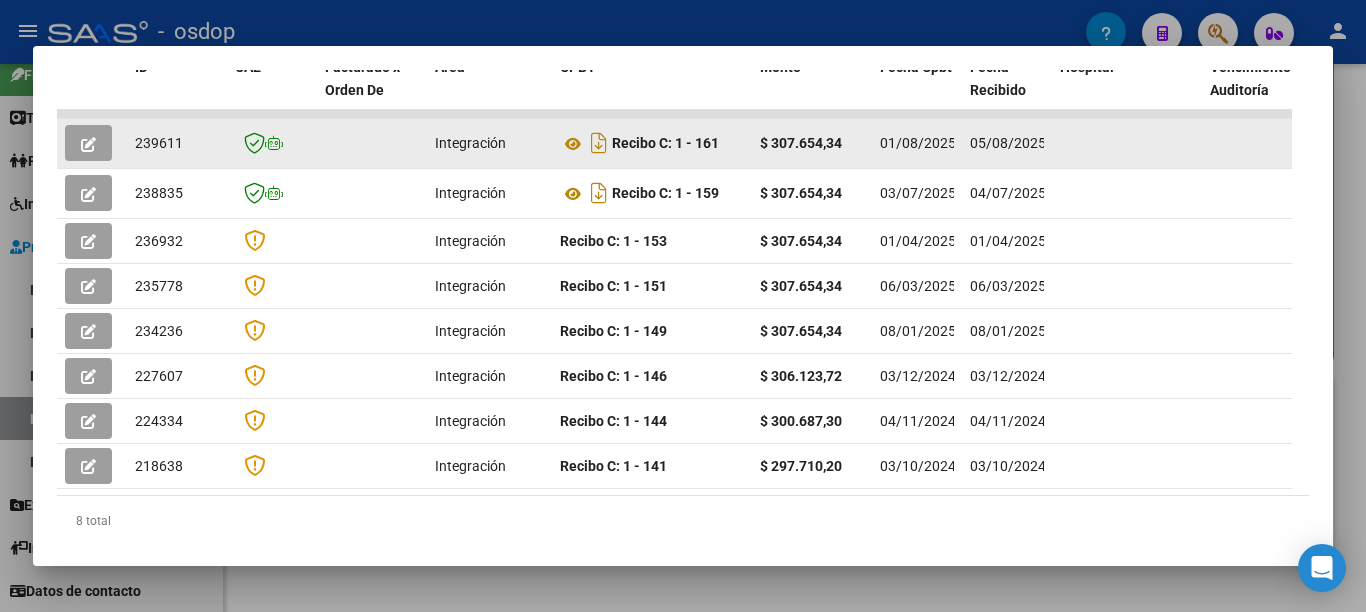 click on "239611" 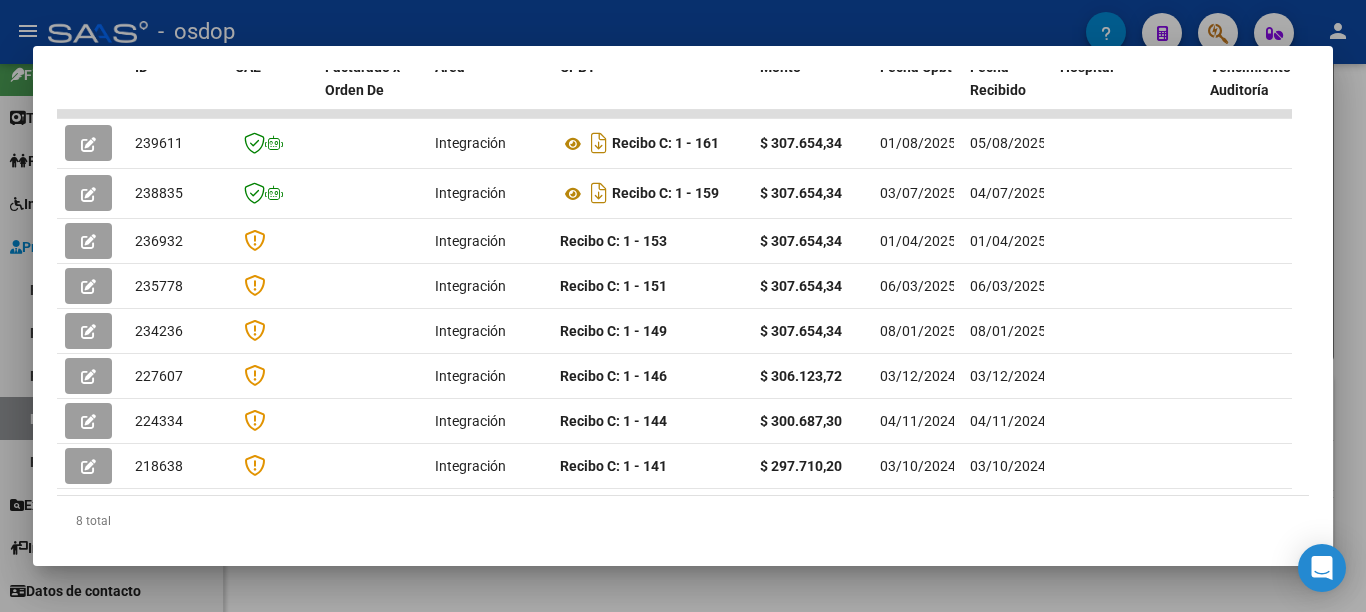 click at bounding box center [683, 306] 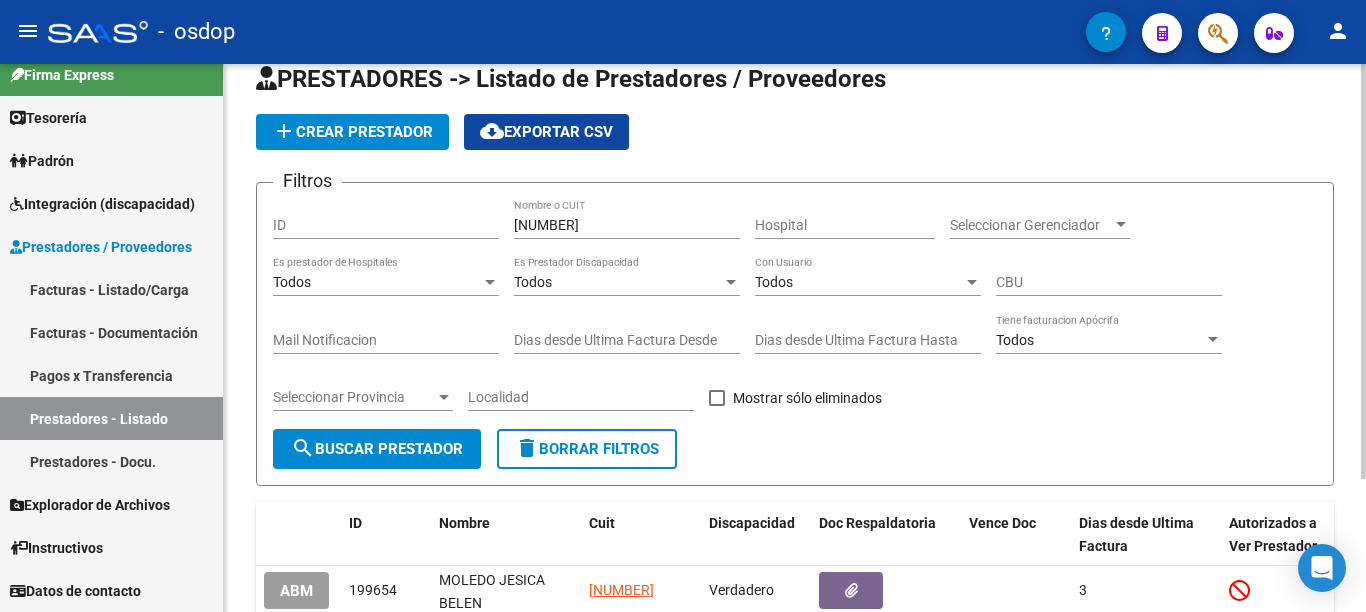 scroll, scrollTop: 0, scrollLeft: 0, axis: both 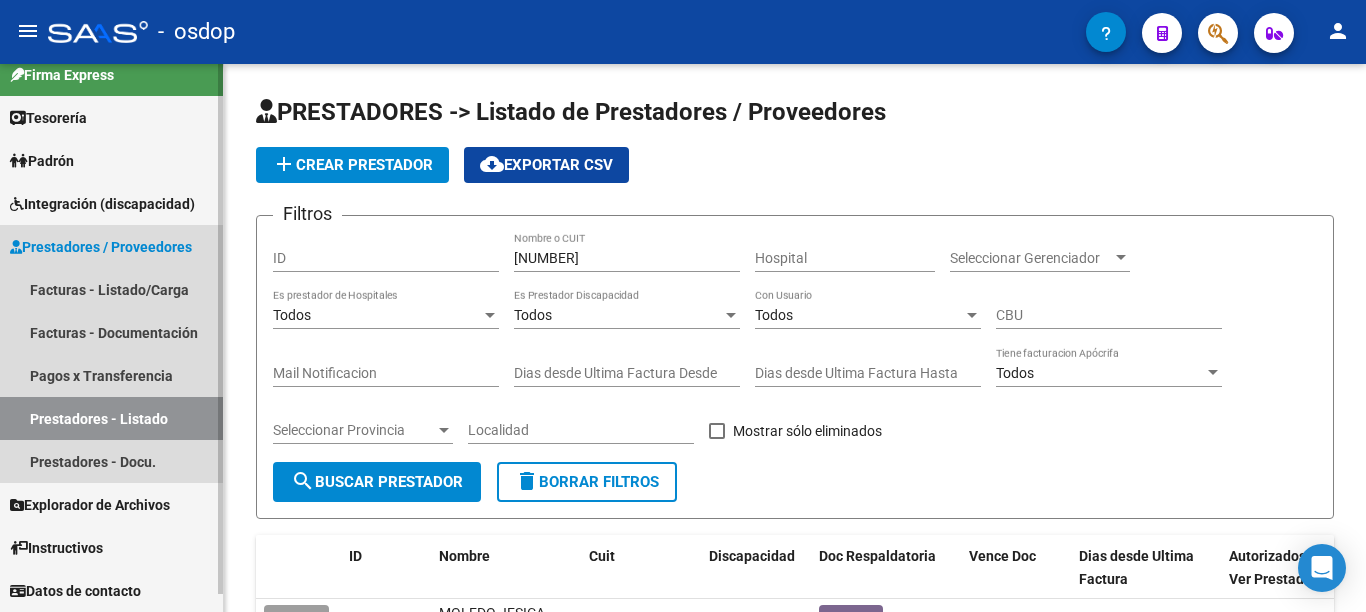 click on "Prestadores / Proveedores" at bounding box center (101, 247) 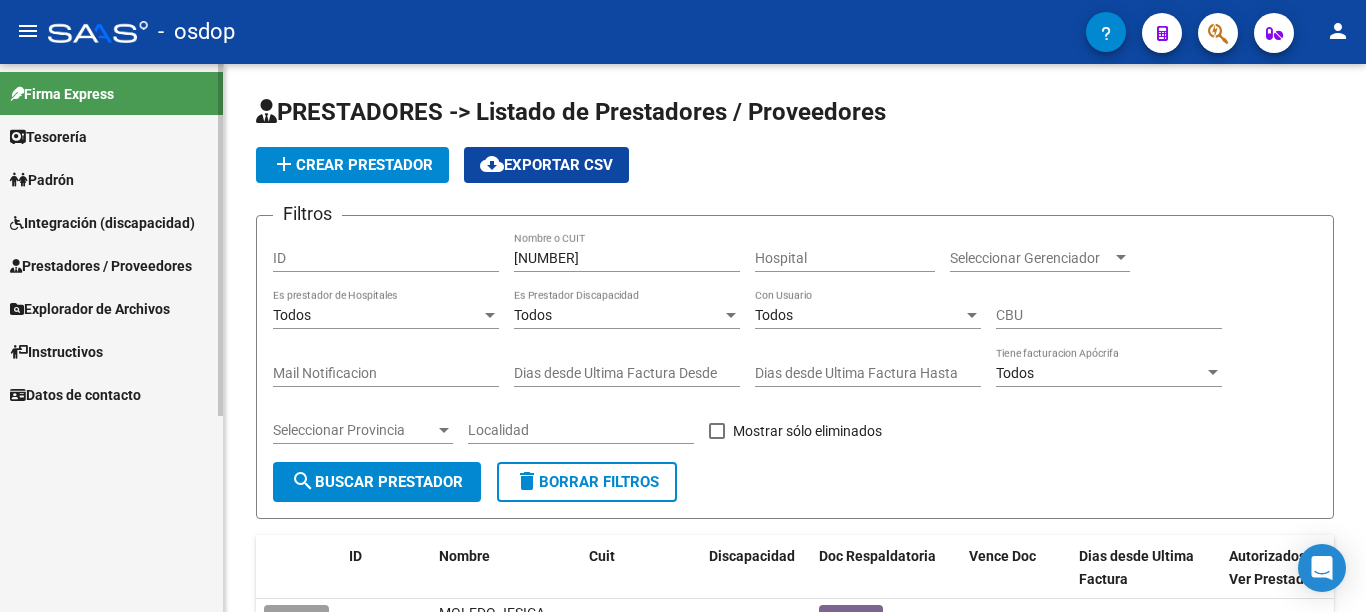 scroll, scrollTop: 0, scrollLeft: 0, axis: both 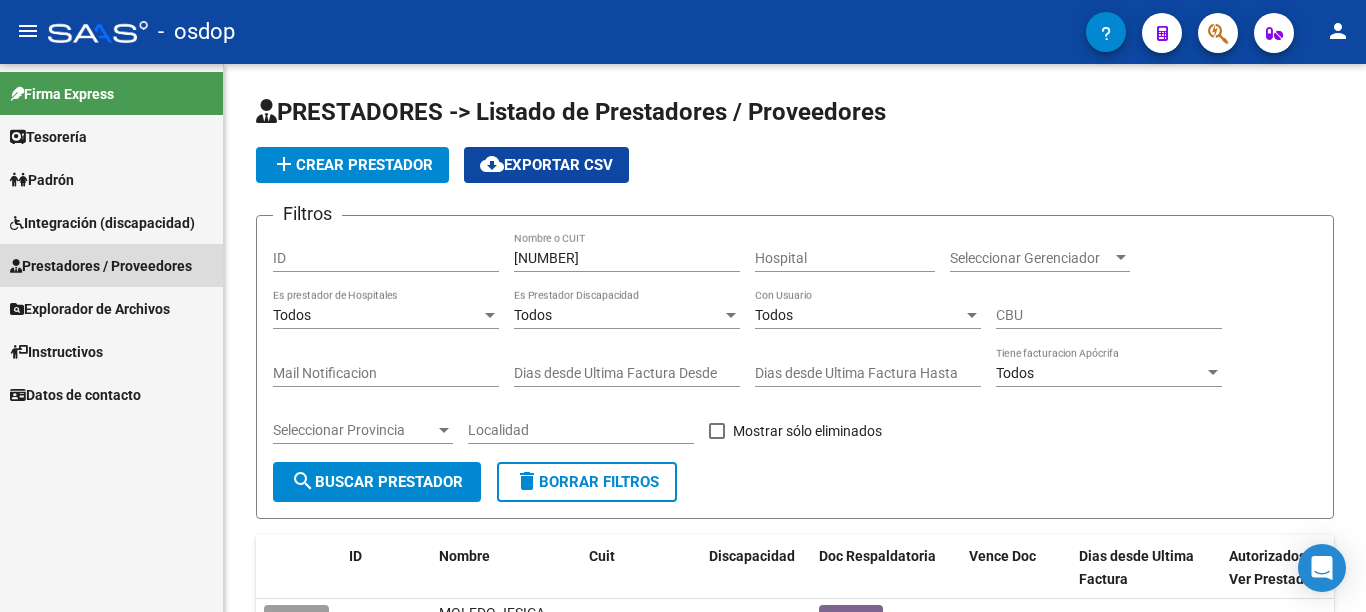 click on "Prestadores / Proveedores" at bounding box center (101, 266) 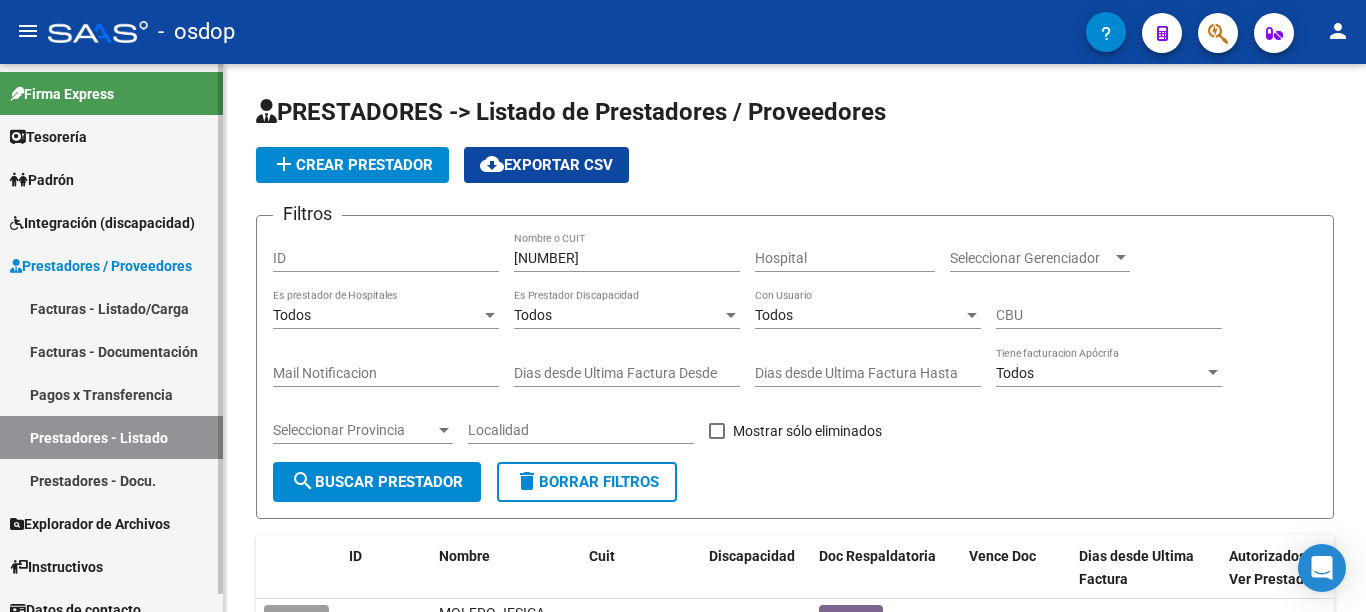 click on "Facturas - Documentación" at bounding box center (111, 351) 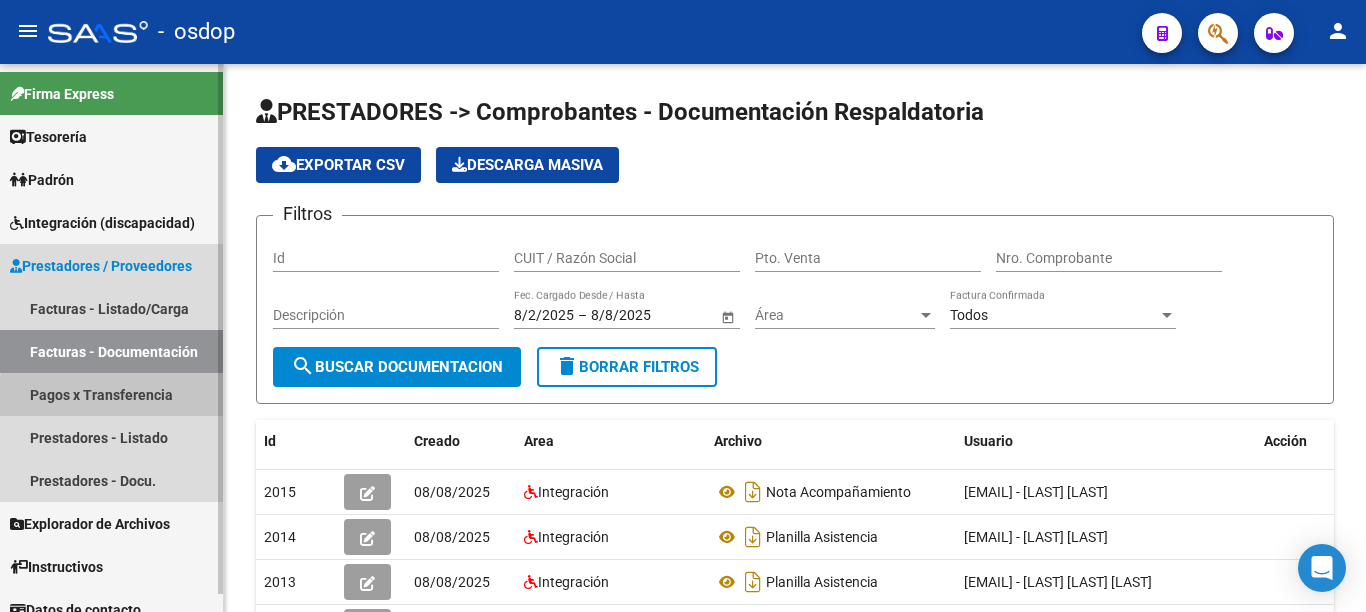 click on "Pagos x Transferencia" at bounding box center (111, 394) 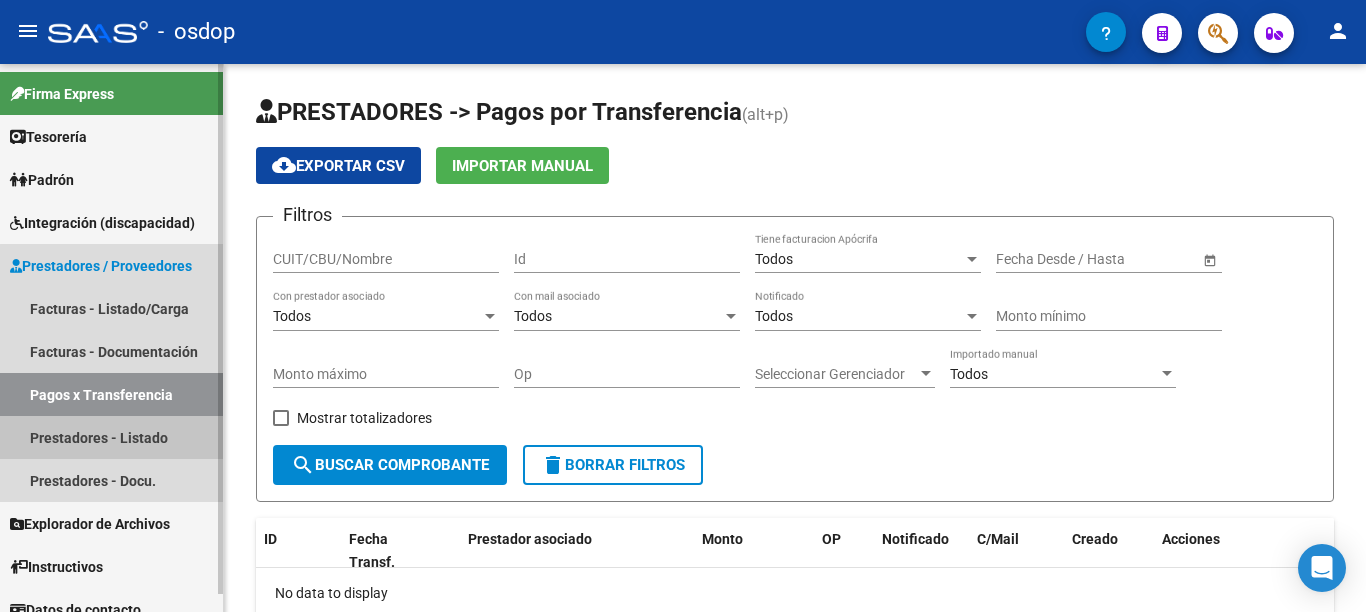 click on "Prestadores - Listado" at bounding box center (111, 437) 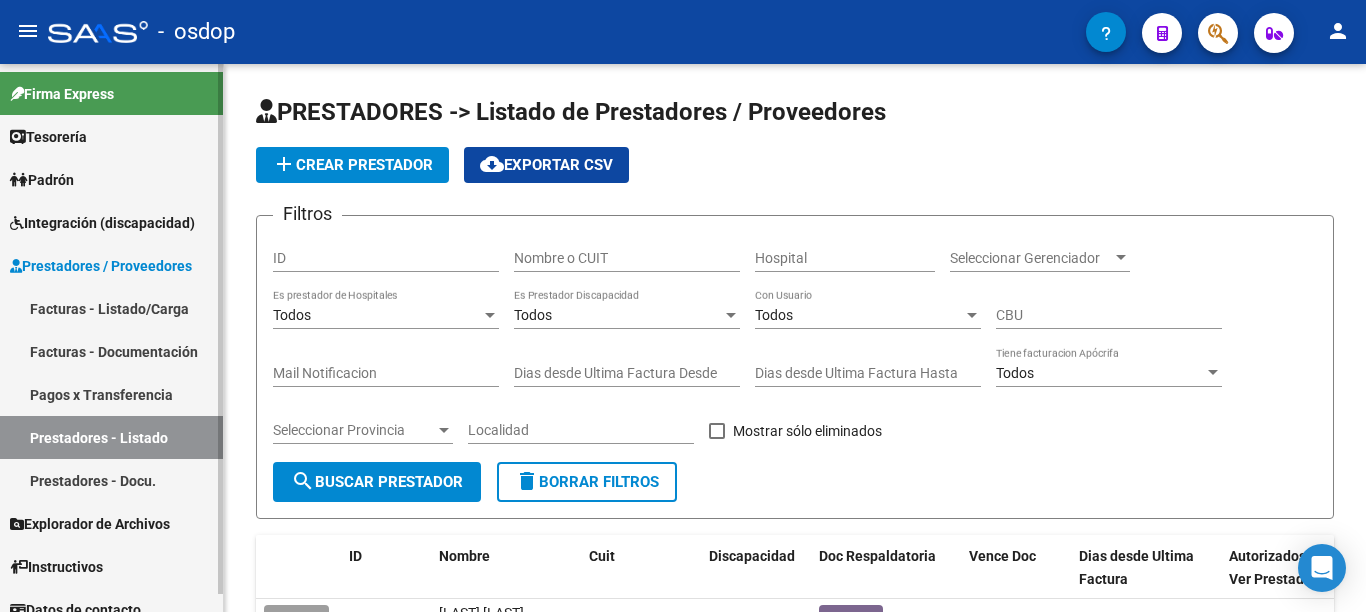 click on "Facturas - Listado/Carga" at bounding box center (111, 308) 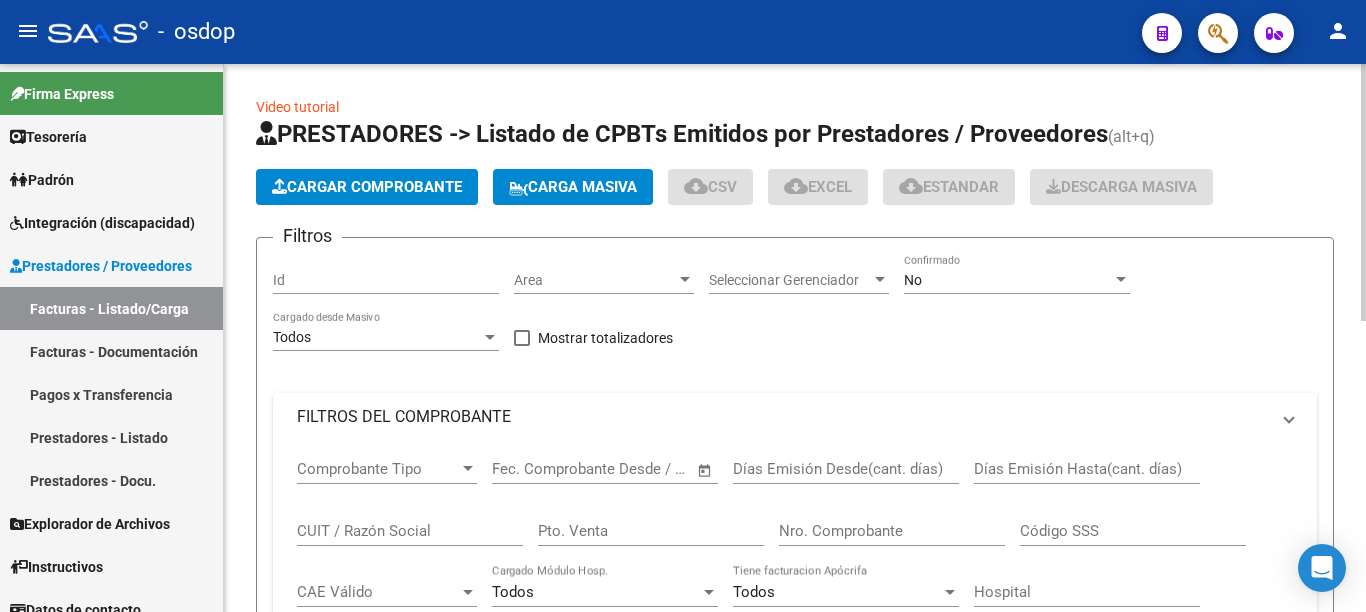 click on "Cargar Comprobante" 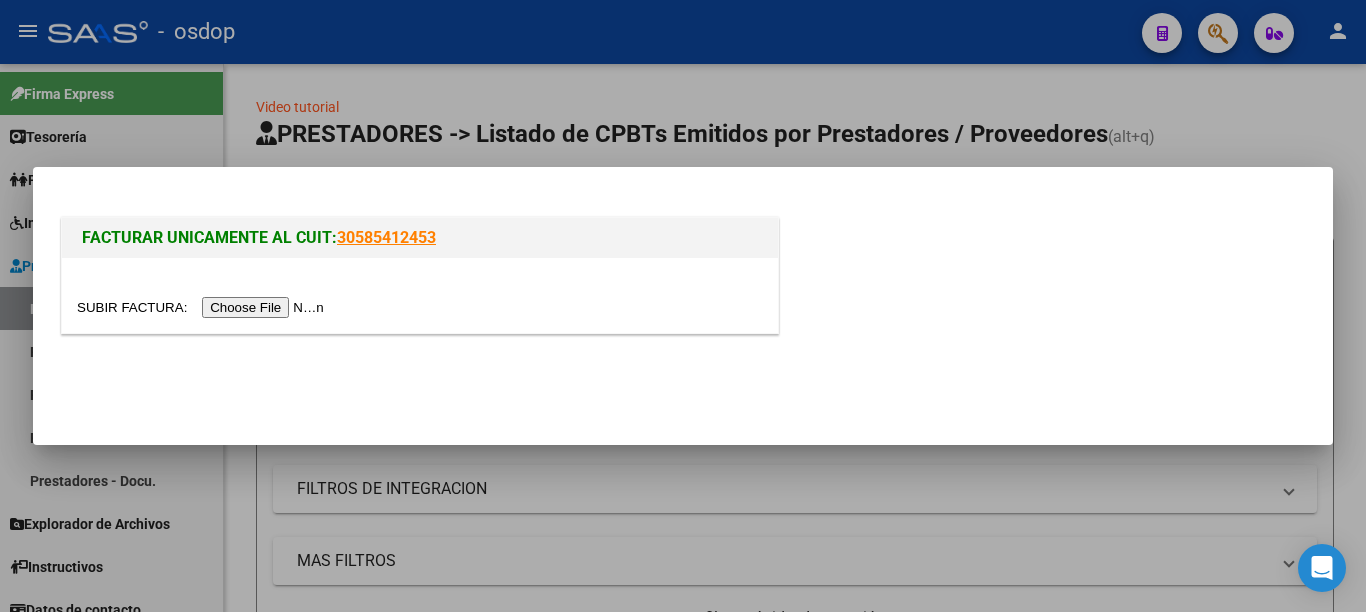 click at bounding box center [203, 307] 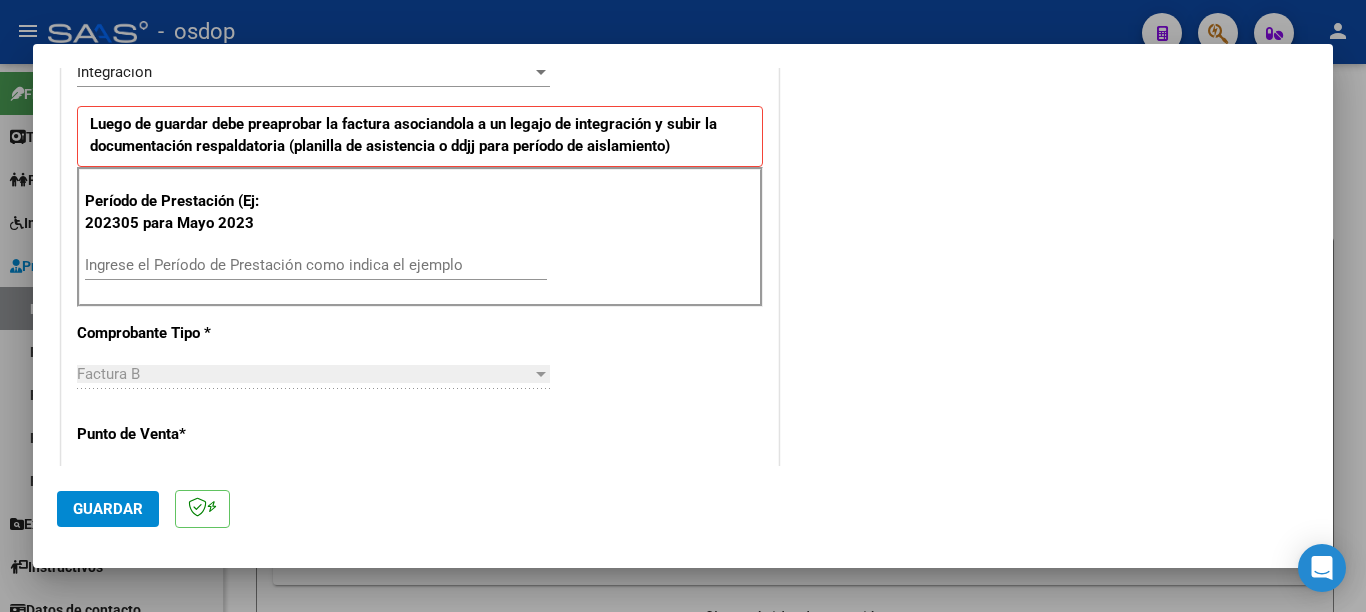 scroll, scrollTop: 500, scrollLeft: 0, axis: vertical 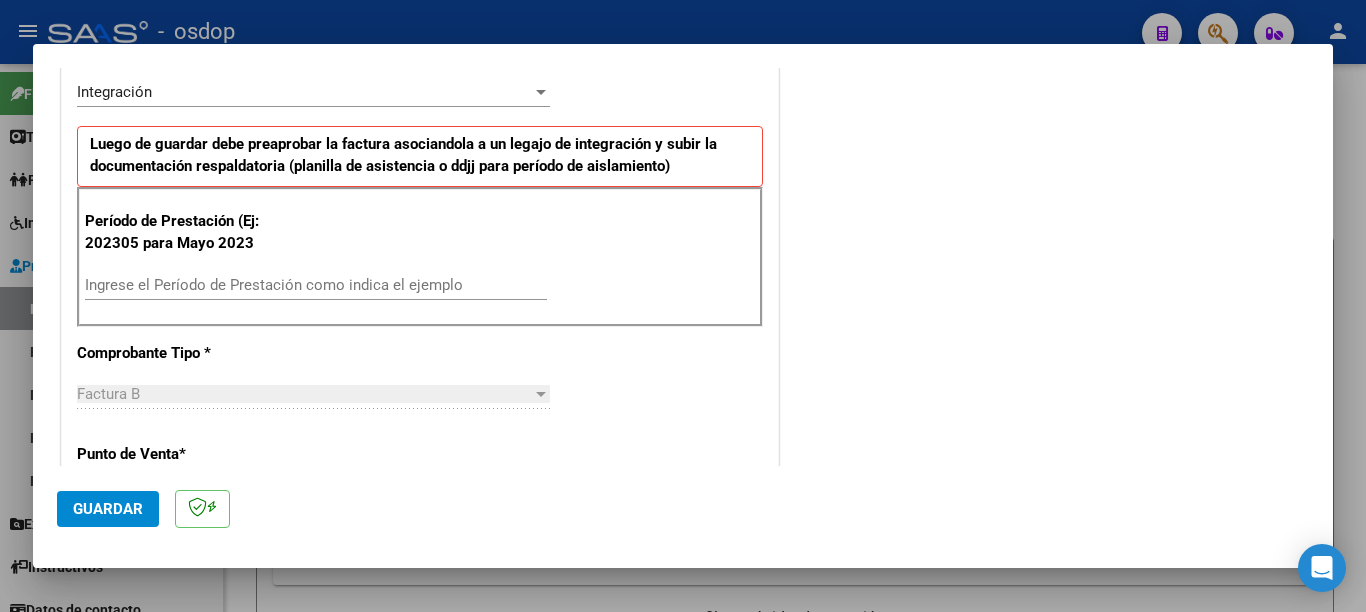 click on "Ingrese el Período de Prestación como indica el ejemplo" at bounding box center (316, 285) 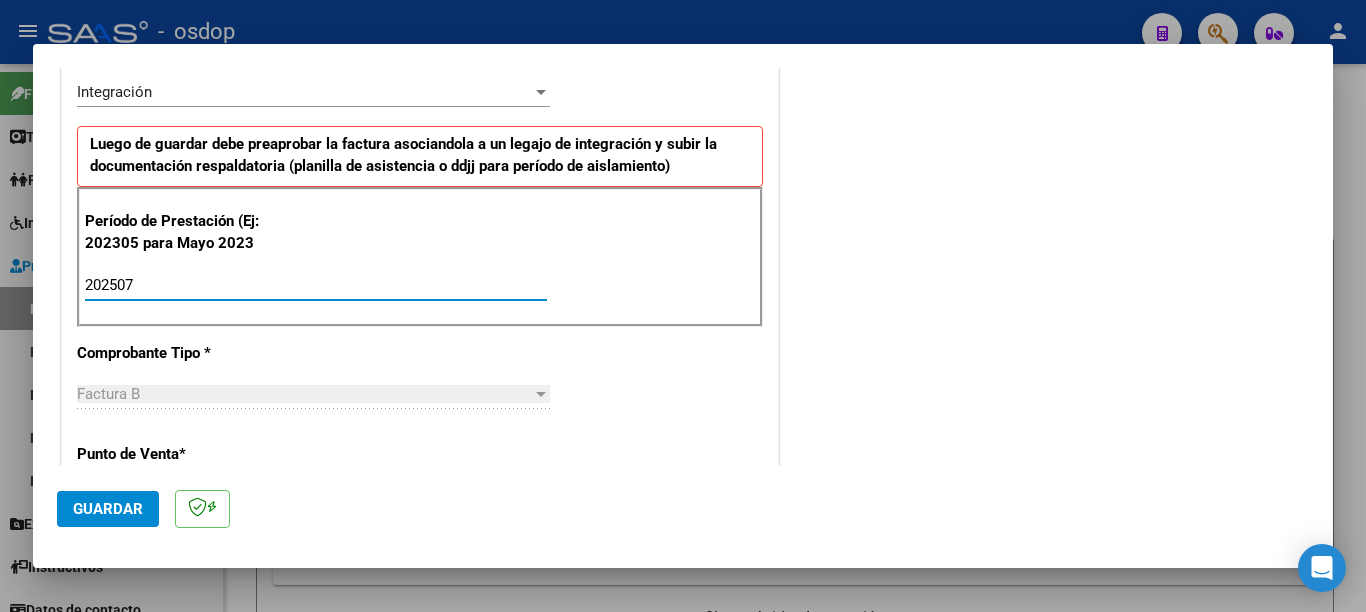 type on "202507" 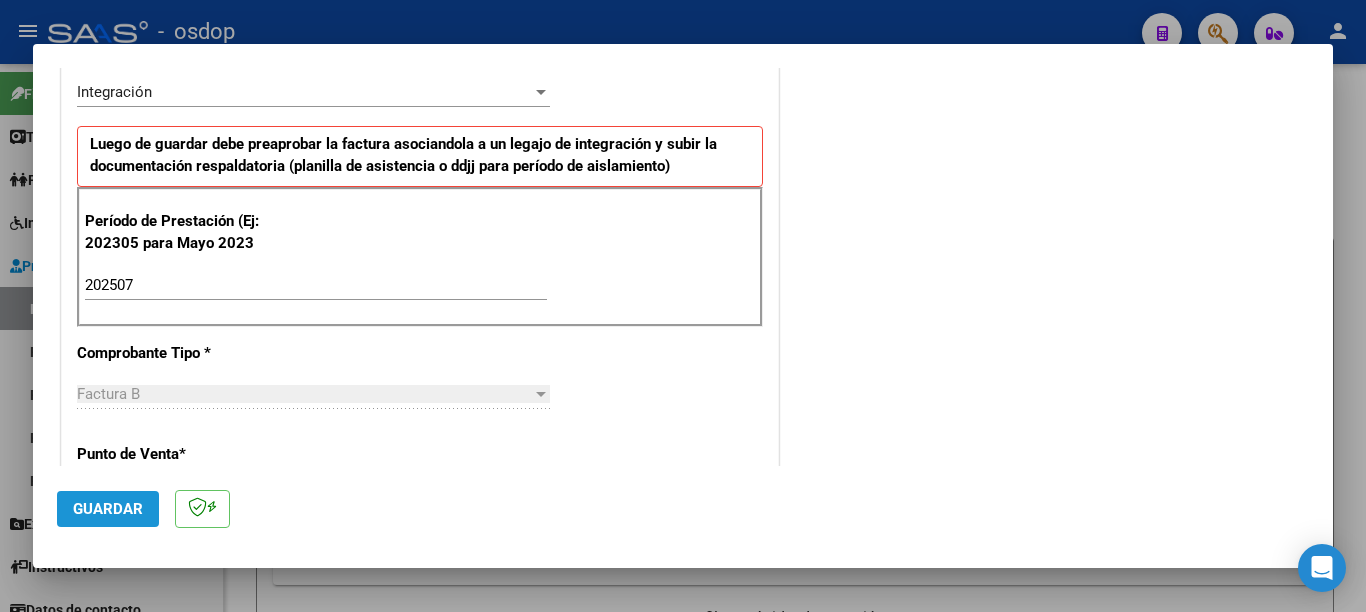 click on "Guardar" 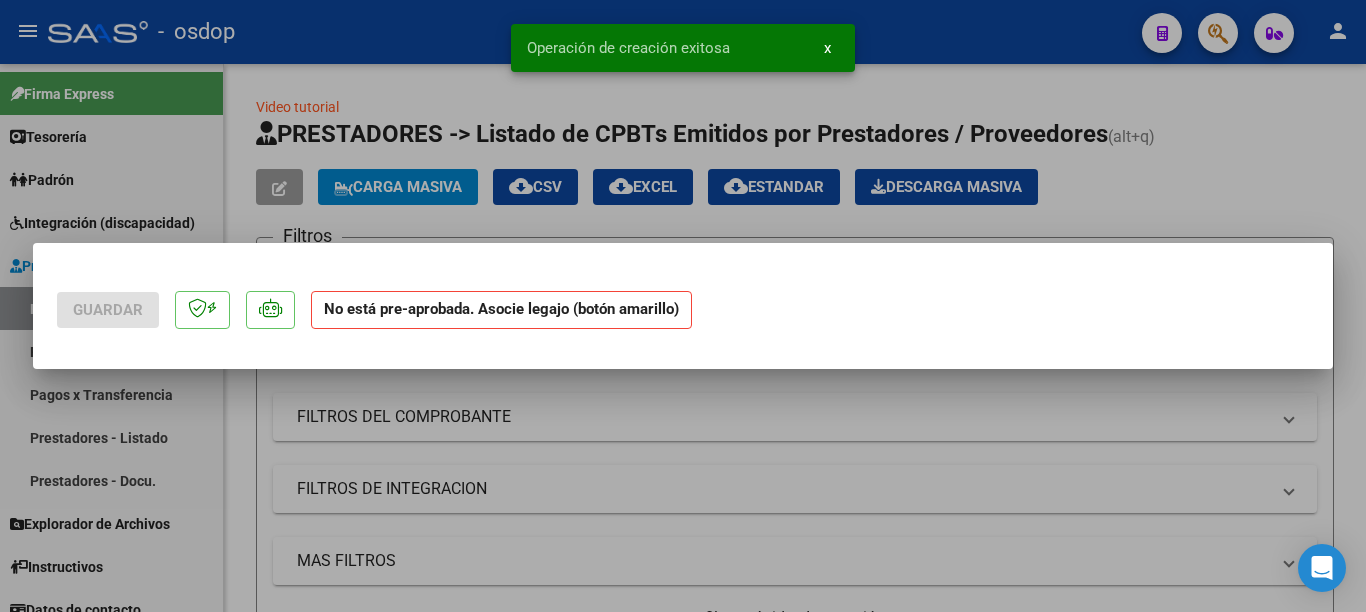 scroll, scrollTop: 0, scrollLeft: 0, axis: both 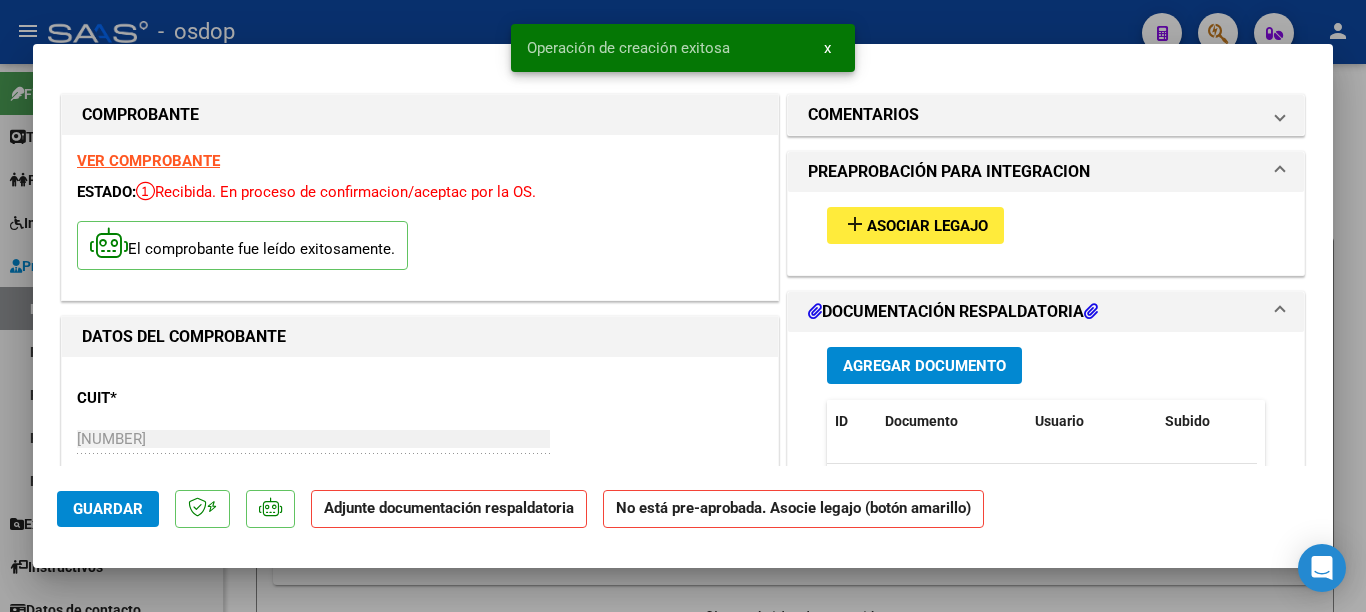 click on "add Asociar Legajo" at bounding box center [915, 225] 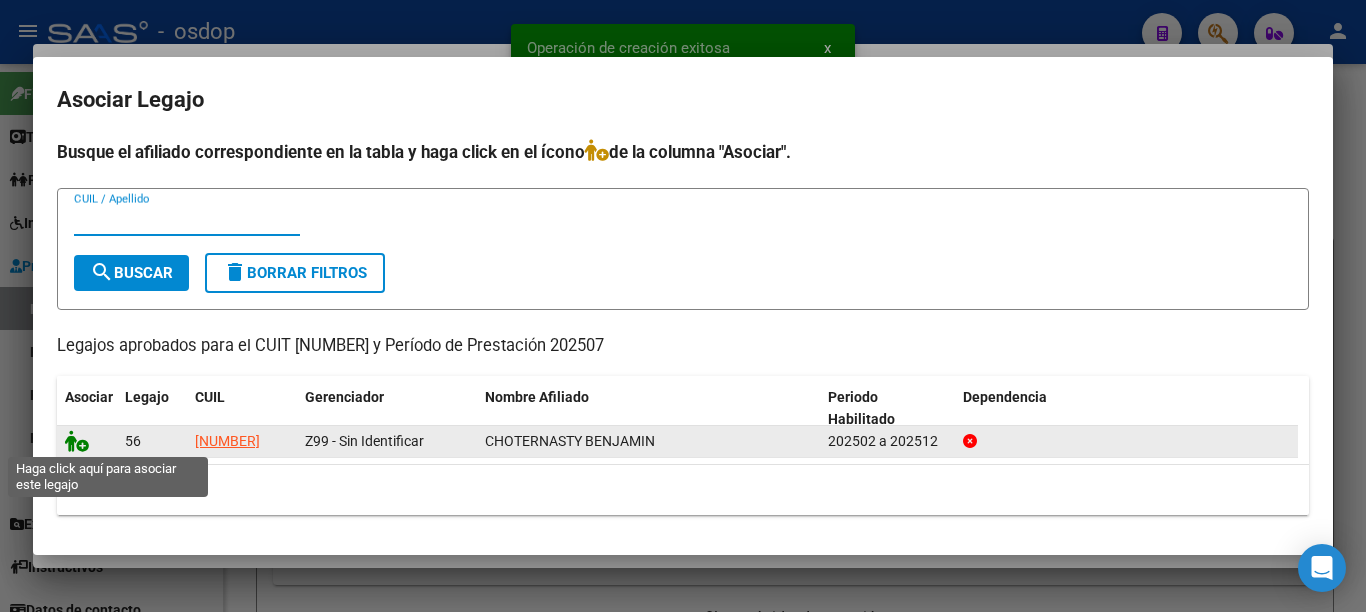 click 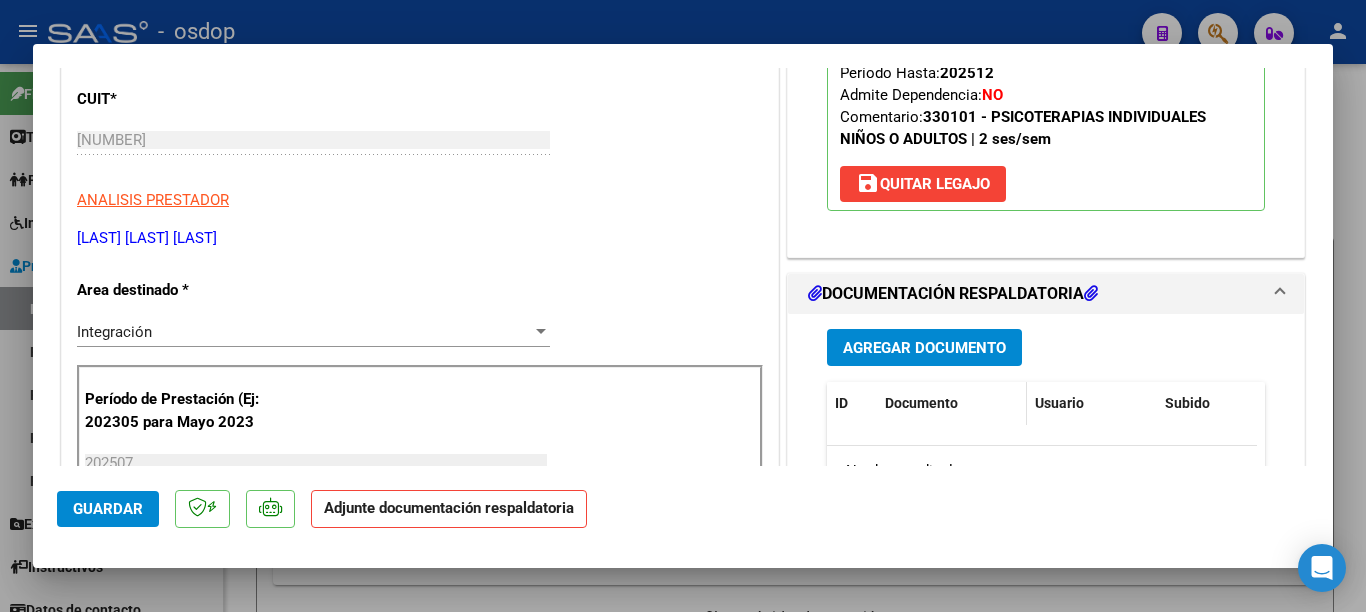 scroll, scrollTop: 400, scrollLeft: 0, axis: vertical 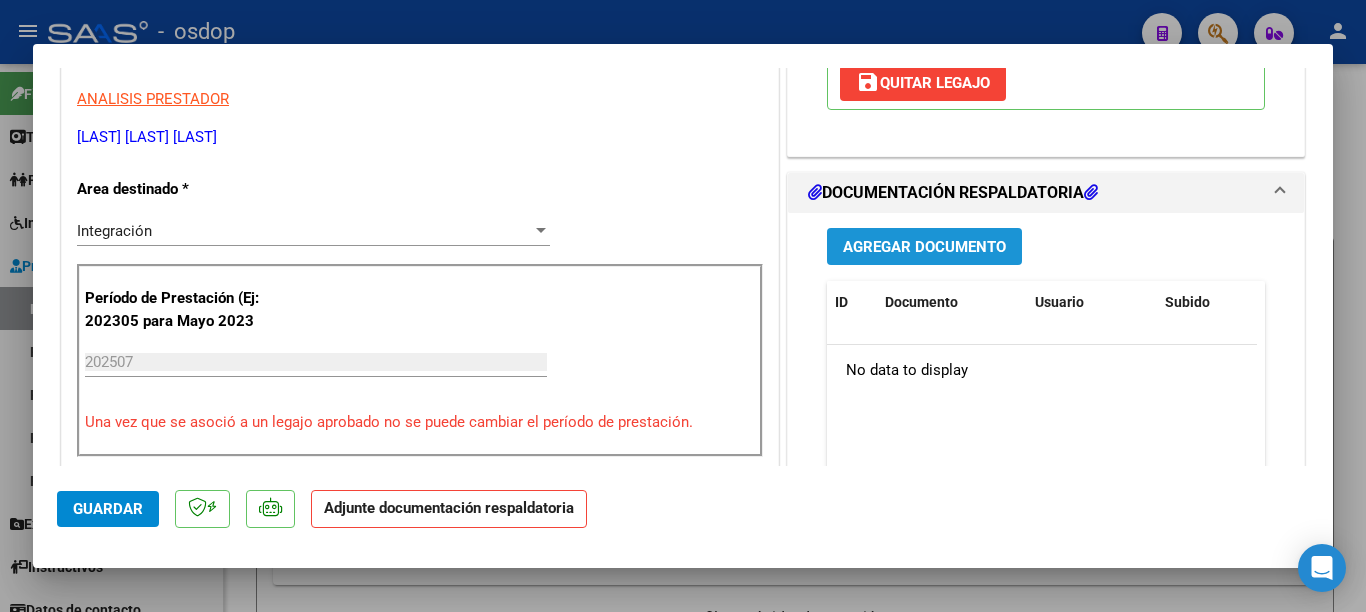 click on "Agregar Documento" at bounding box center (924, 246) 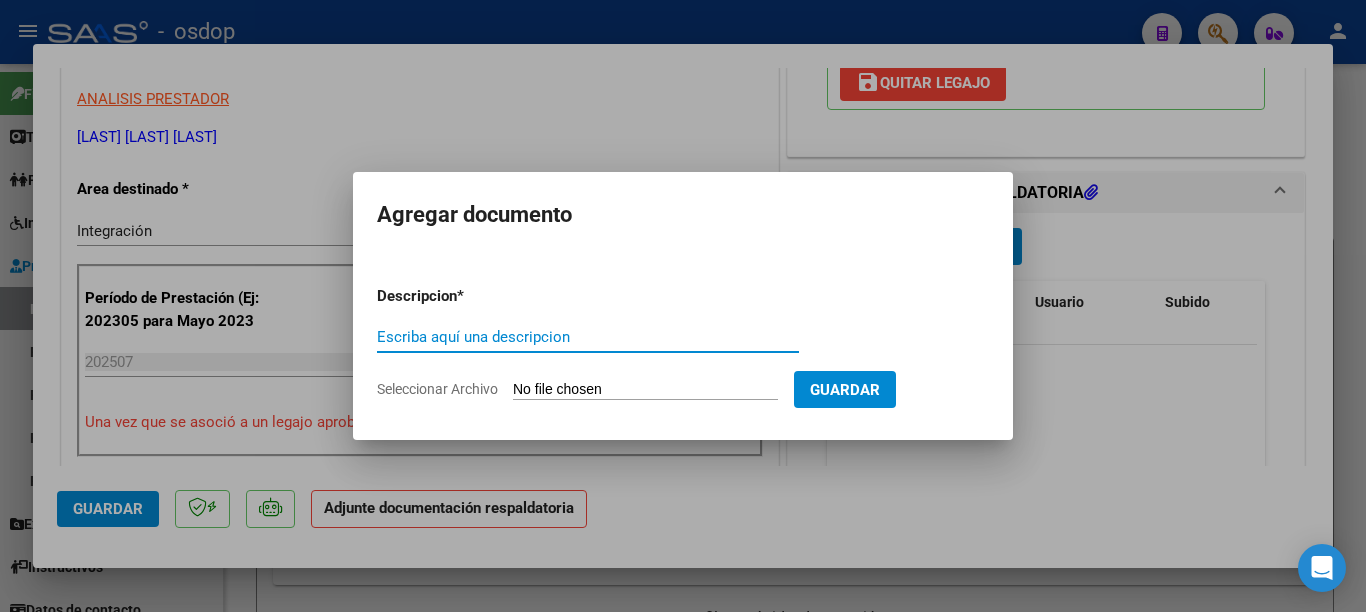 click on "Escriba aquí una descripcion" at bounding box center [588, 337] 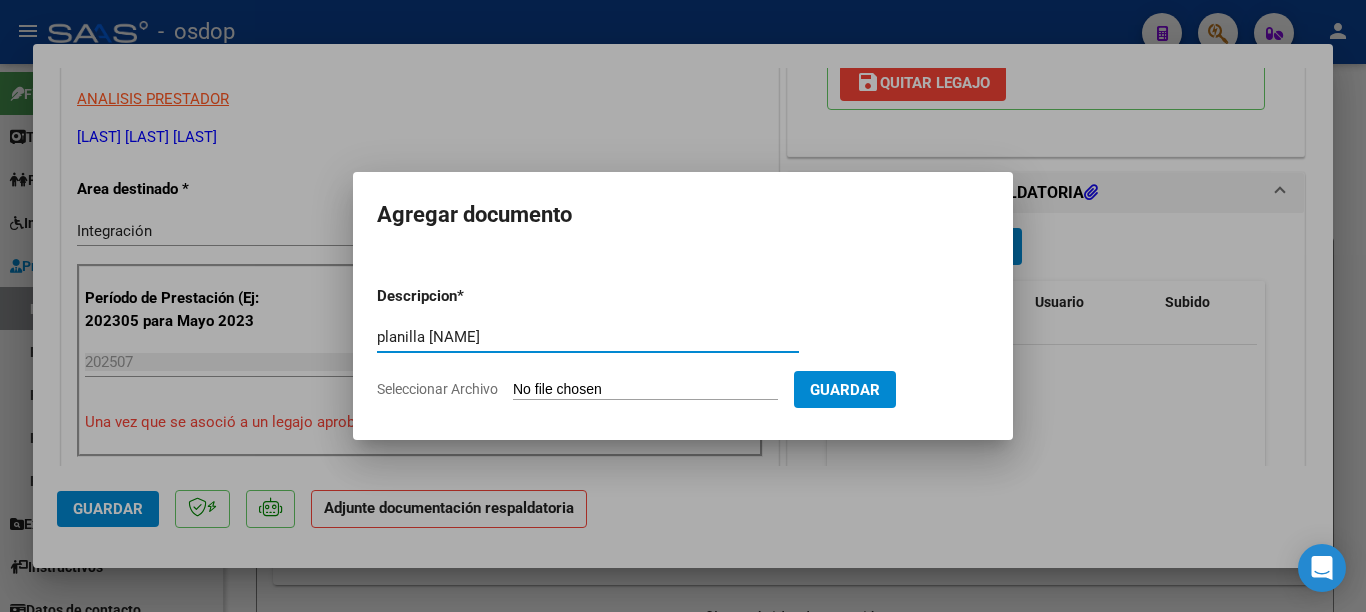 type on "planilla [NAME]" 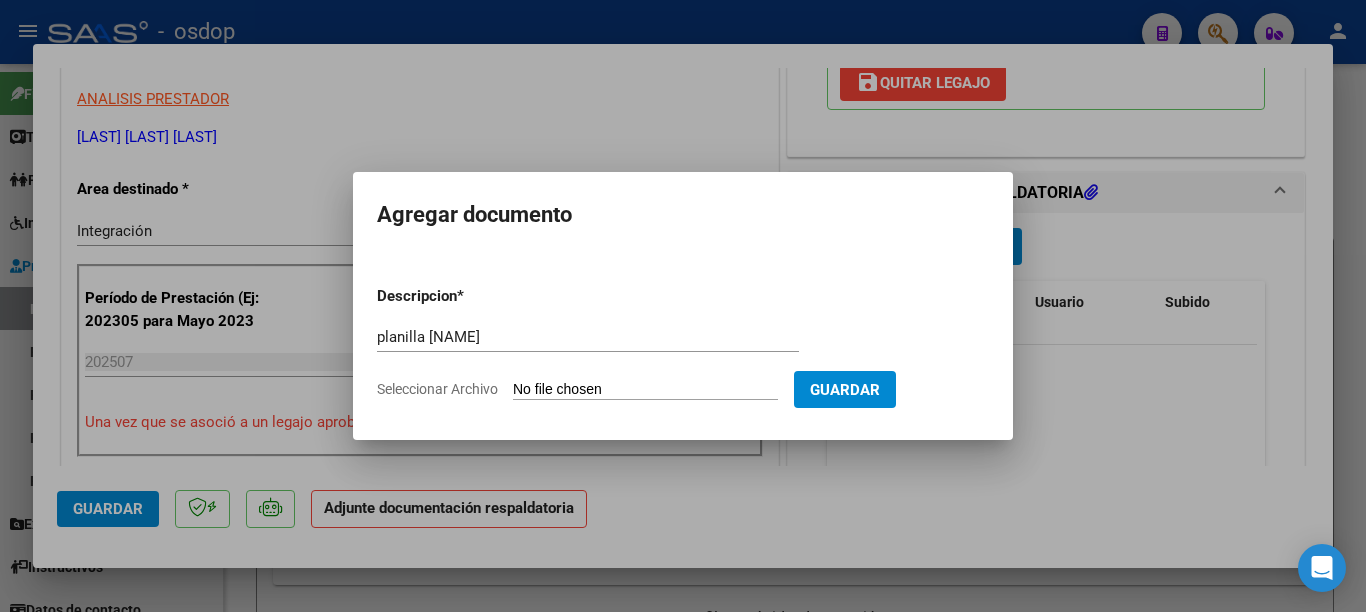 click on "Seleccionar Archivo" at bounding box center [645, 390] 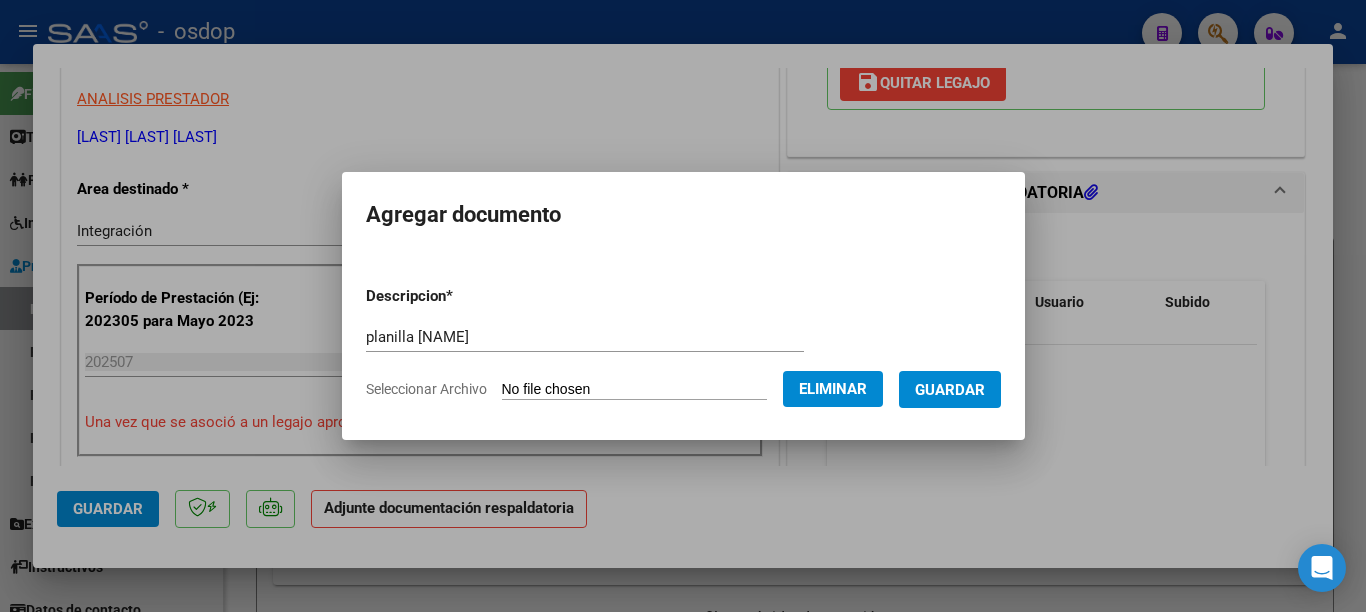 click on "Guardar" at bounding box center [950, 390] 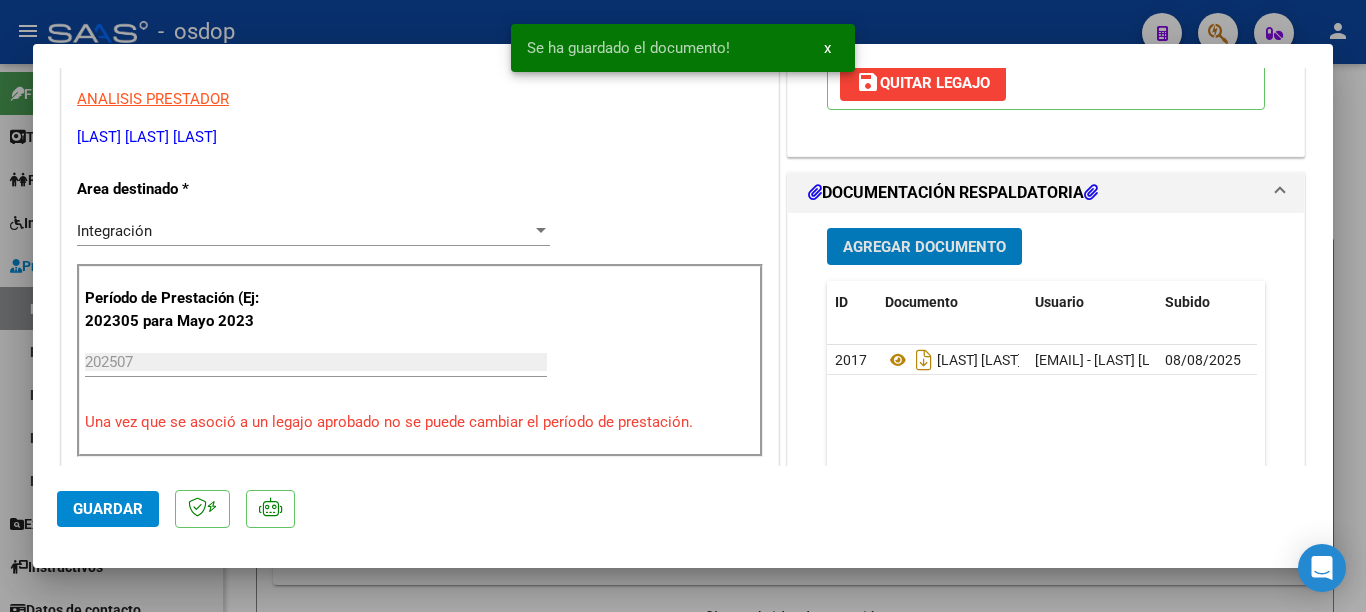 click on "Guardar" 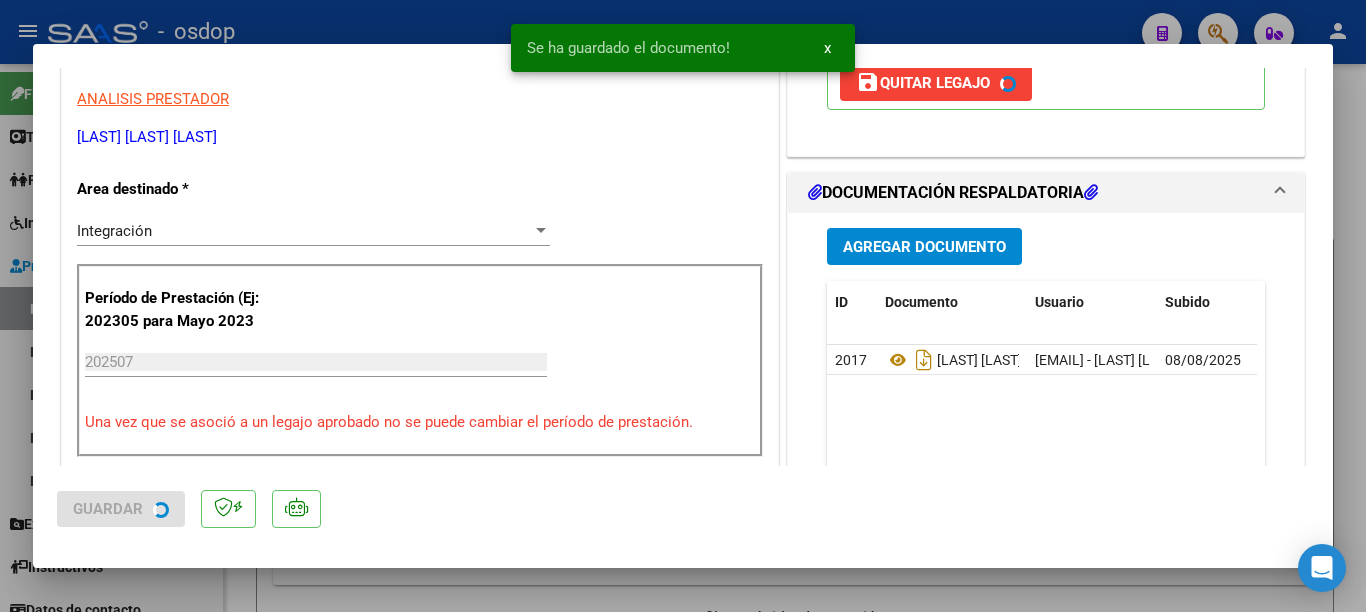 click at bounding box center (683, 306) 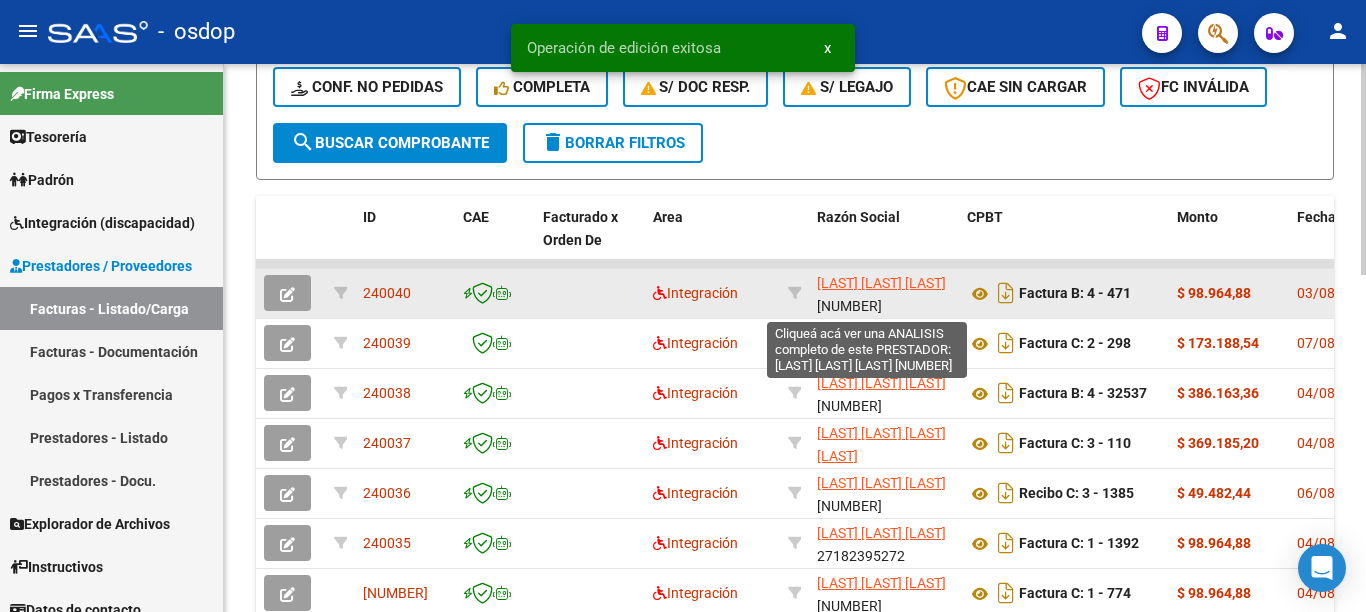 scroll, scrollTop: 600, scrollLeft: 0, axis: vertical 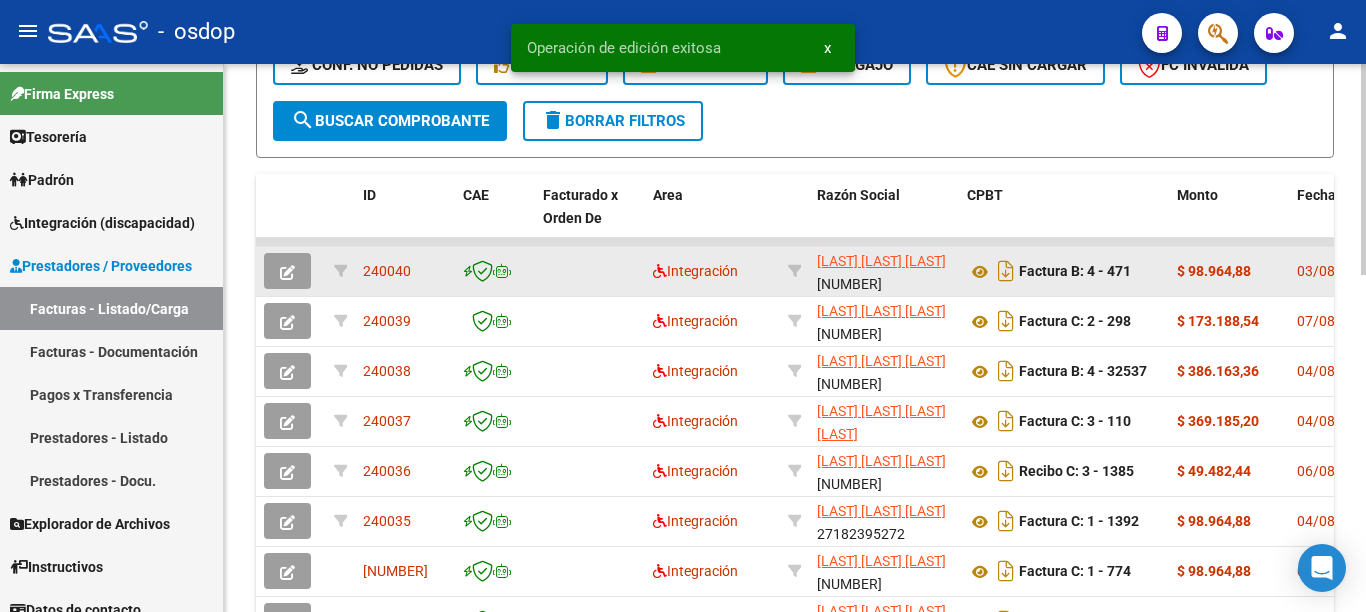 click on "240040" 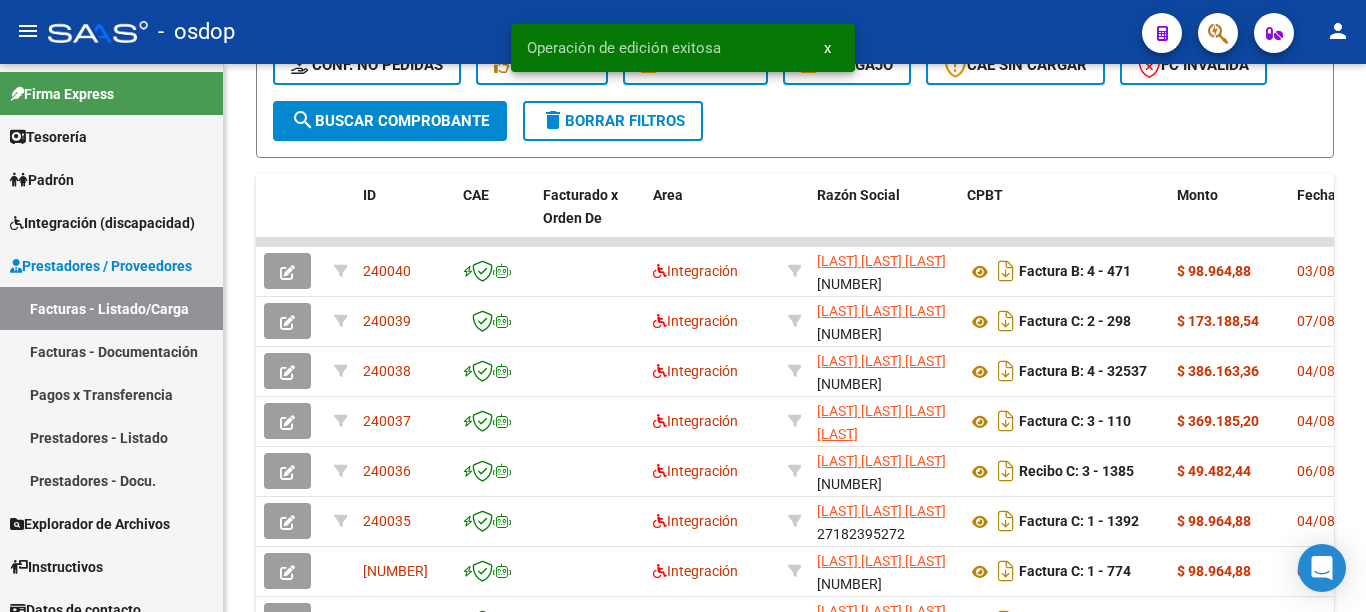copy on "240040" 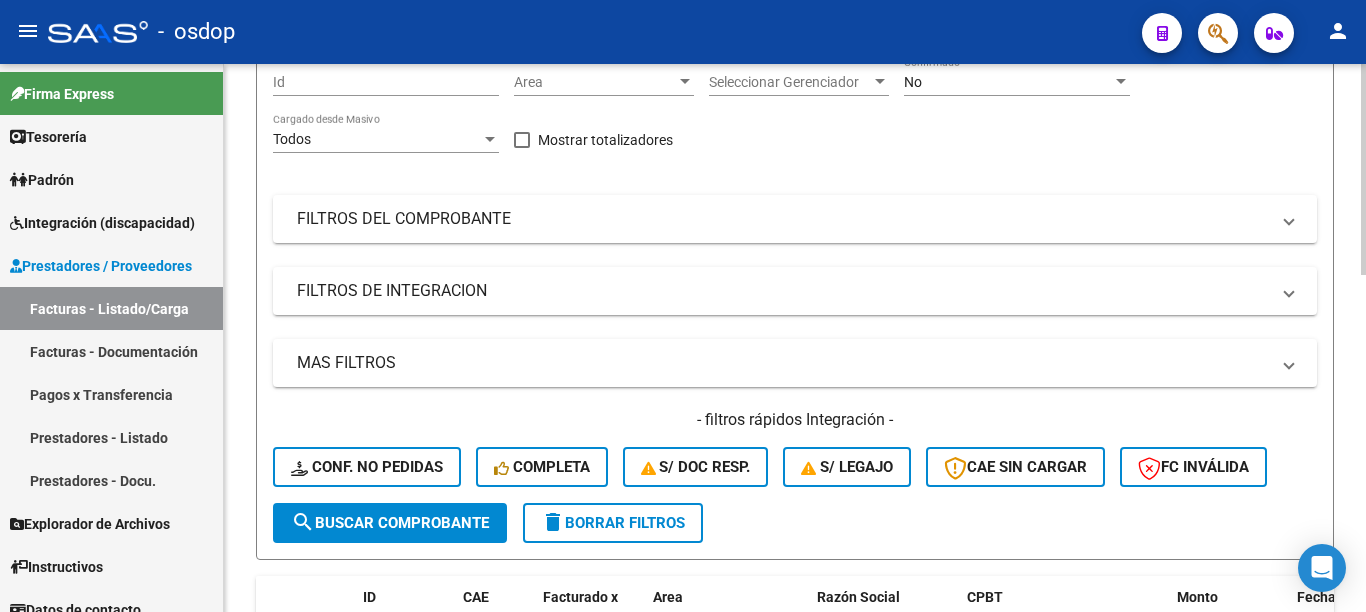 scroll, scrollTop: 0, scrollLeft: 0, axis: both 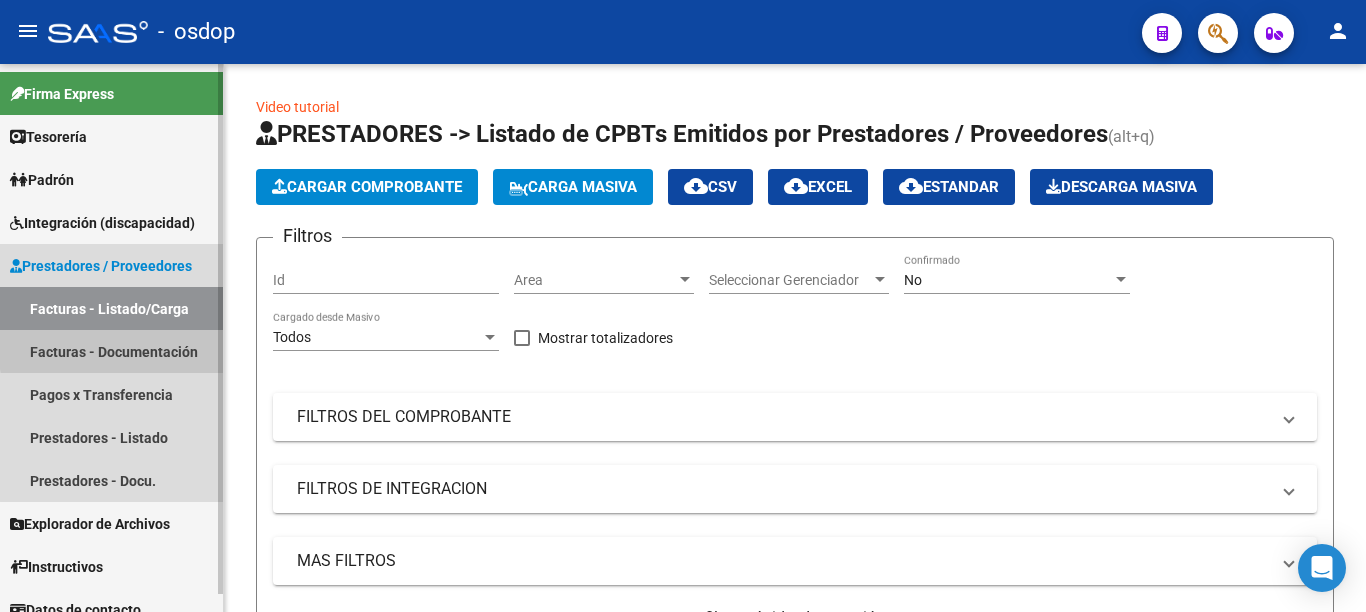click on "Facturas - Documentación" at bounding box center (111, 351) 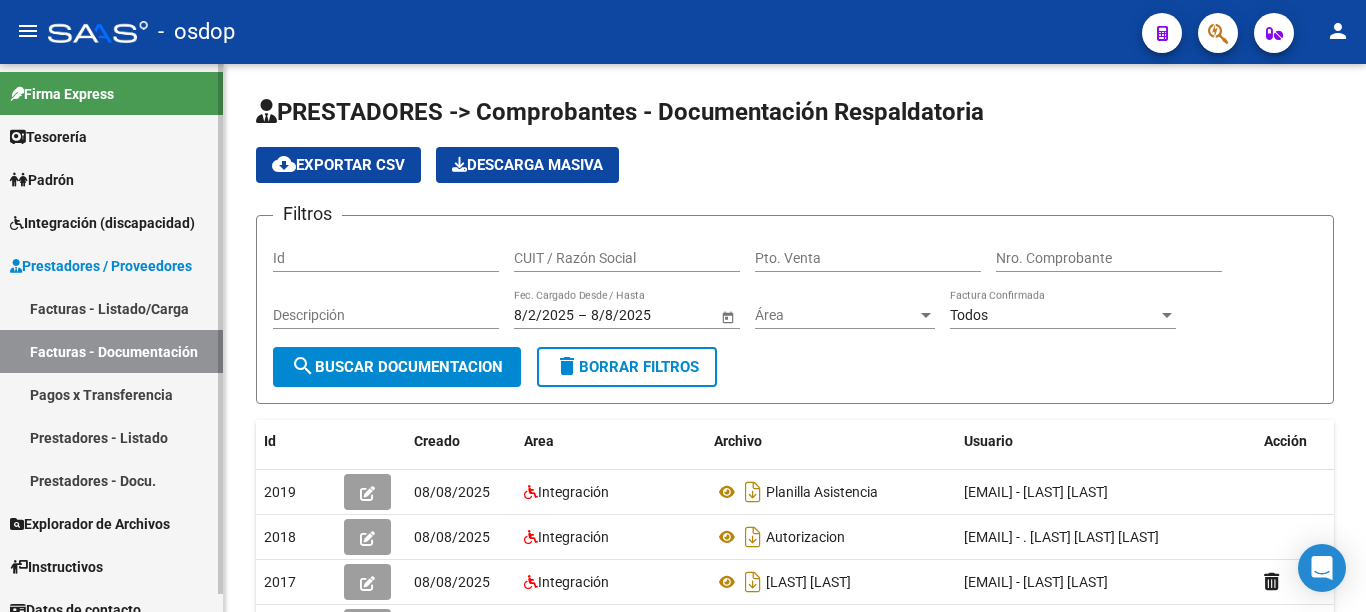 click on "Prestadores - Listado" at bounding box center [111, 437] 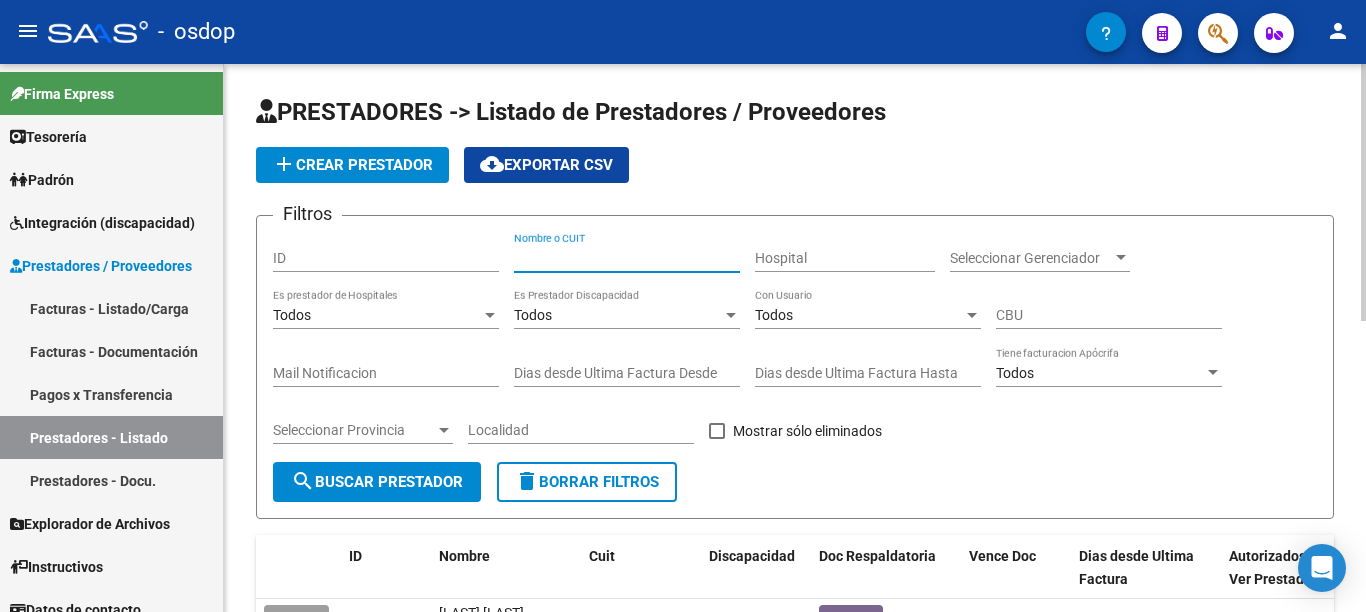 click on "Nombre o CUIT" at bounding box center [627, 258] 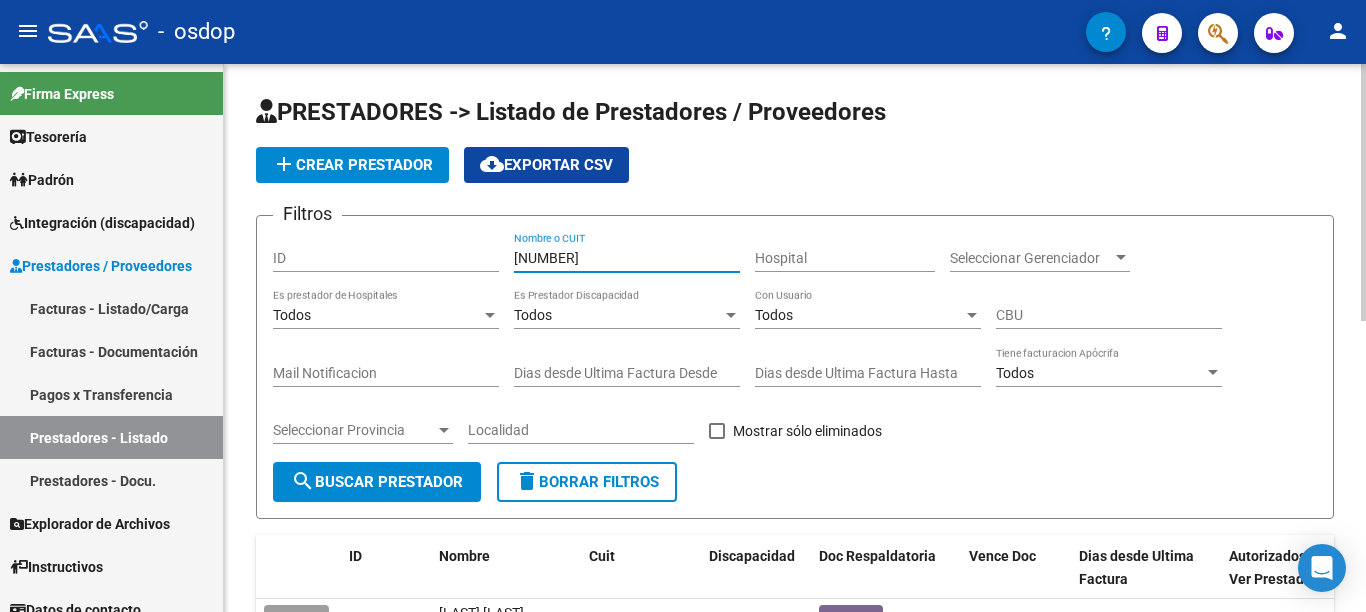 type on "[NUMBER]" 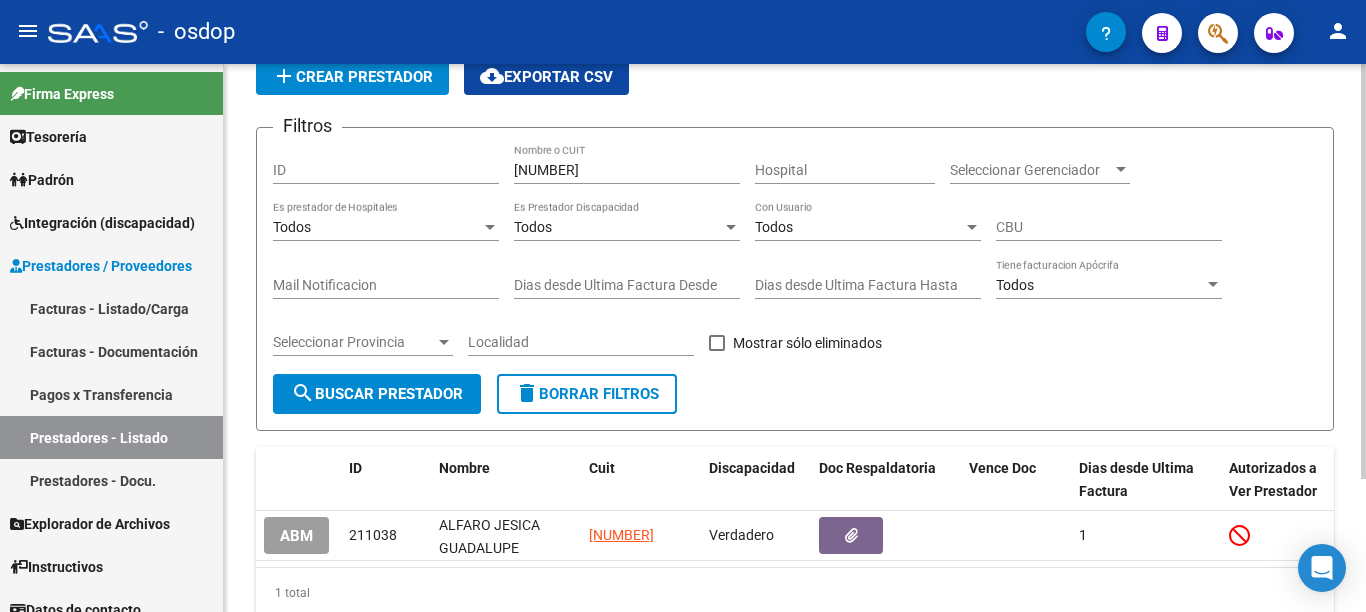 scroll, scrollTop: 175, scrollLeft: 0, axis: vertical 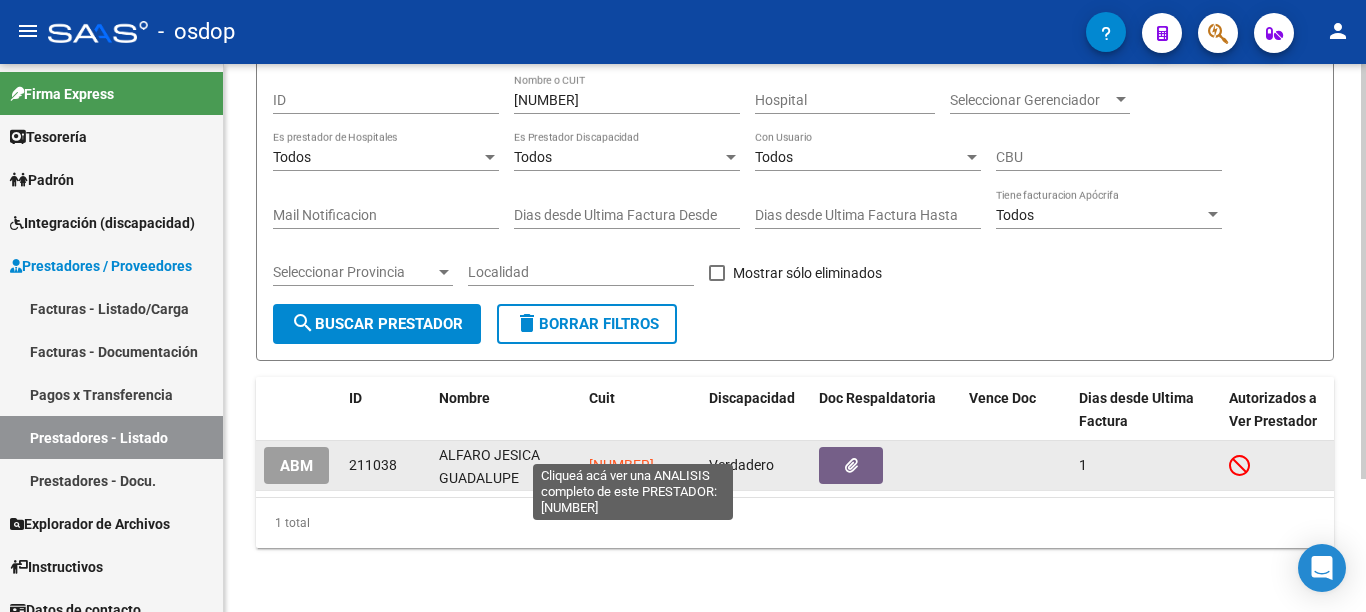 click on "[NUMBER]" 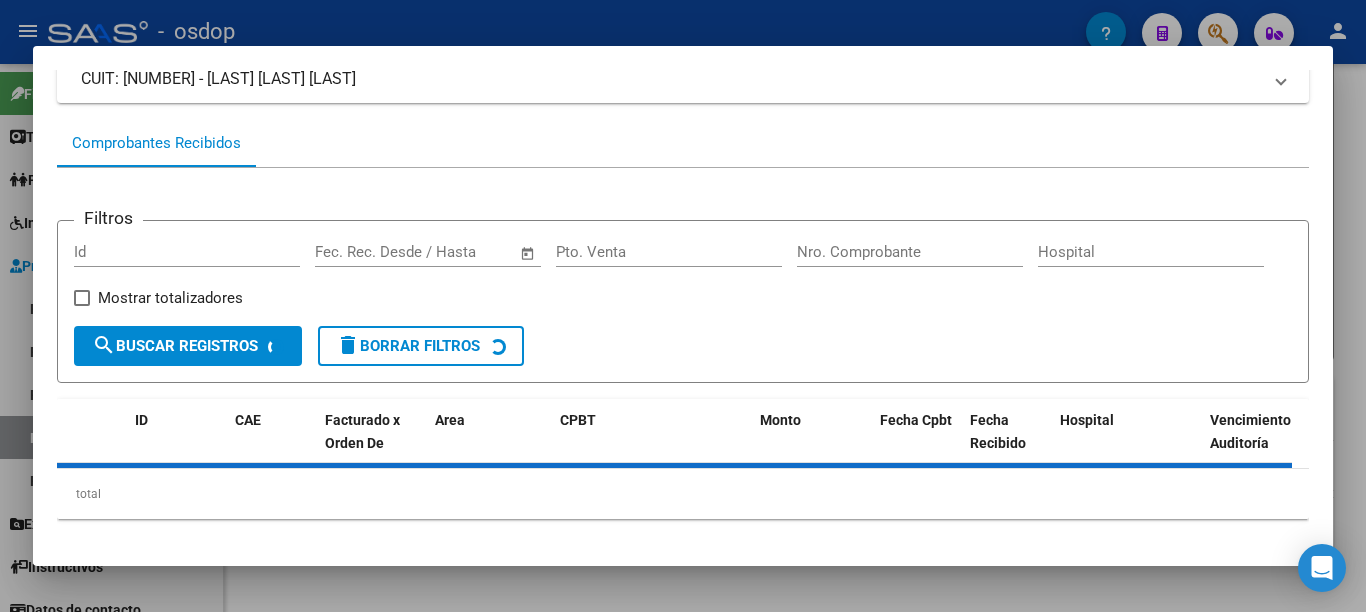 scroll, scrollTop: 171, scrollLeft: 0, axis: vertical 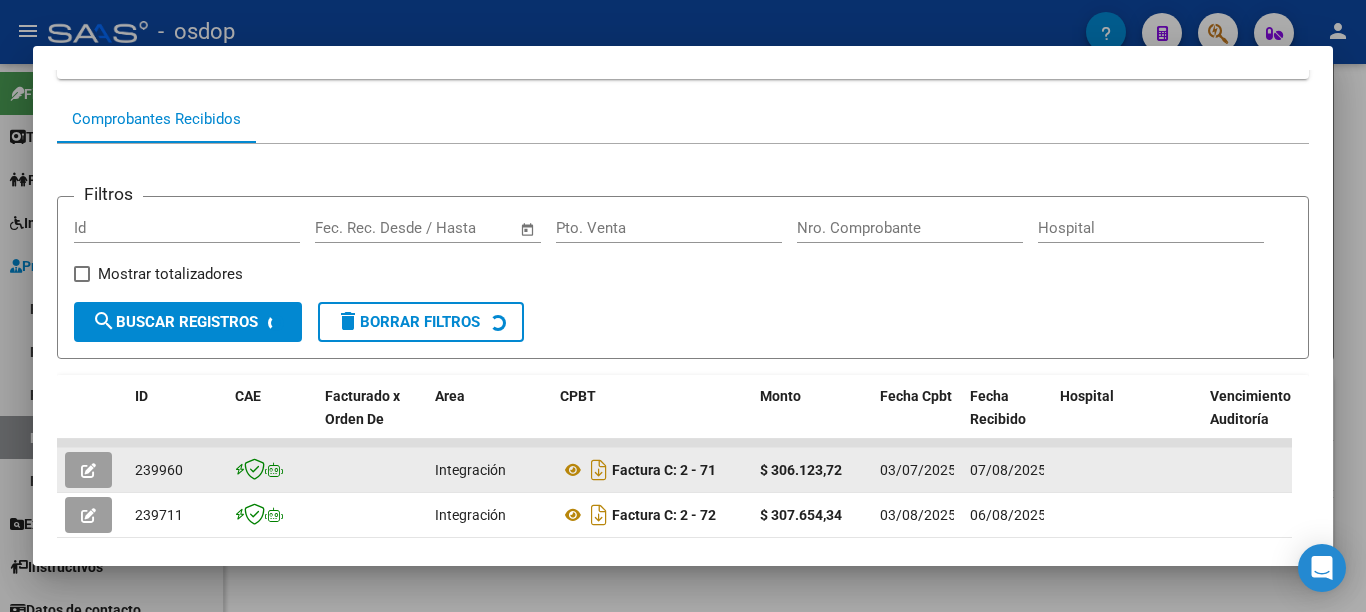 click on "239960" 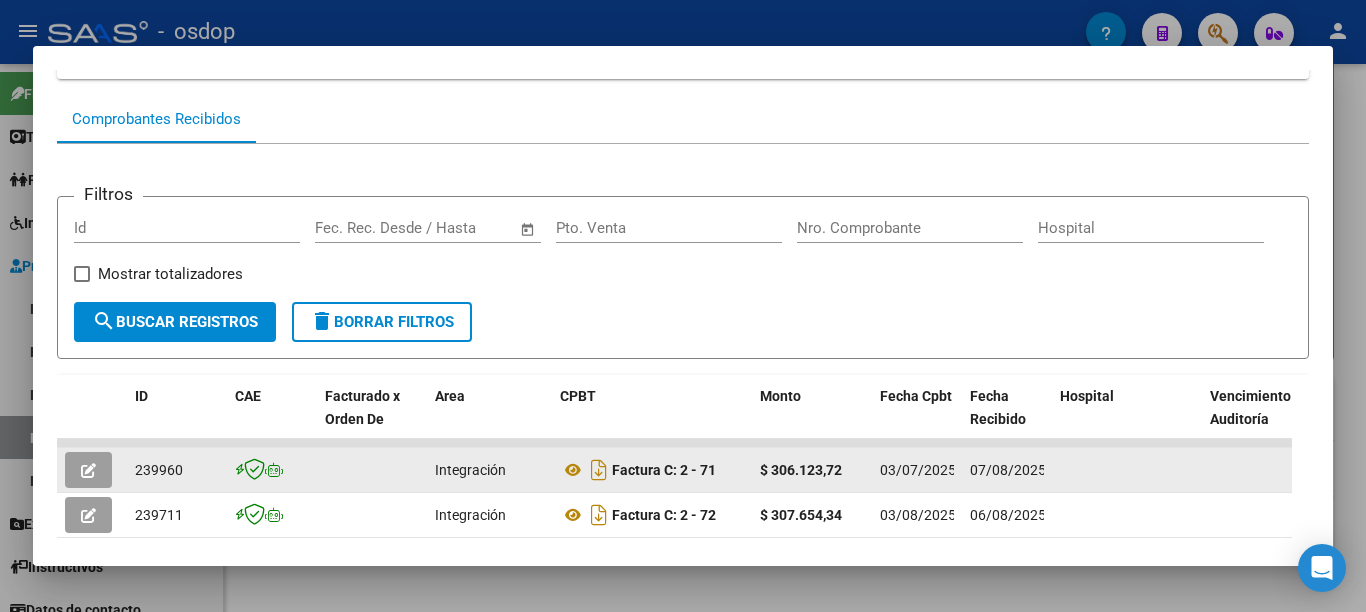 copy on "239960" 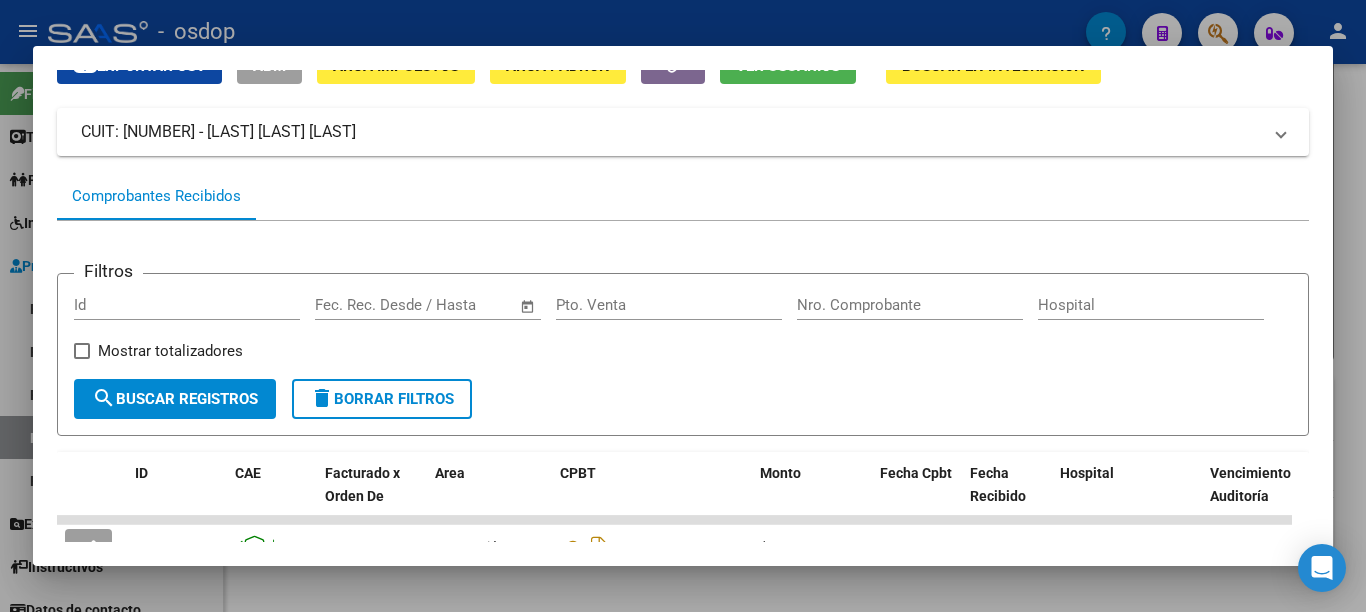 scroll, scrollTop: 0, scrollLeft: 0, axis: both 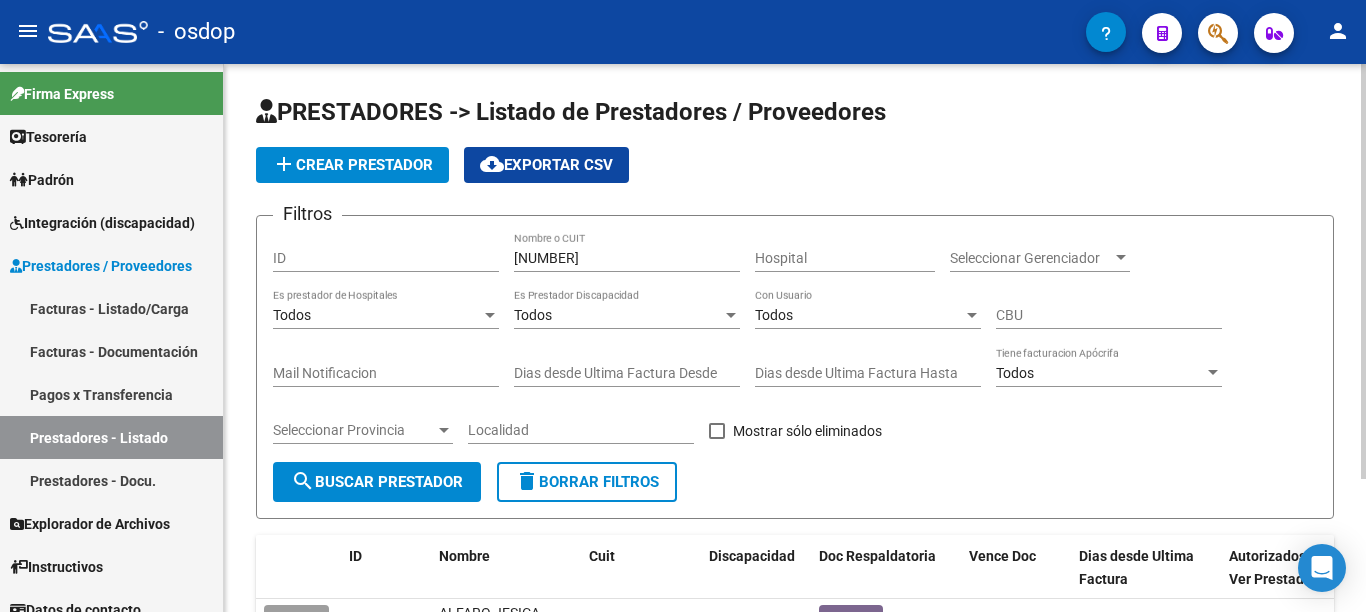 click on "delete  Borrar Filtros" 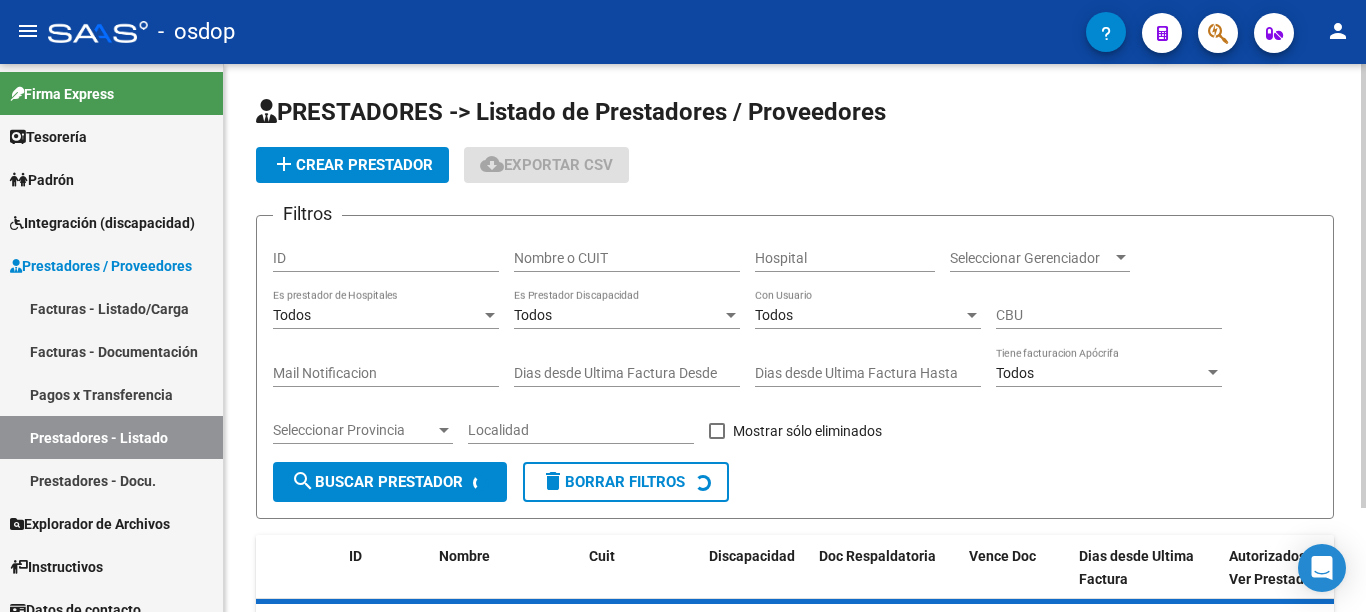 click on "Nombre o CUIT" 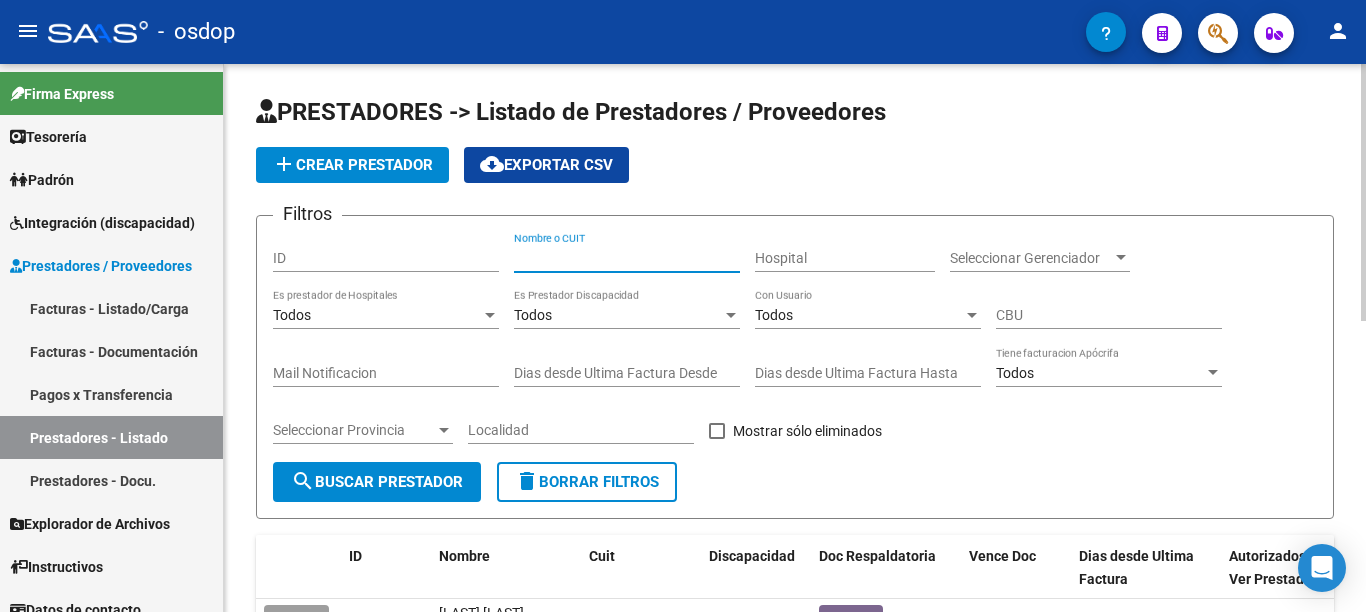 click on "Nombre o CUIT" at bounding box center [627, 258] 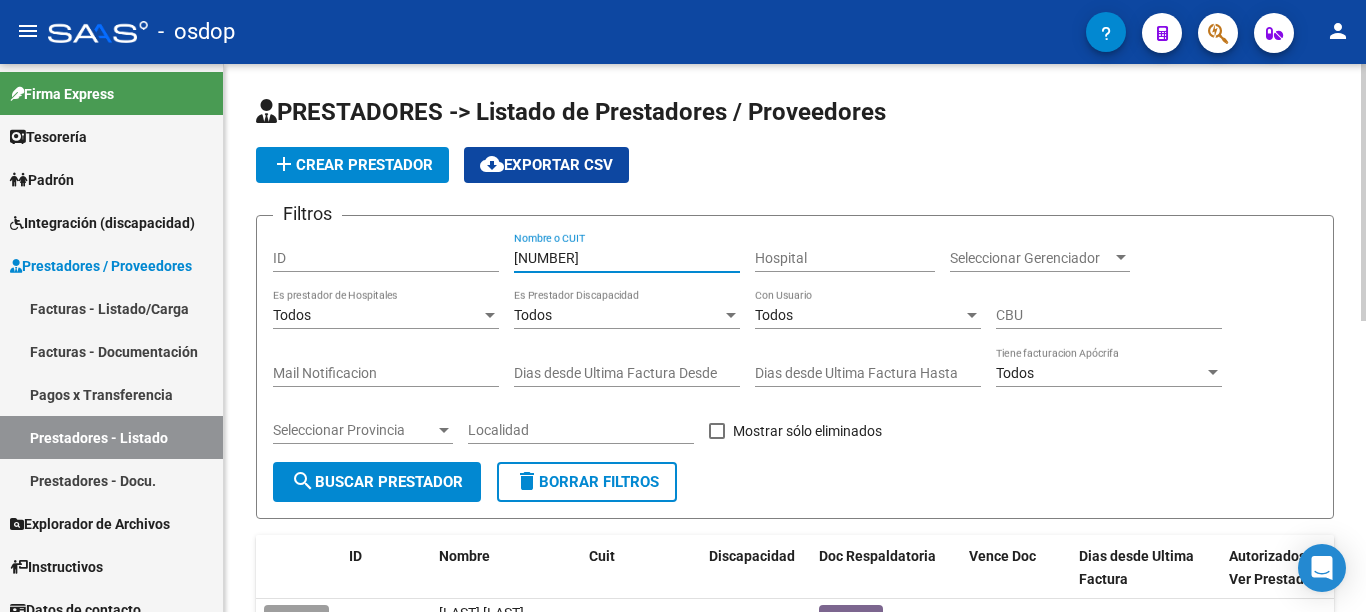 type on "[NUMBER]" 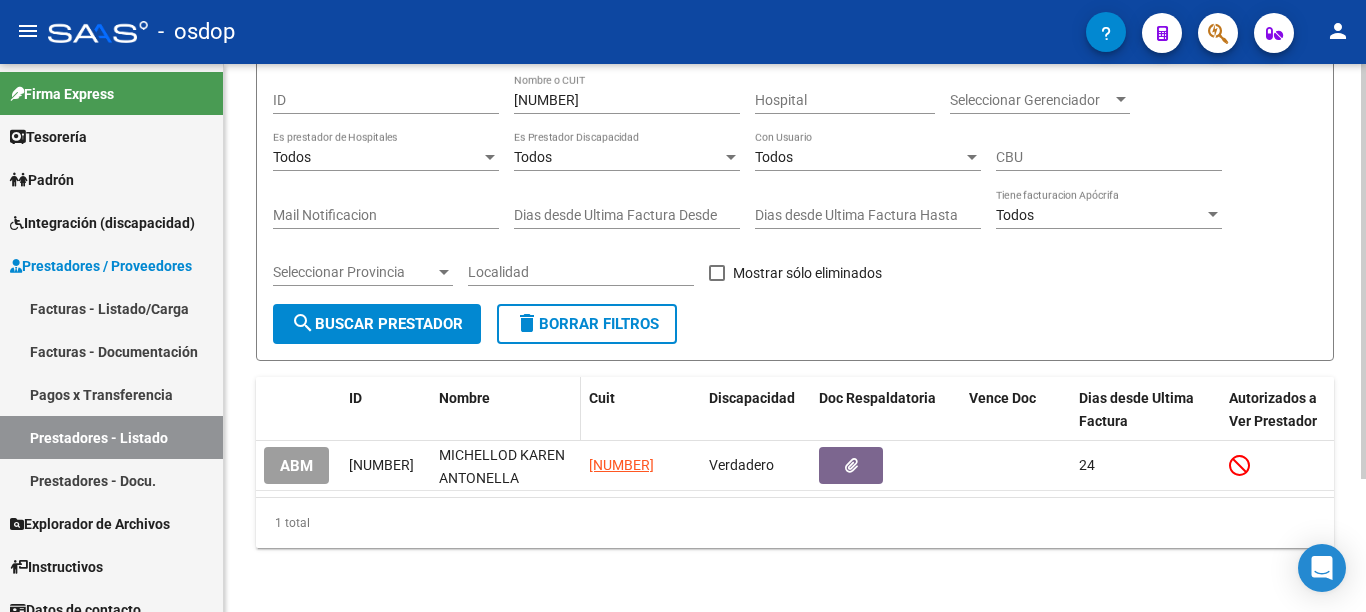 scroll, scrollTop: 175, scrollLeft: 0, axis: vertical 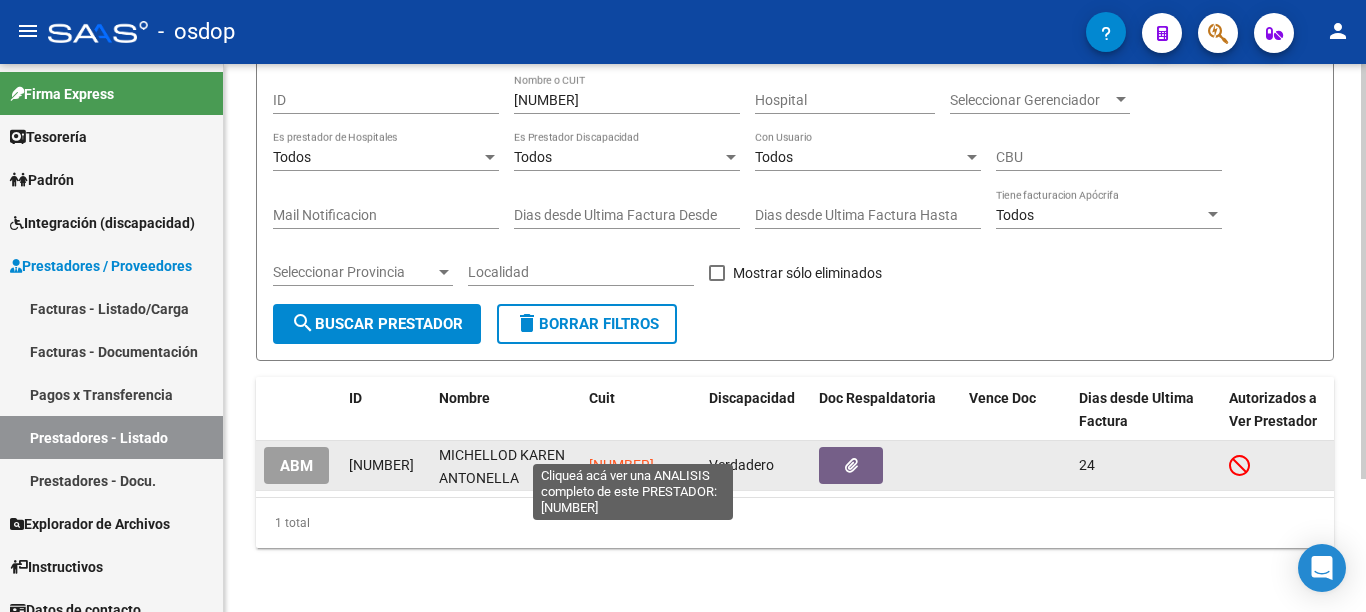 click on "[NUMBER]" 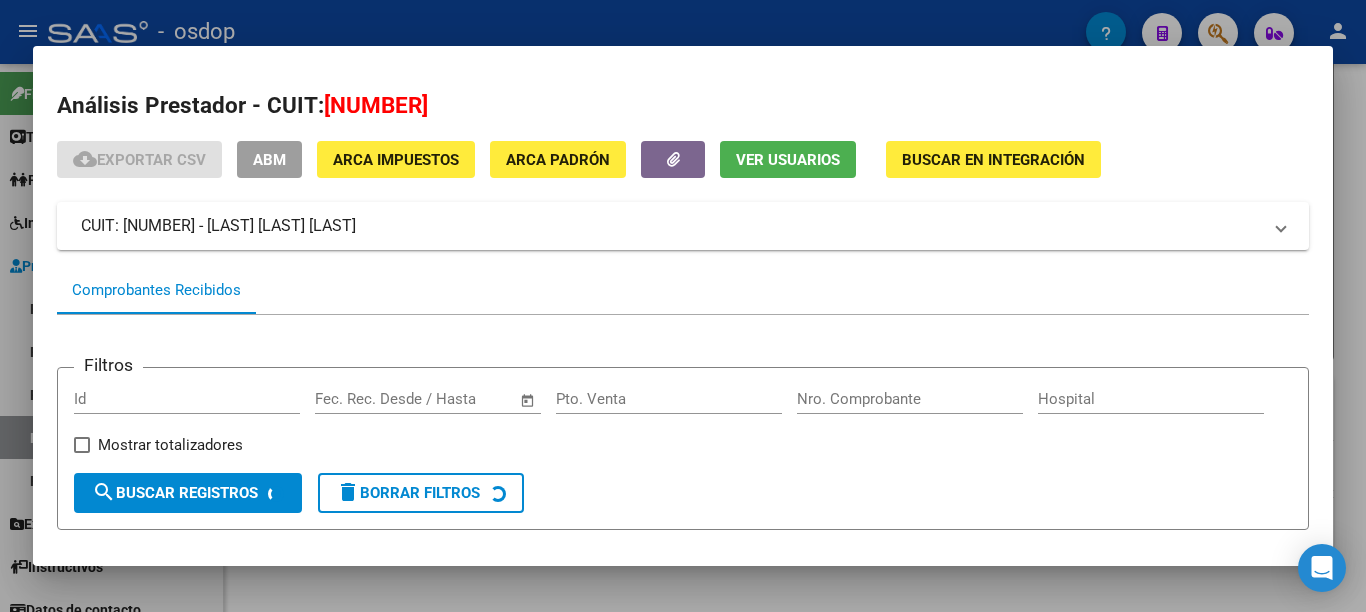 scroll, scrollTop: 171, scrollLeft: 0, axis: vertical 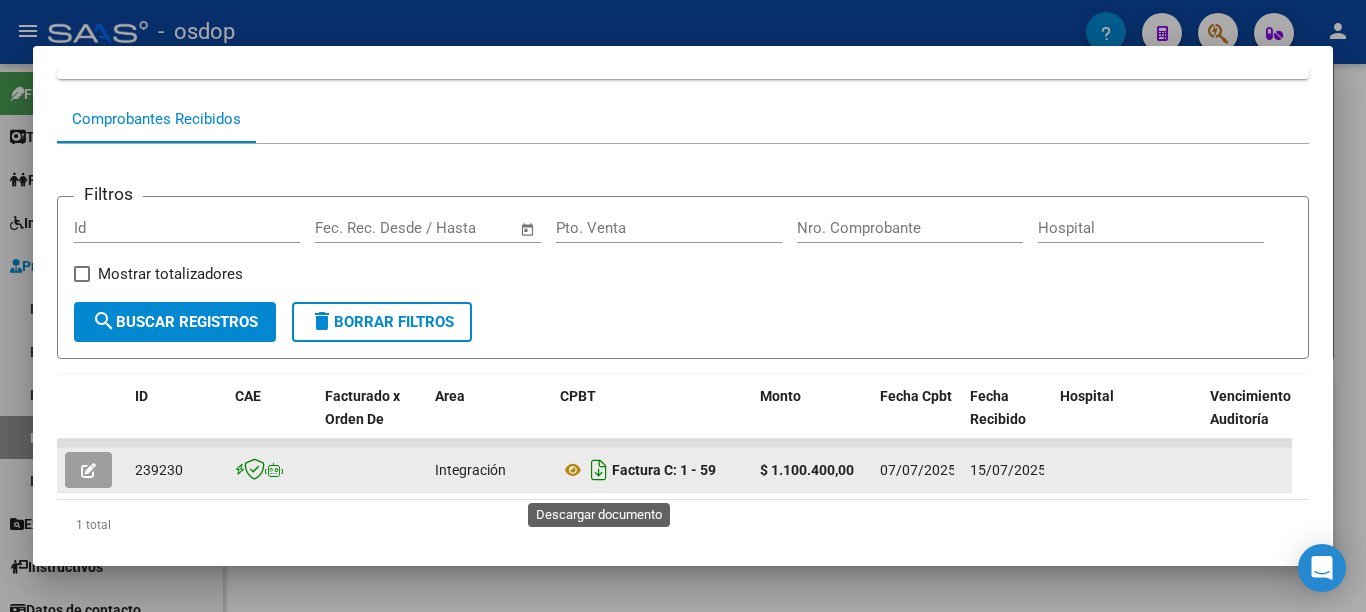 click 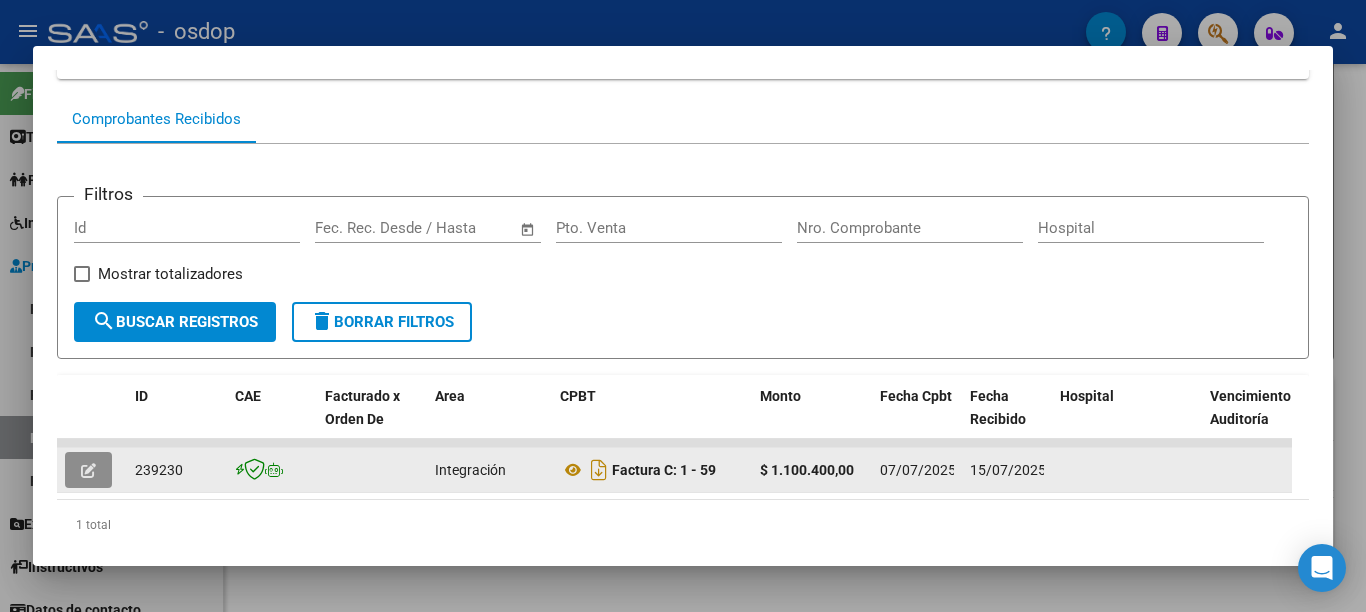 click 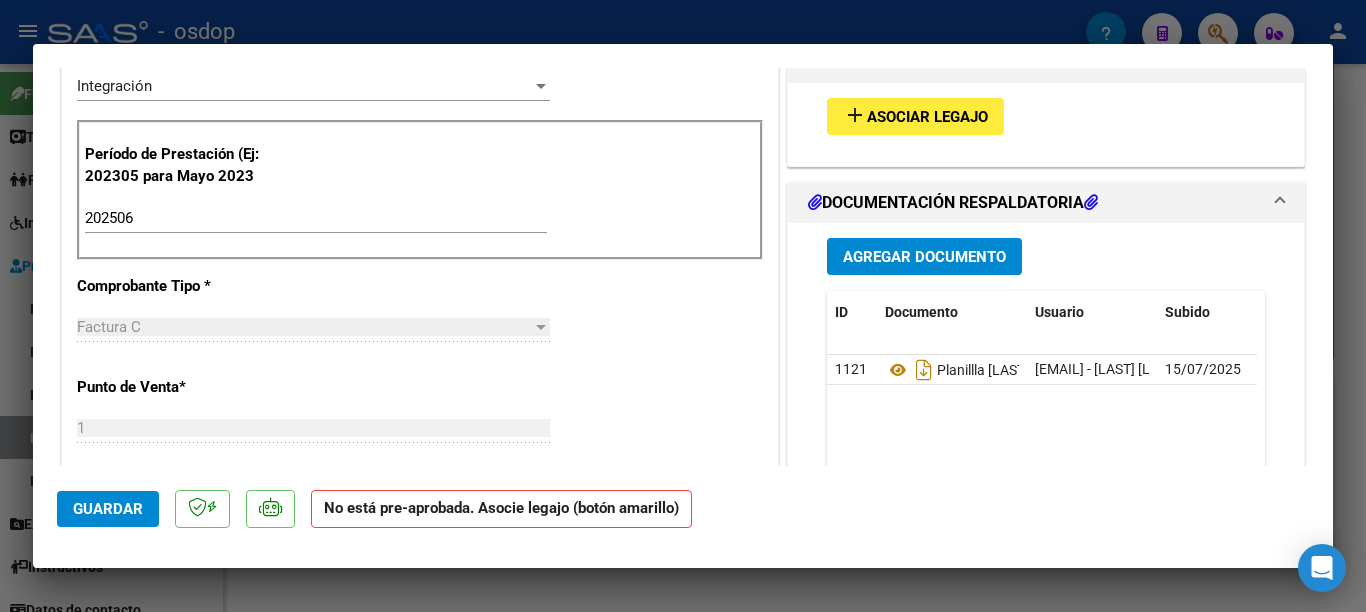 scroll, scrollTop: 500, scrollLeft: 0, axis: vertical 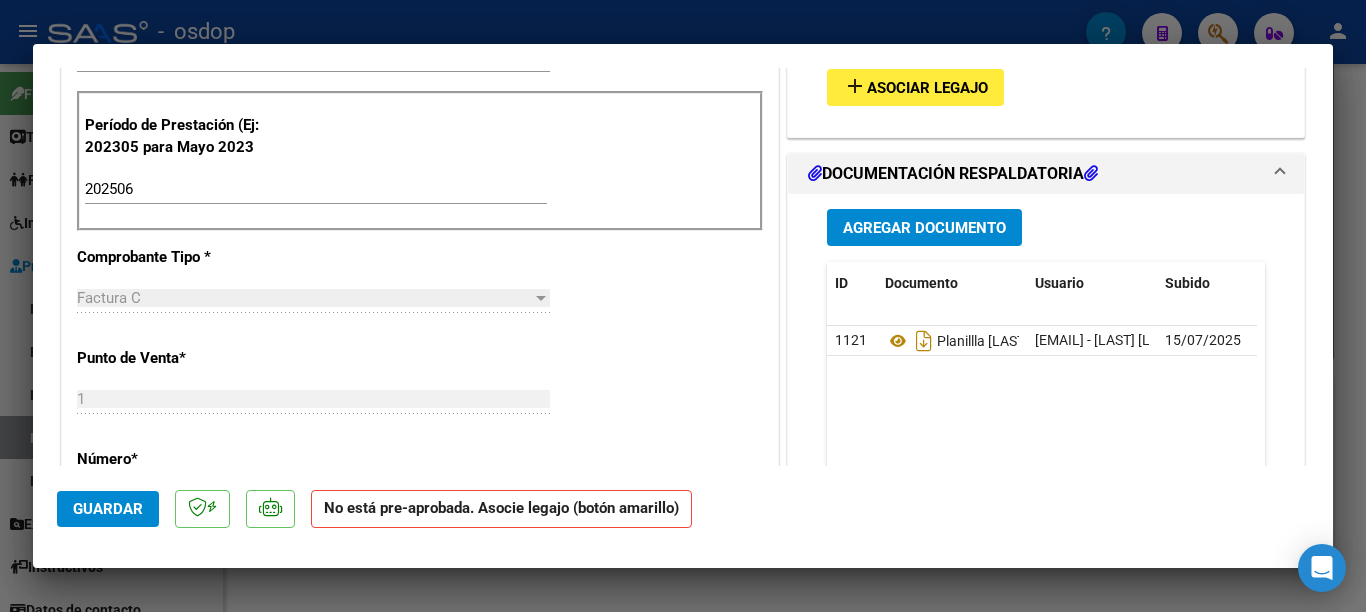 click on "Asociar Legajo" at bounding box center [927, 88] 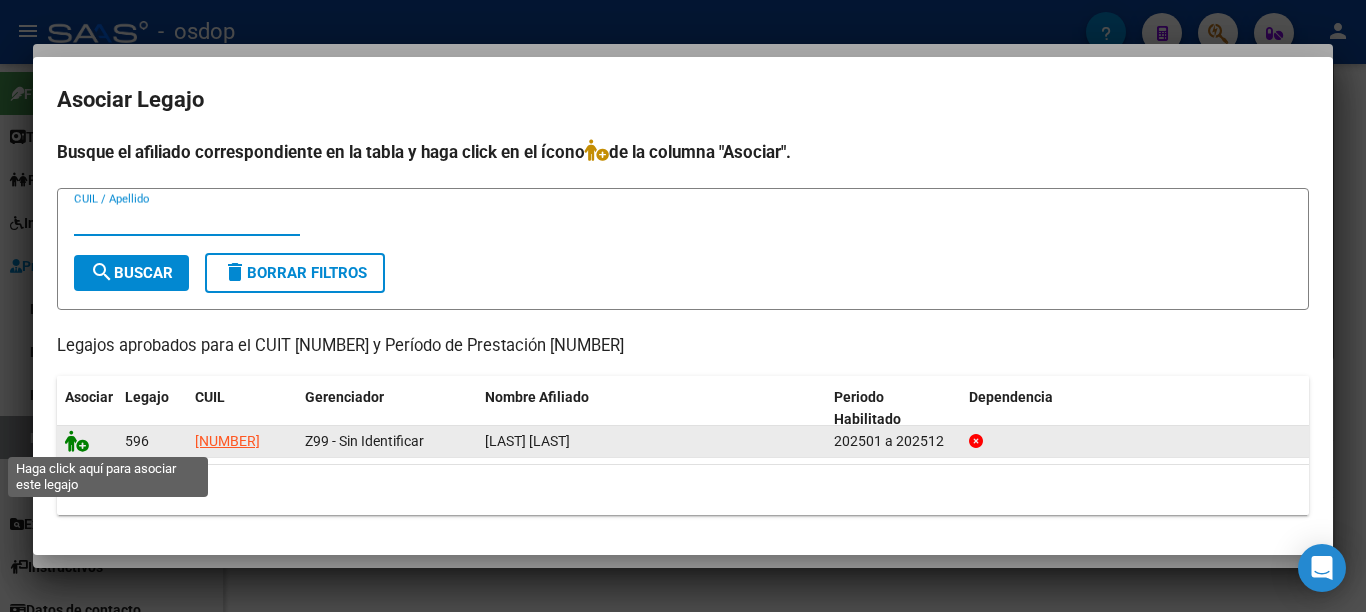 click 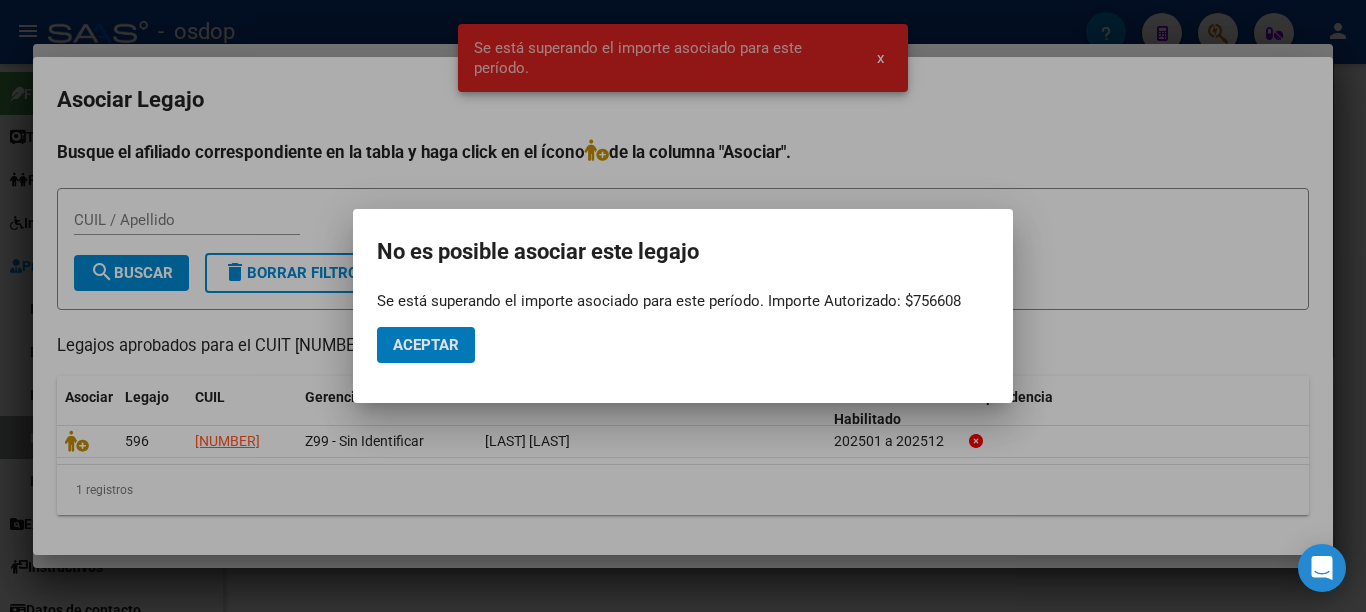 type 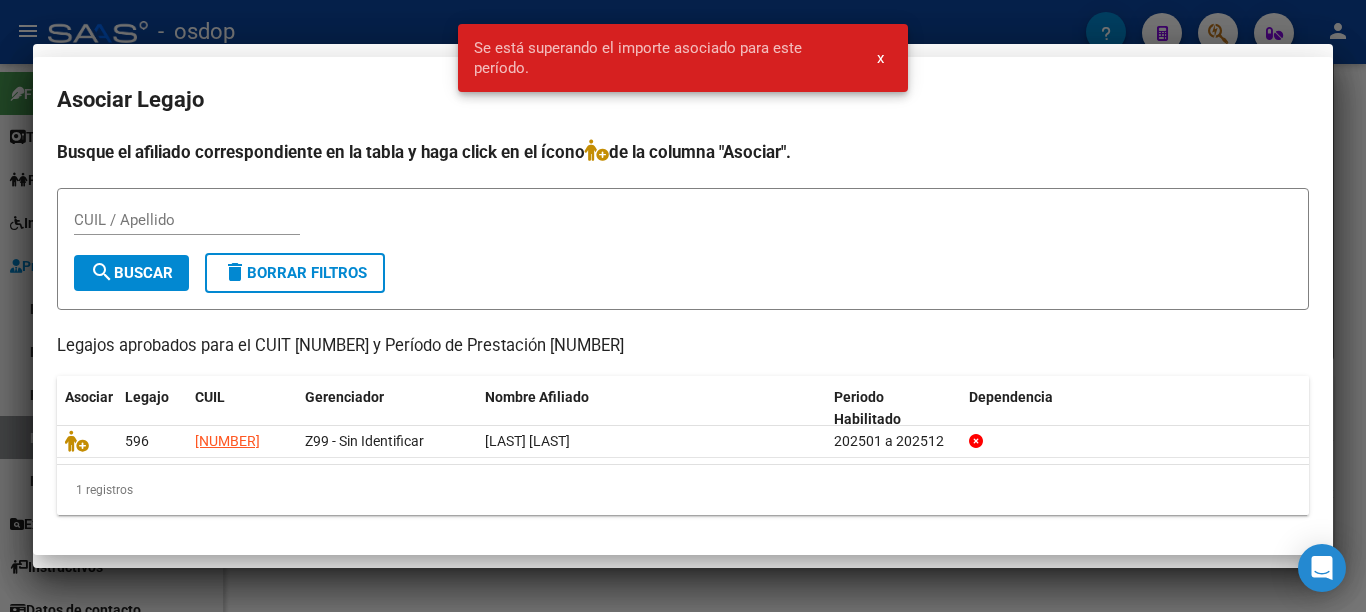 type 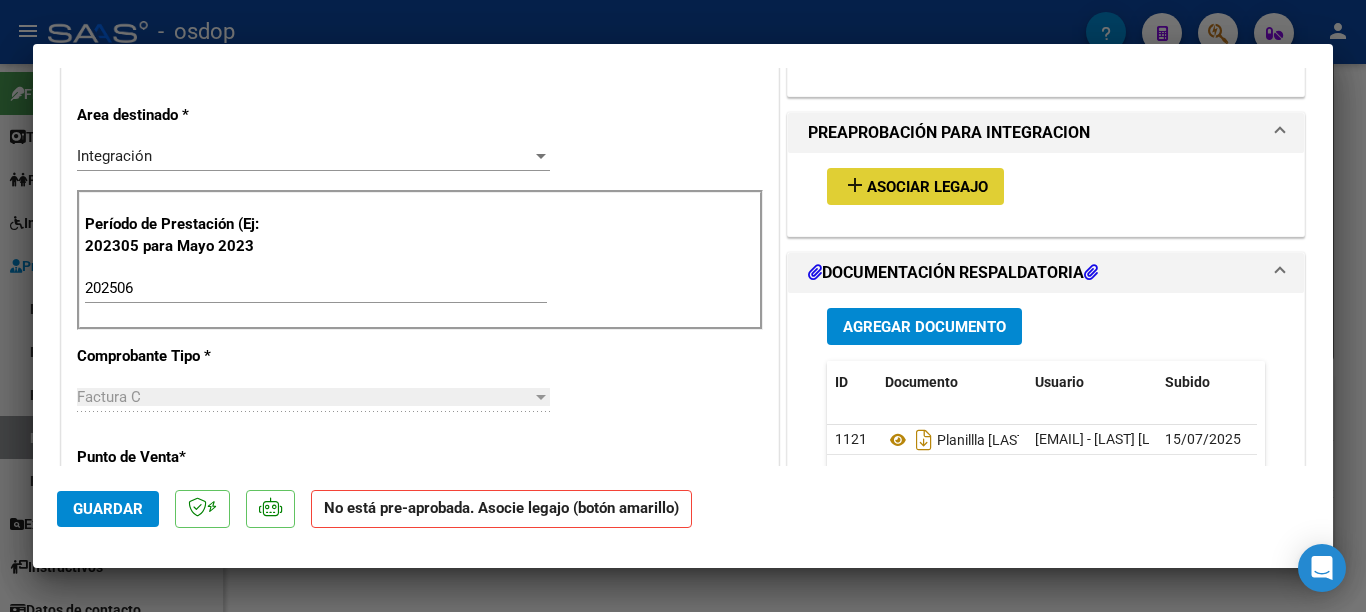 scroll, scrollTop: 400, scrollLeft: 0, axis: vertical 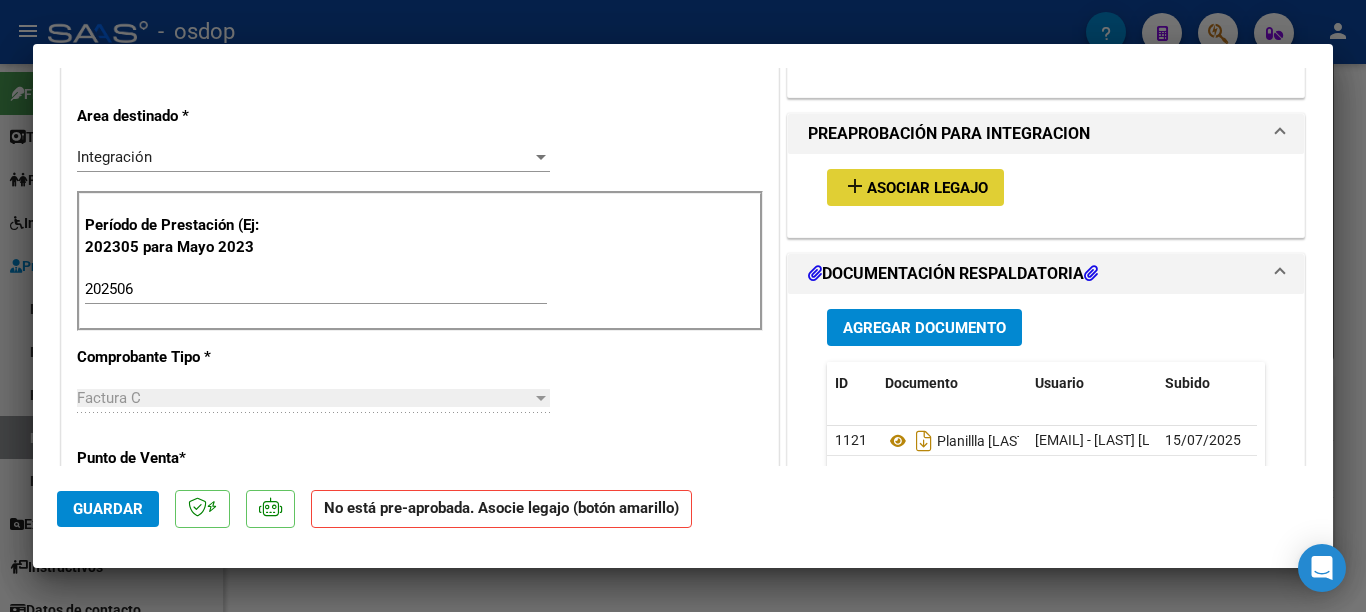 drag, startPoint x: 0, startPoint y: 304, endPoint x: 16, endPoint y: 283, distance: 26.400757 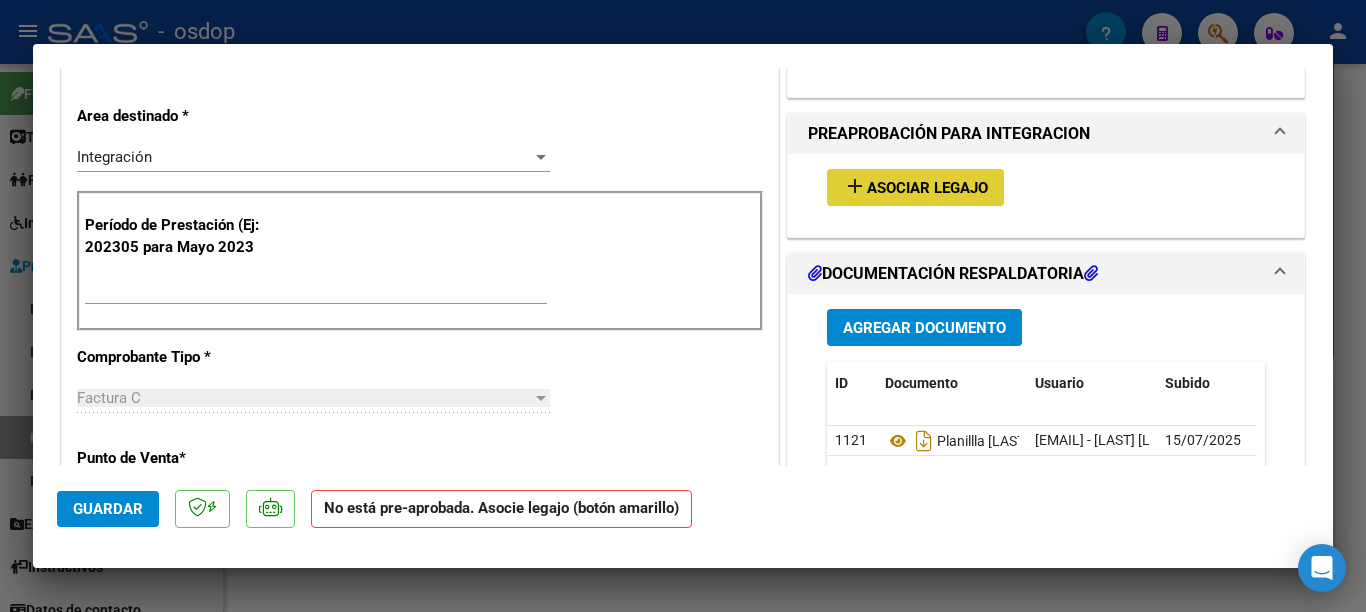 type on "$ 0,00" 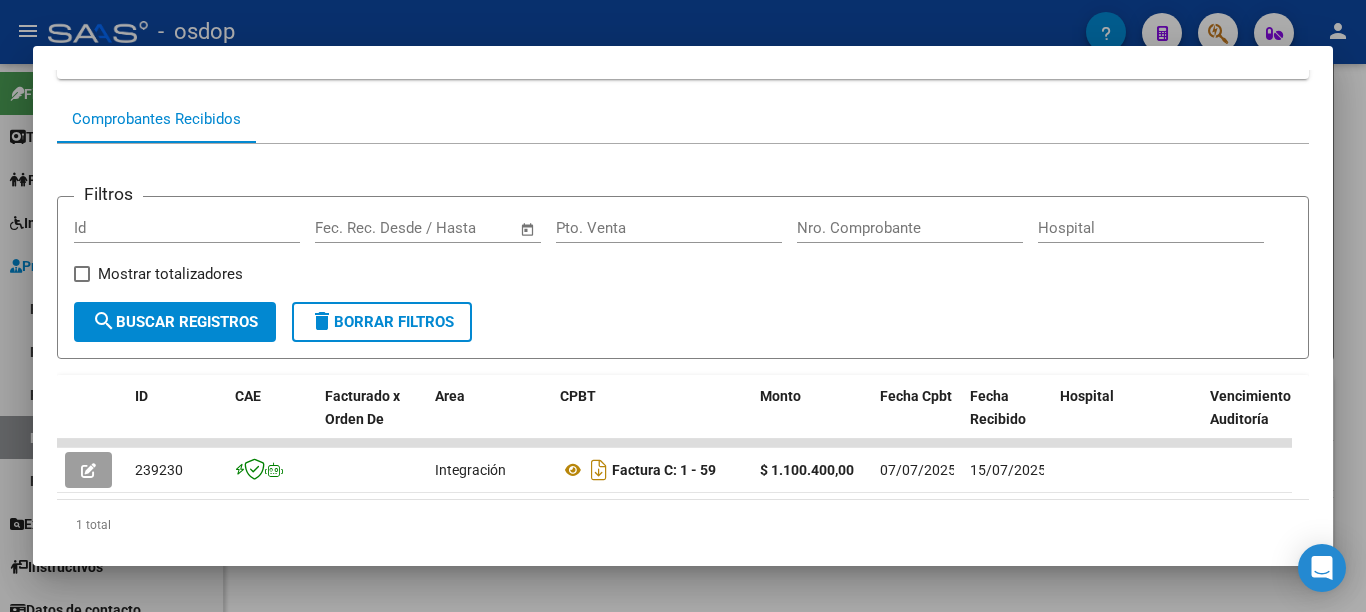 scroll, scrollTop: 0, scrollLeft: 0, axis: both 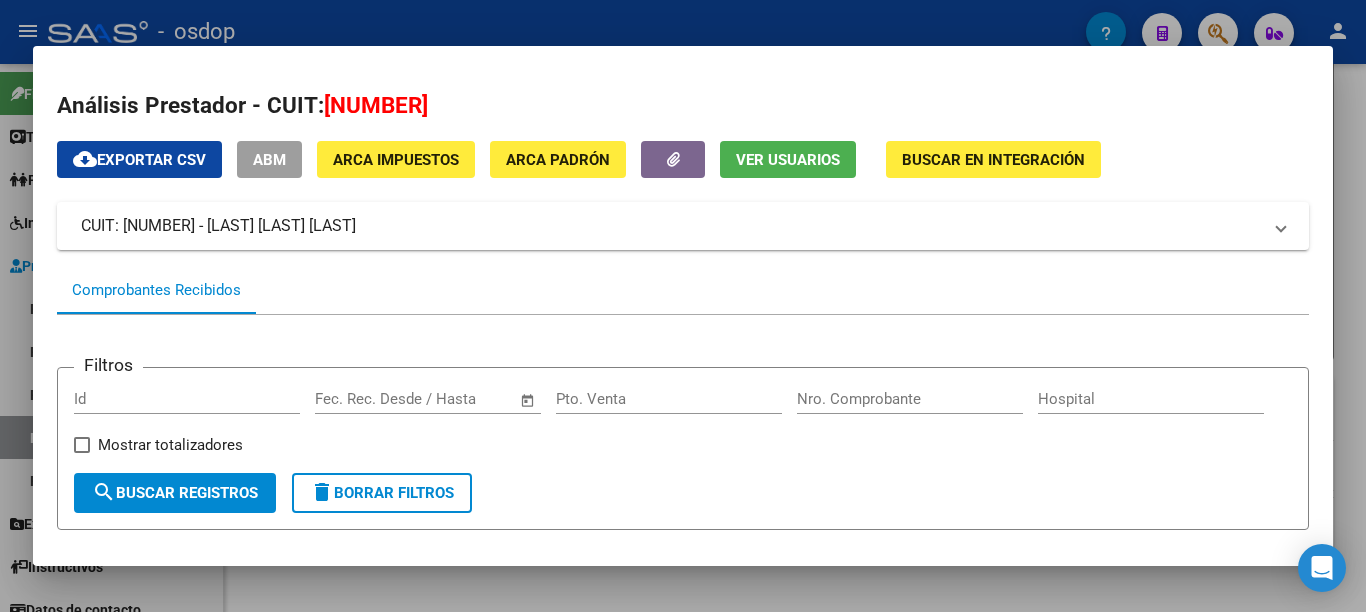 click at bounding box center [683, 306] 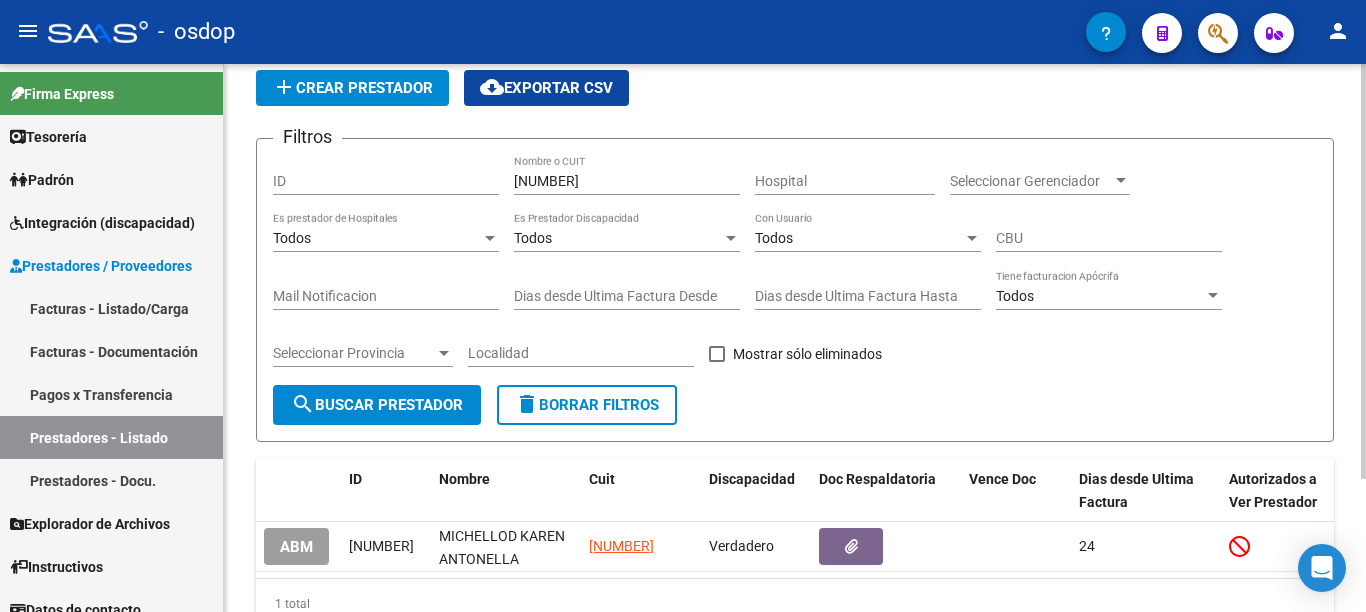 scroll, scrollTop: 0, scrollLeft: 0, axis: both 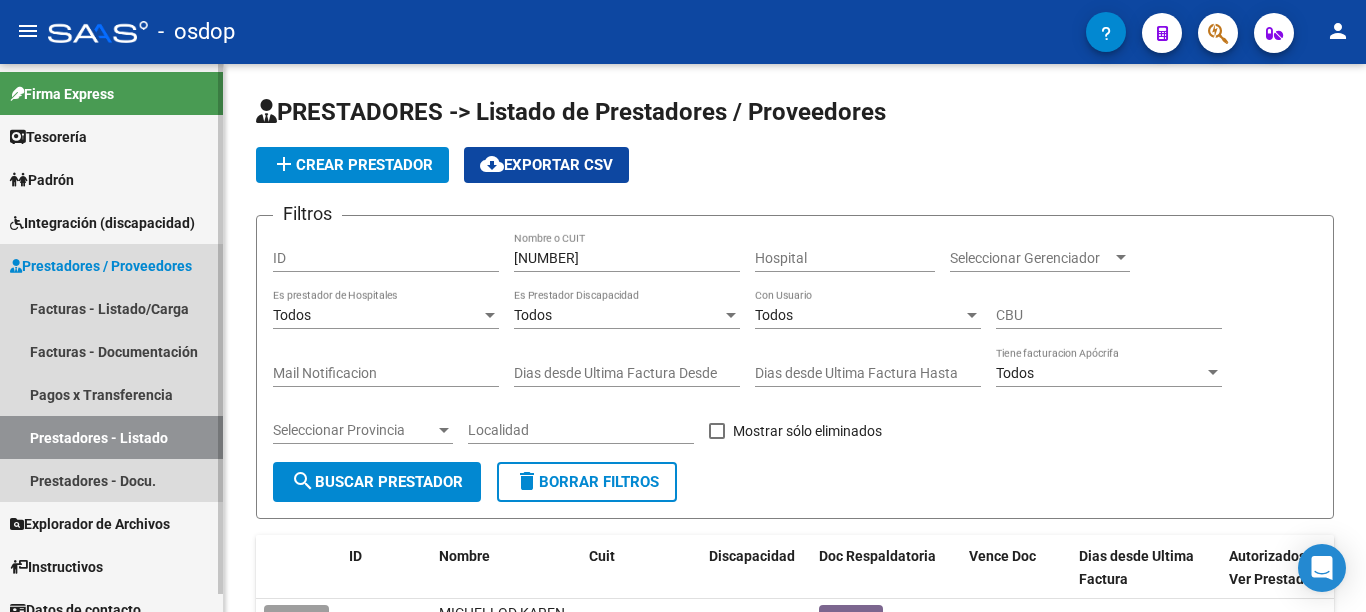 click on "Prestadores / Proveedores" at bounding box center [101, 266] 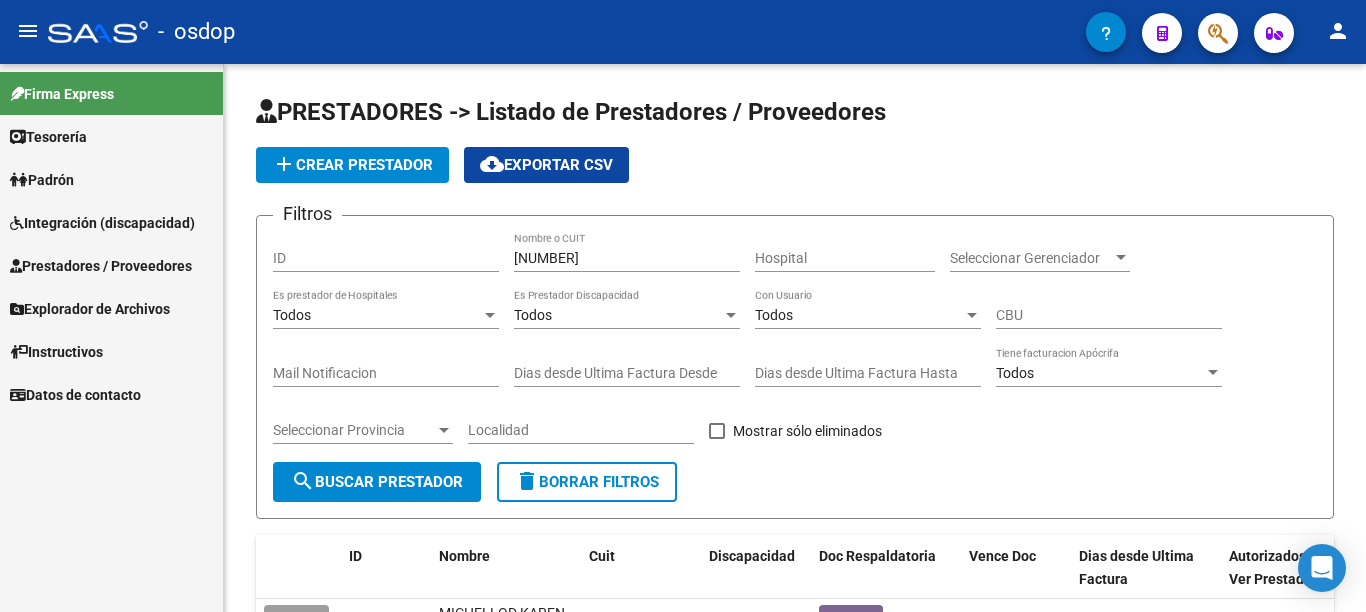 click on "Prestadores / Proveedores" at bounding box center [101, 266] 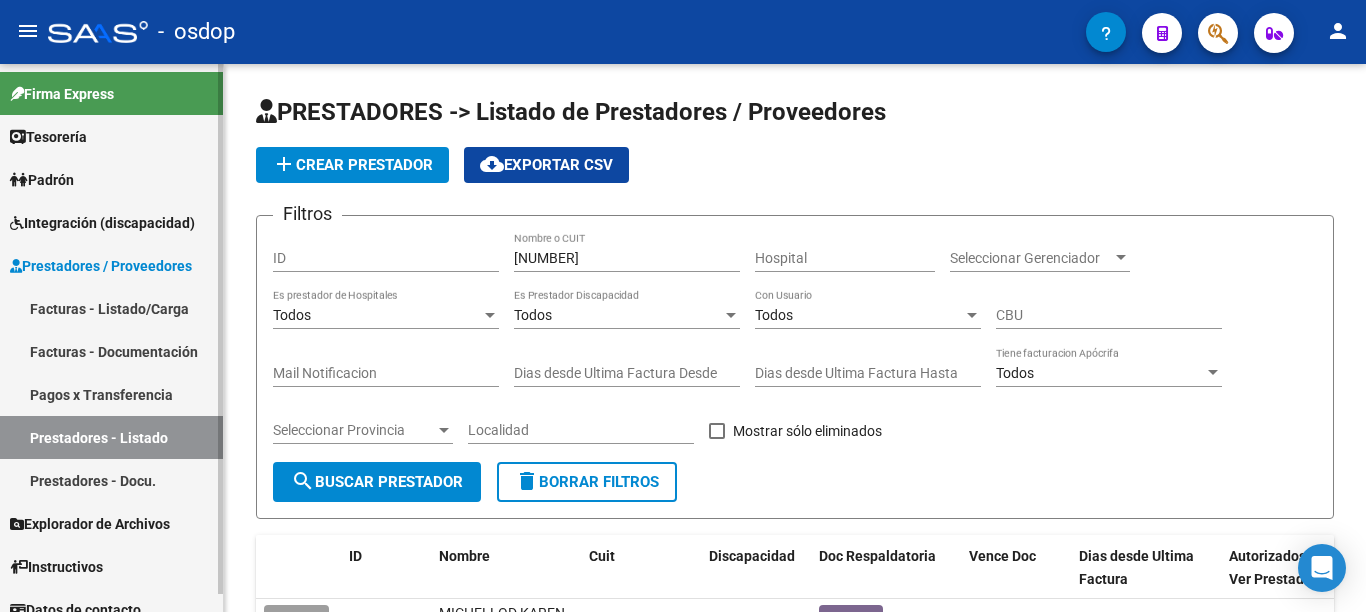 click on "Facturas - Listado/Carga" at bounding box center (111, 308) 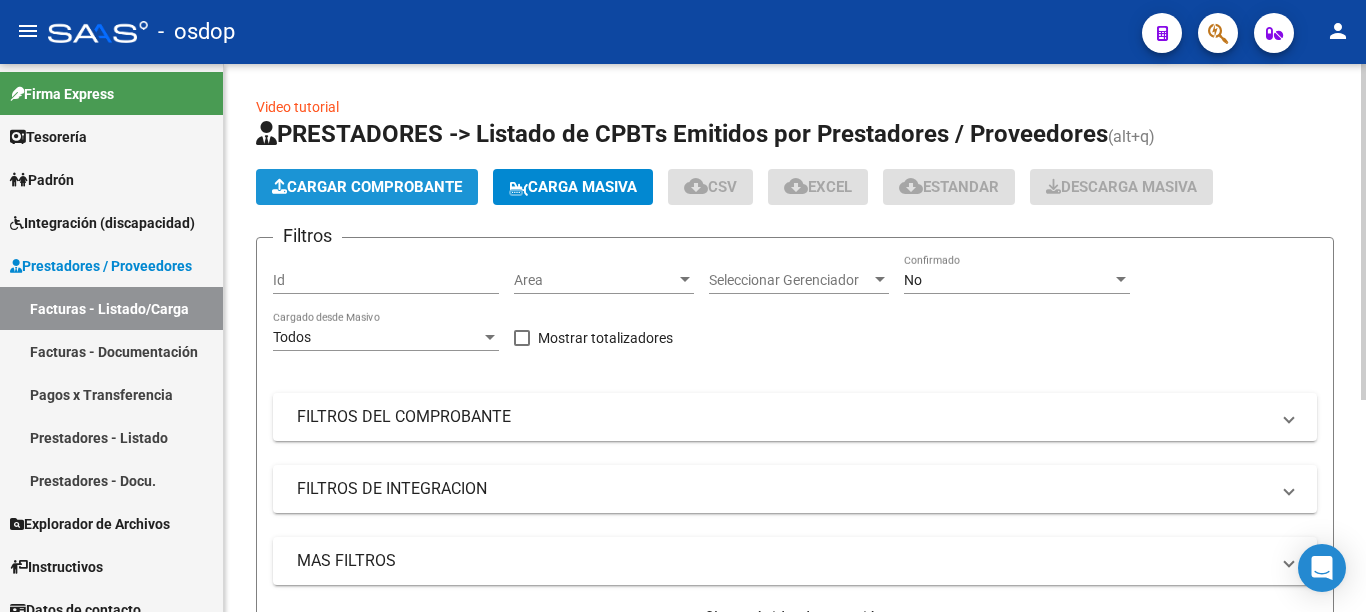 click on "Cargar Comprobante" 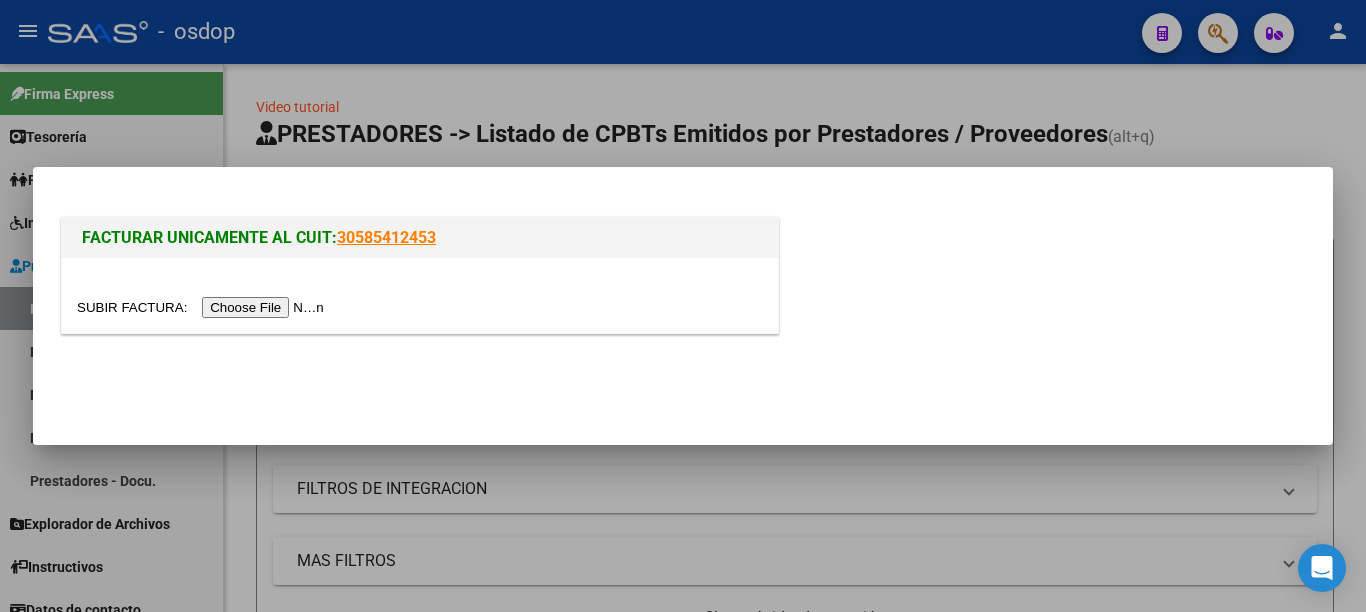 click at bounding box center (203, 307) 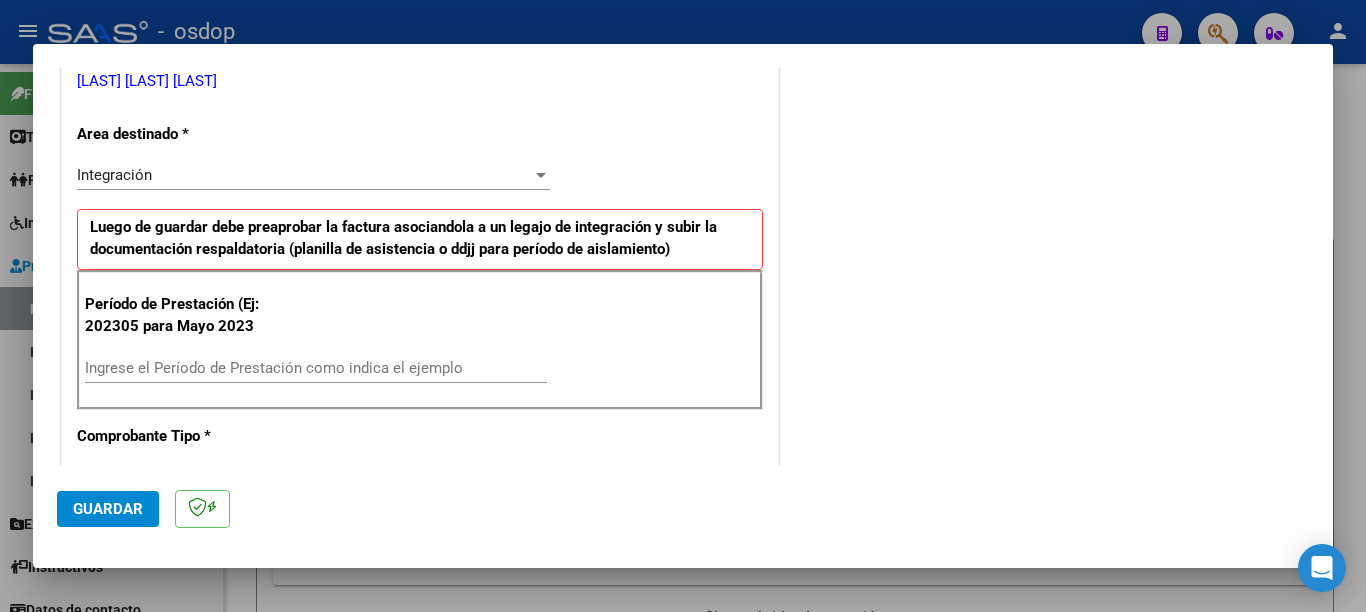 scroll, scrollTop: 500, scrollLeft: 0, axis: vertical 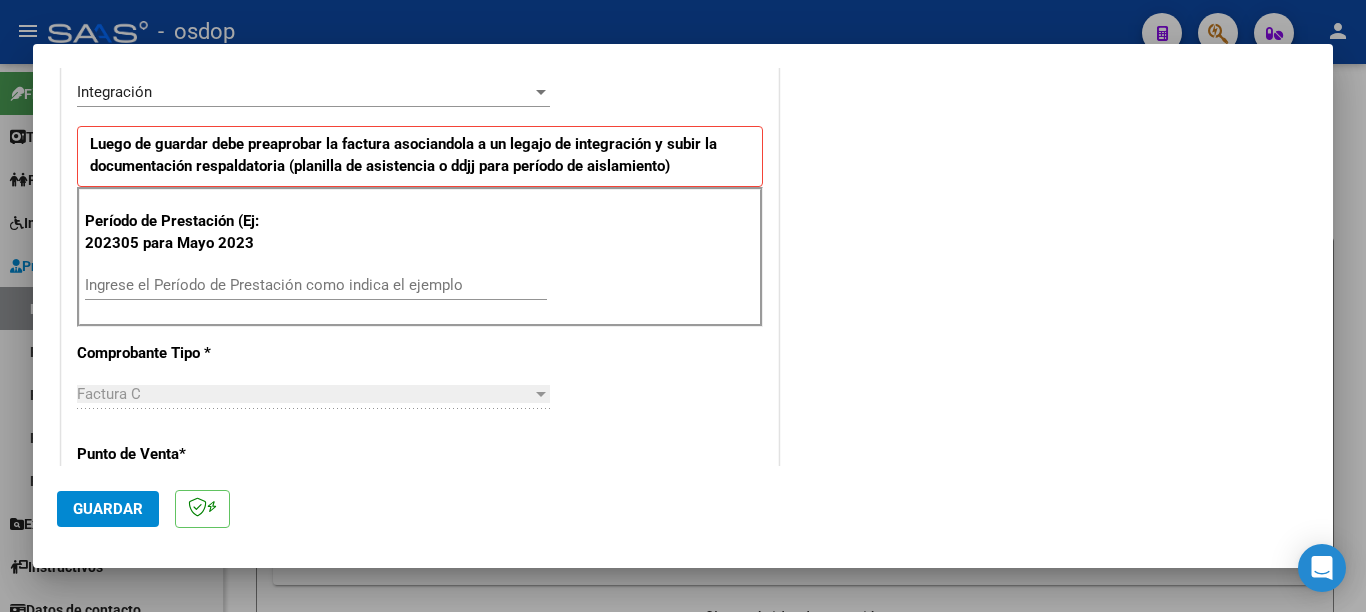 click on "Ingrese el Período de Prestación como indica el ejemplo" at bounding box center (316, 285) 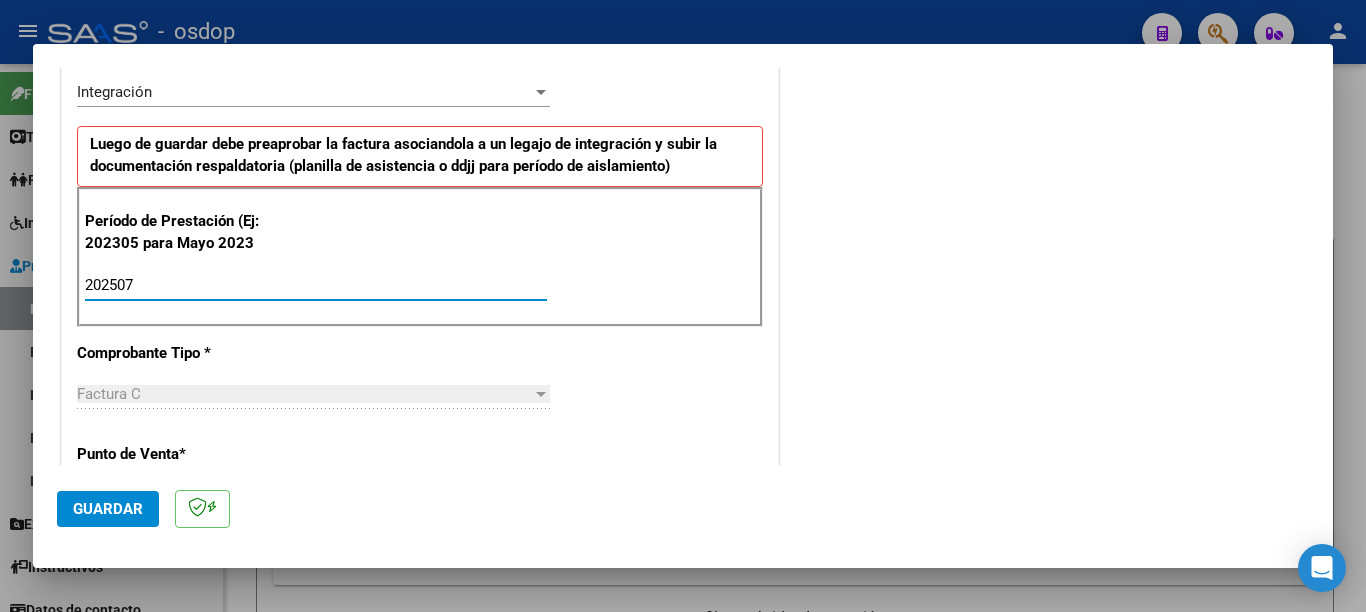 type on "202507" 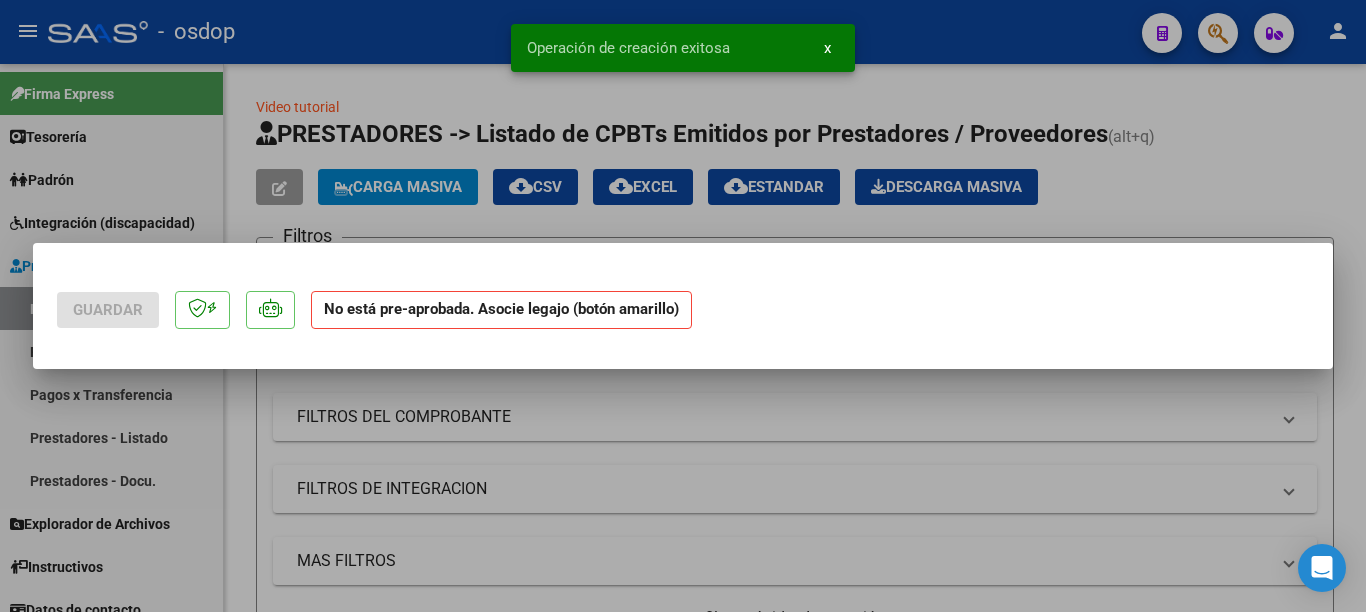 scroll, scrollTop: 0, scrollLeft: 0, axis: both 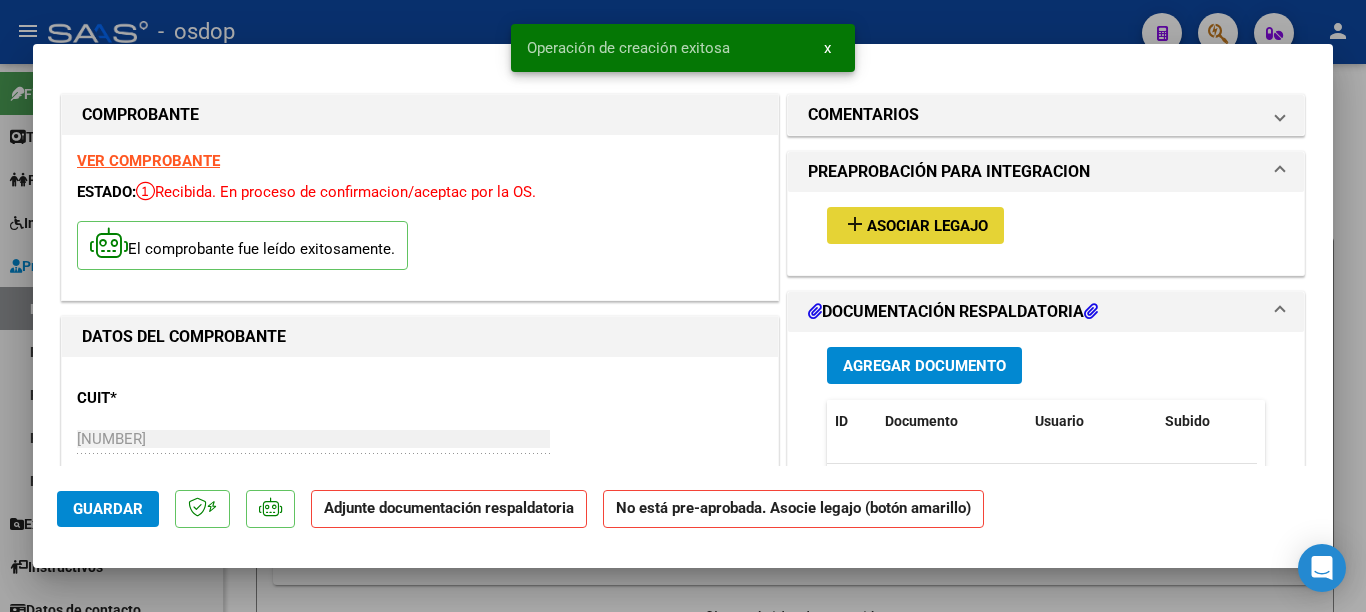 click on "add Asociar Legajo" at bounding box center (915, 225) 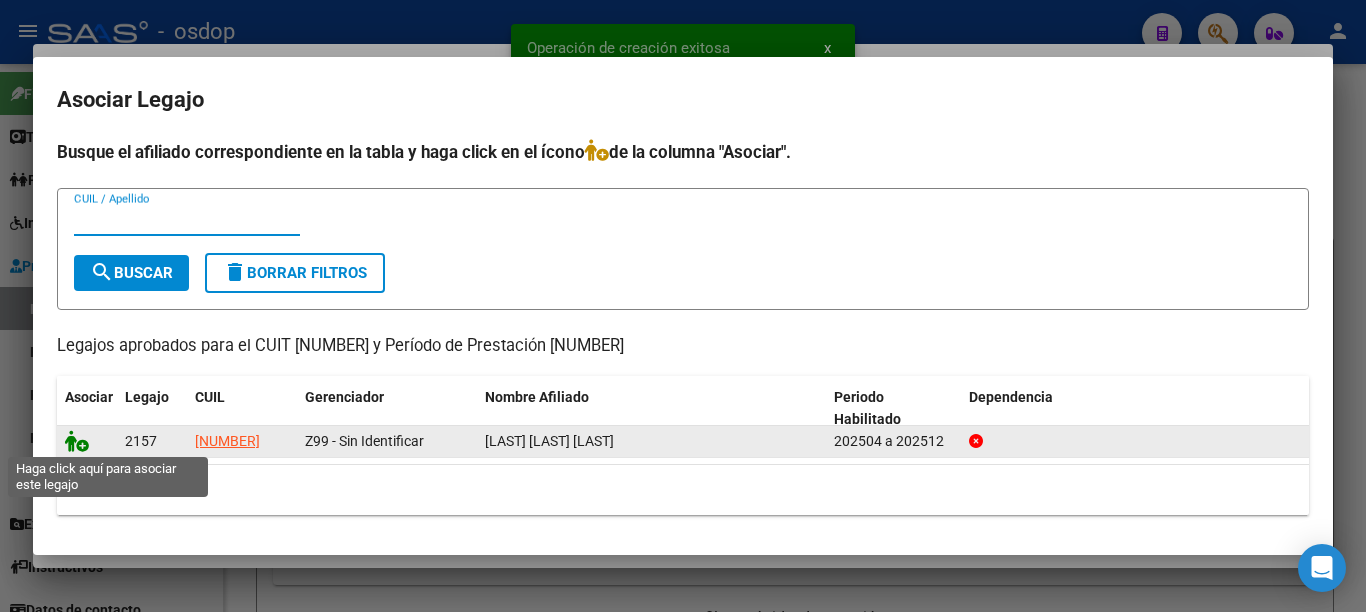 click 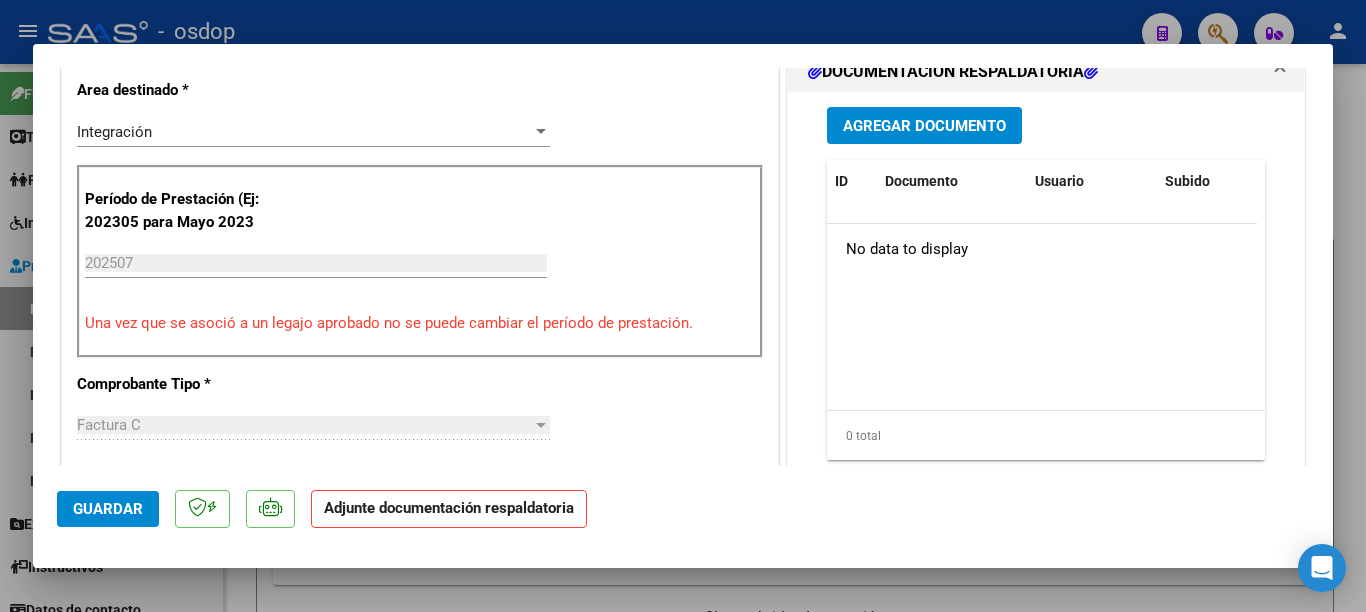 scroll, scrollTop: 500, scrollLeft: 0, axis: vertical 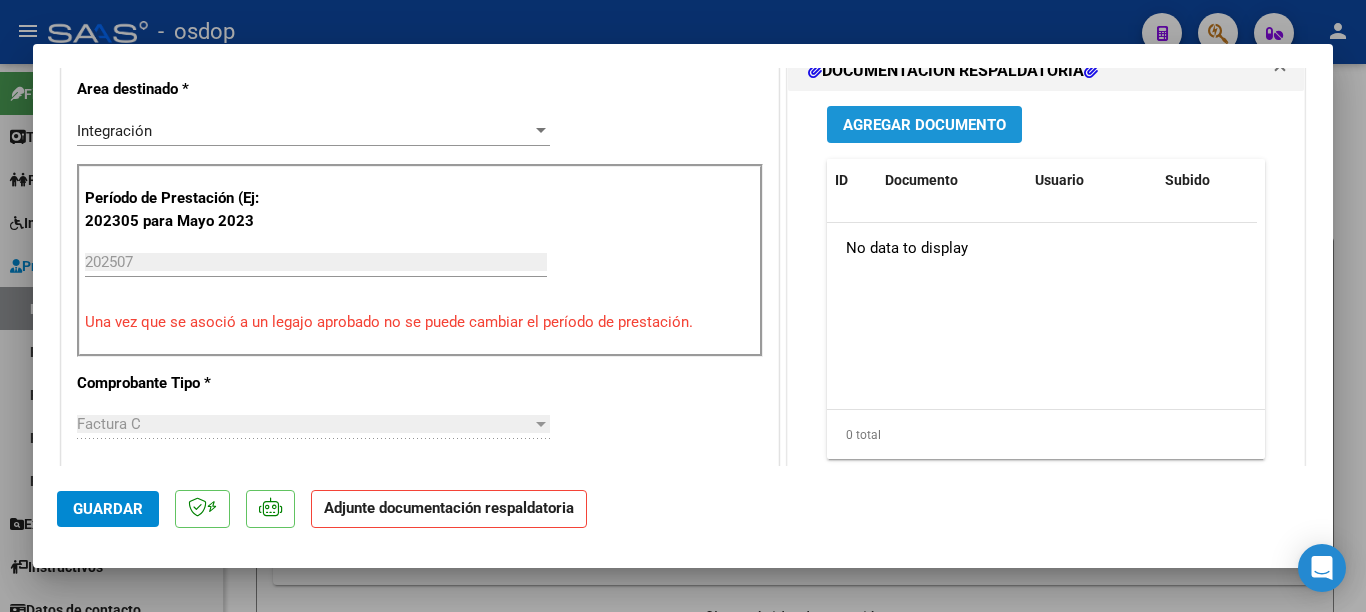 click on "Agregar Documento" at bounding box center [924, 125] 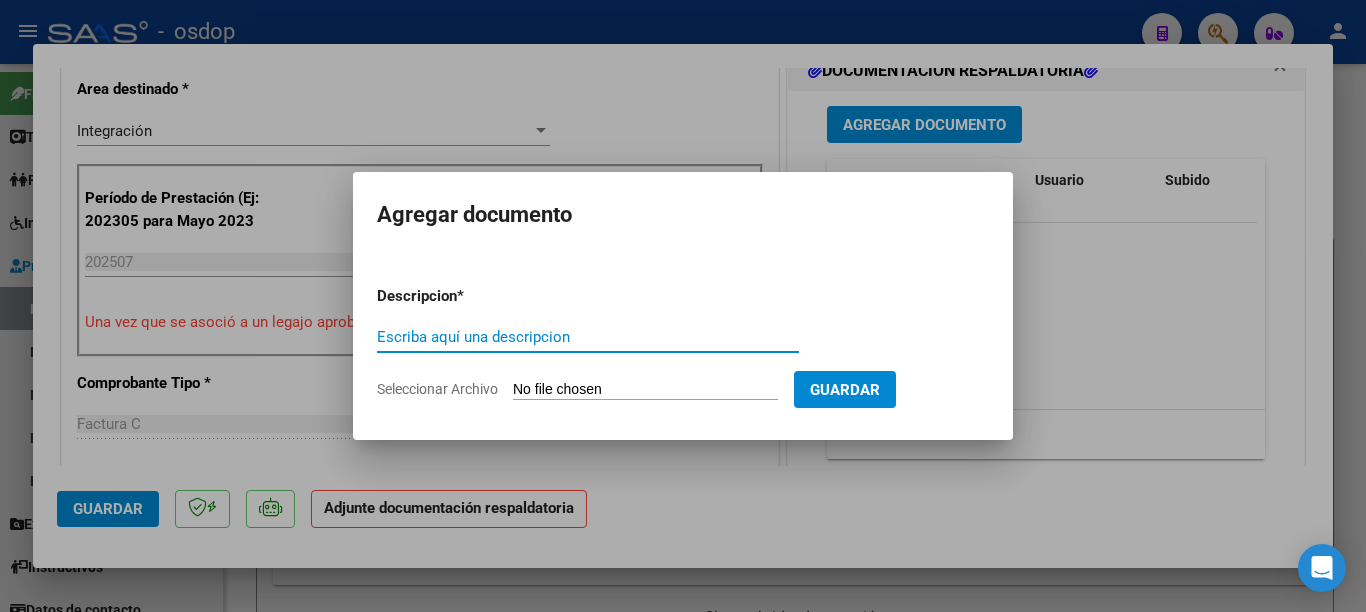 click on "Escriba aquí una descripcion" at bounding box center [588, 337] 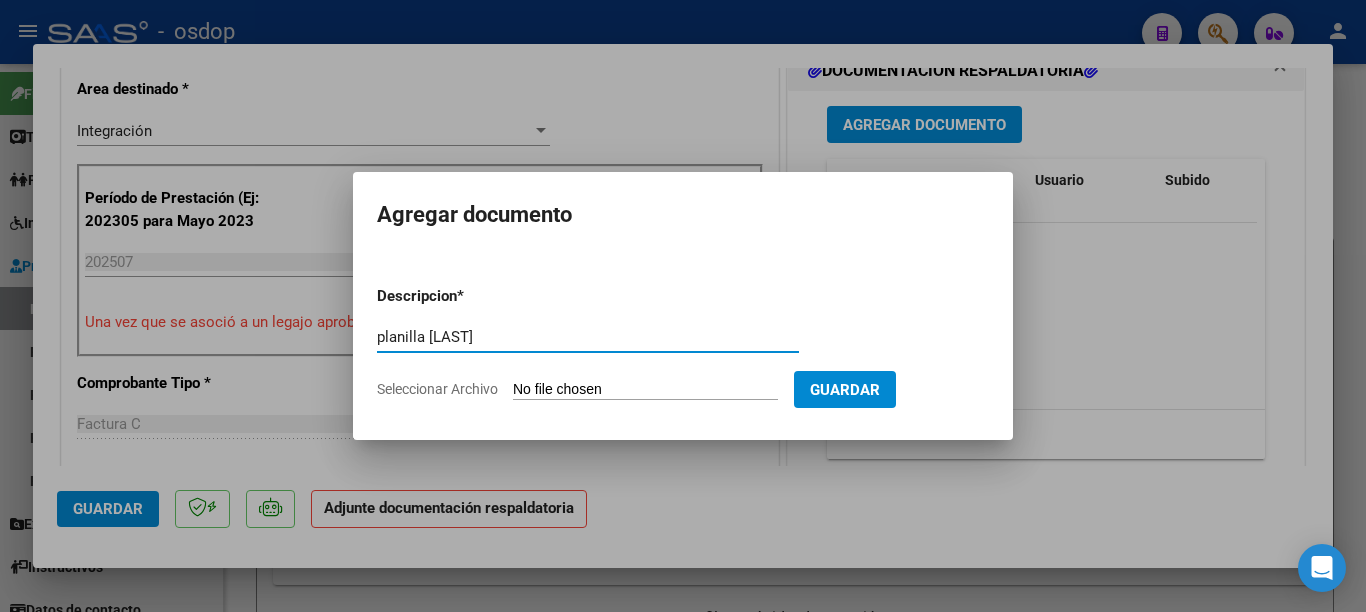 type on "planilla [LAST]" 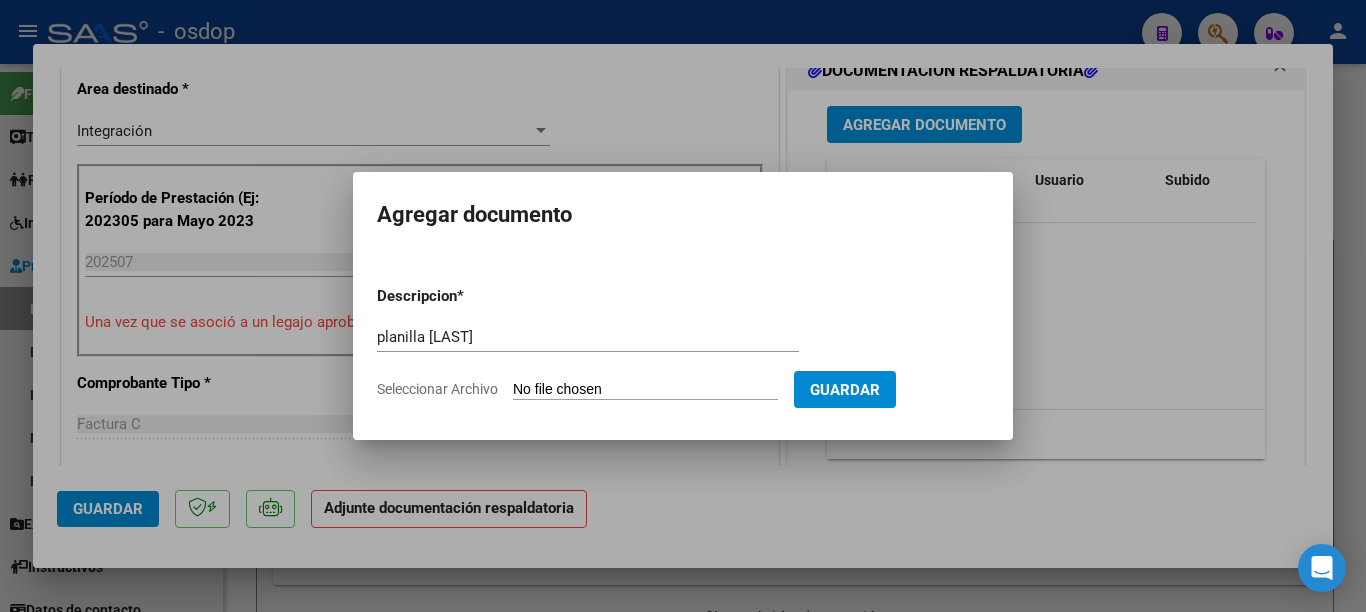 click on "Seleccionar Archivo" at bounding box center (645, 390) 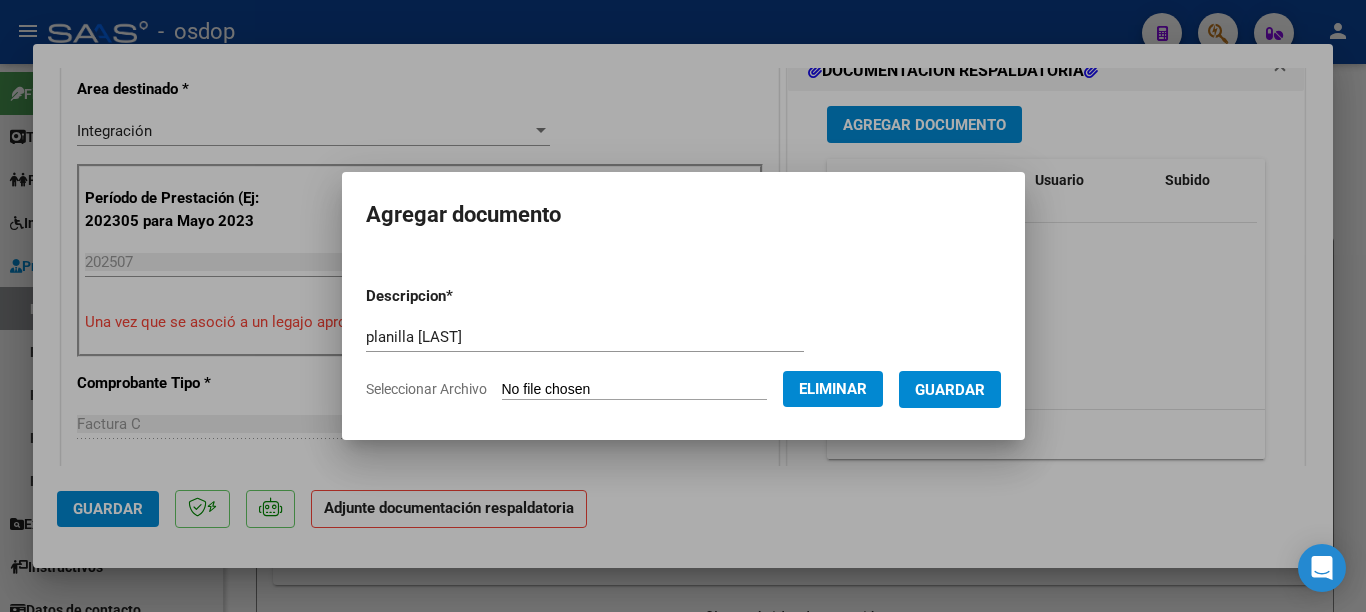 click on "Guardar" at bounding box center [950, 389] 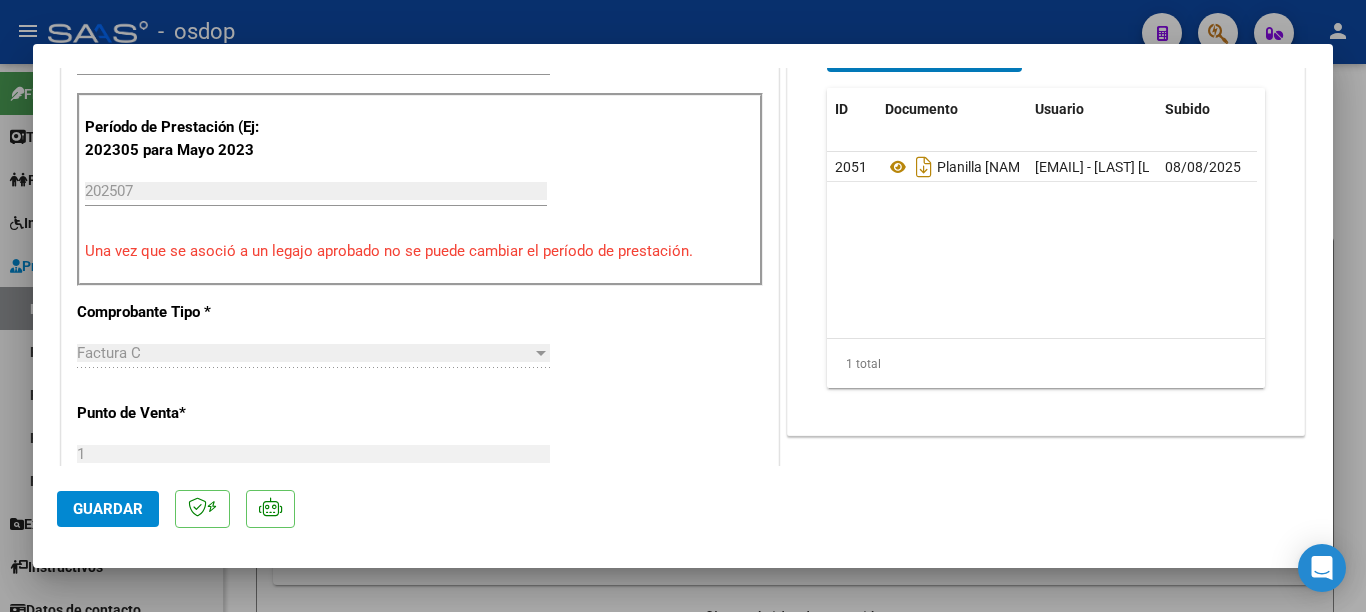 scroll, scrollTop: 600, scrollLeft: 0, axis: vertical 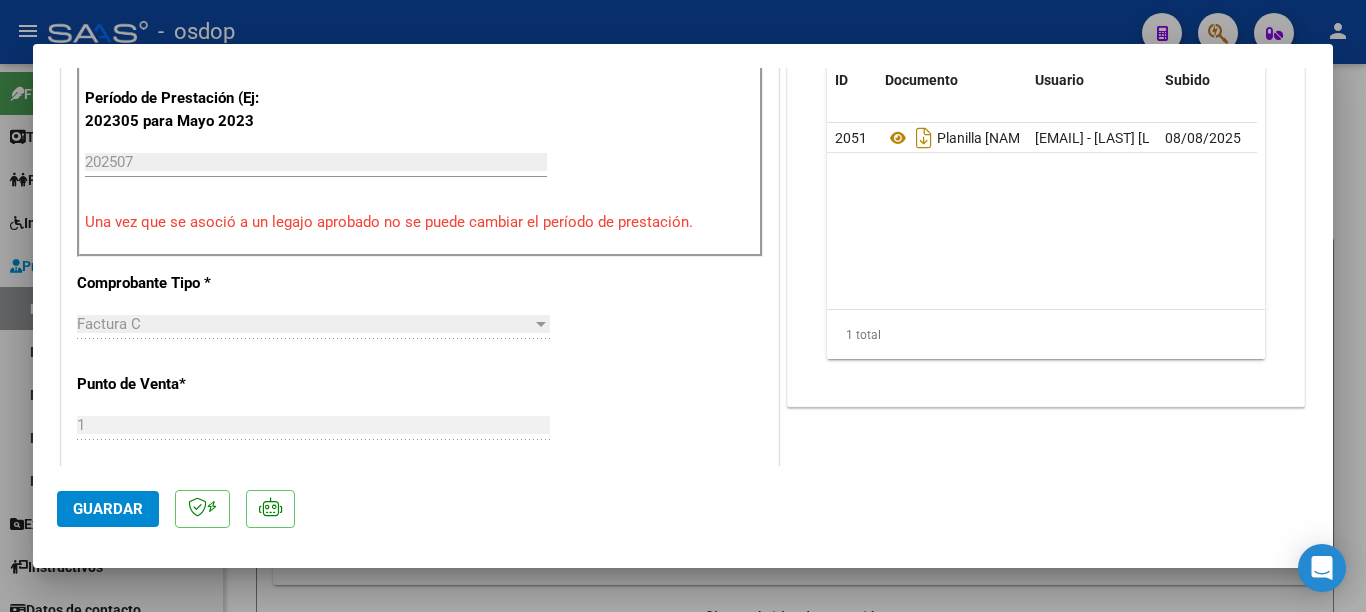 click on "Guardar" 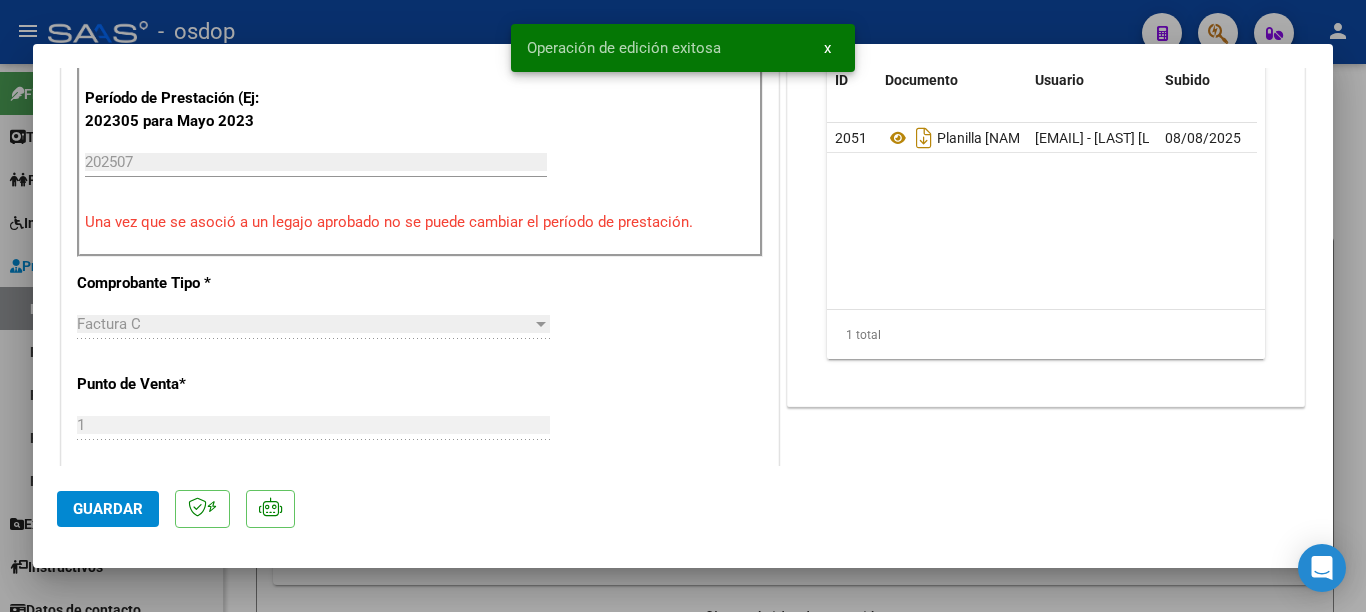 click at bounding box center (683, 306) 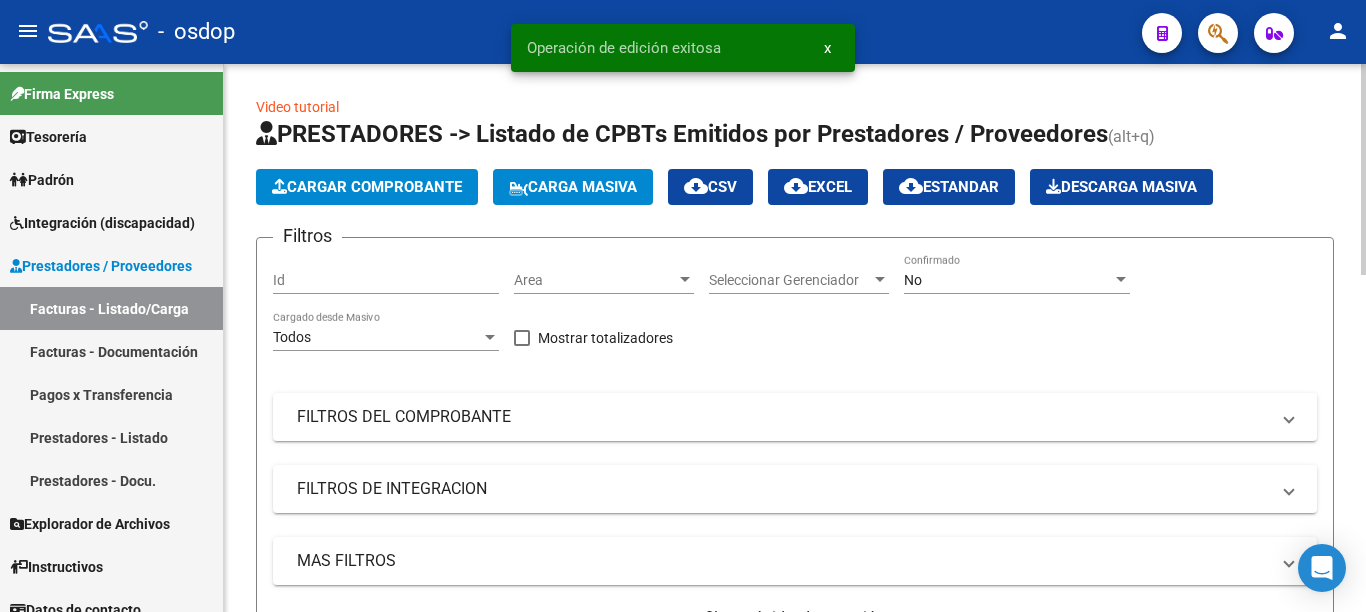 scroll, scrollTop: 400, scrollLeft: 0, axis: vertical 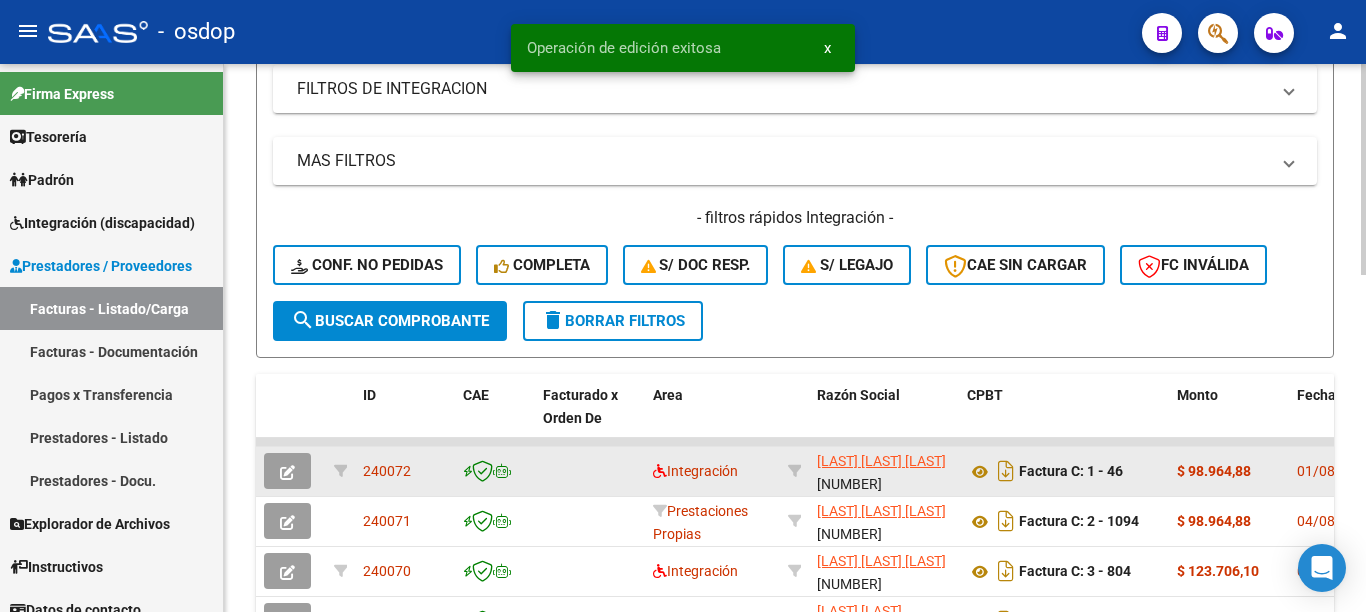 click on "240072" 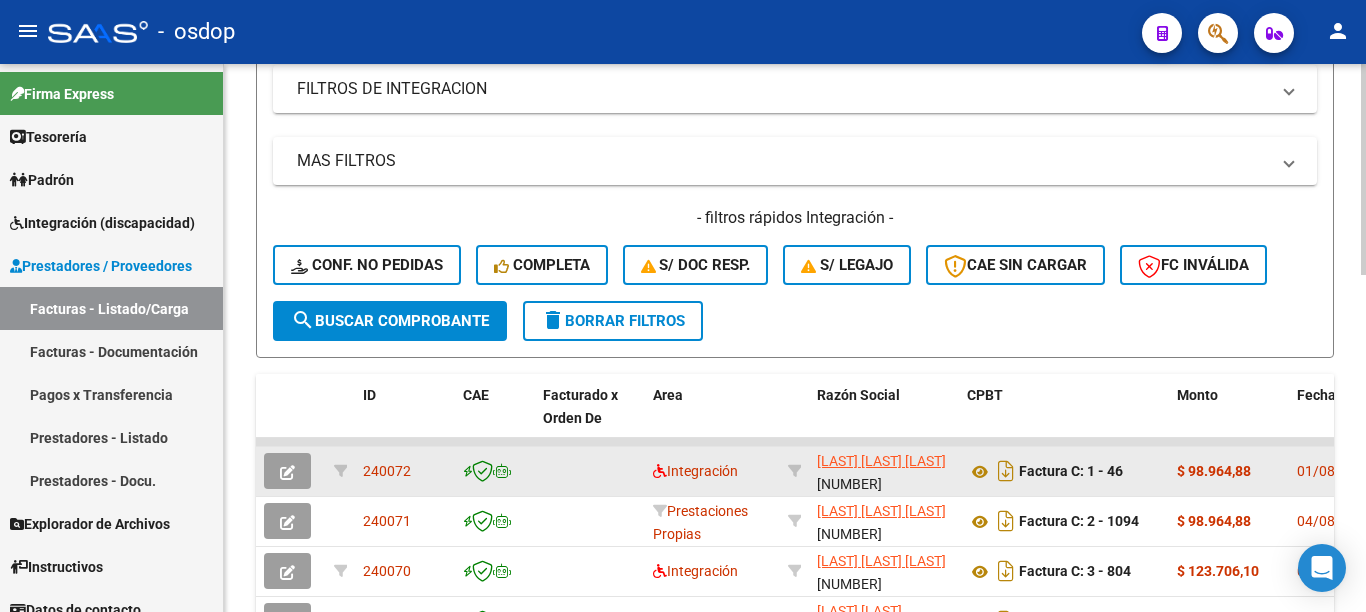 copy on "240072" 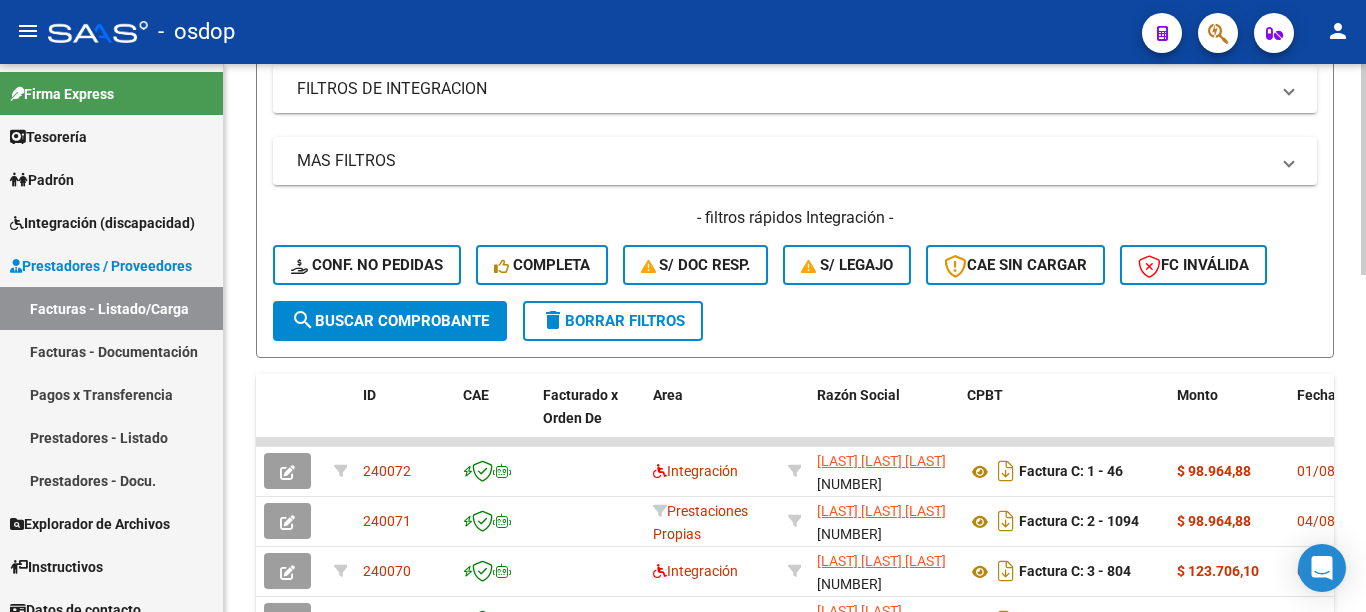 scroll, scrollTop: 0, scrollLeft: 0, axis: both 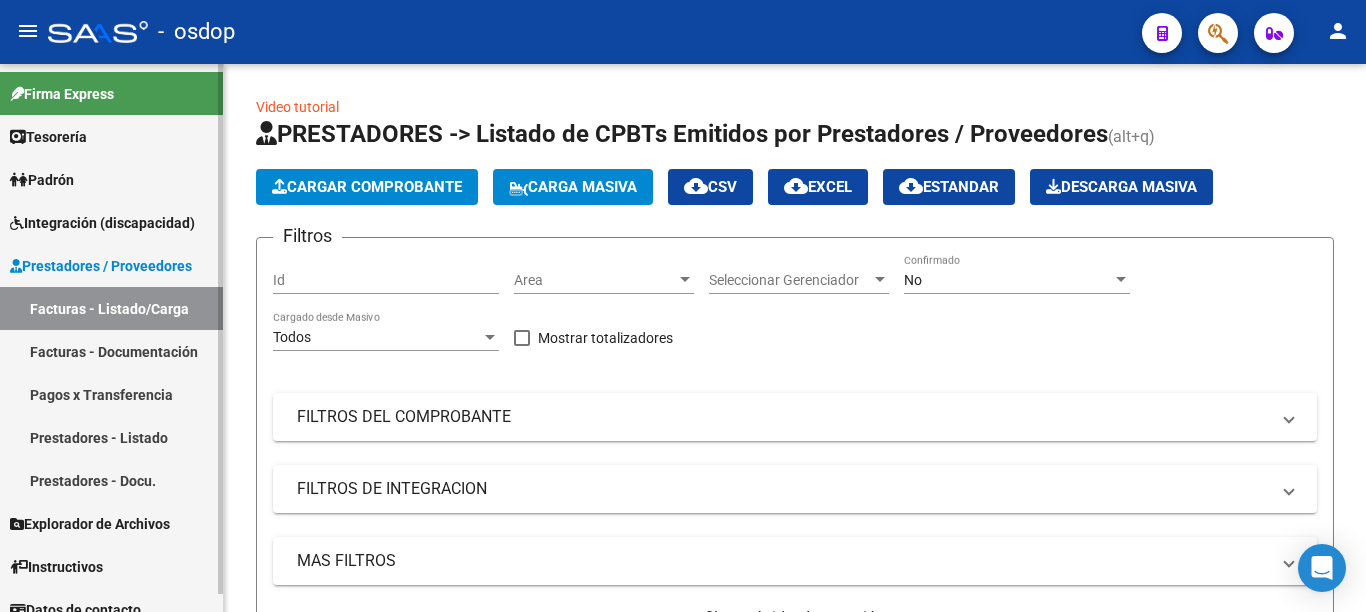 click on "Prestadores - Listado" at bounding box center [111, 437] 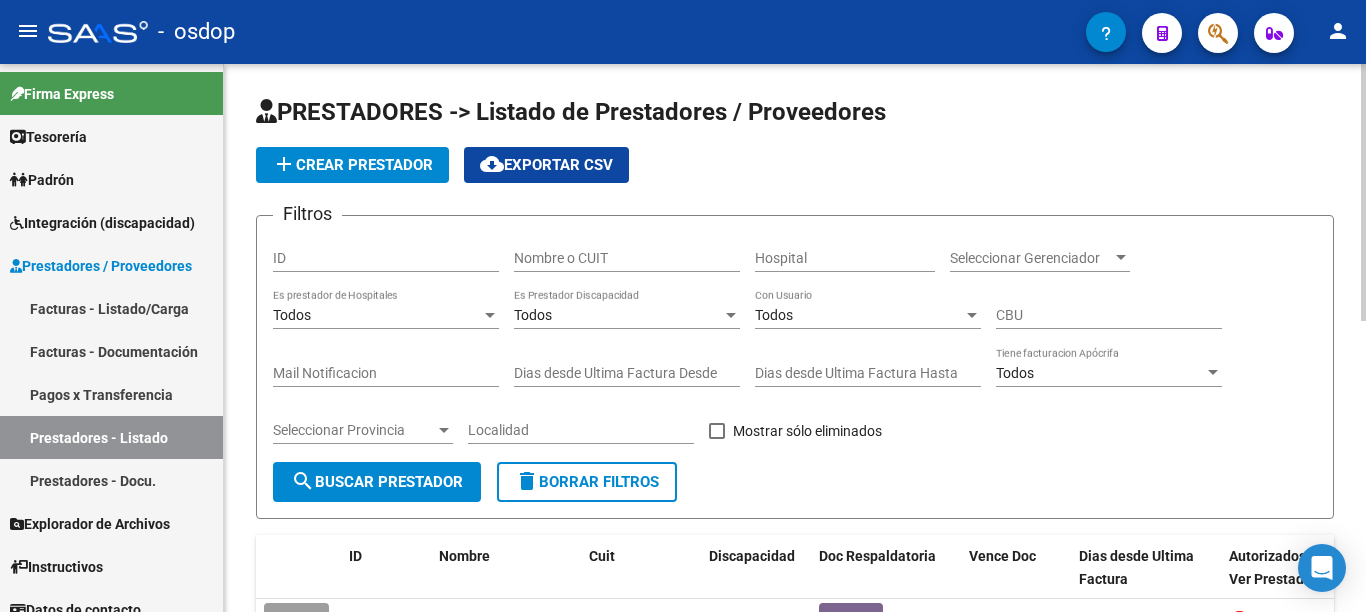 click on "Nombre o CUIT" at bounding box center [627, 258] 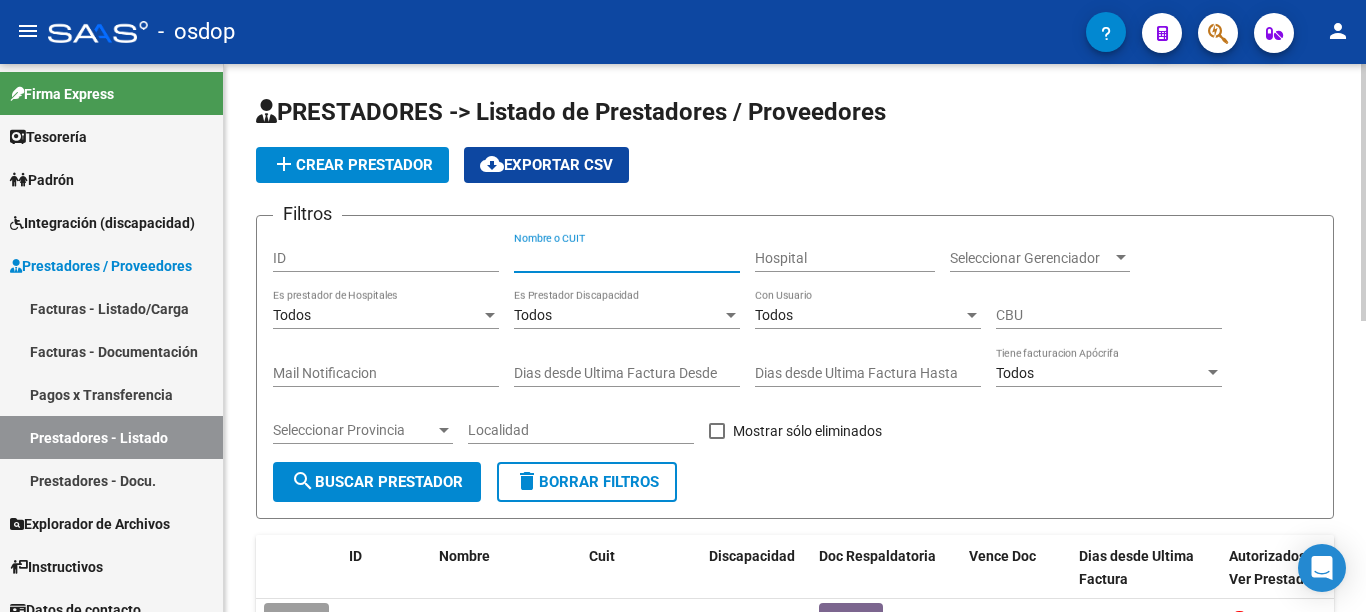 paste on "23207353124" 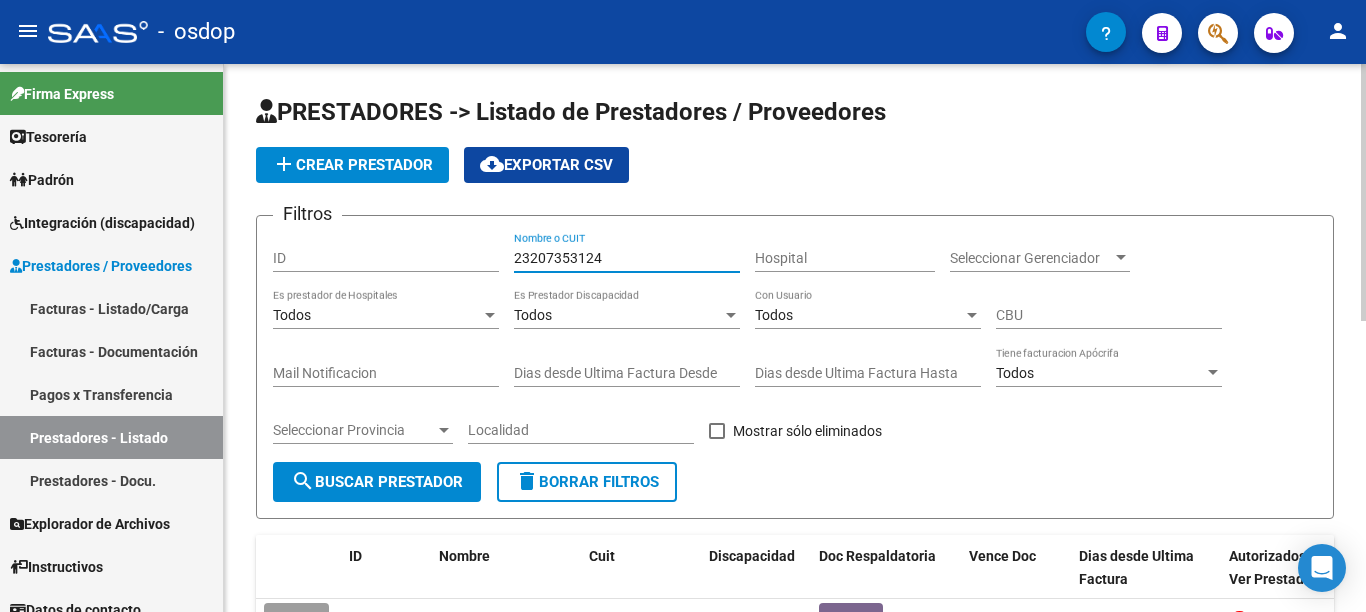 type on "23207353124" 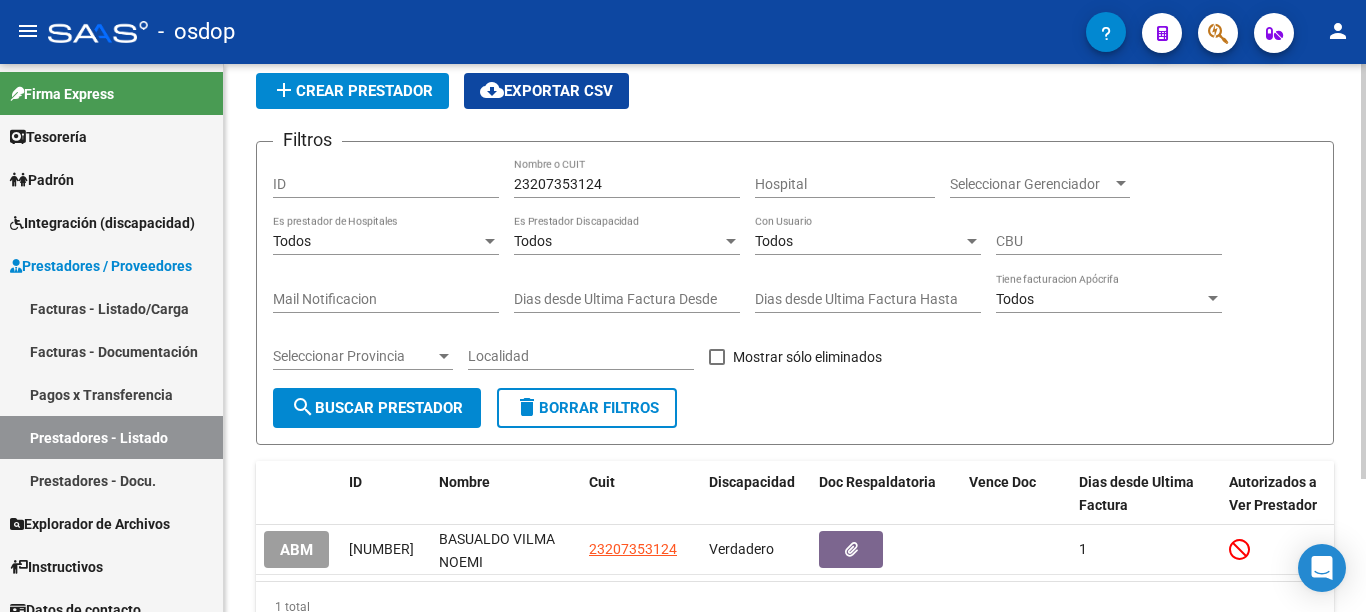 scroll, scrollTop: 175, scrollLeft: 0, axis: vertical 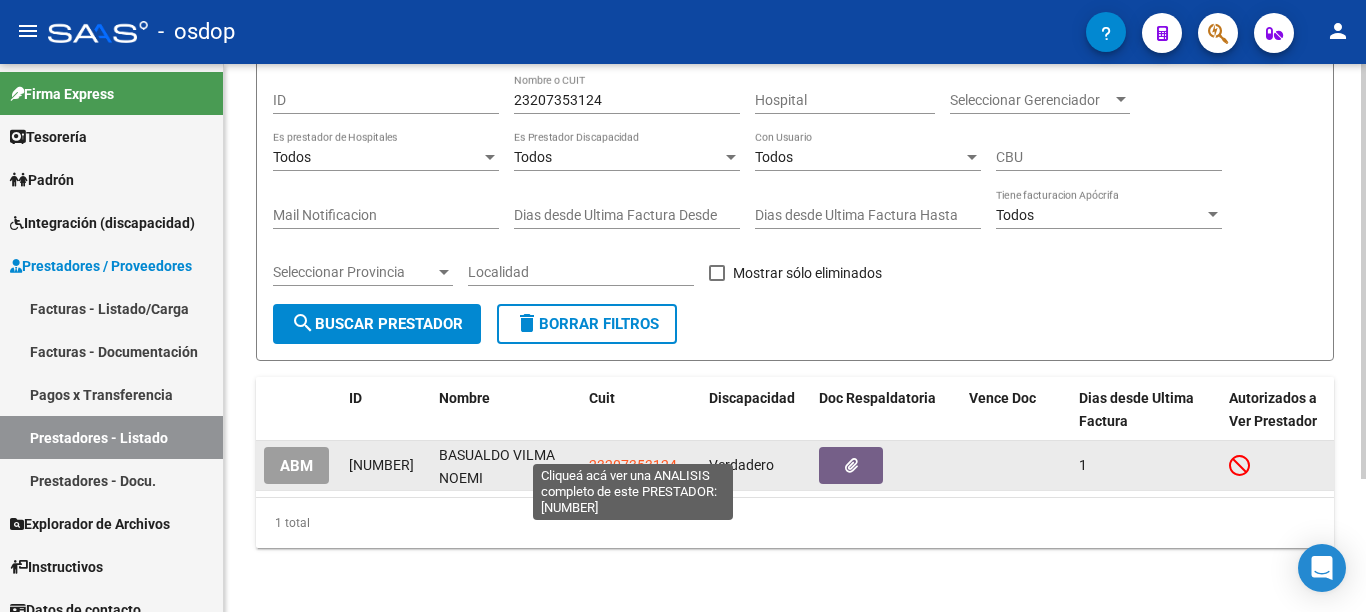 click on "23207353124" 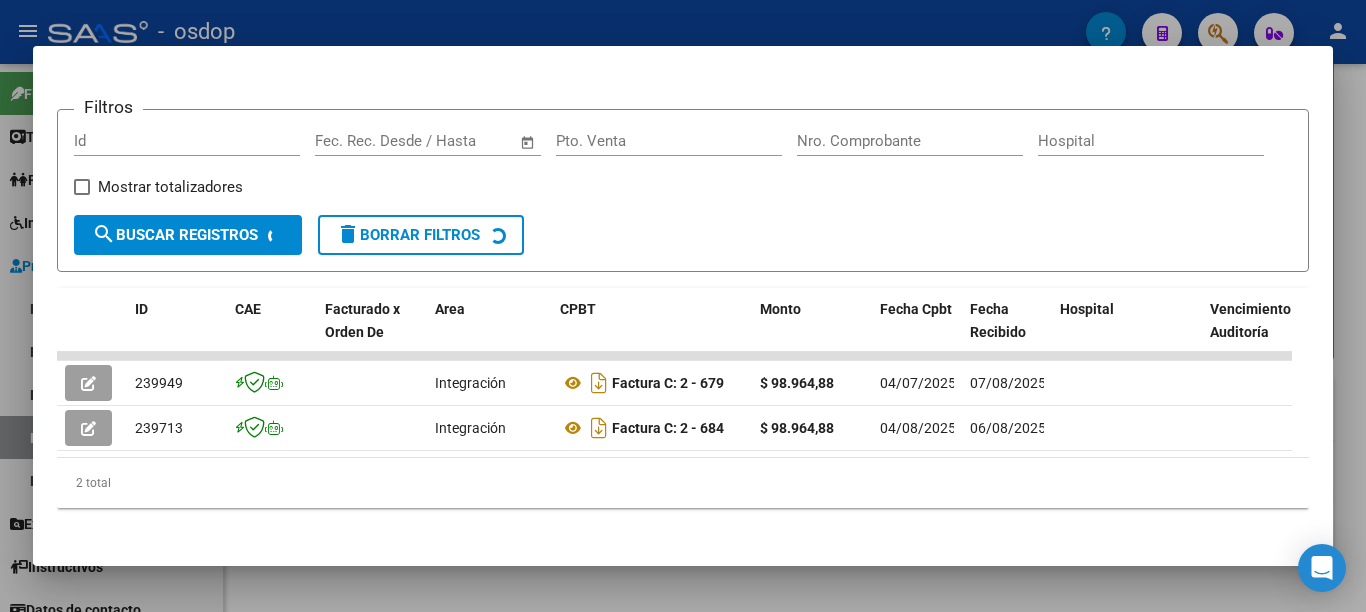 scroll, scrollTop: 271, scrollLeft: 0, axis: vertical 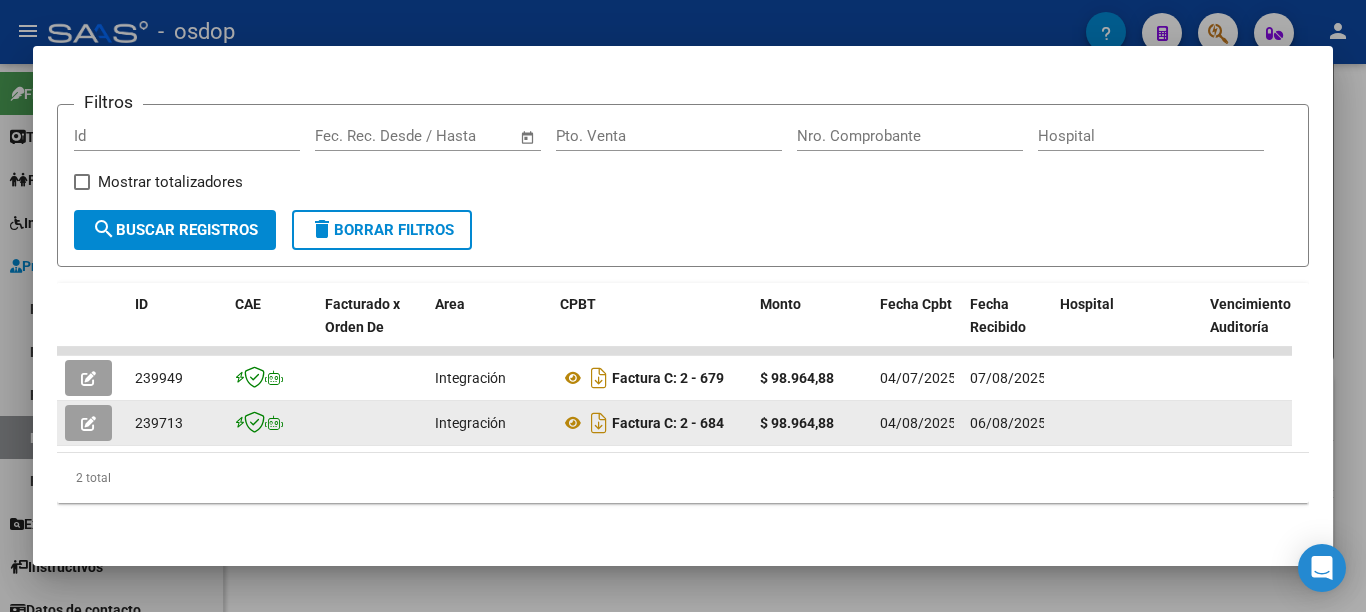 click 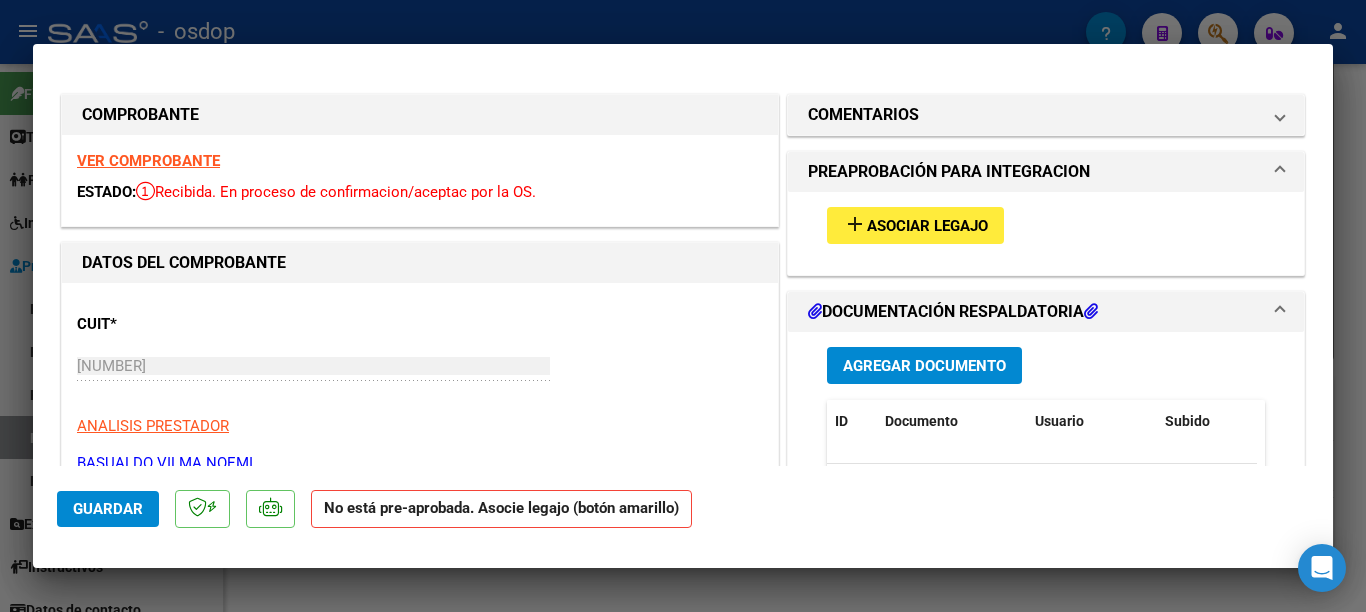 scroll, scrollTop: 100, scrollLeft: 0, axis: vertical 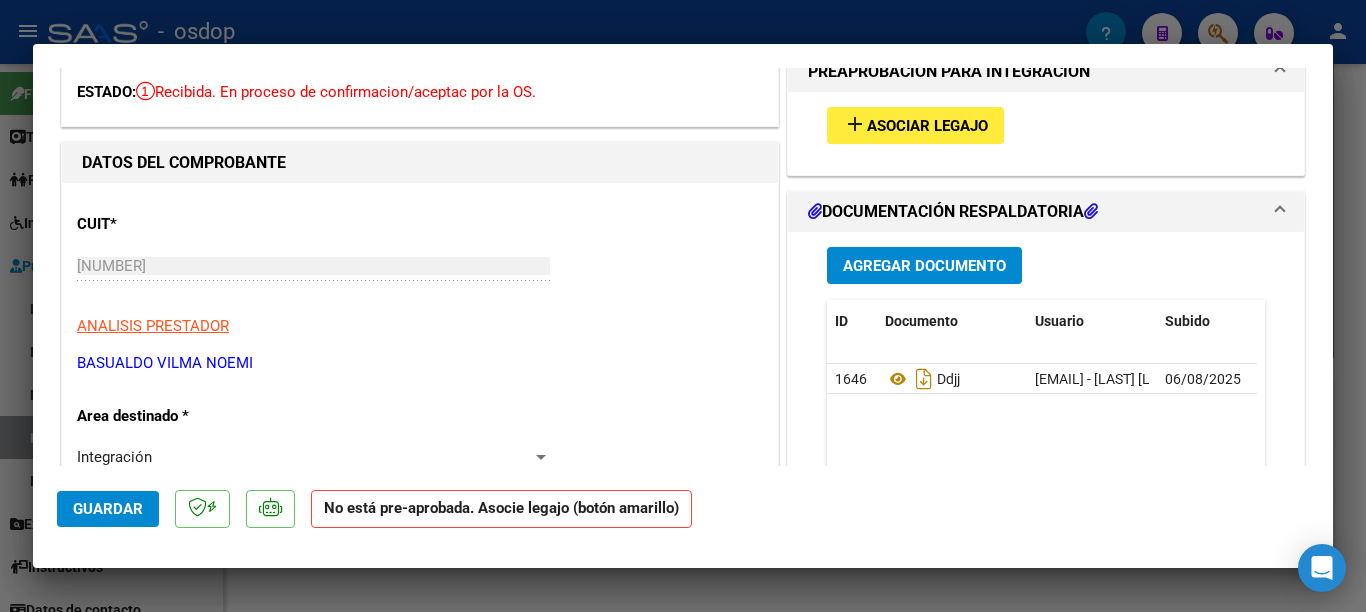 click on "Asociar Legajo" at bounding box center [927, 126] 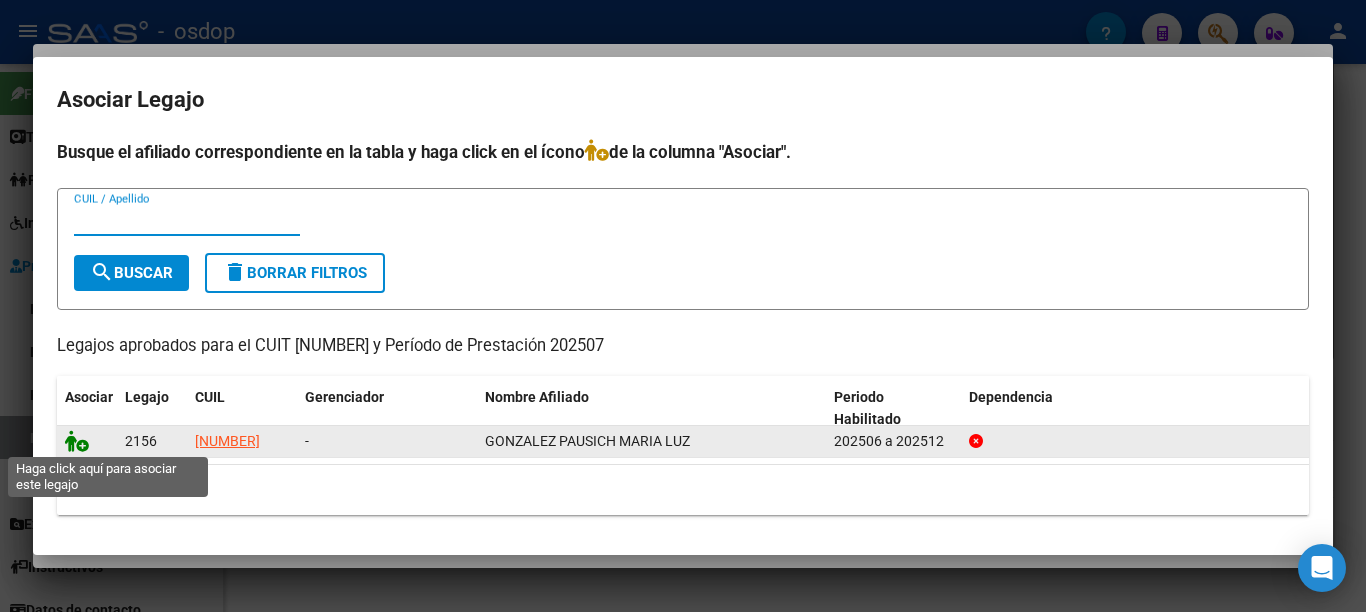 click 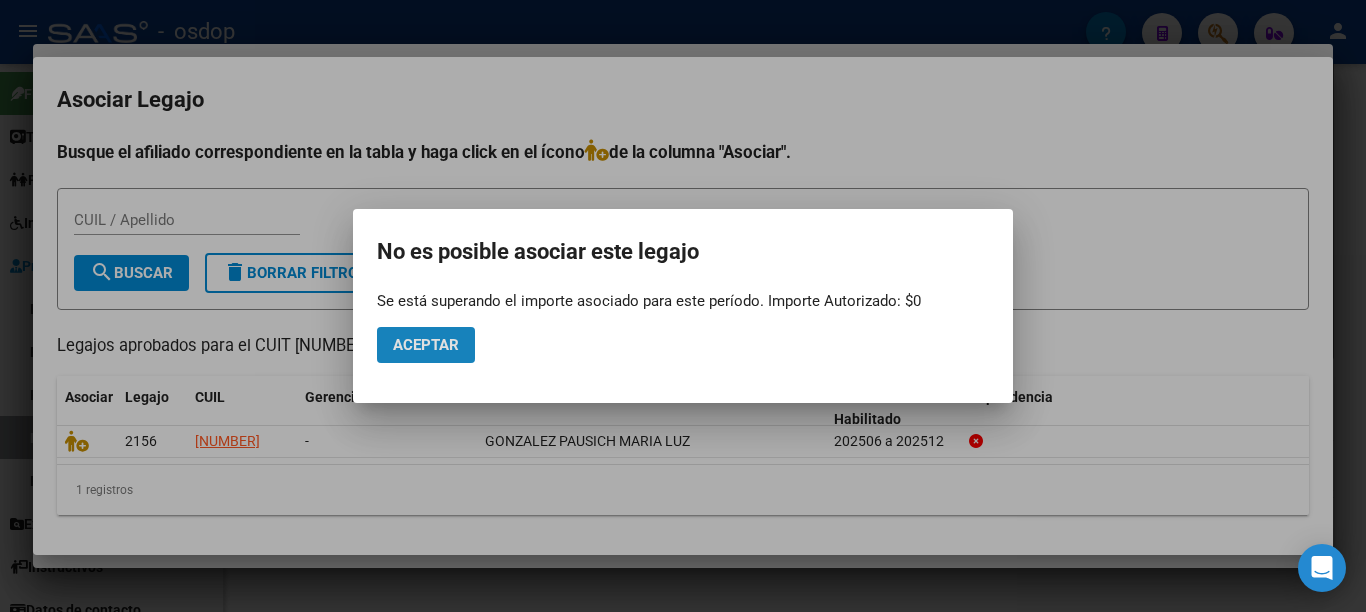 click on "Aceptar" 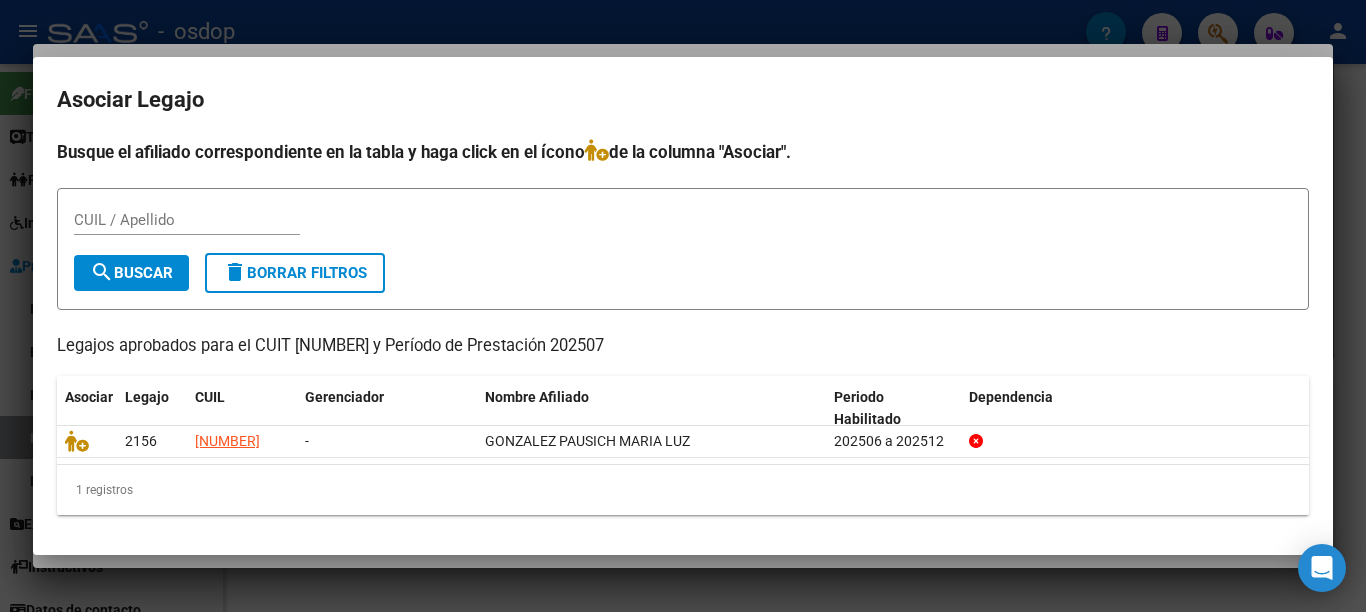 click at bounding box center [683, 306] 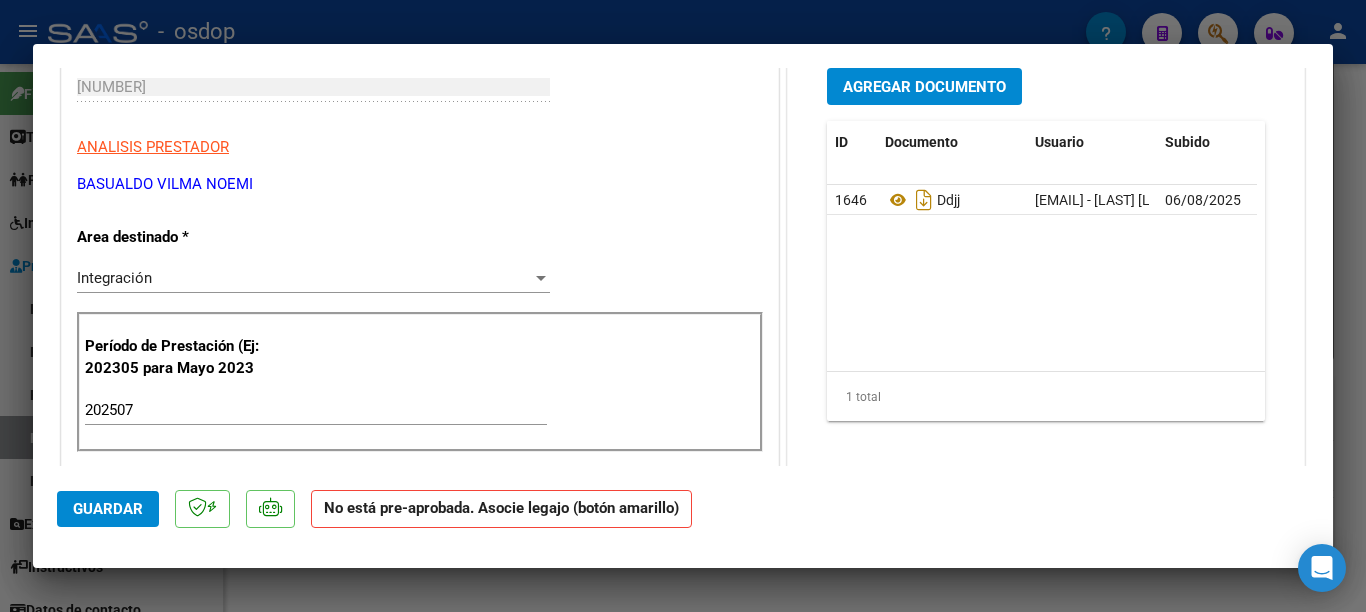 scroll, scrollTop: 300, scrollLeft: 0, axis: vertical 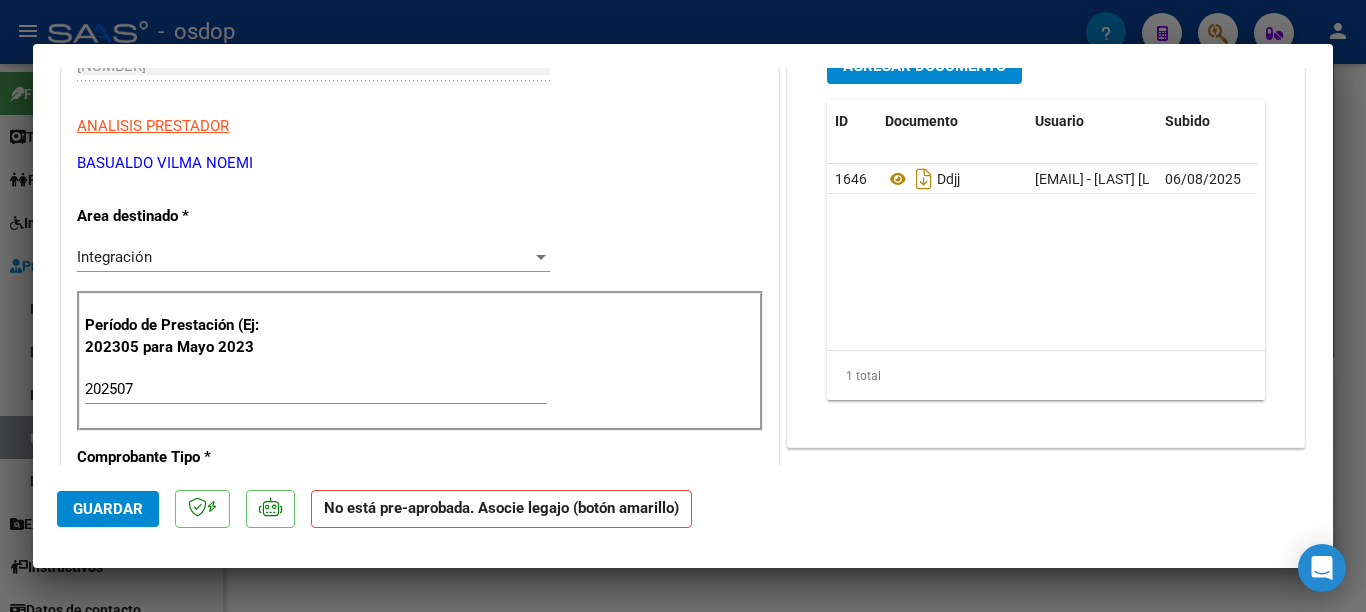 click on "202507" at bounding box center (316, 389) 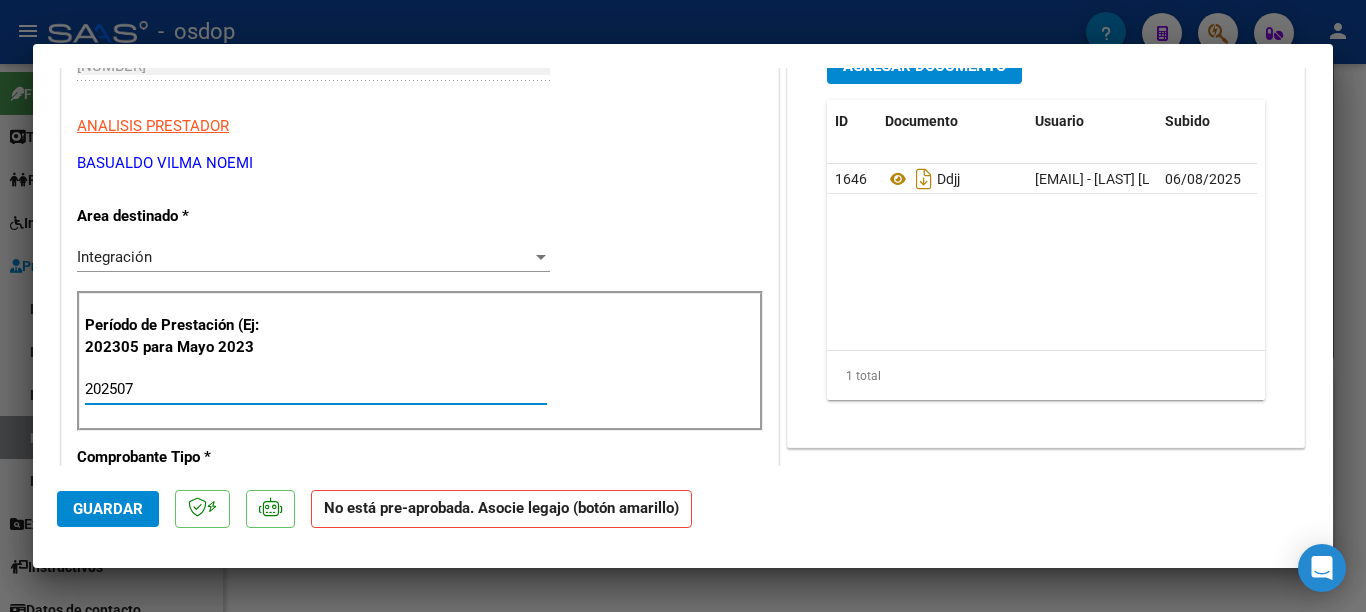 scroll, scrollTop: 400, scrollLeft: 0, axis: vertical 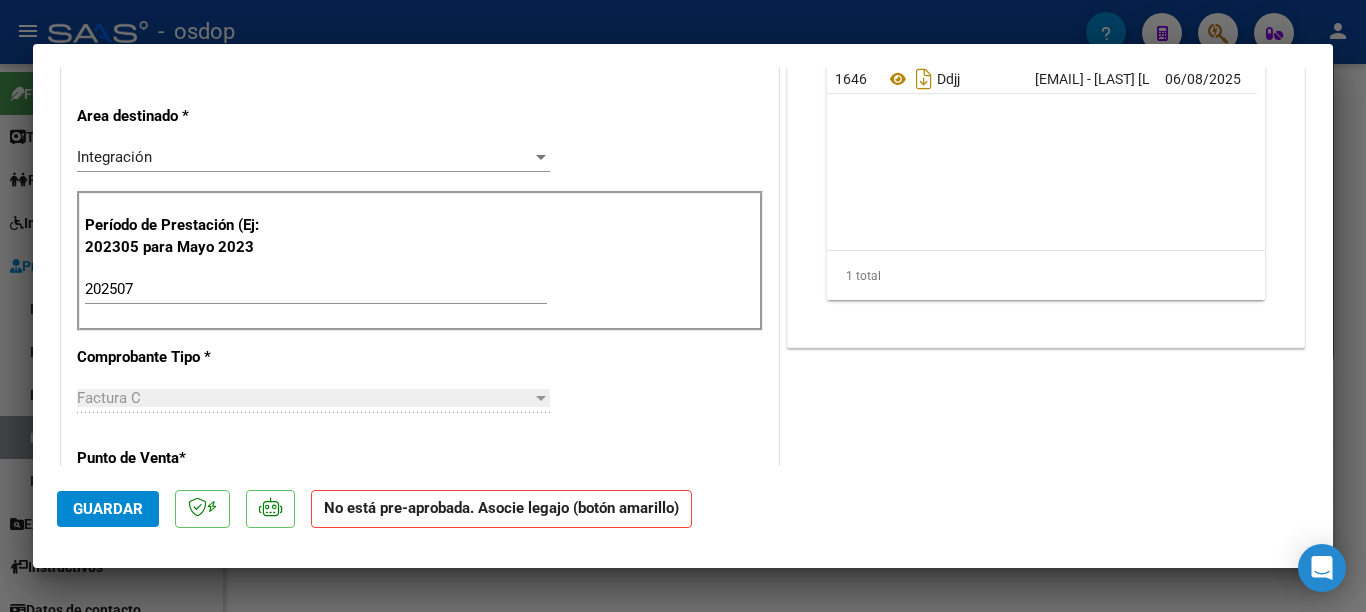 click at bounding box center (683, 306) 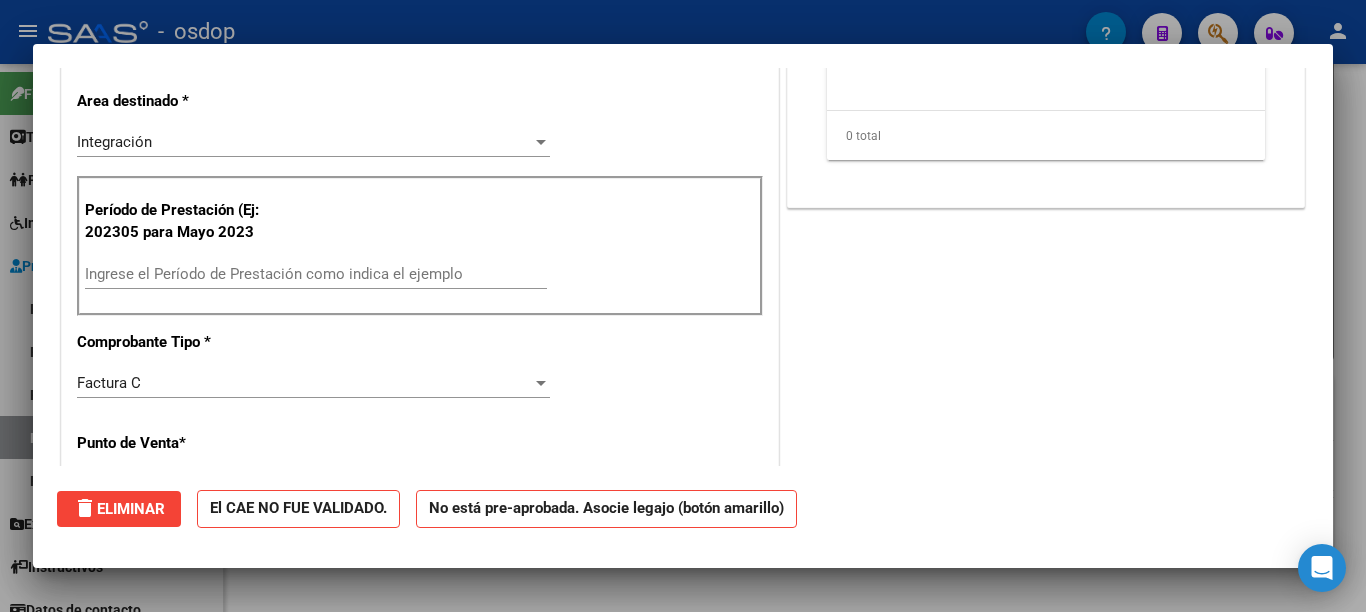 scroll, scrollTop: 0, scrollLeft: 0, axis: both 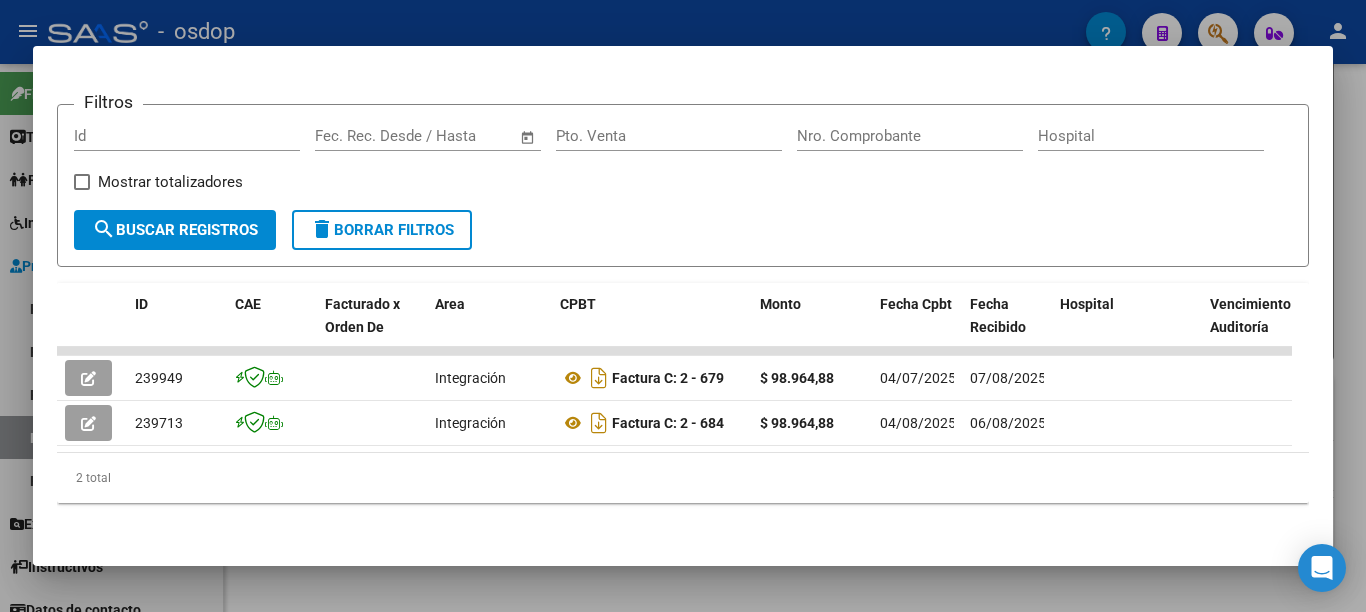 click at bounding box center (683, 306) 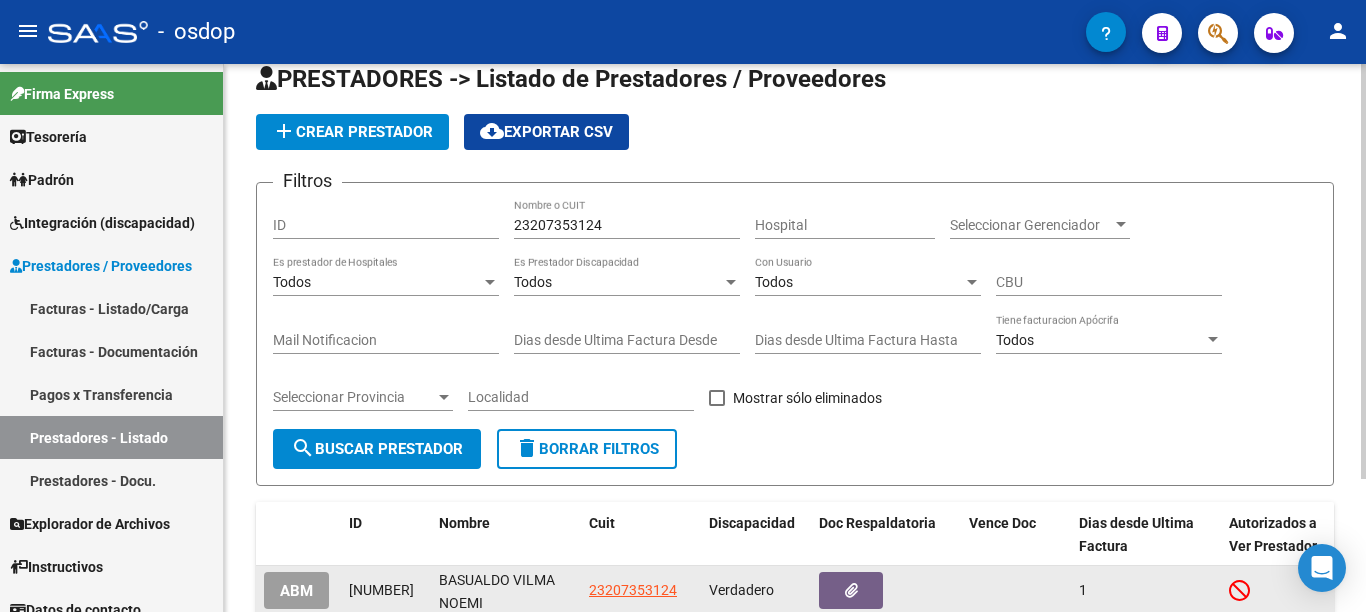 scroll, scrollTop: 175, scrollLeft: 0, axis: vertical 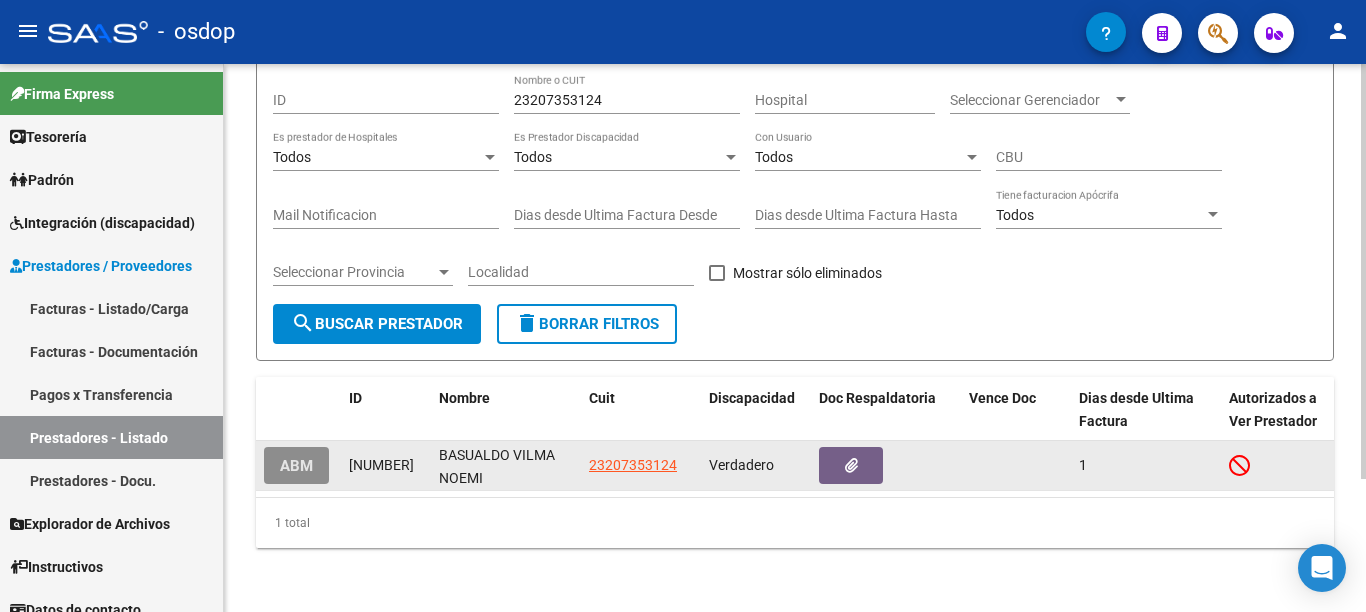 click on "ABM" 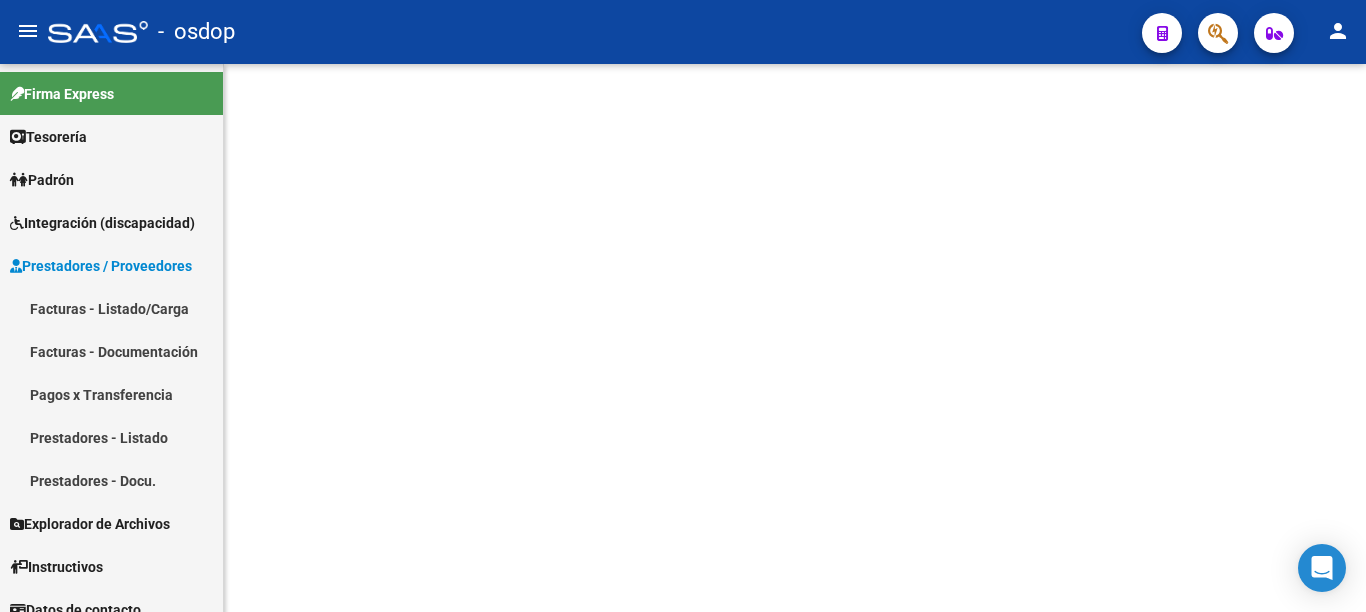scroll, scrollTop: 0, scrollLeft: 0, axis: both 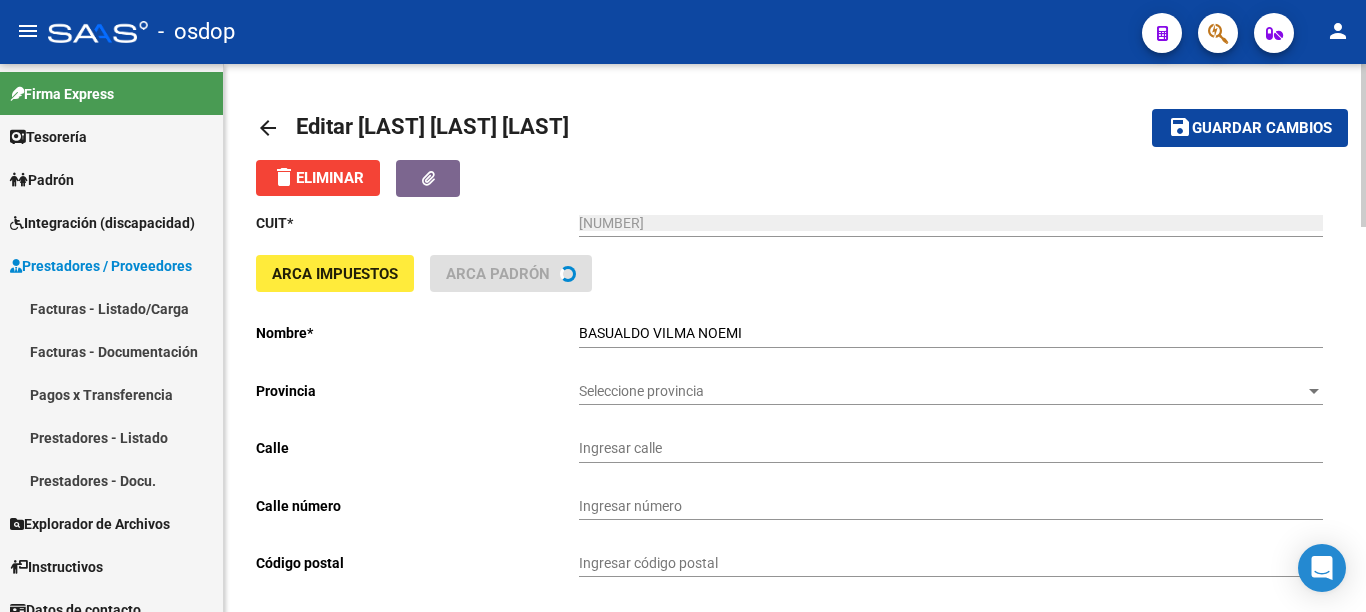 type on "[BRAND] [BRAND]" 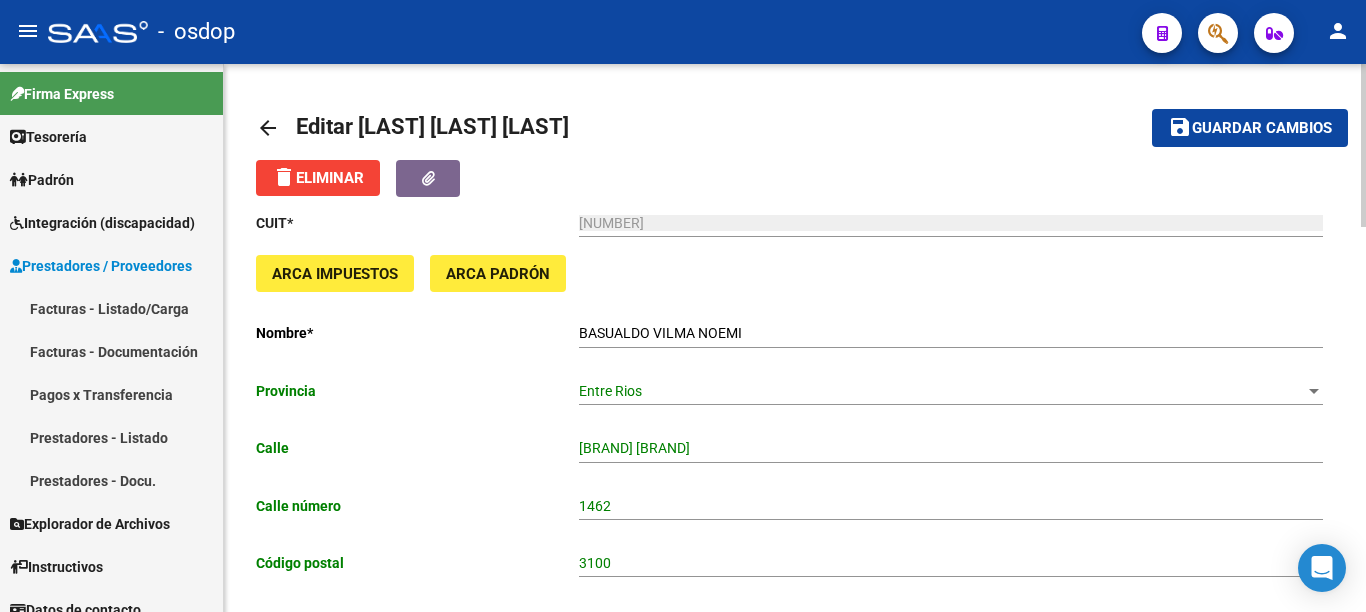 scroll, scrollTop: 1296, scrollLeft: 0, axis: vertical 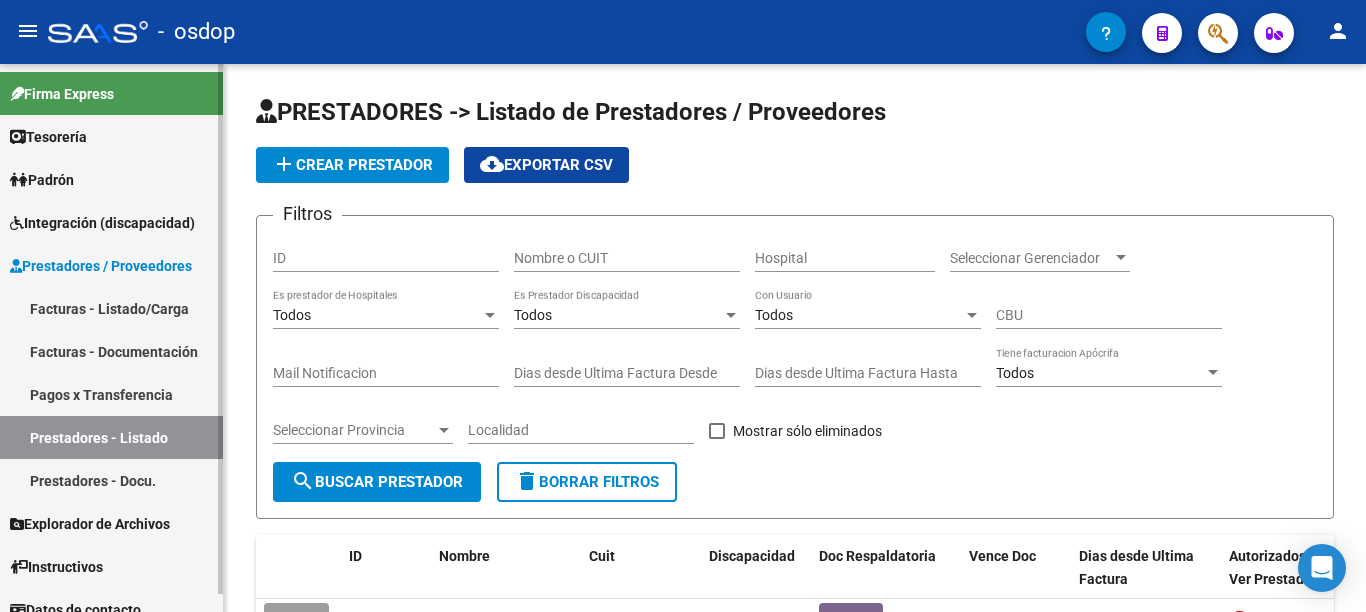 click on "Facturas - Listado/Carga" at bounding box center [111, 308] 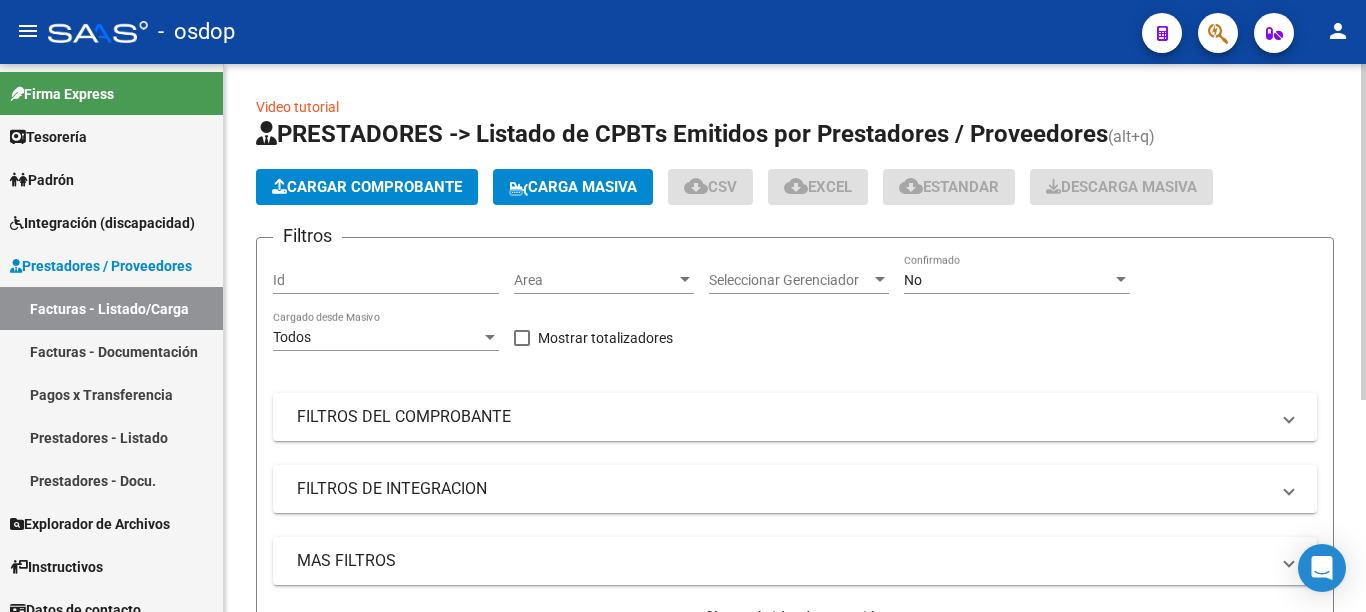 click on "Cargar Comprobante" 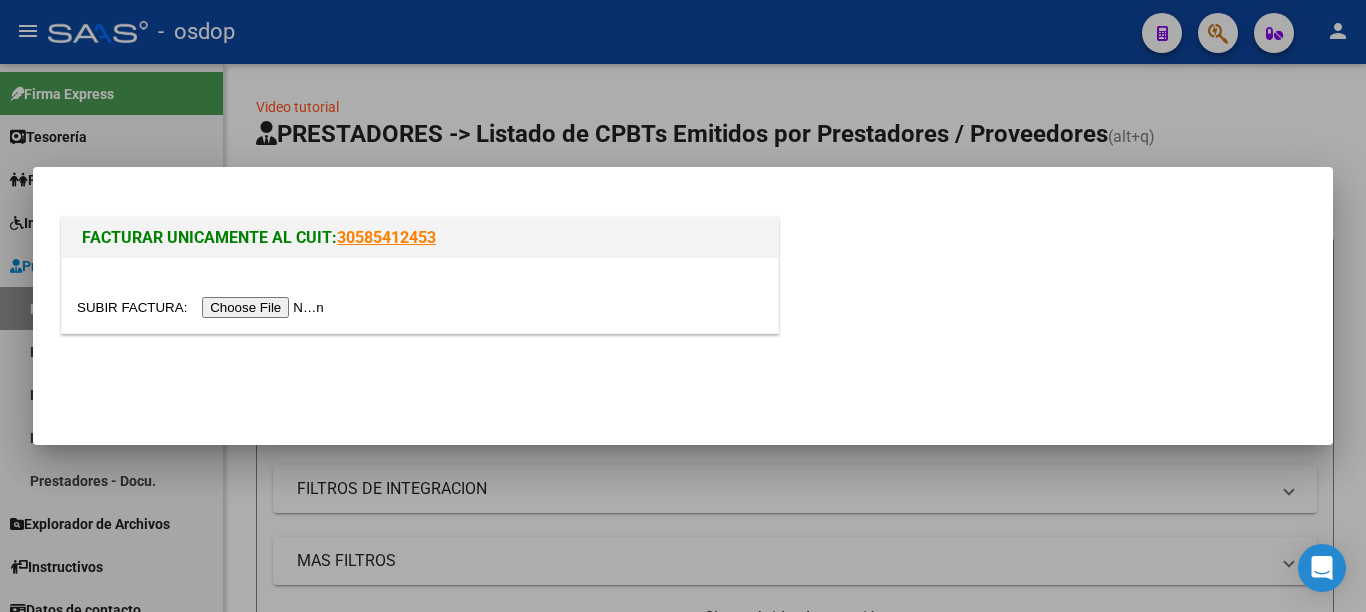 click at bounding box center [203, 307] 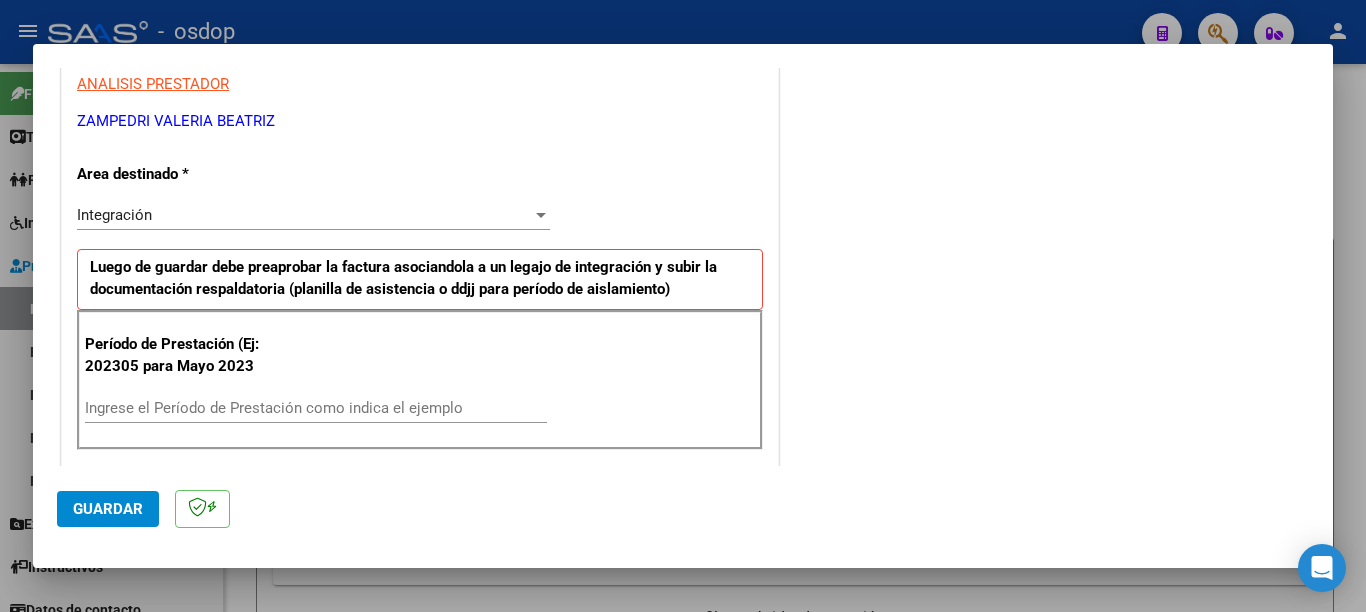scroll, scrollTop: 400, scrollLeft: 0, axis: vertical 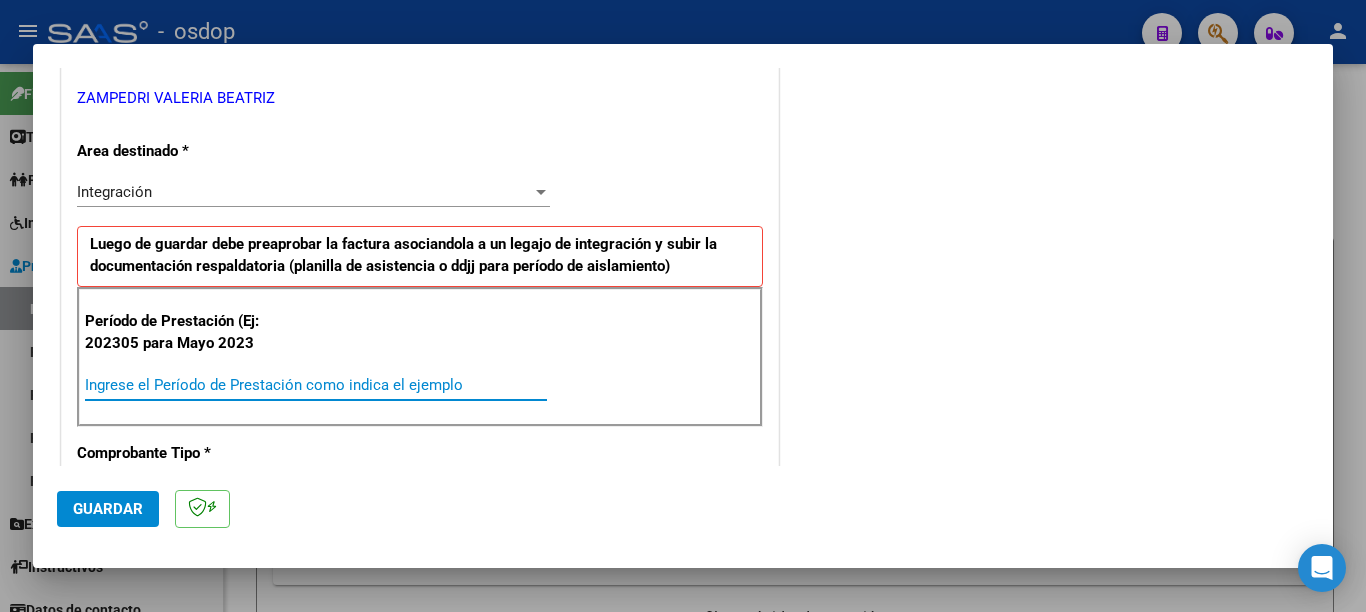 click on "Ingrese el Período de Prestación como indica el ejemplo" at bounding box center [316, 385] 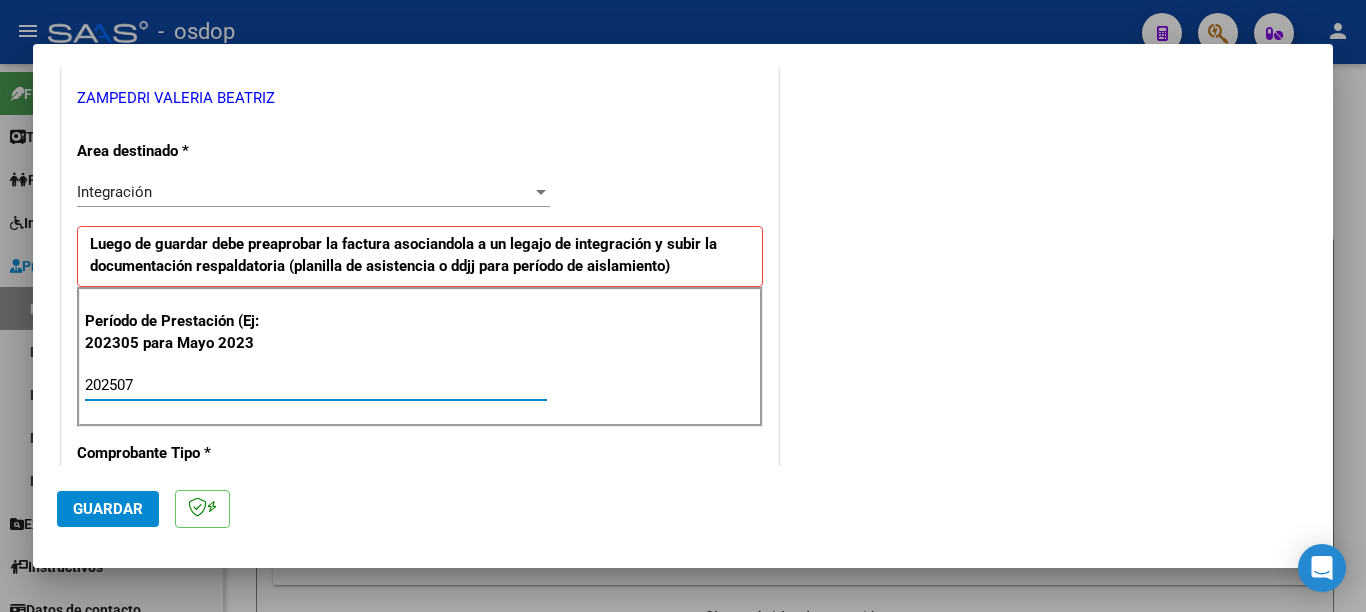 type on "202507" 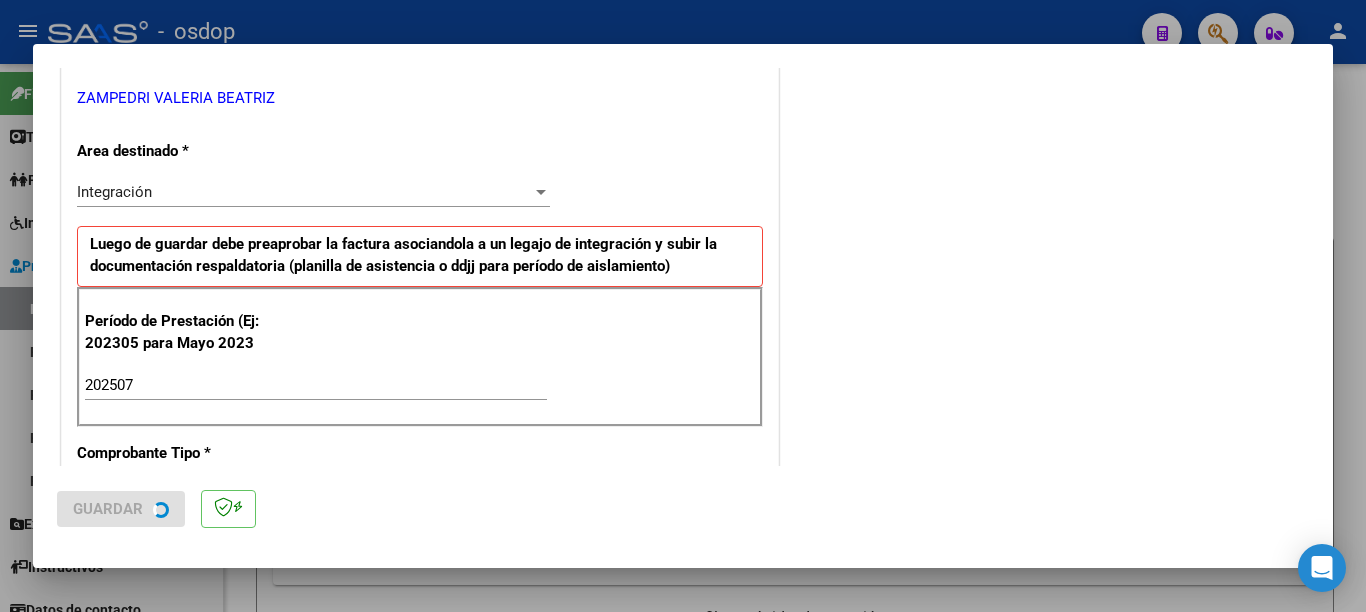 scroll, scrollTop: 0, scrollLeft: 0, axis: both 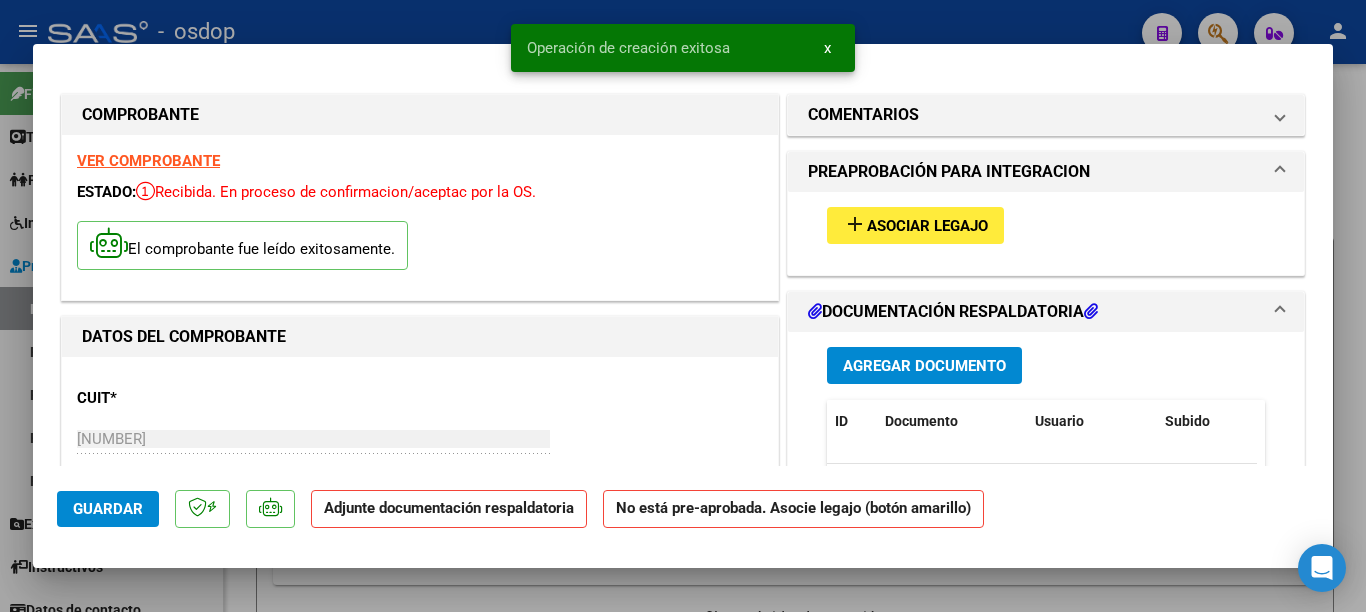 click on "CUIT  *   [NUMBER] Ingresar CUIT  ANALISIS PRESTADOR  [LAST] [LAST] [LAST]  ARCA Padrón ARCA Padrón" at bounding box center [420, 460] 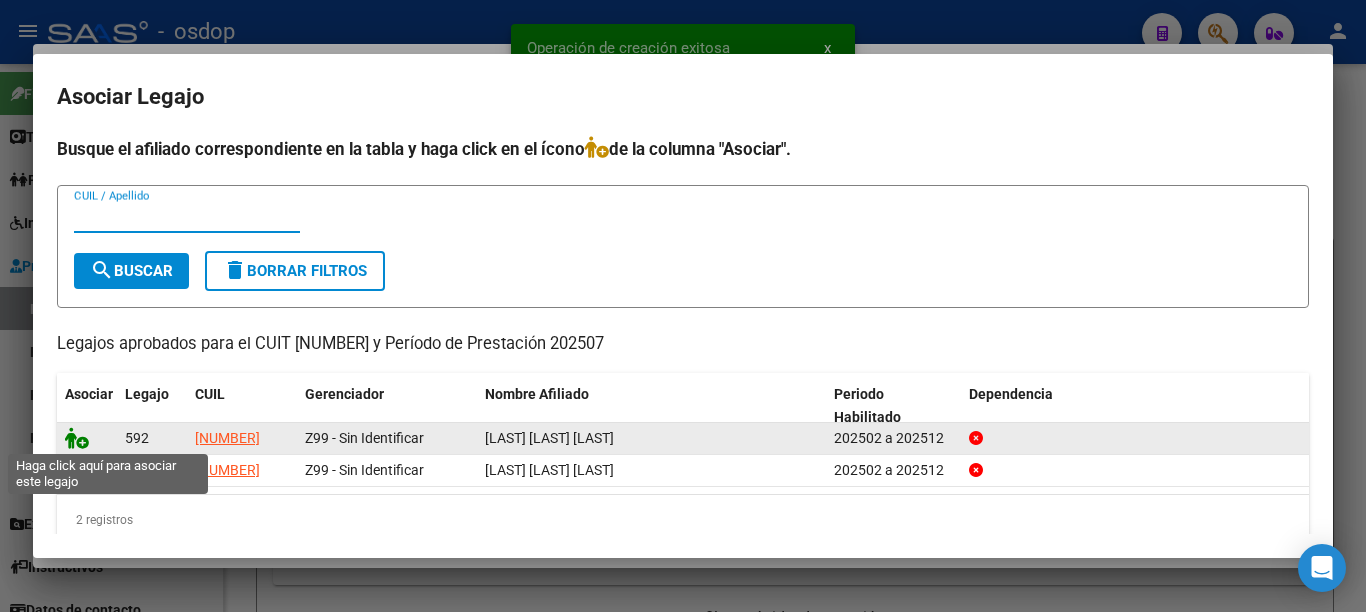 click 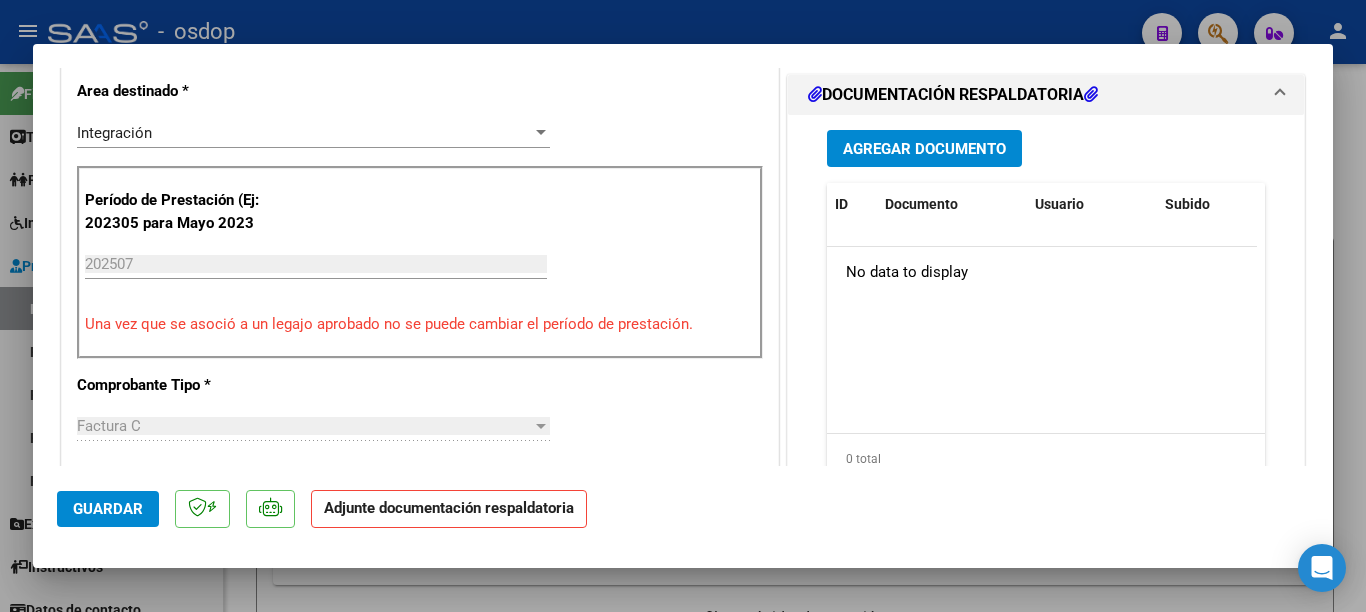 scroll, scrollTop: 500, scrollLeft: 0, axis: vertical 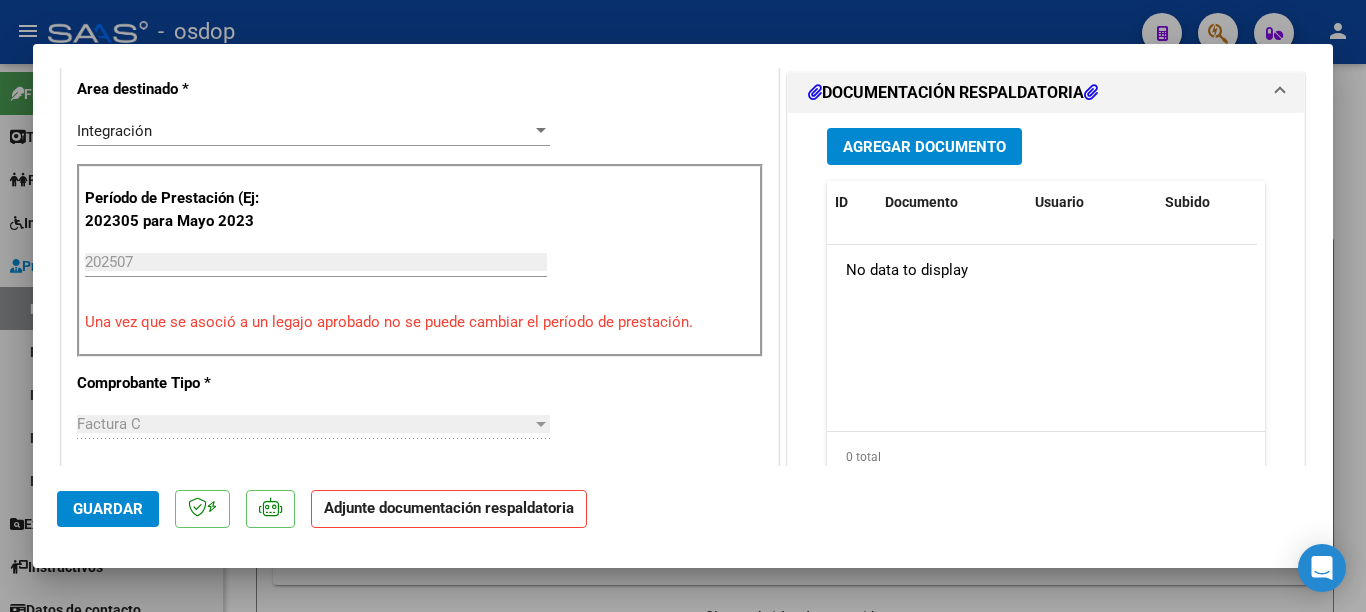 click on "Agregar Documento" at bounding box center [924, 147] 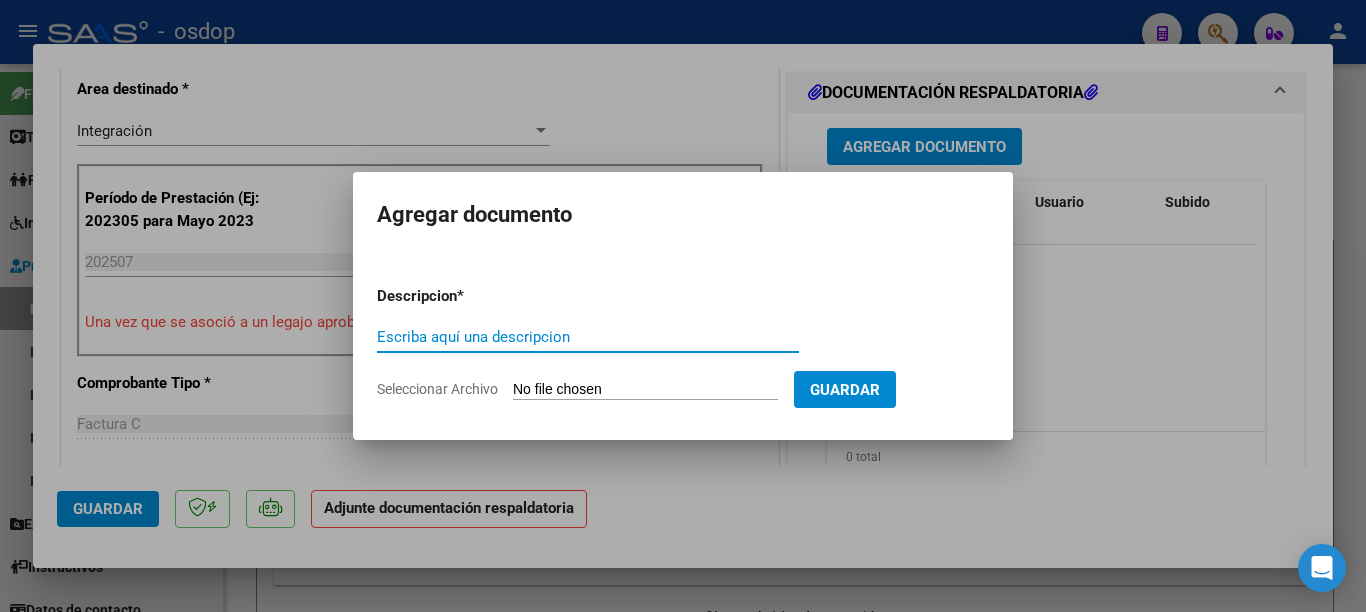 click on "Escriba aquí una descripcion" at bounding box center [588, 337] 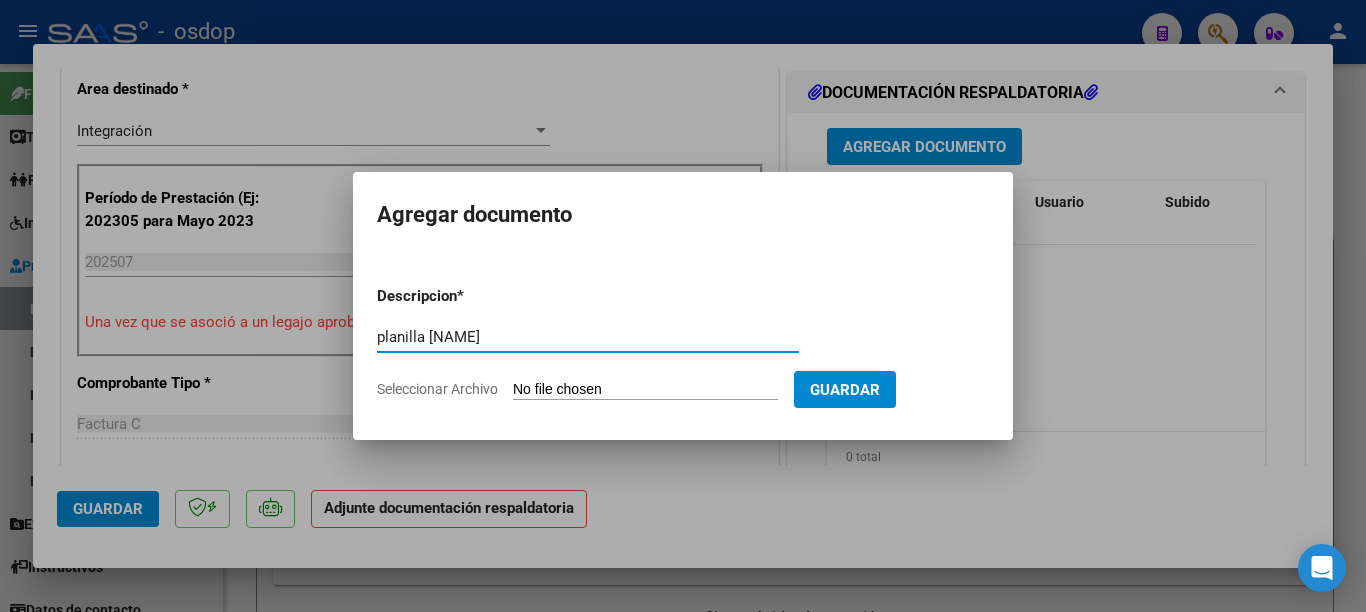 type on "planilla [NAME]" 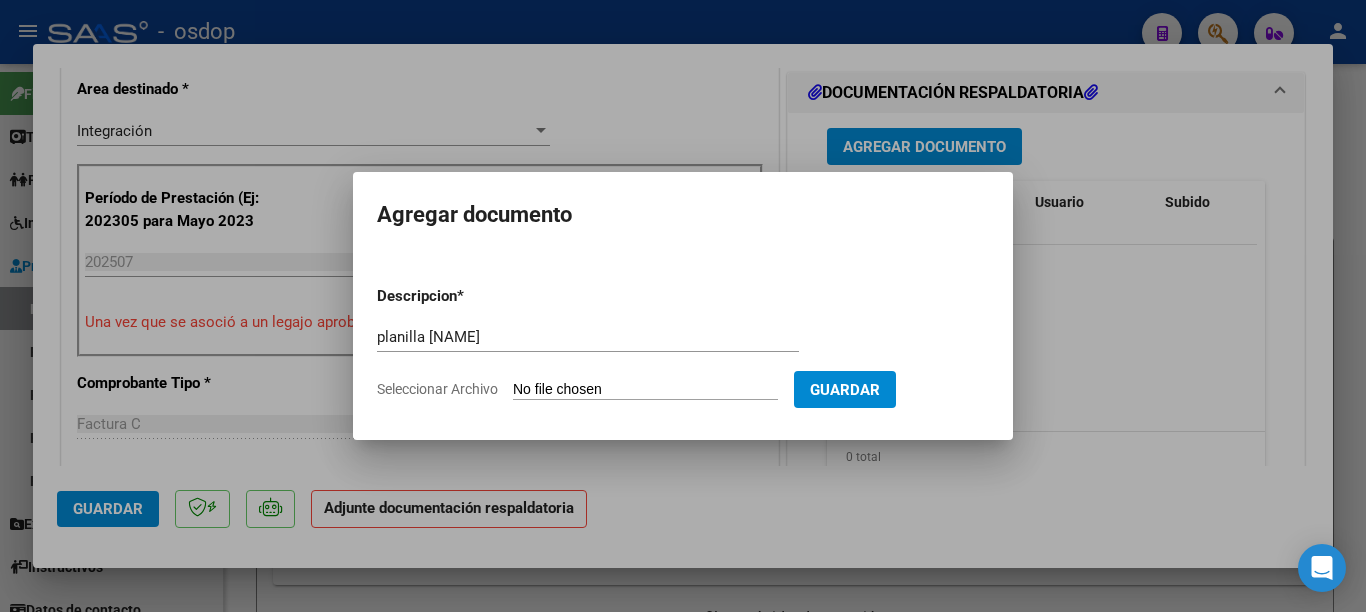 click on "Seleccionar Archivo" at bounding box center [645, 390] 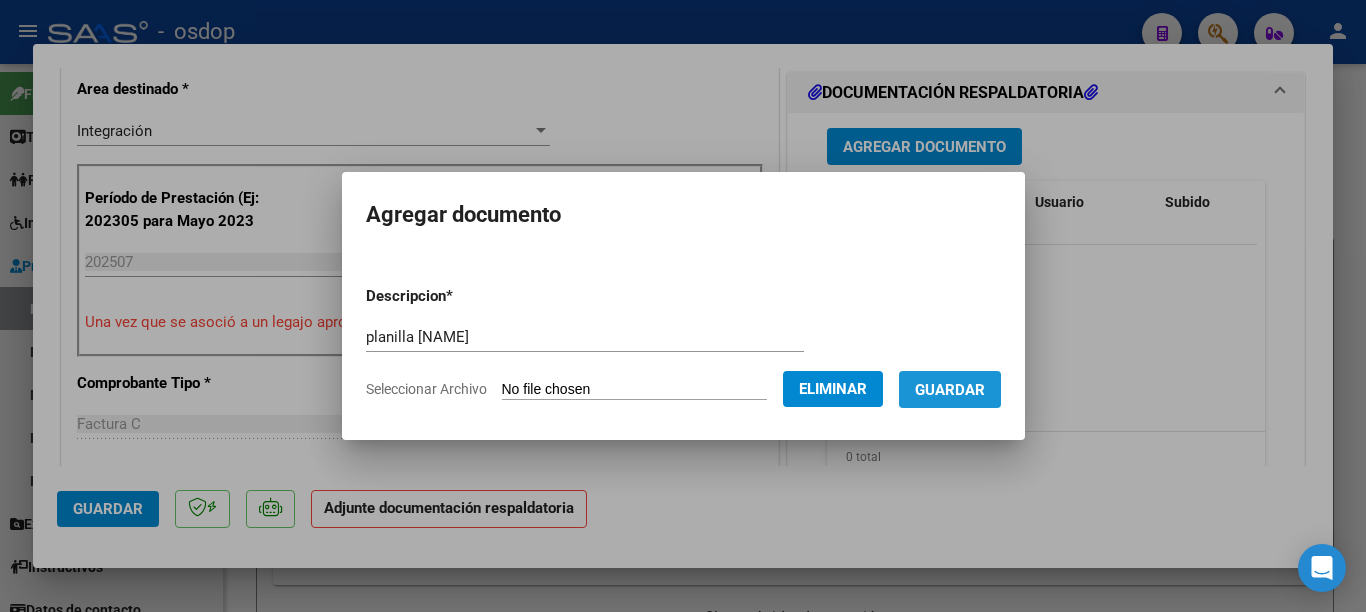 click on "Guardar" at bounding box center (950, 390) 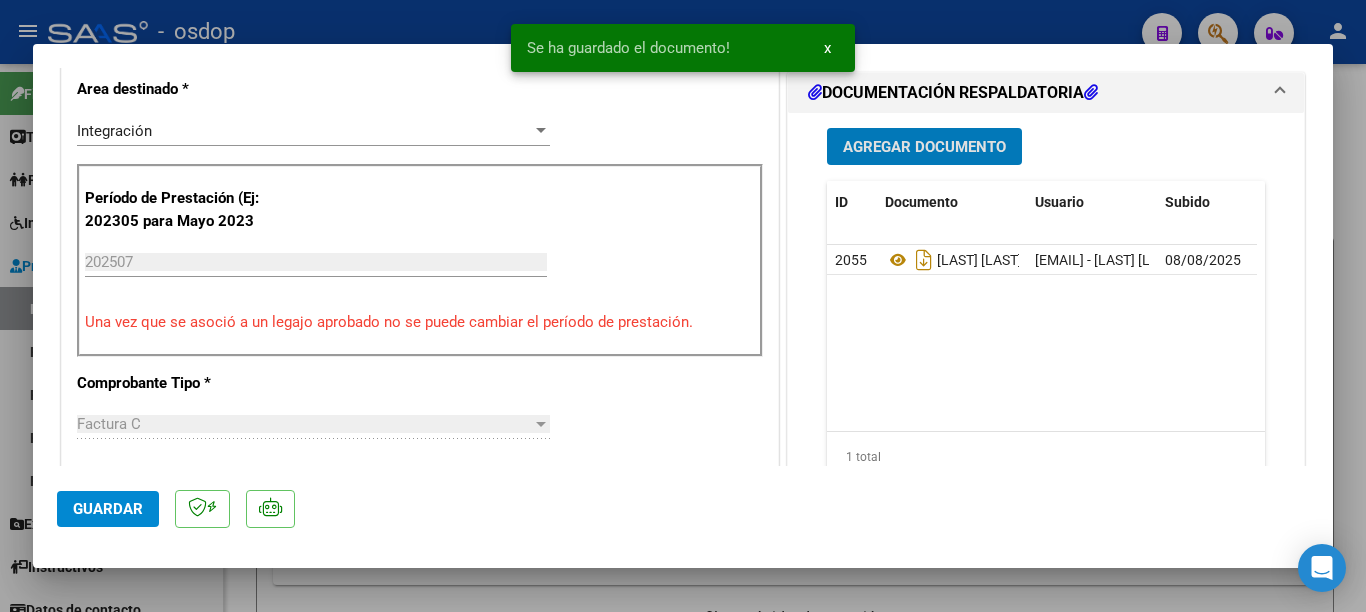 click on "Guardar" 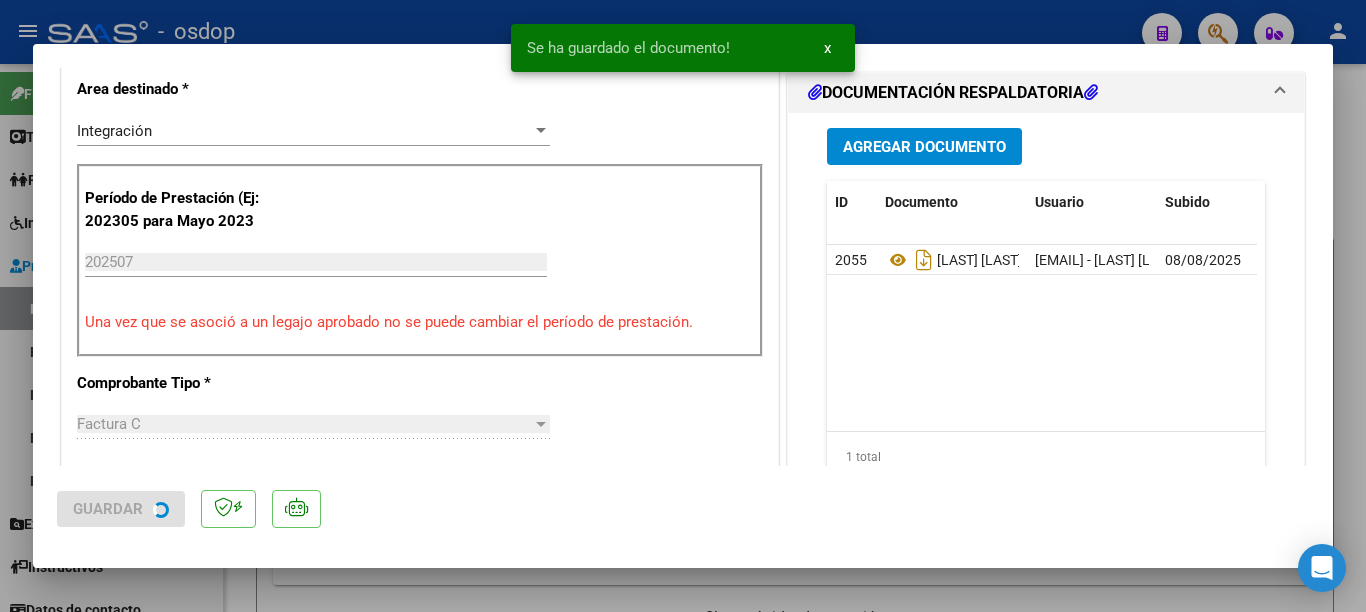 click at bounding box center (683, 306) 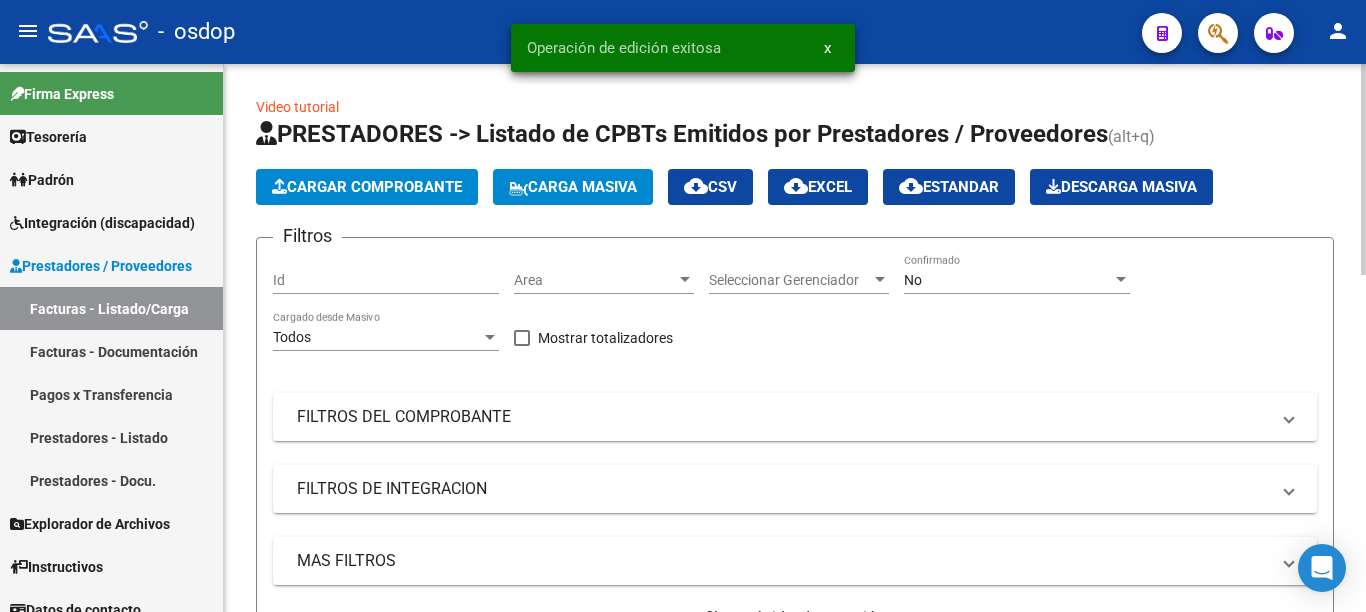 scroll, scrollTop: 400, scrollLeft: 0, axis: vertical 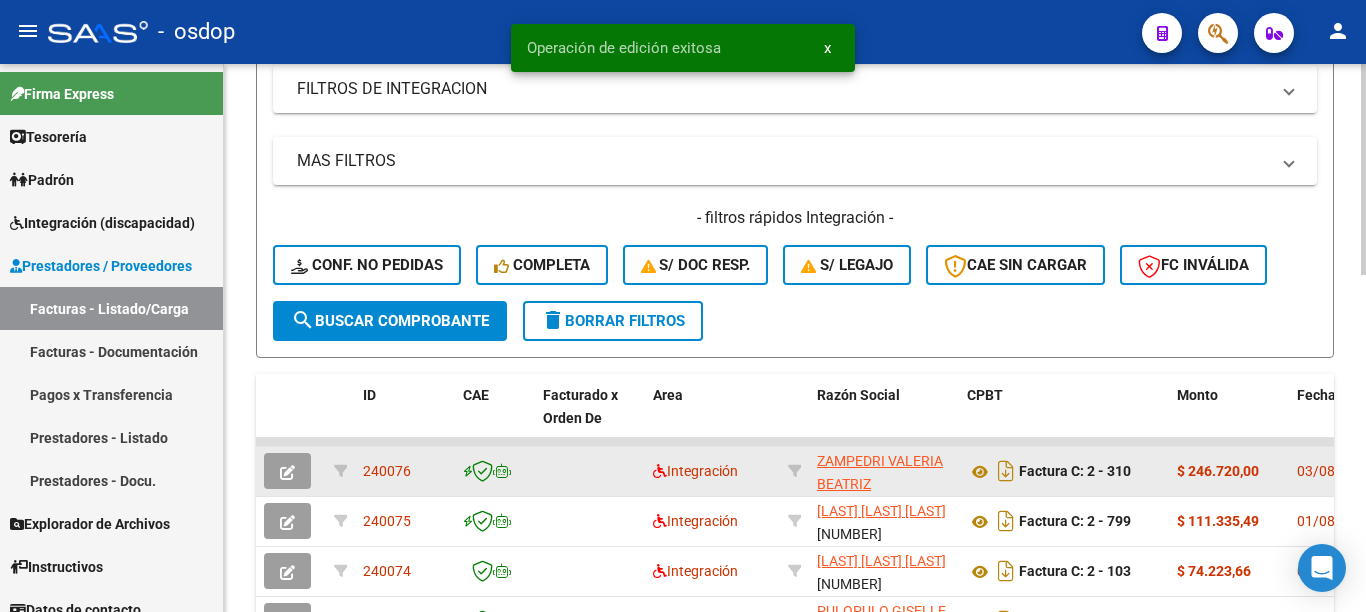 click on "240076" 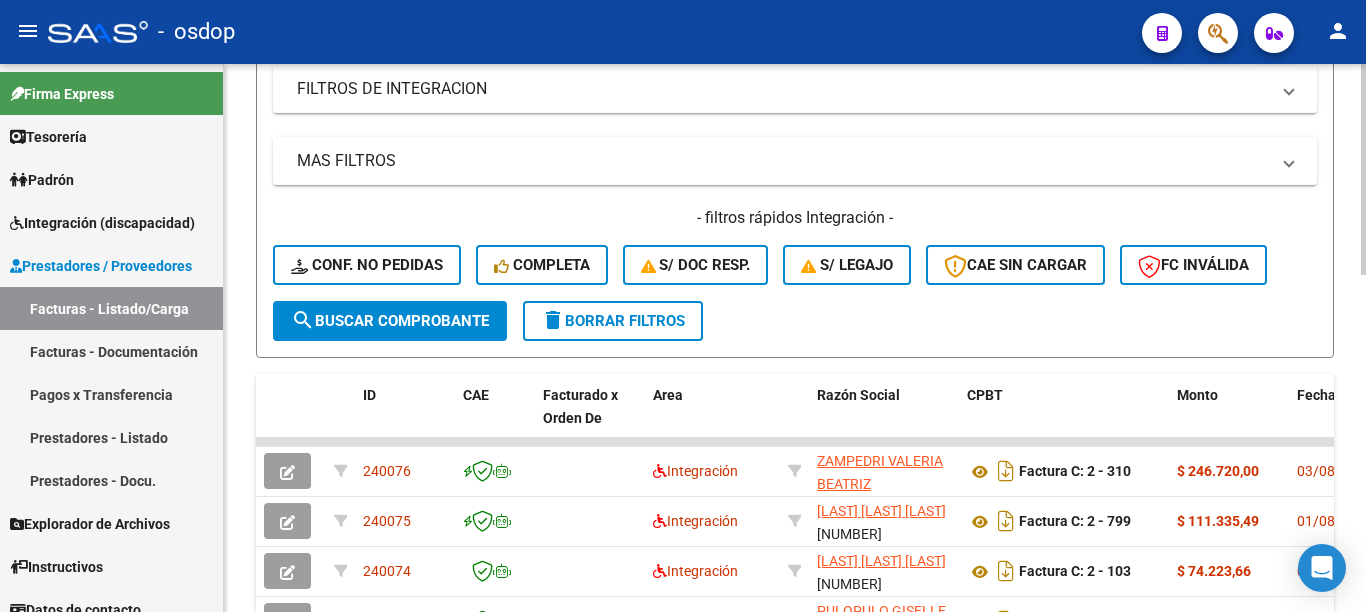 scroll, scrollTop: 0, scrollLeft: 0, axis: both 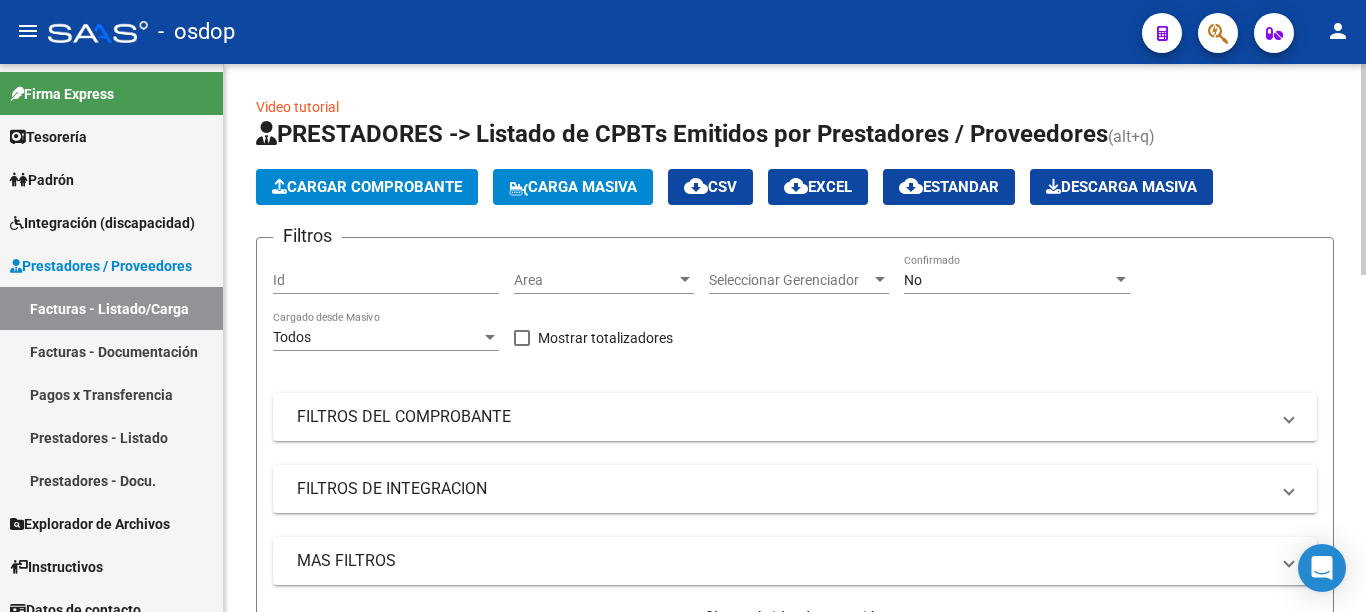click on "Cargar Comprobante" 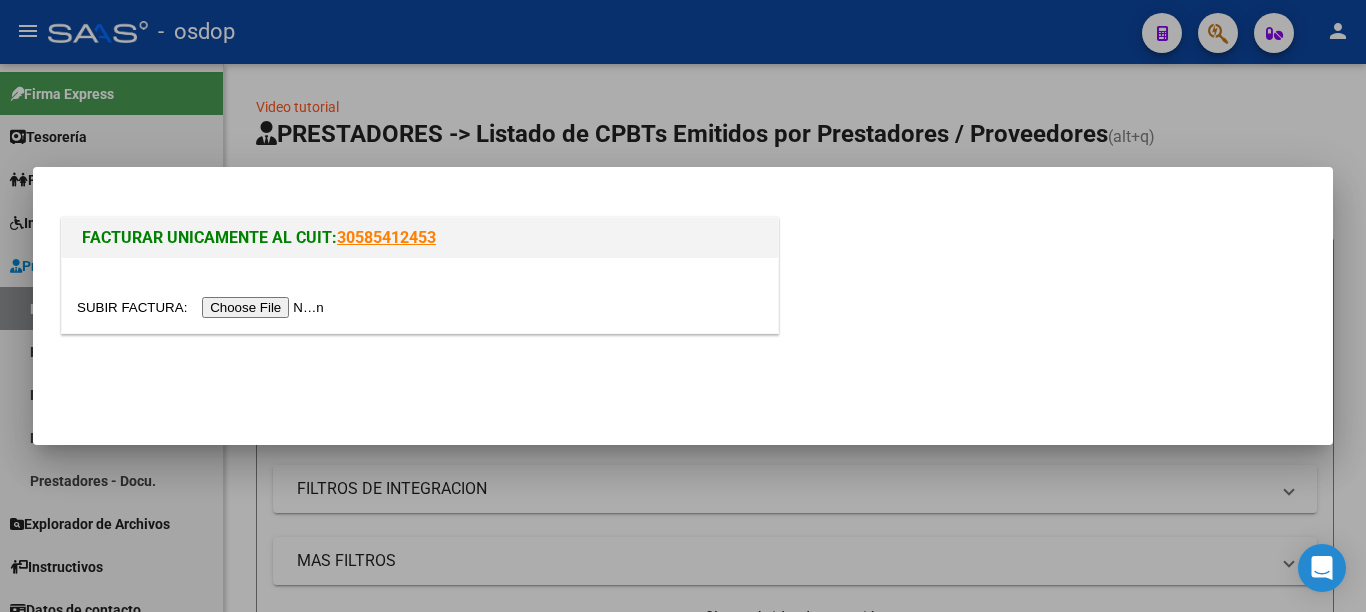 click at bounding box center [203, 307] 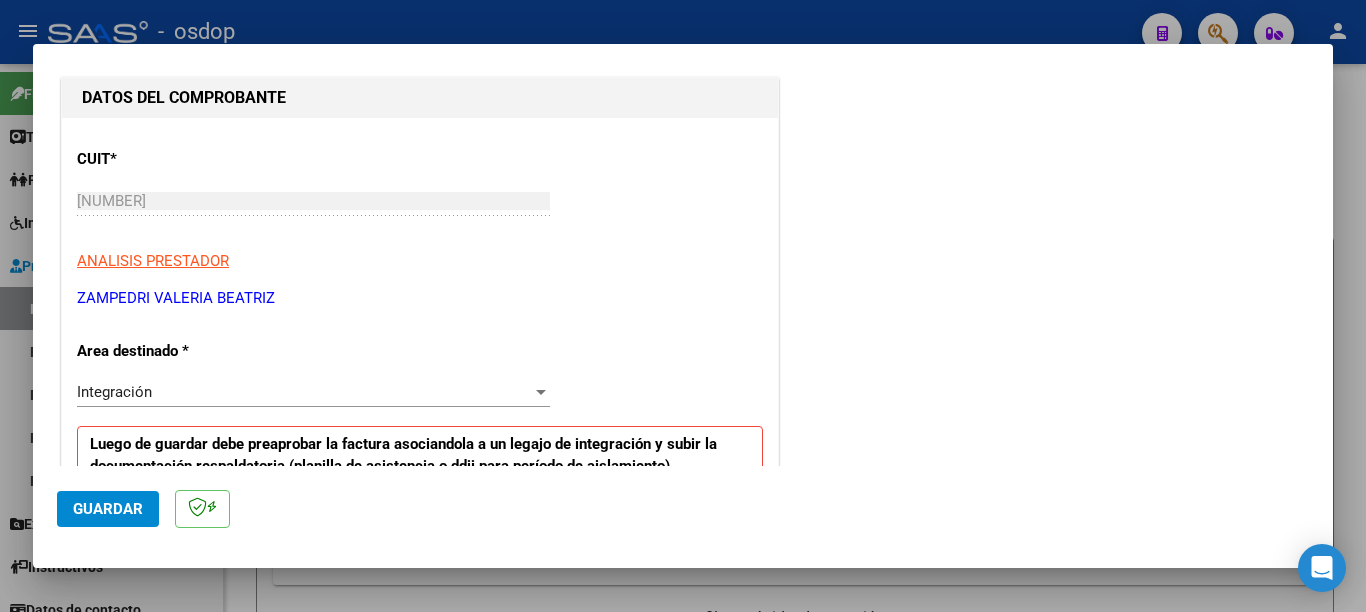 scroll, scrollTop: 400, scrollLeft: 0, axis: vertical 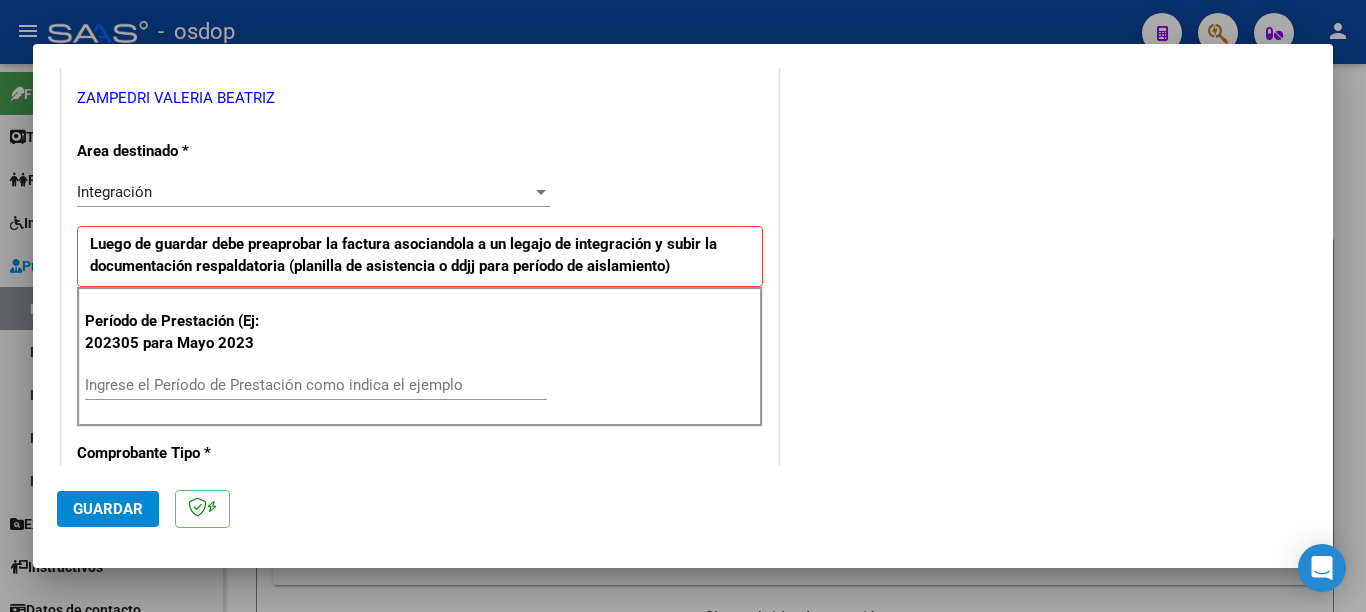 click on "Ingrese el Período de Prestación como indica el ejemplo" at bounding box center (316, 385) 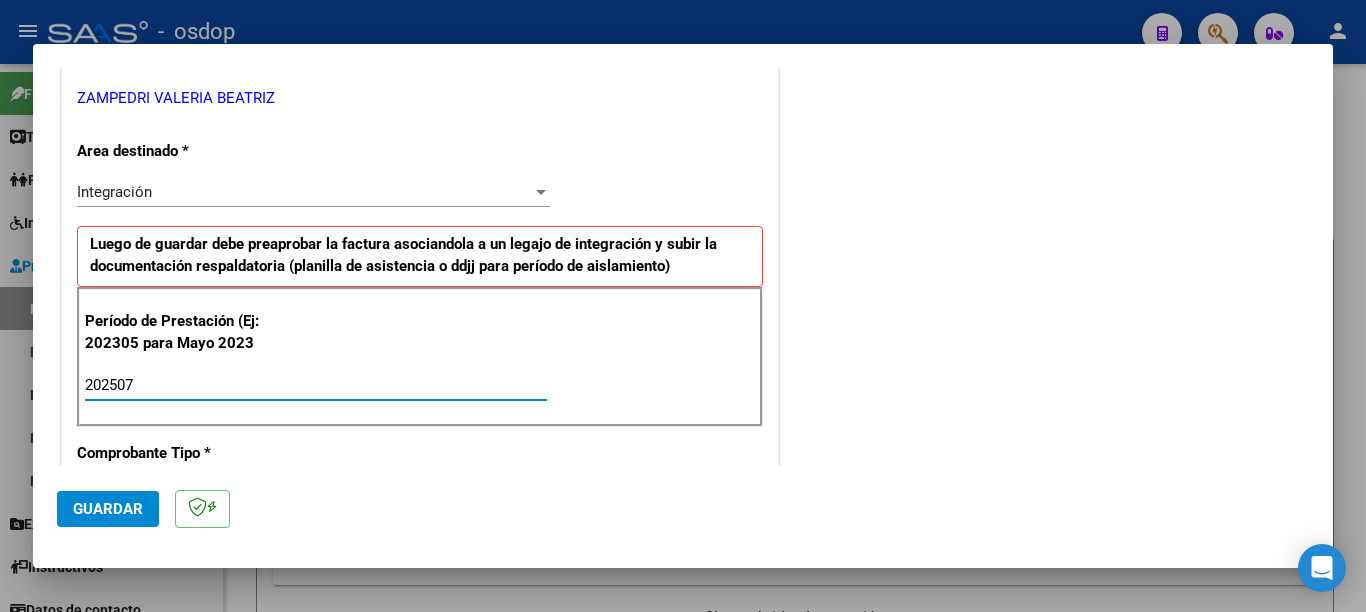 type on "202507" 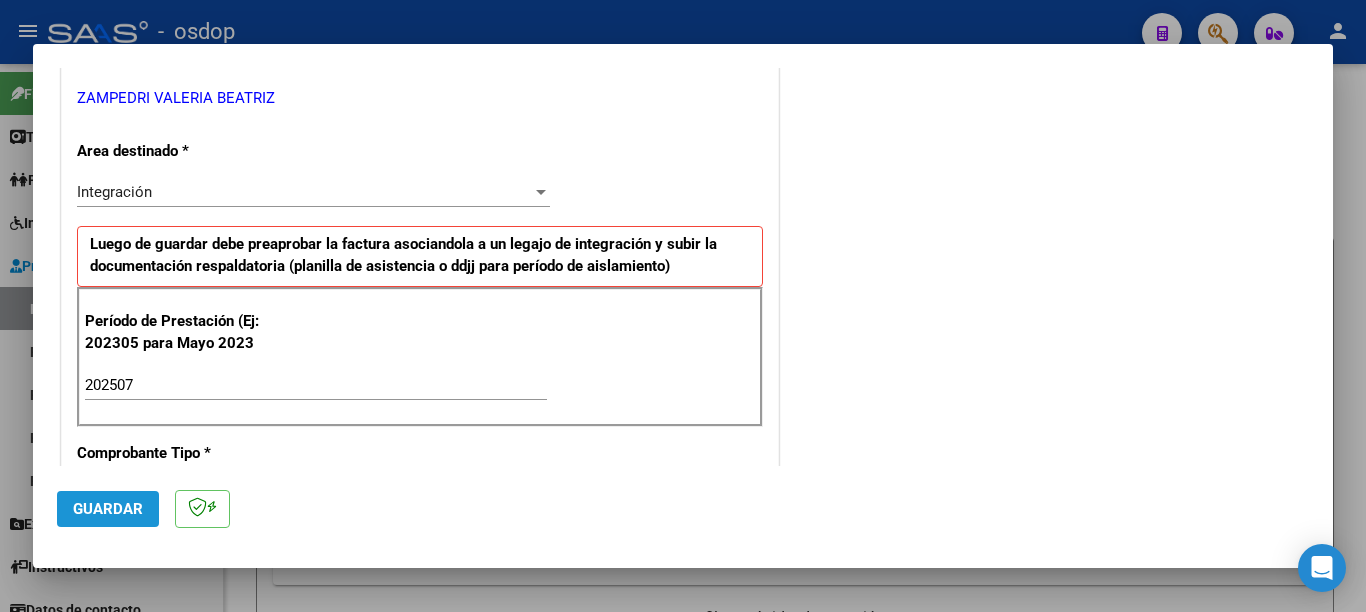 click on "Guardar" 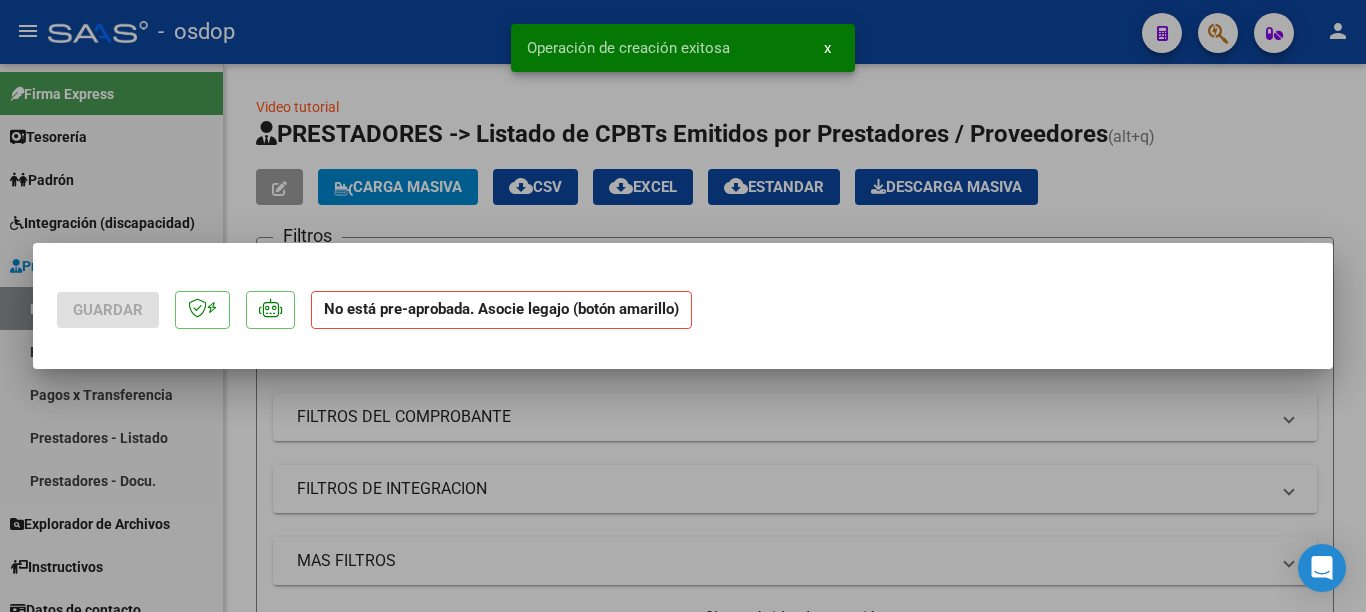 scroll, scrollTop: 0, scrollLeft: 0, axis: both 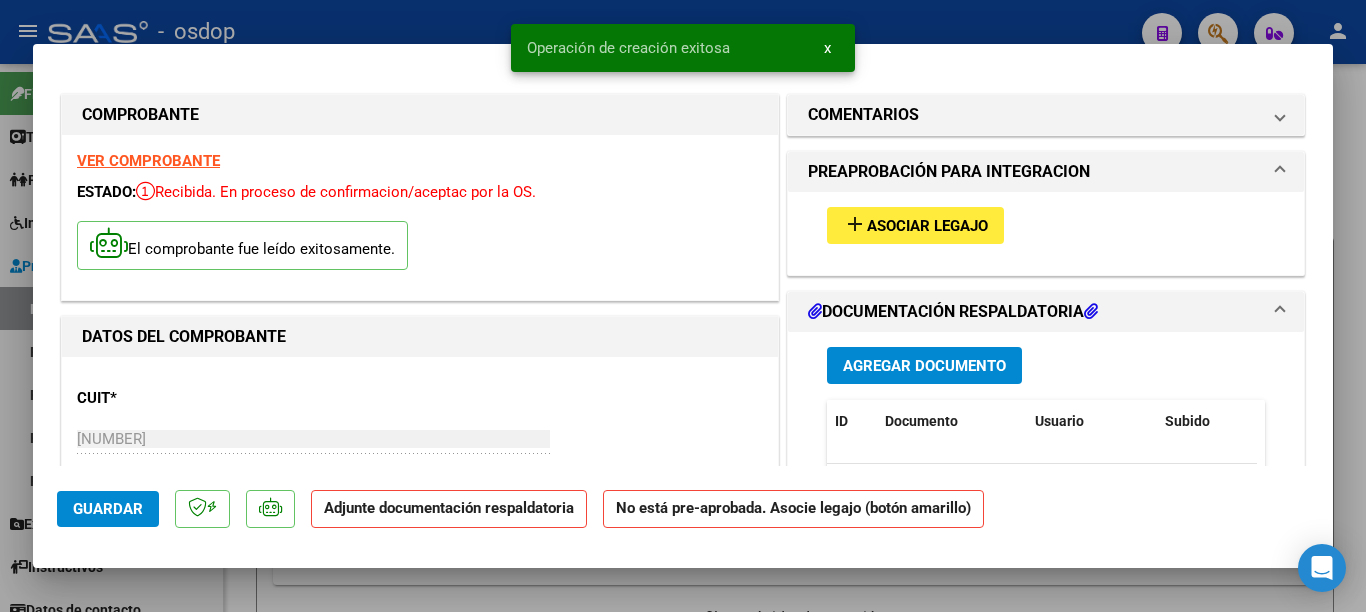click on "Asociar Legajo" at bounding box center [927, 226] 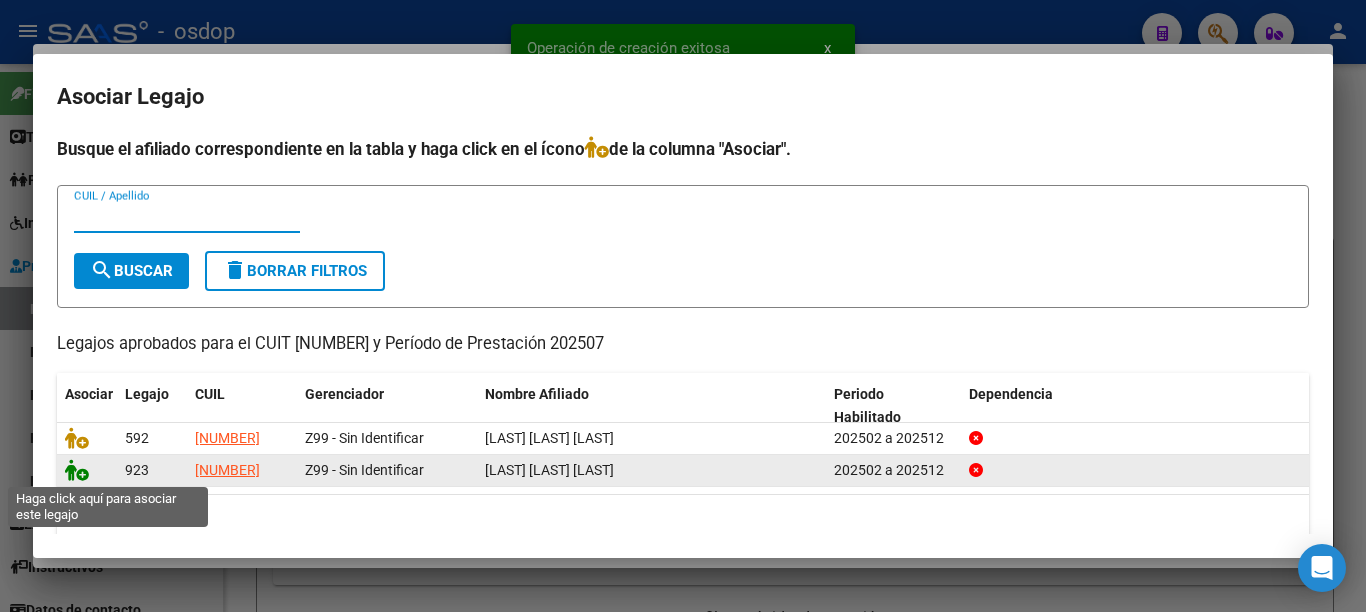 click 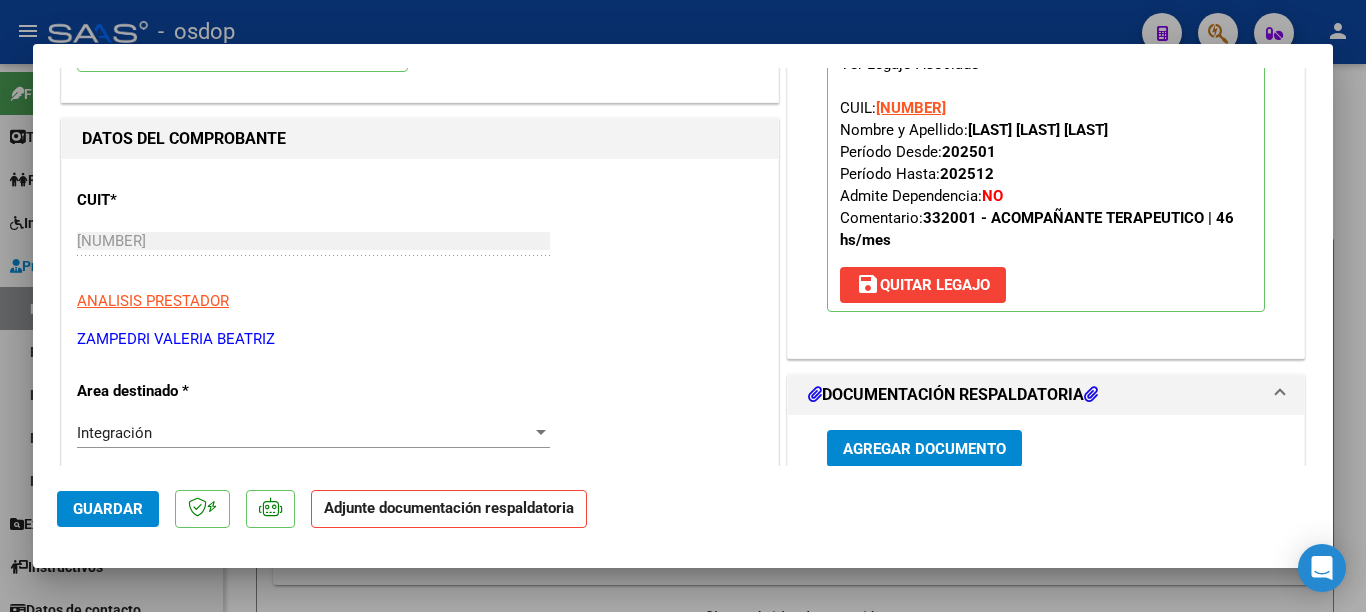 scroll, scrollTop: 200, scrollLeft: 0, axis: vertical 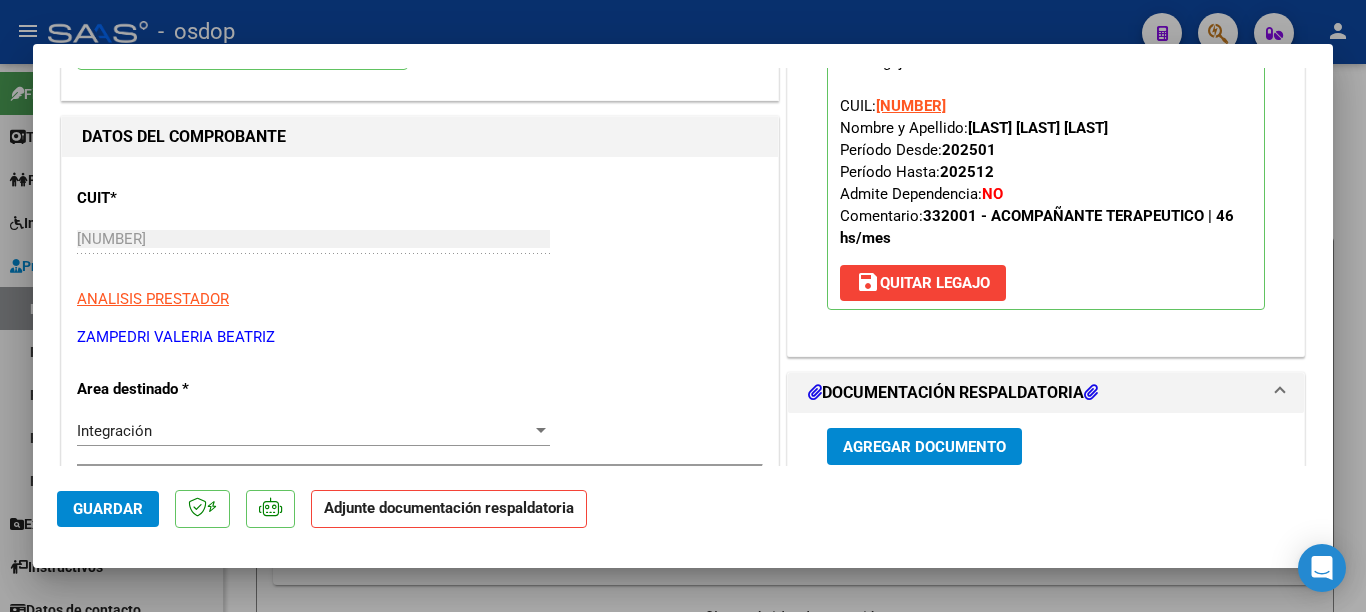 click on "Agregar Documento" at bounding box center [924, 446] 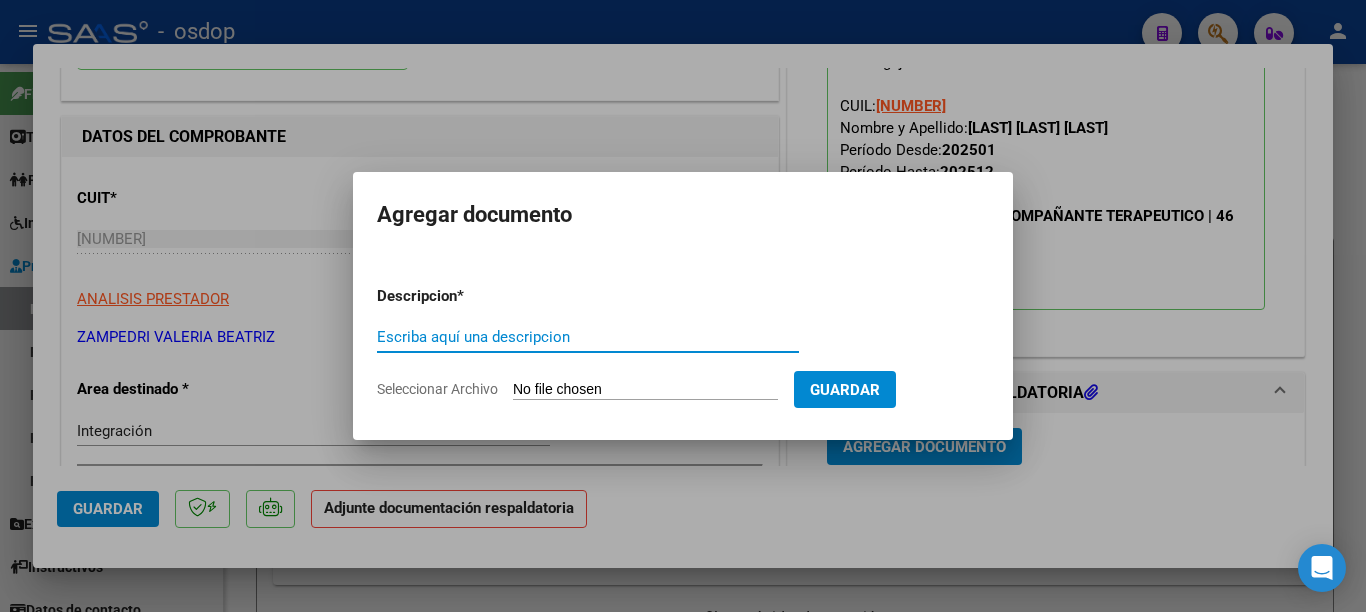 click on "Escriba aquí una descripcion" at bounding box center (588, 337) 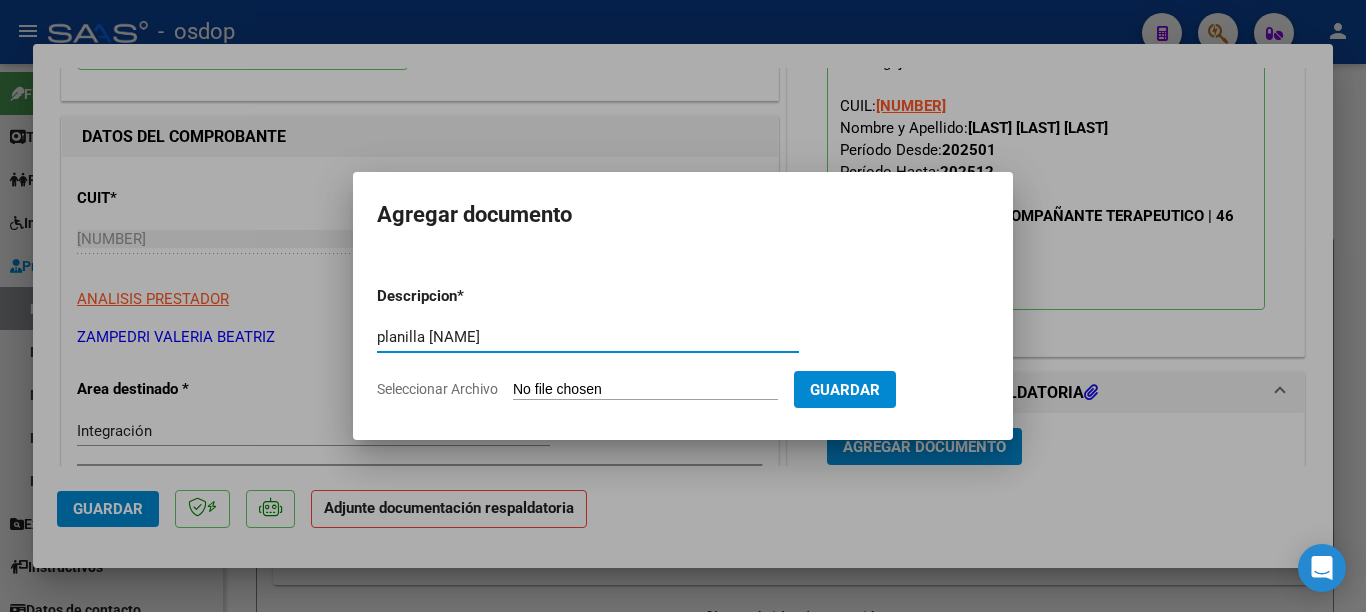 type on "planilla [NAME]" 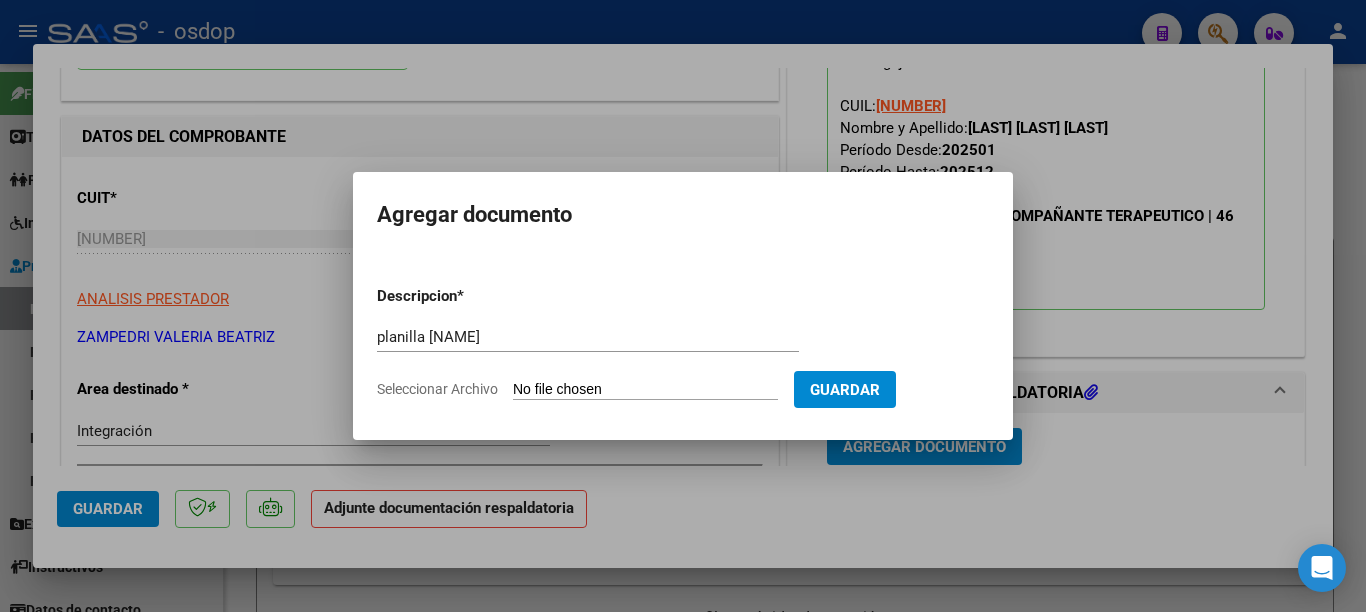 click on "Seleccionar Archivo" at bounding box center (645, 390) 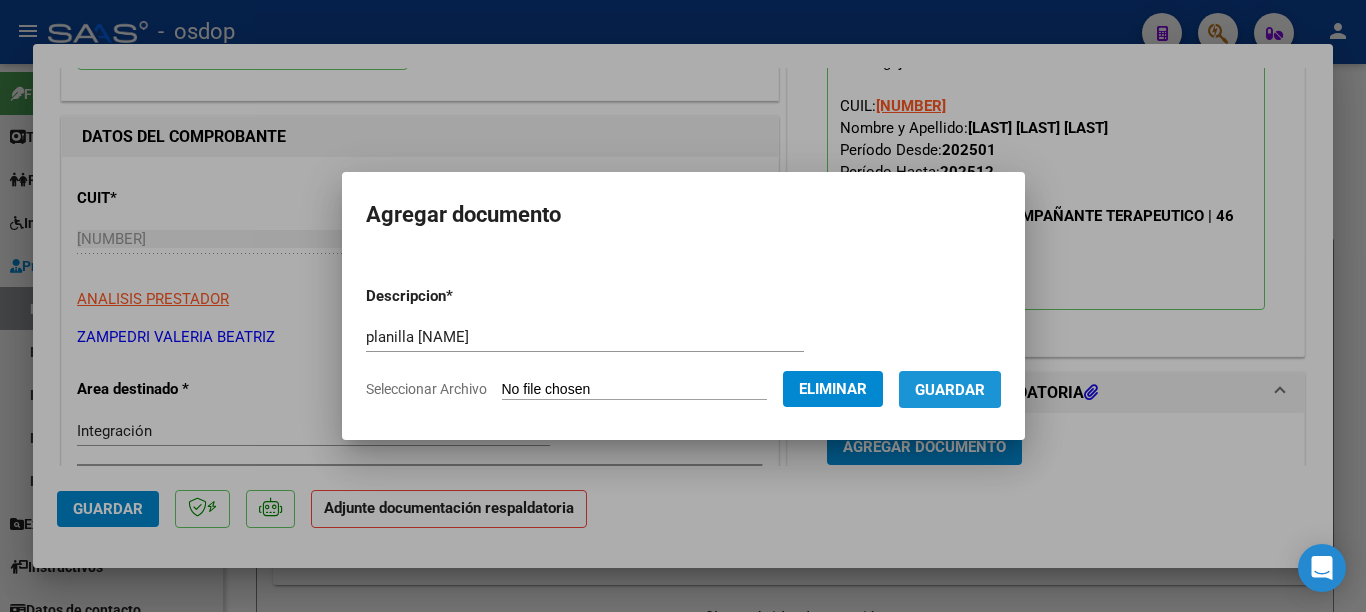 click on "Guardar" at bounding box center (950, 389) 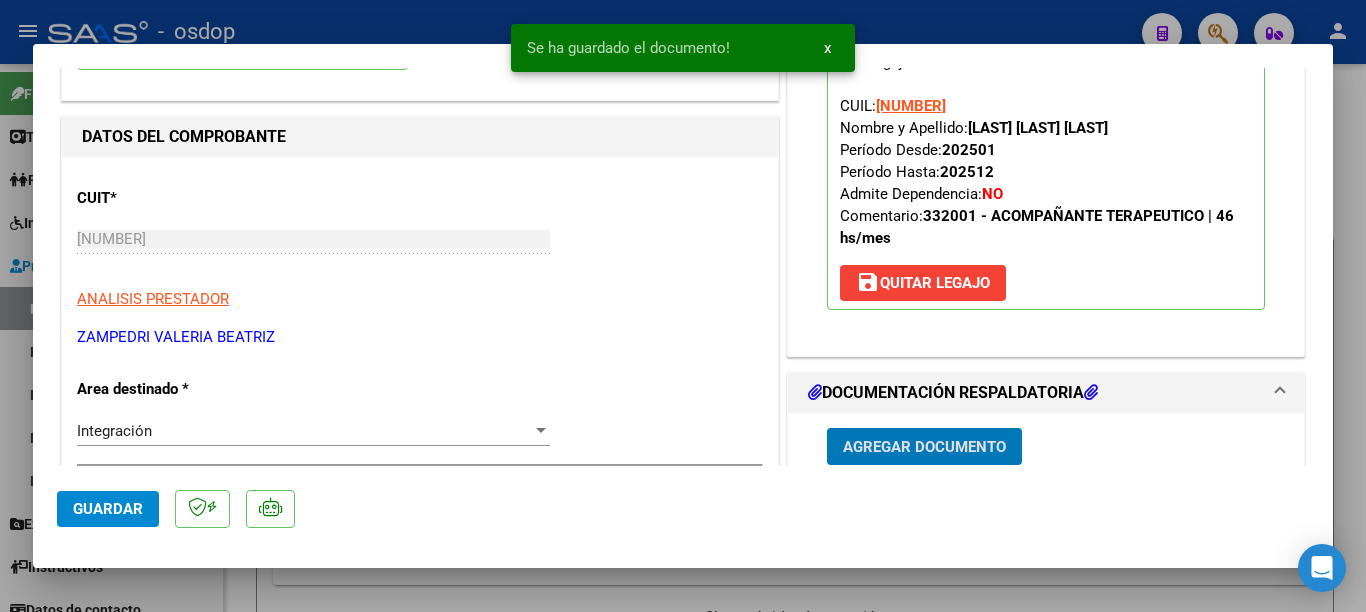 scroll, scrollTop: 500, scrollLeft: 0, axis: vertical 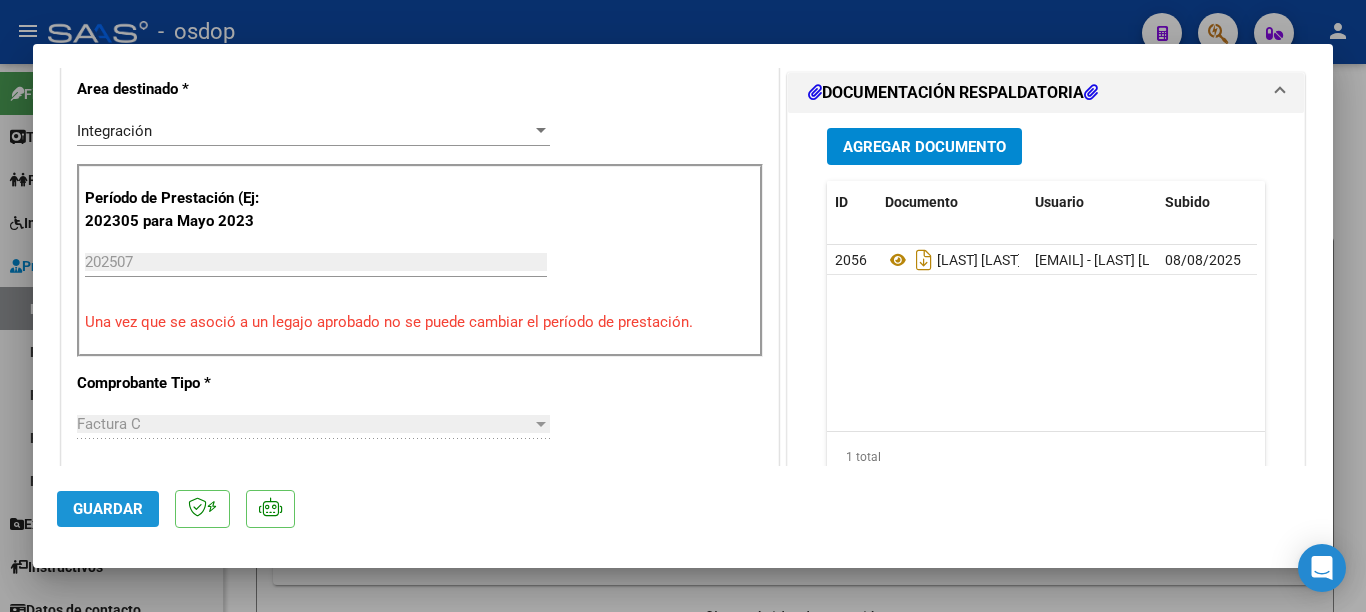 click on "Guardar" 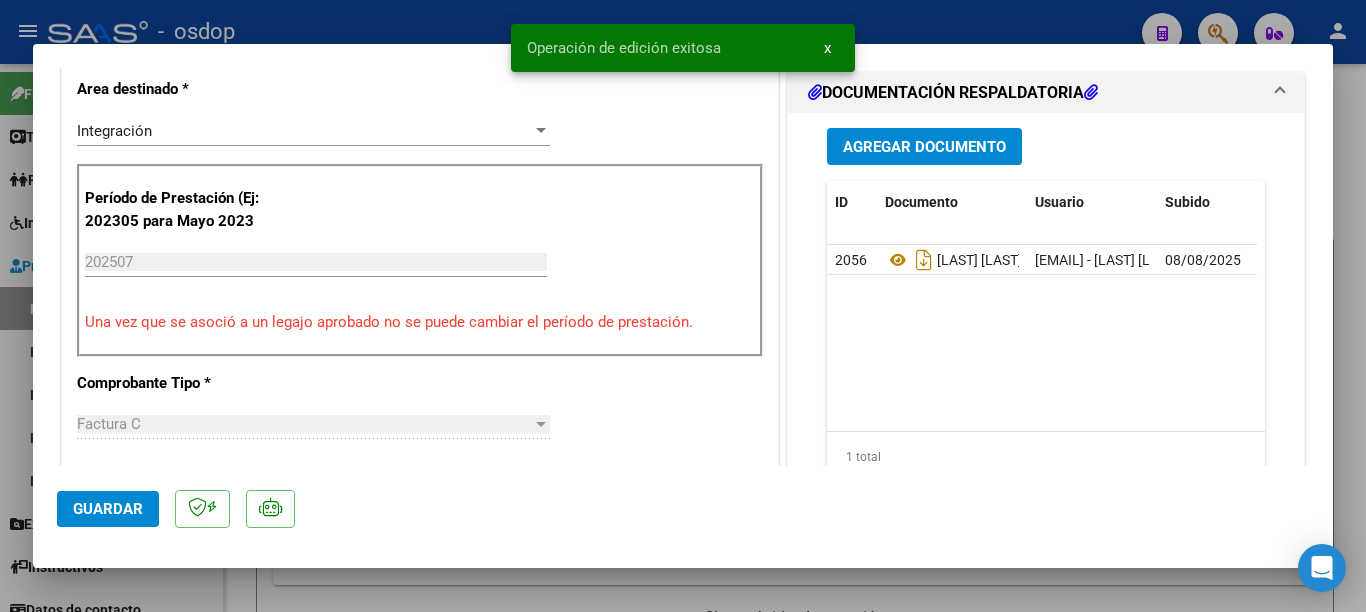 drag, startPoint x: 0, startPoint y: 402, endPoint x: 599, endPoint y: 262, distance: 615.14307 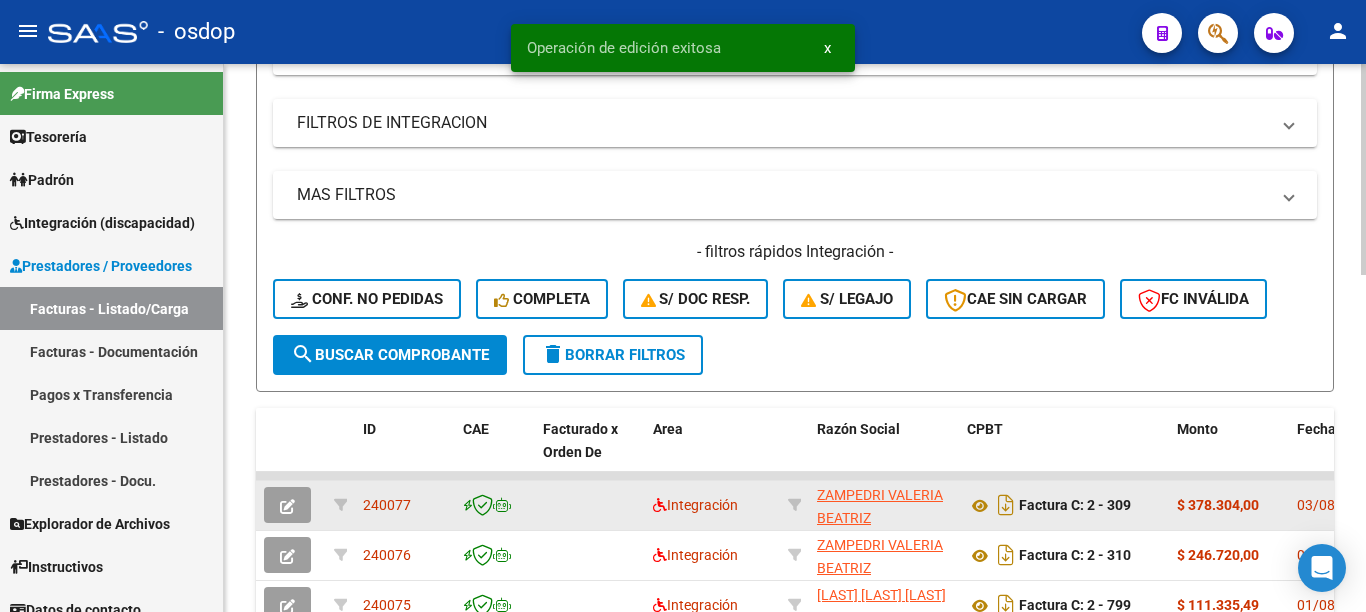 scroll, scrollTop: 400, scrollLeft: 0, axis: vertical 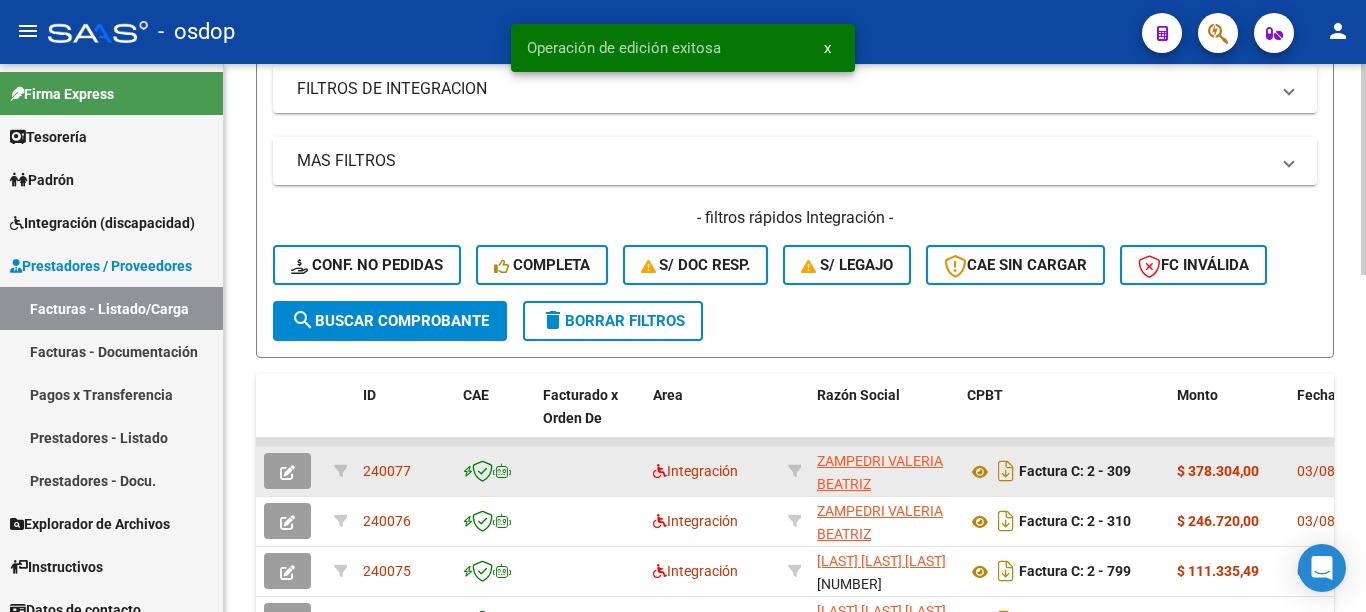 click on "240077" 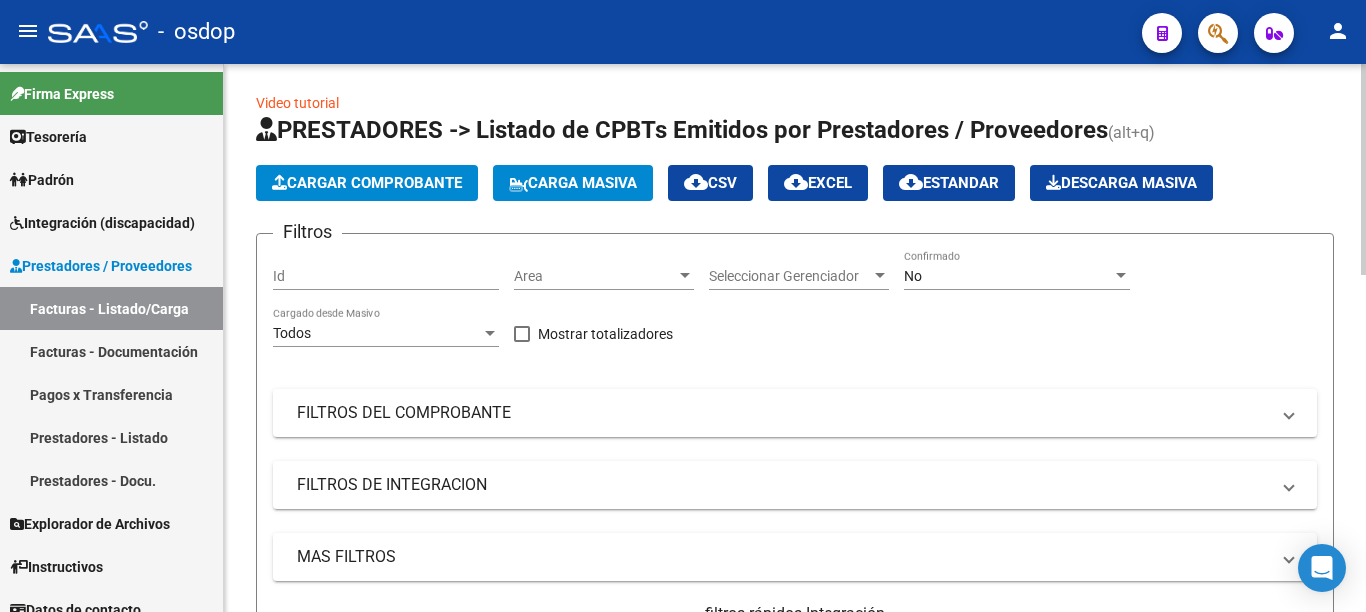 scroll, scrollTop: 0, scrollLeft: 0, axis: both 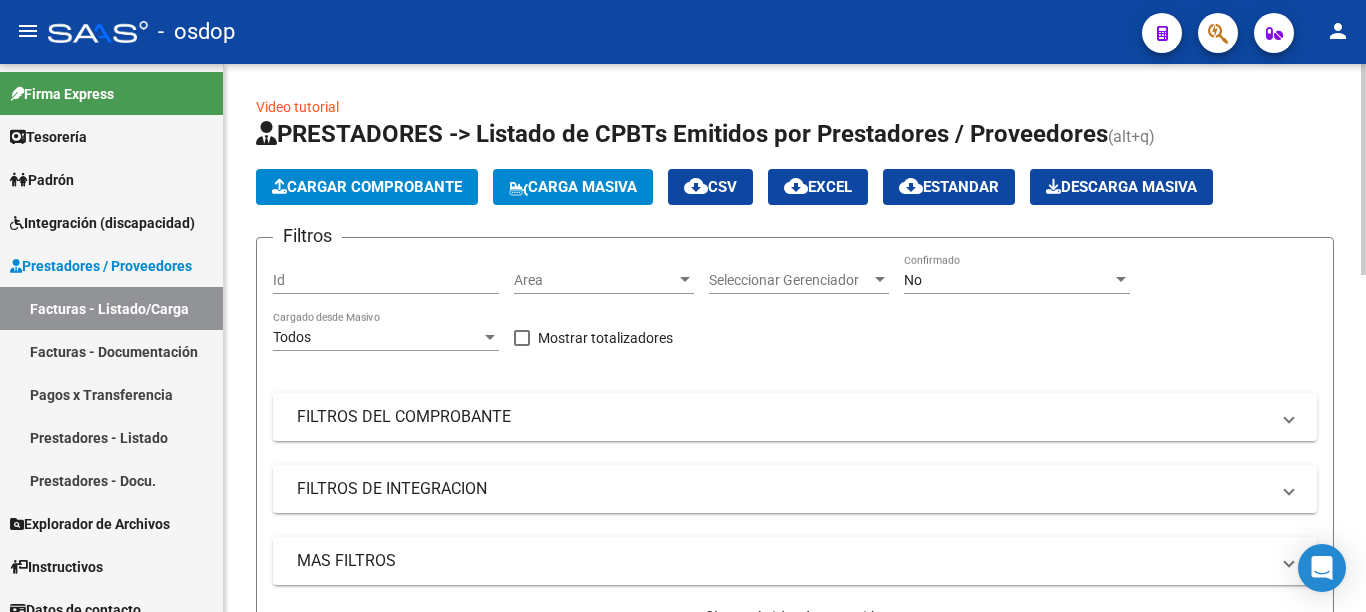 click on "Cargar Comprobante" 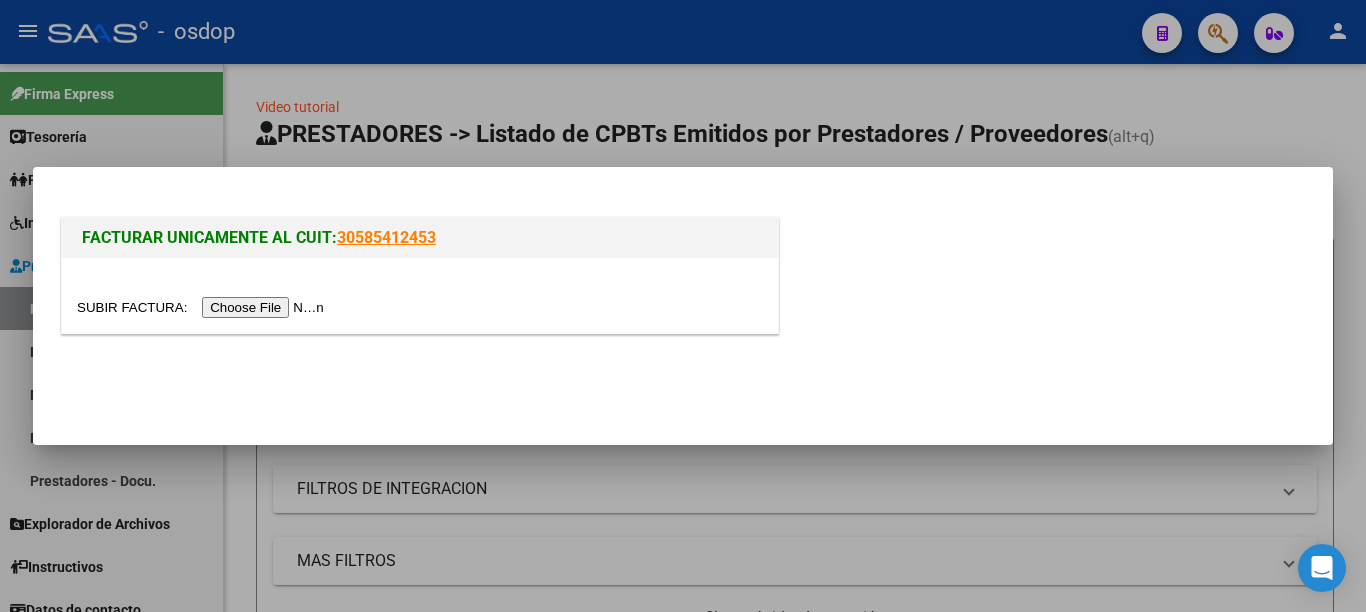 click at bounding box center [203, 307] 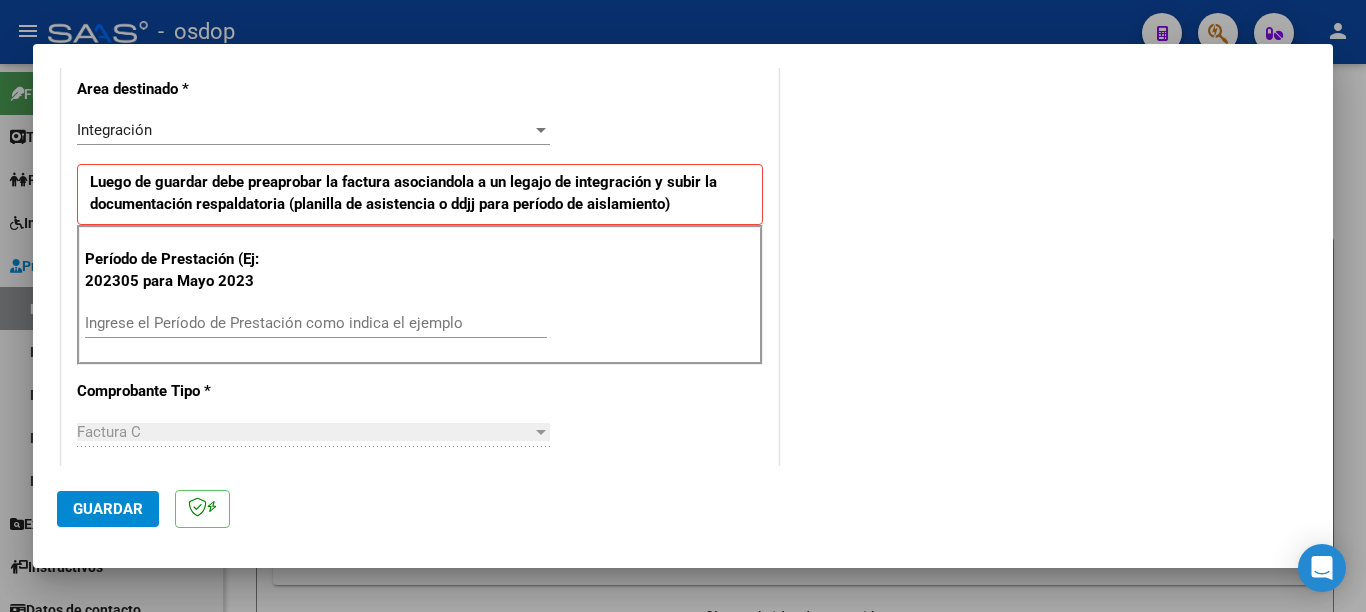 scroll, scrollTop: 500, scrollLeft: 0, axis: vertical 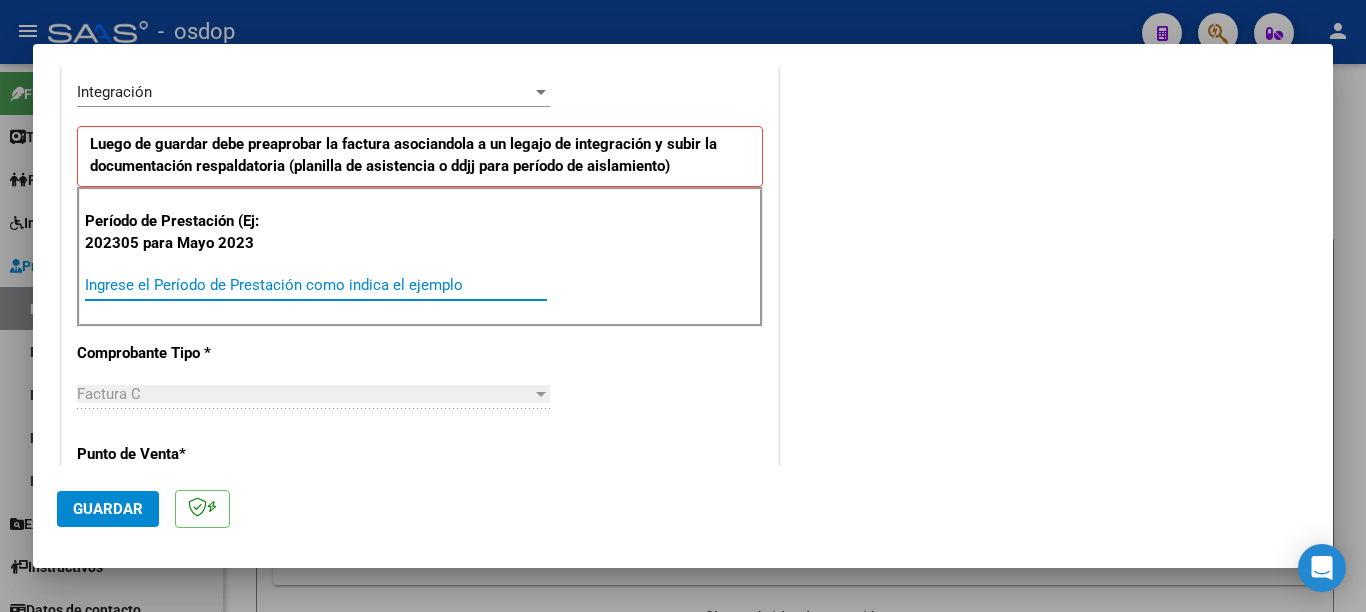 click on "Ingrese el Período de Prestación como indica el ejemplo" at bounding box center [316, 285] 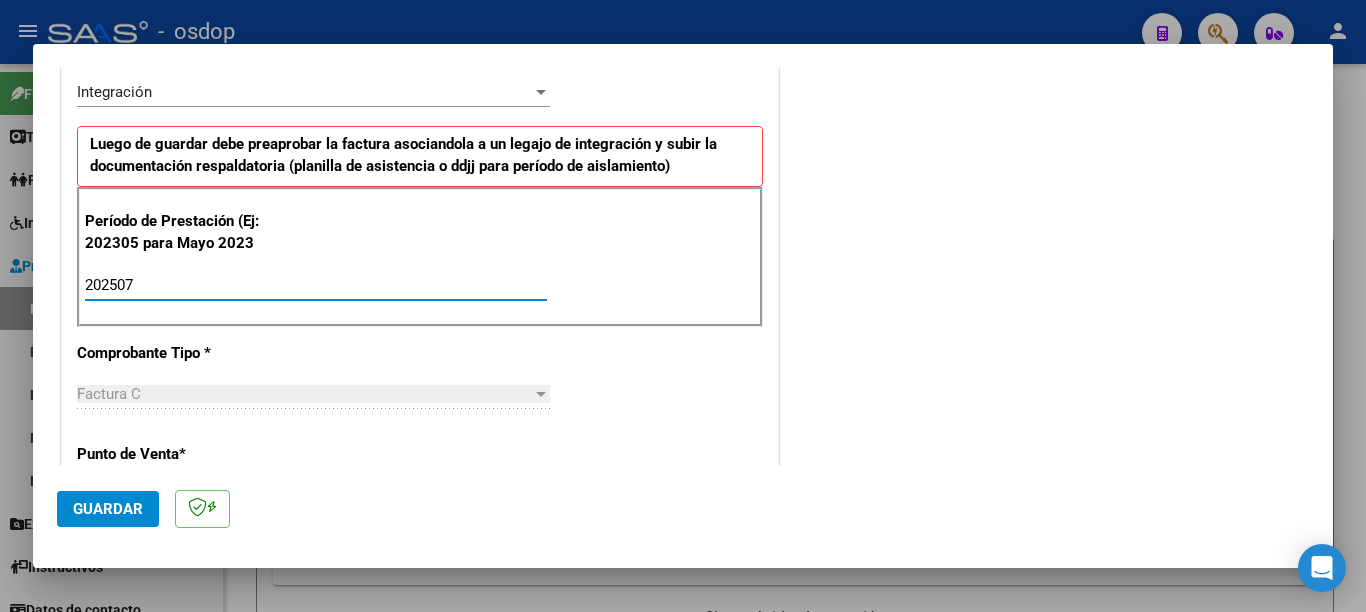 type on "202507" 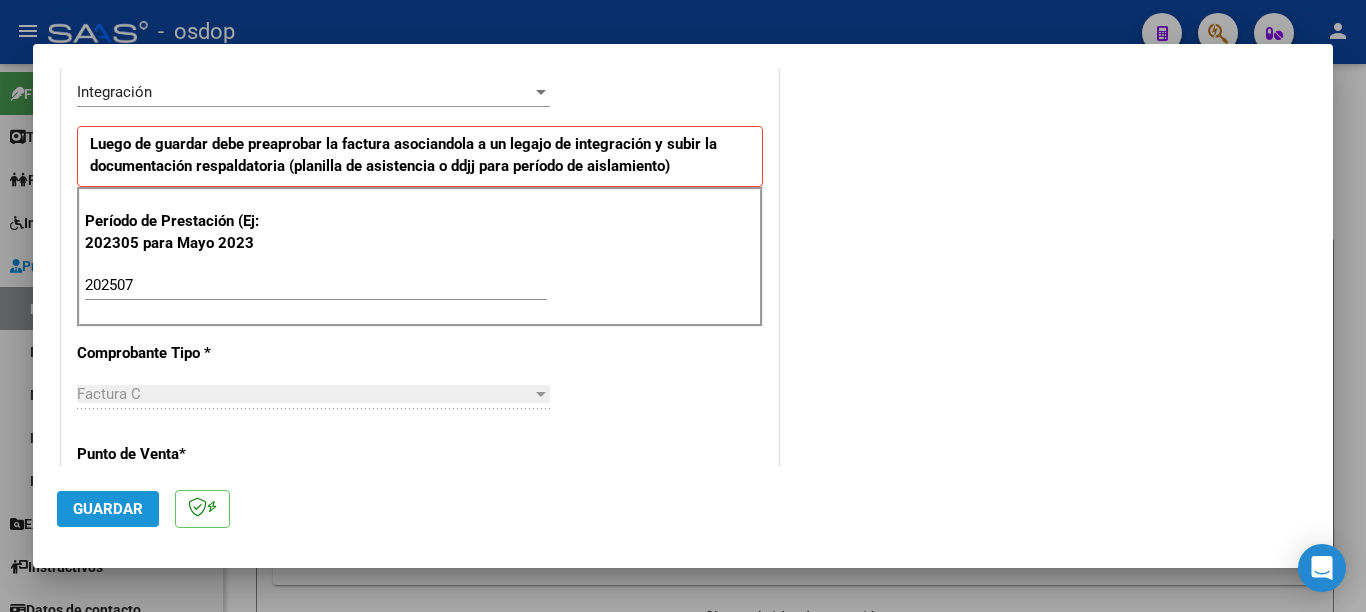 click on "Guardar" 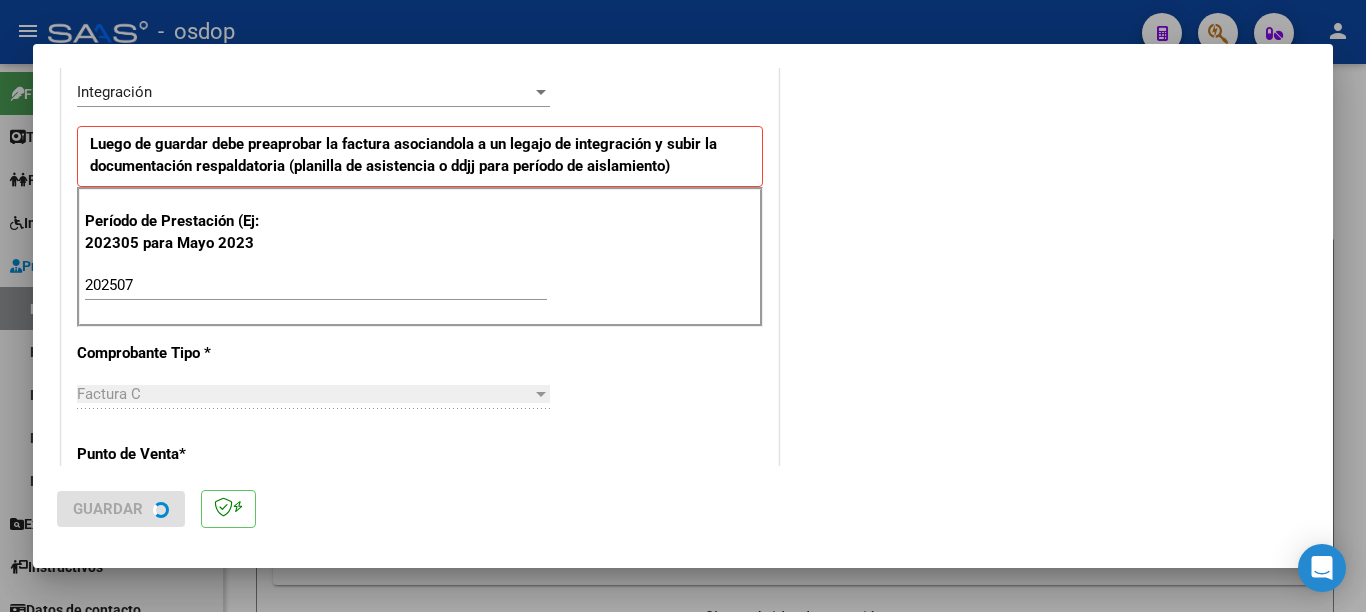 scroll, scrollTop: 0, scrollLeft: 0, axis: both 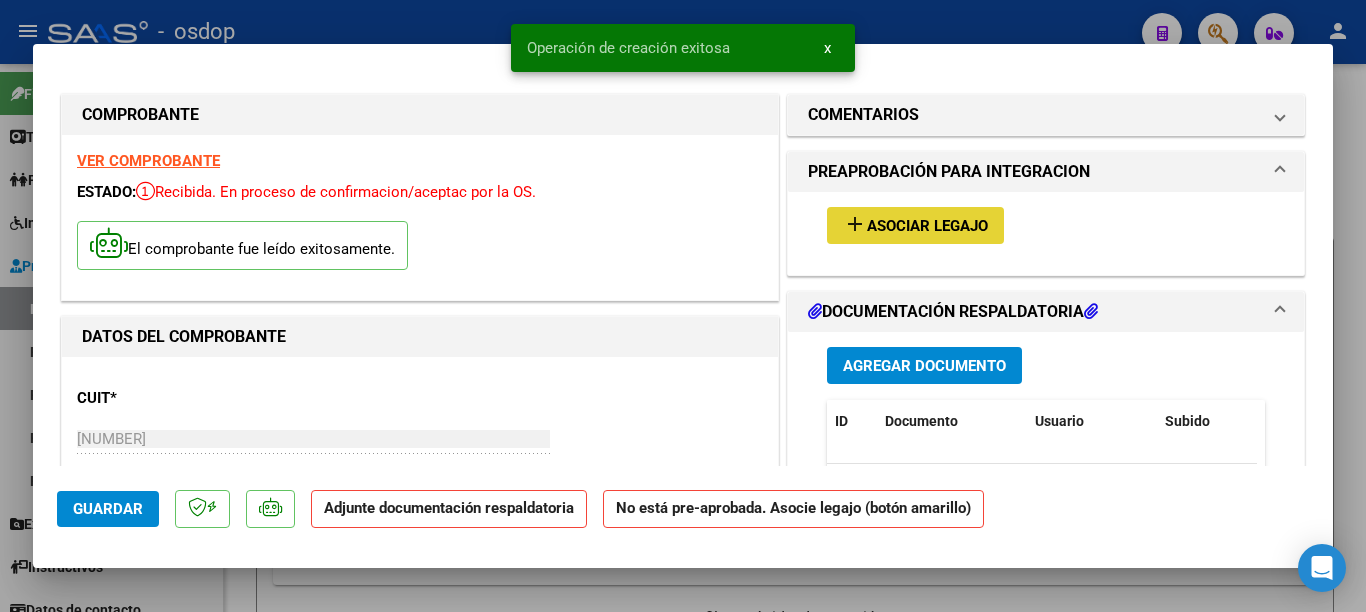 click on "Asociar Legajo" at bounding box center [927, 226] 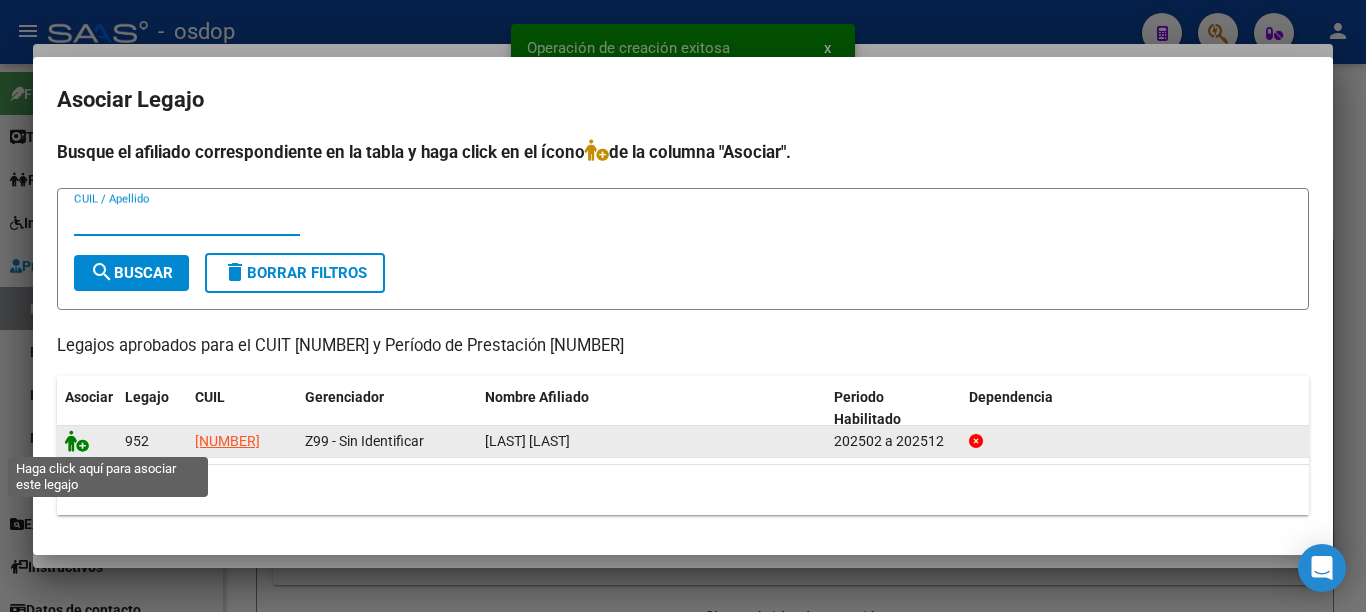 click 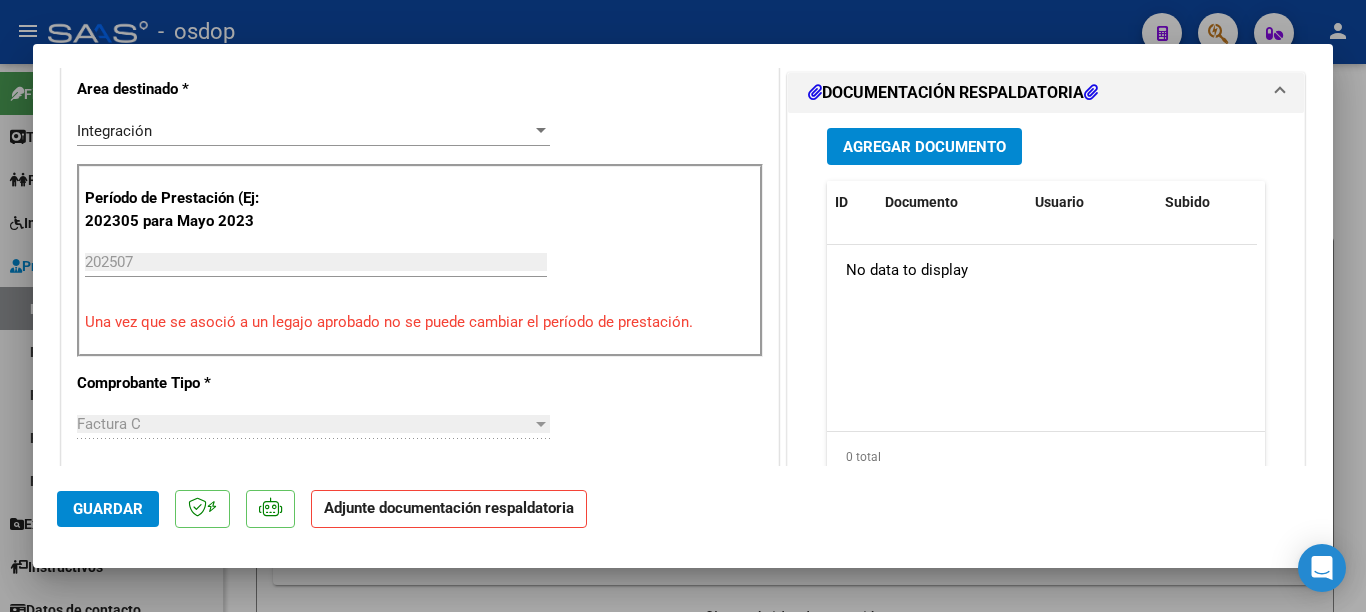 scroll, scrollTop: 400, scrollLeft: 0, axis: vertical 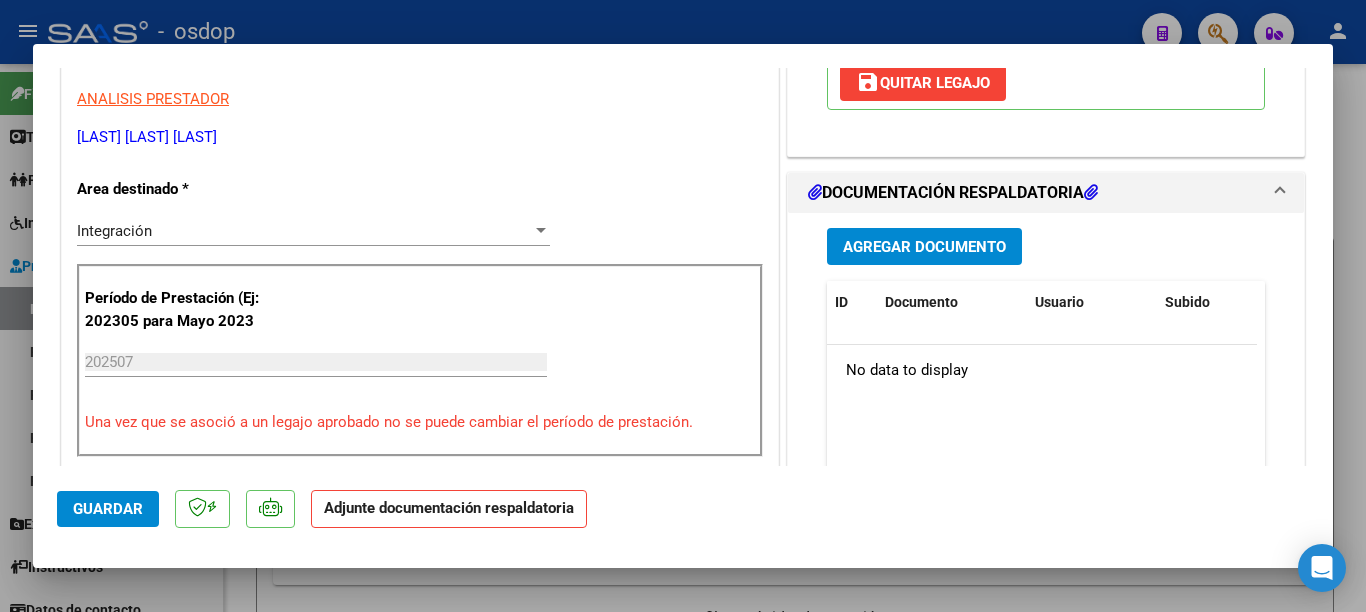 click on "Agregar Documento" at bounding box center [924, 247] 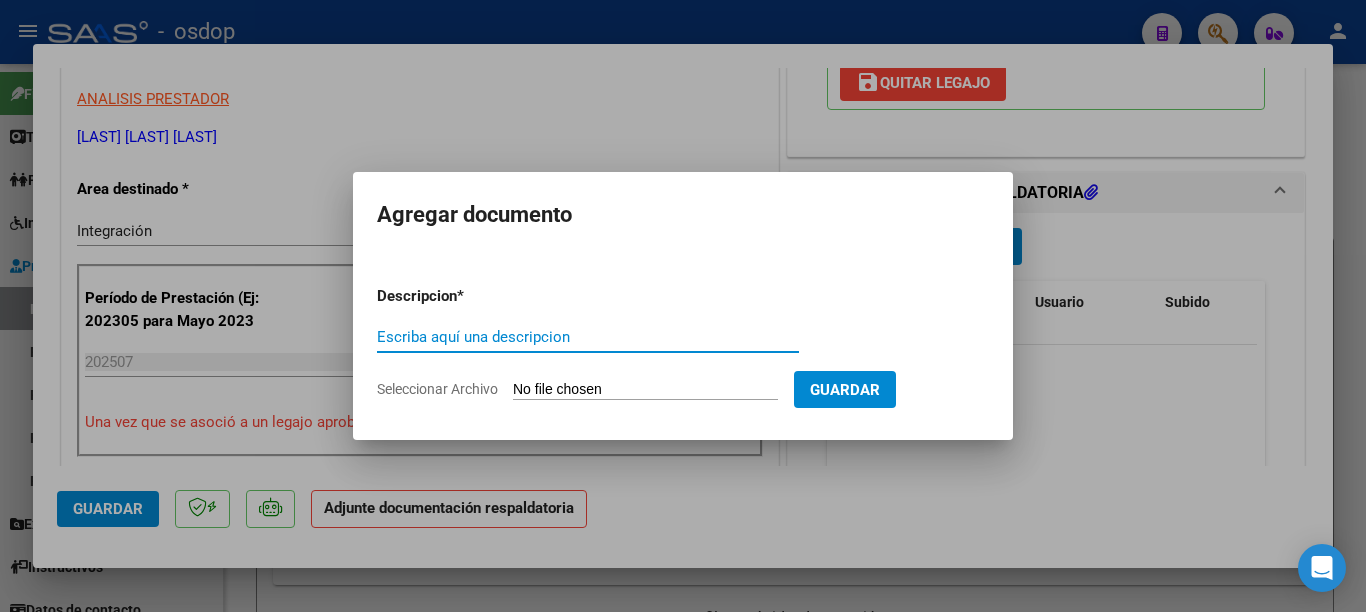 click on "Escriba aquí una descripcion" at bounding box center (588, 337) 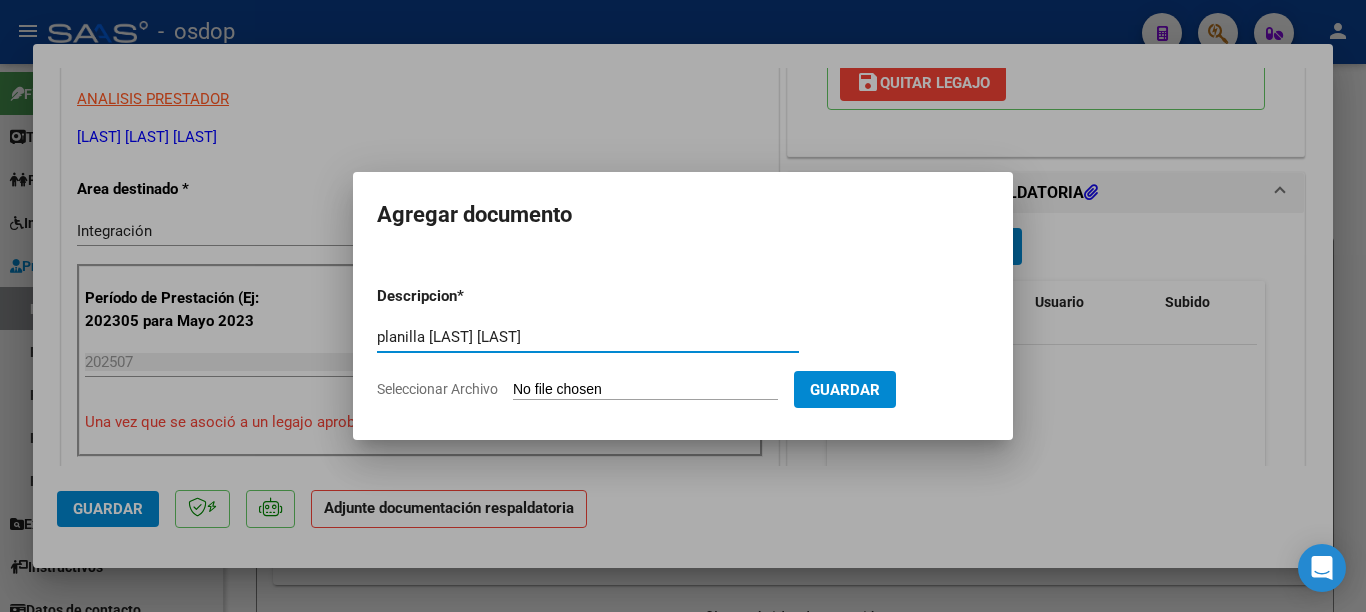 type on "planilla [LAST] [LAST]" 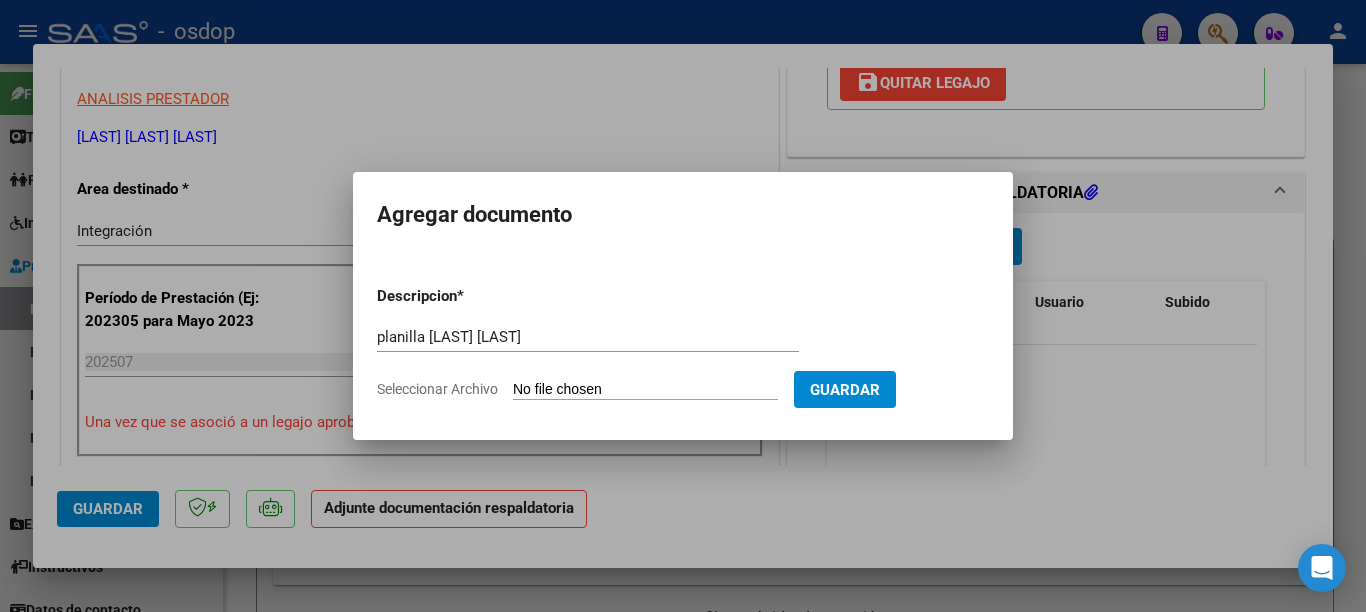 type on "C:\fakepath\[LAST] [LAST] [LAST] [LAST].pdf" 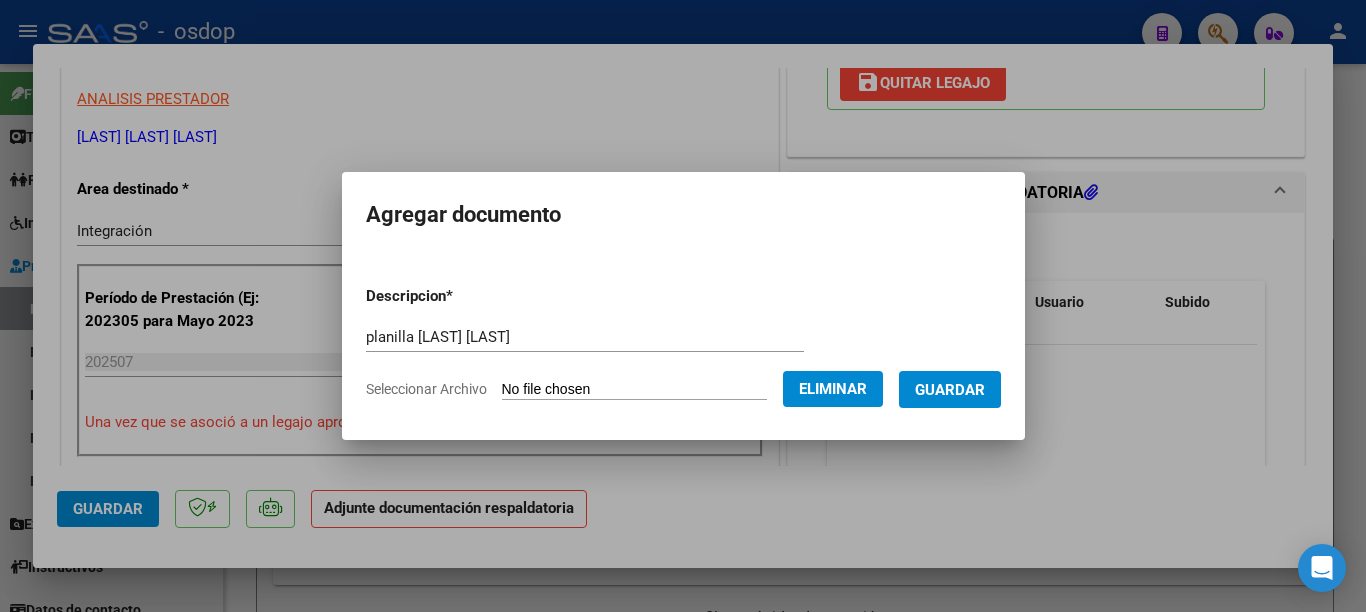 click on "Guardar" at bounding box center (950, 390) 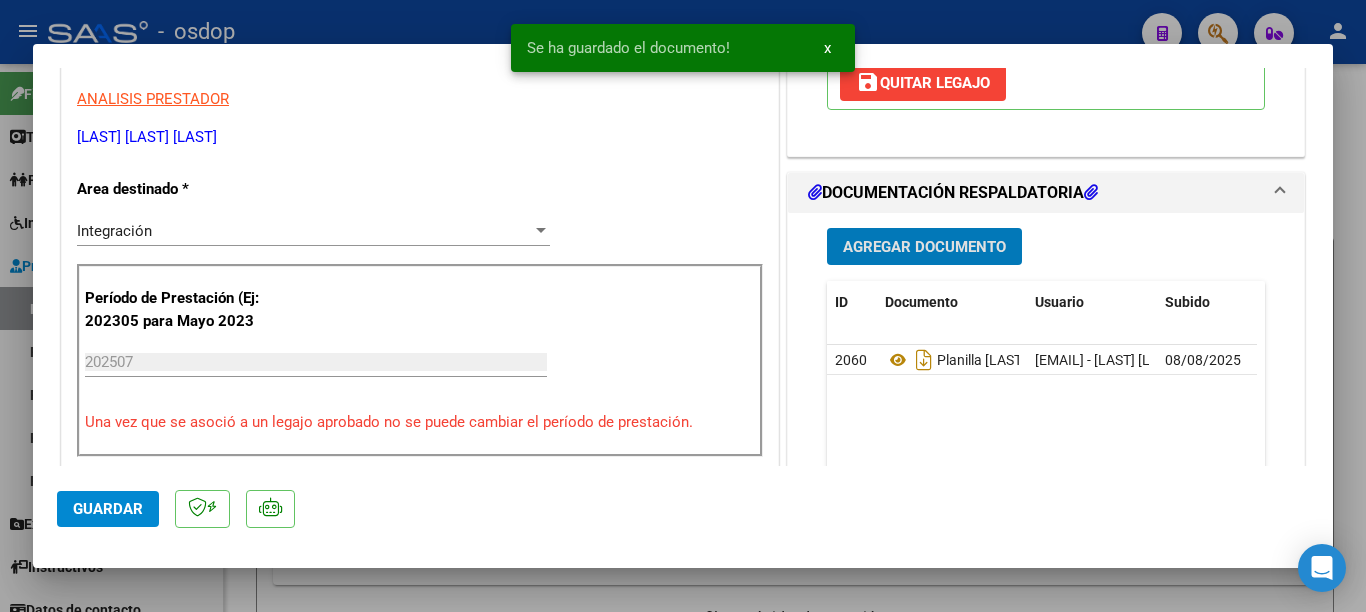 click on "Guardar" 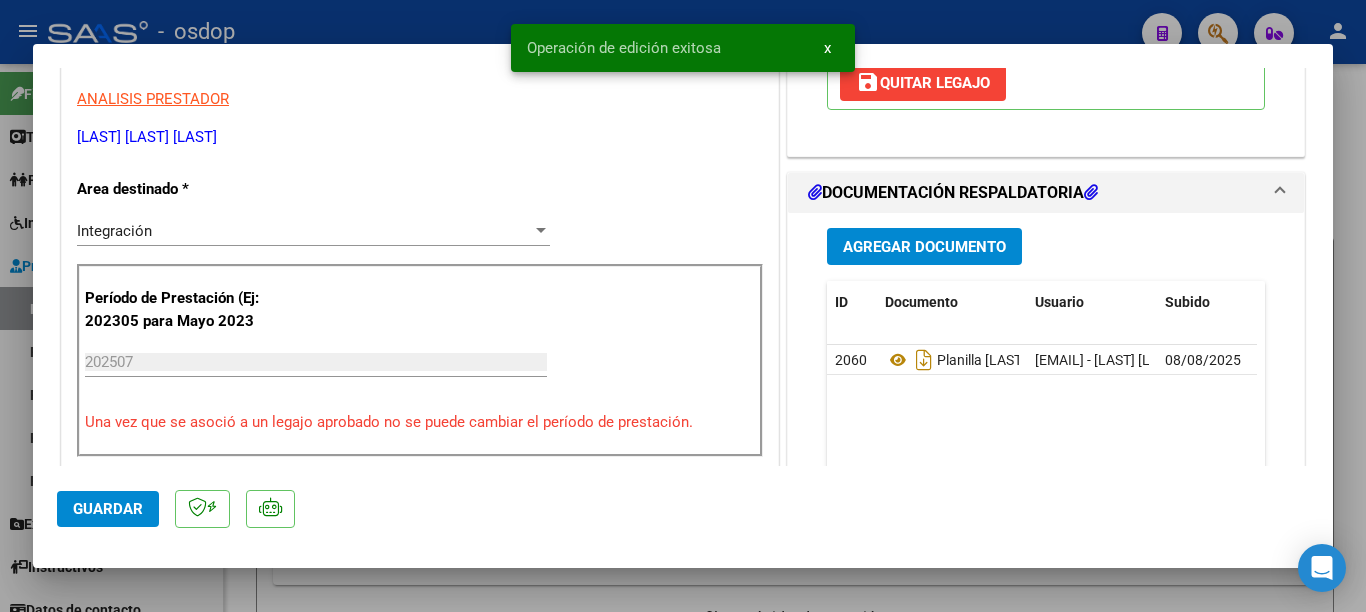 click at bounding box center [683, 306] 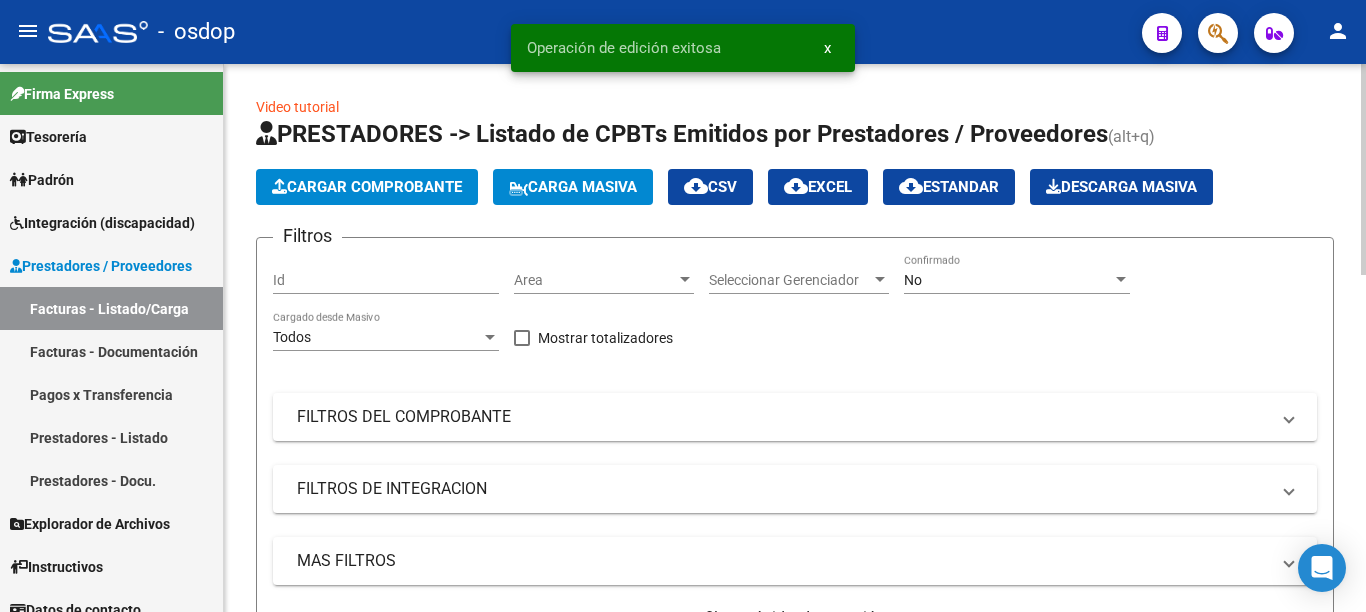 scroll, scrollTop: 400, scrollLeft: 0, axis: vertical 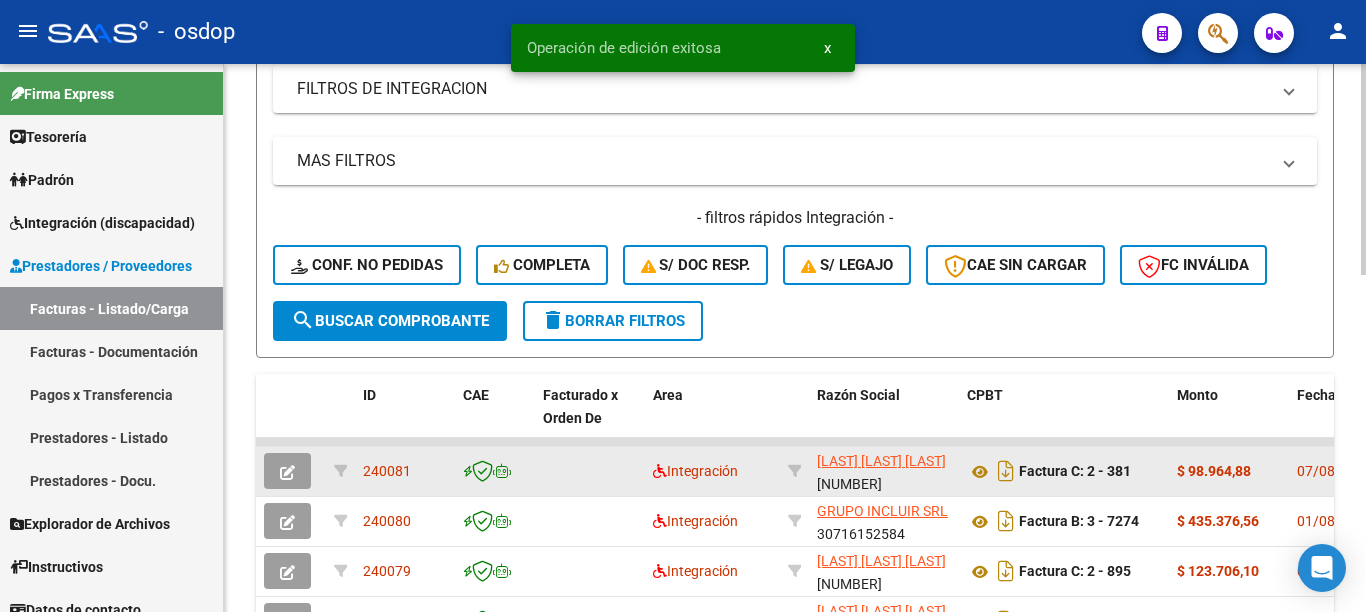 click on "240081" 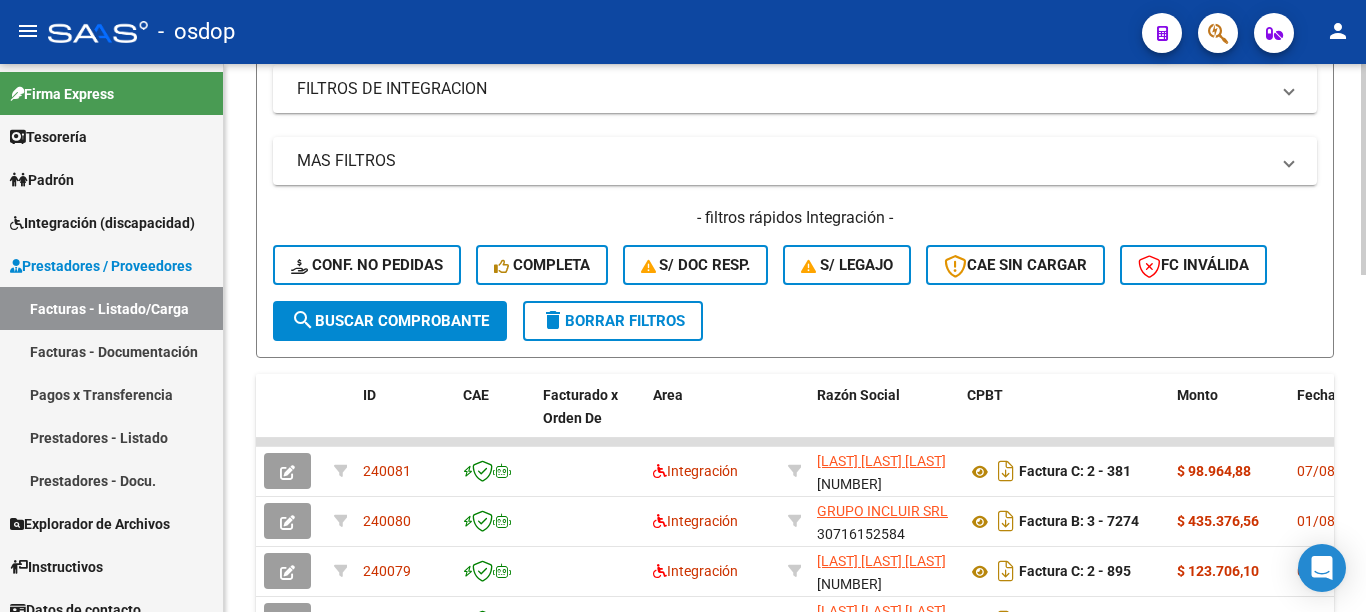 scroll, scrollTop: 0, scrollLeft: 0, axis: both 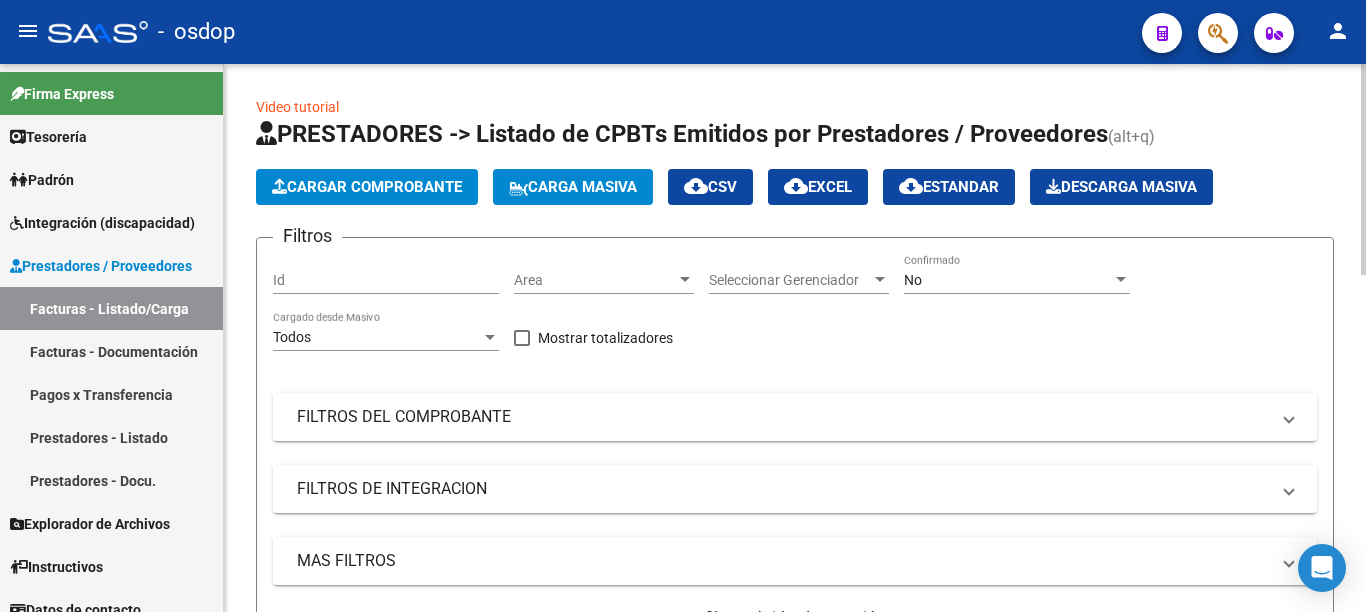 click on "Cargar Comprobante" 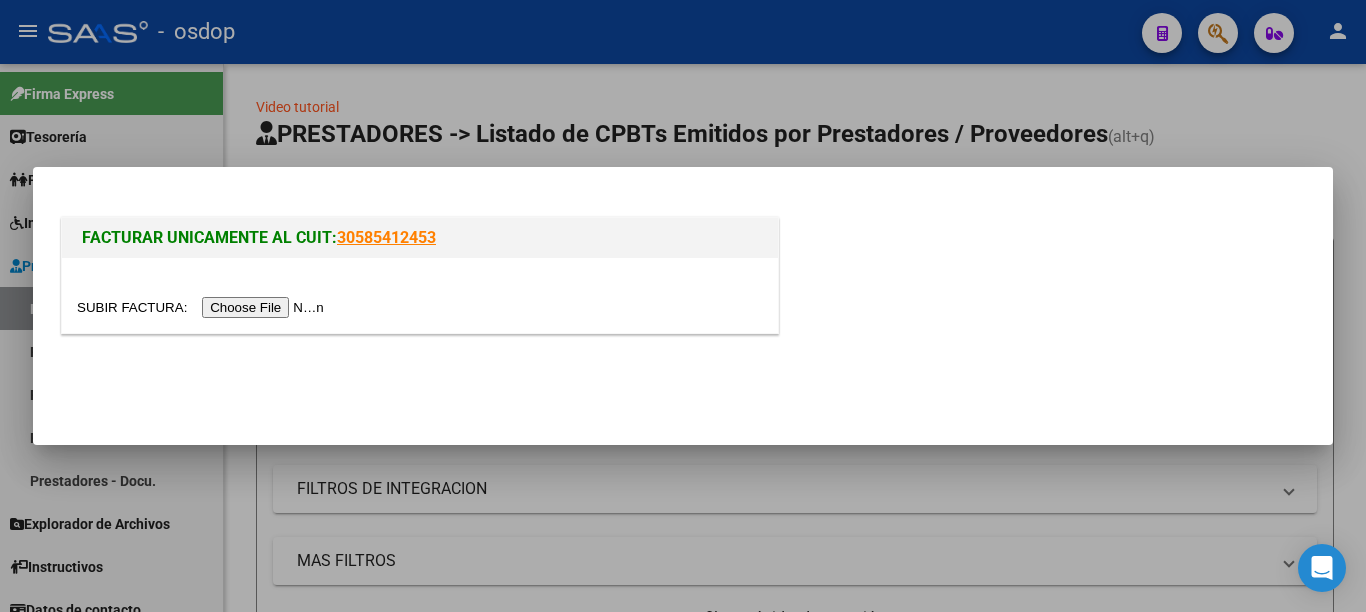 click at bounding box center [203, 307] 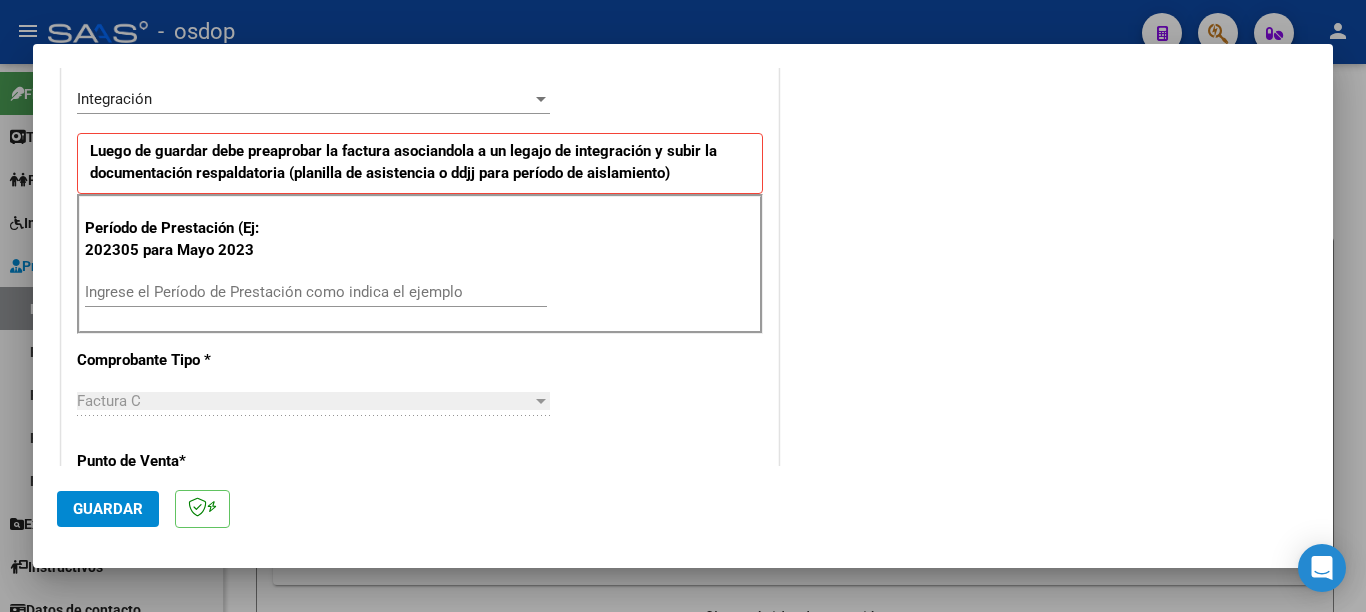 scroll, scrollTop: 500, scrollLeft: 0, axis: vertical 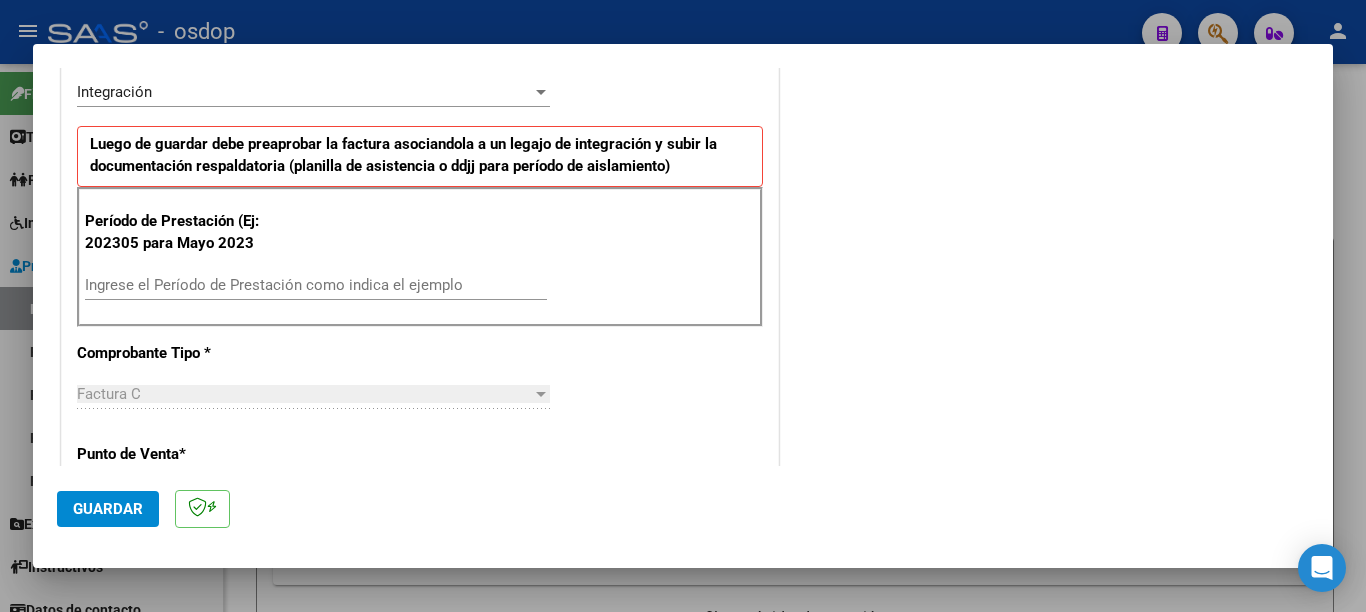click on "Ingrese el Período de Prestación como indica el ejemplo" at bounding box center (316, 285) 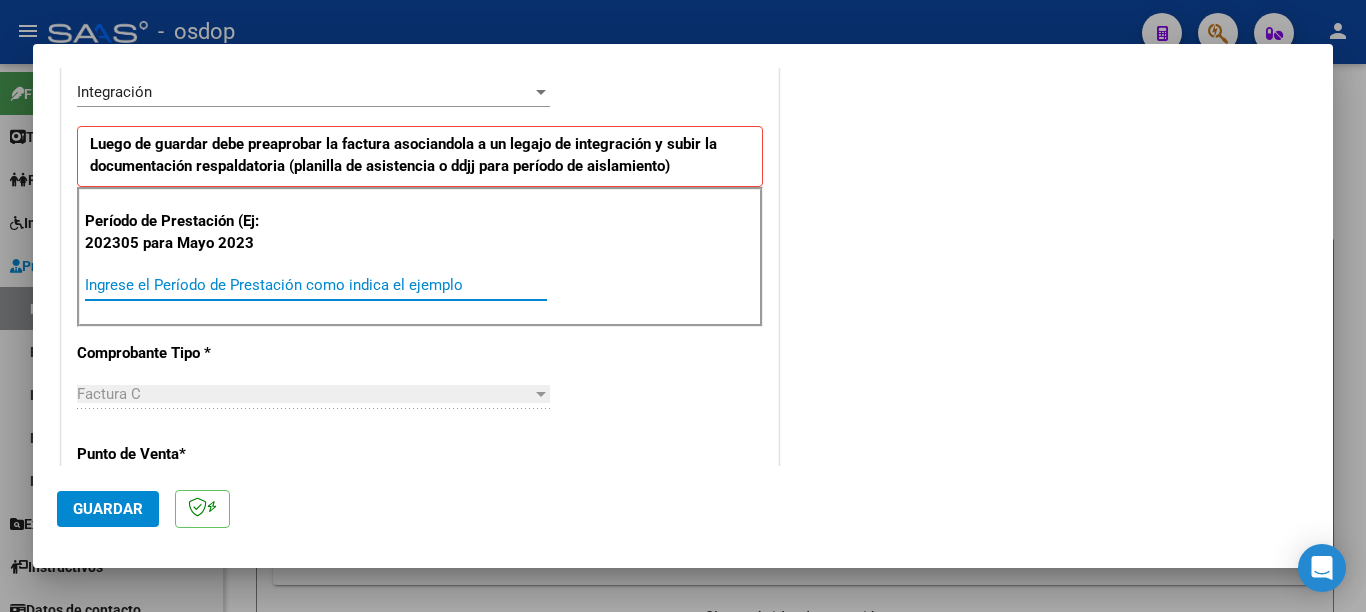 click on "Ingrese el Período de Prestación como indica el ejemplo" at bounding box center [316, 285] 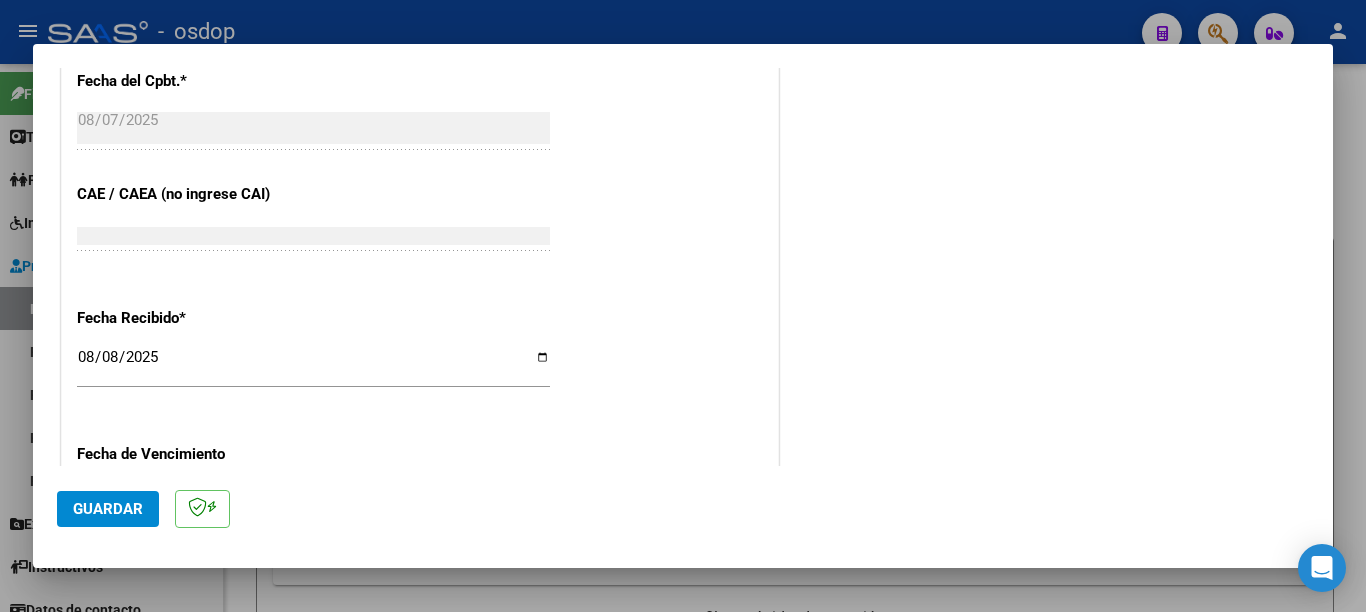 scroll, scrollTop: 1000, scrollLeft: 0, axis: vertical 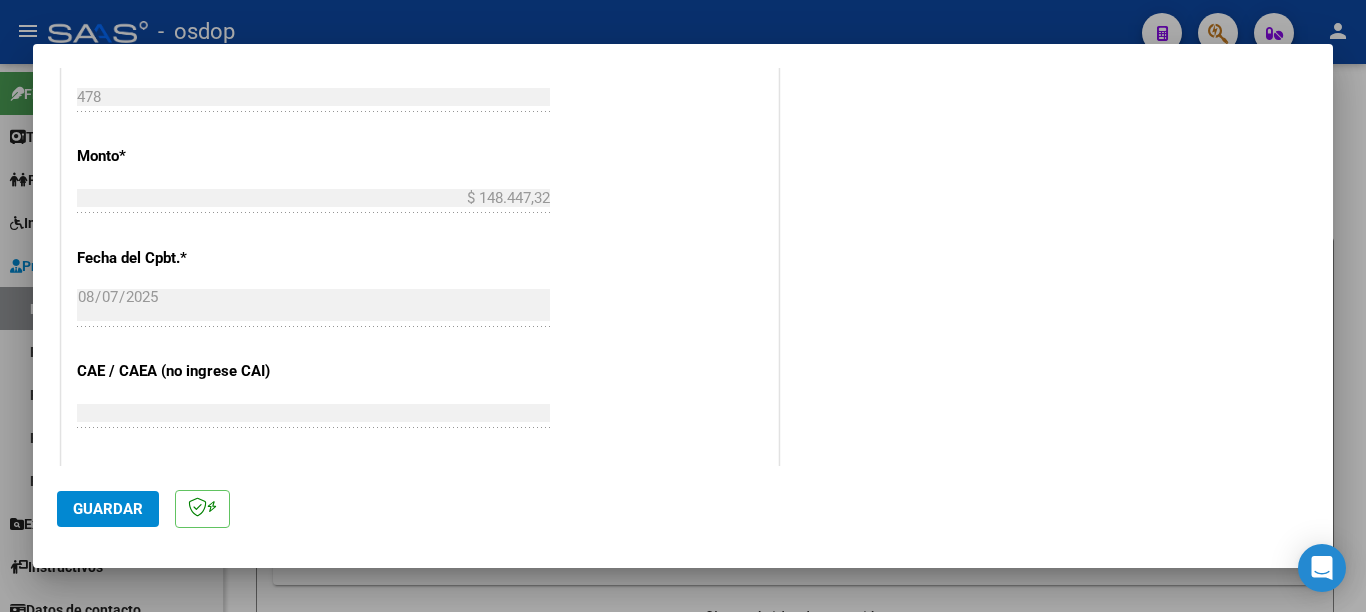 type on "202507" 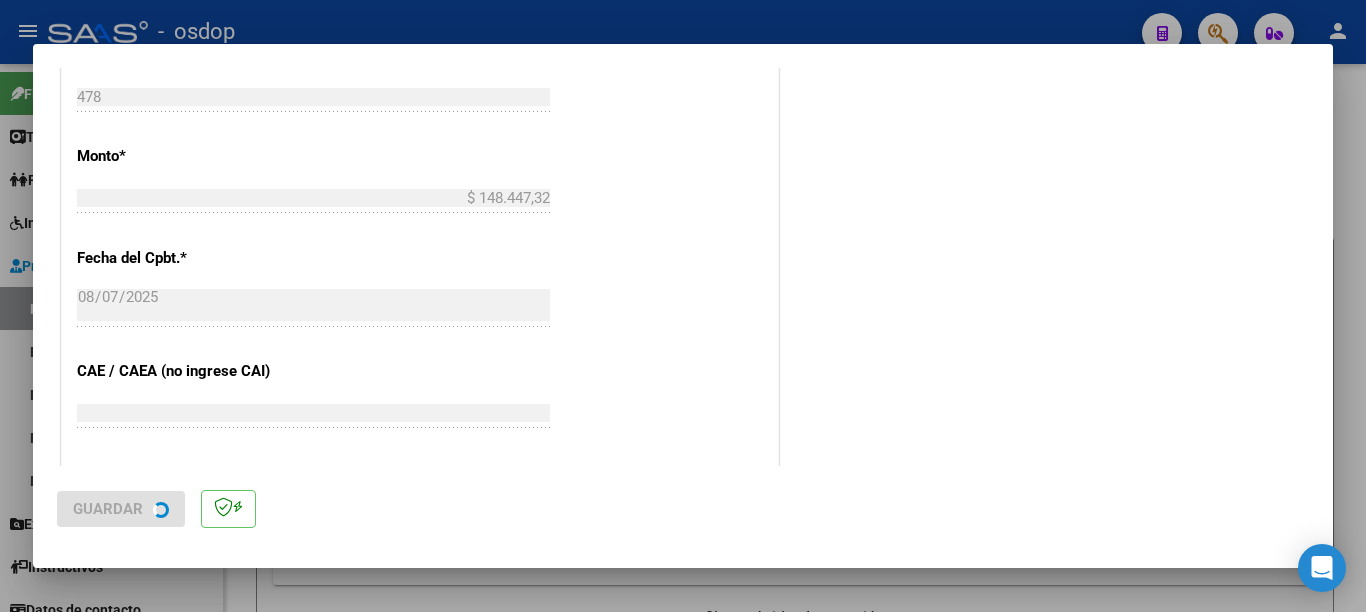 scroll, scrollTop: 0, scrollLeft: 0, axis: both 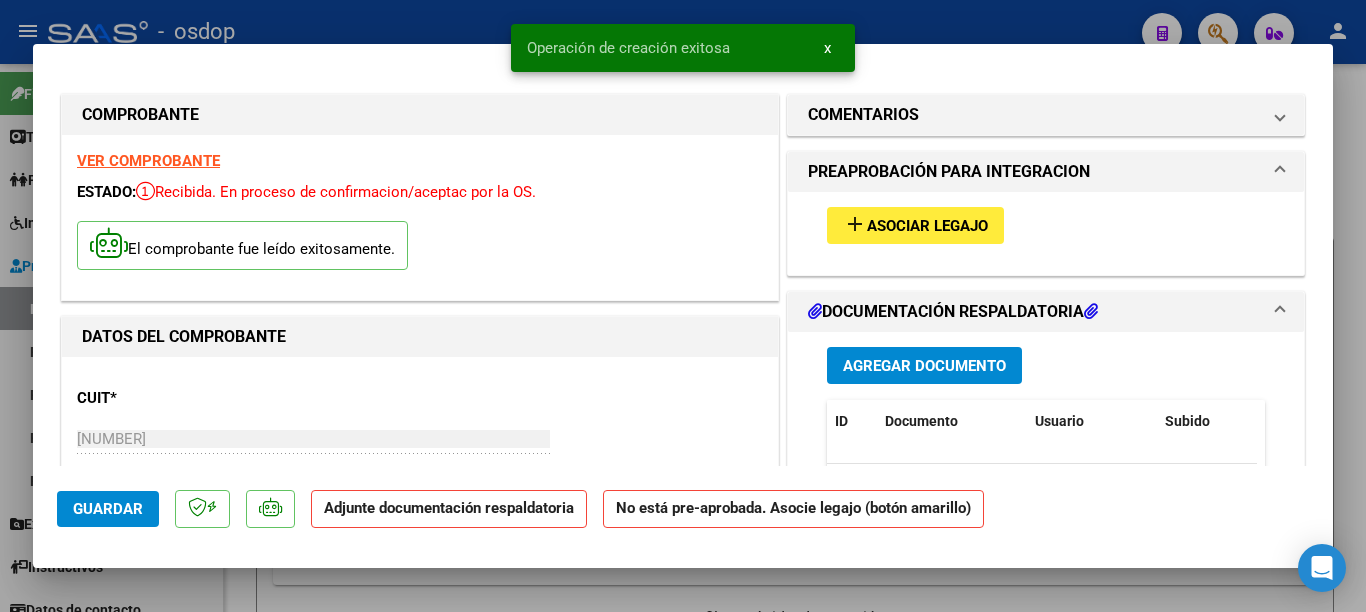 click on "Agregar Documento" at bounding box center [924, 366] 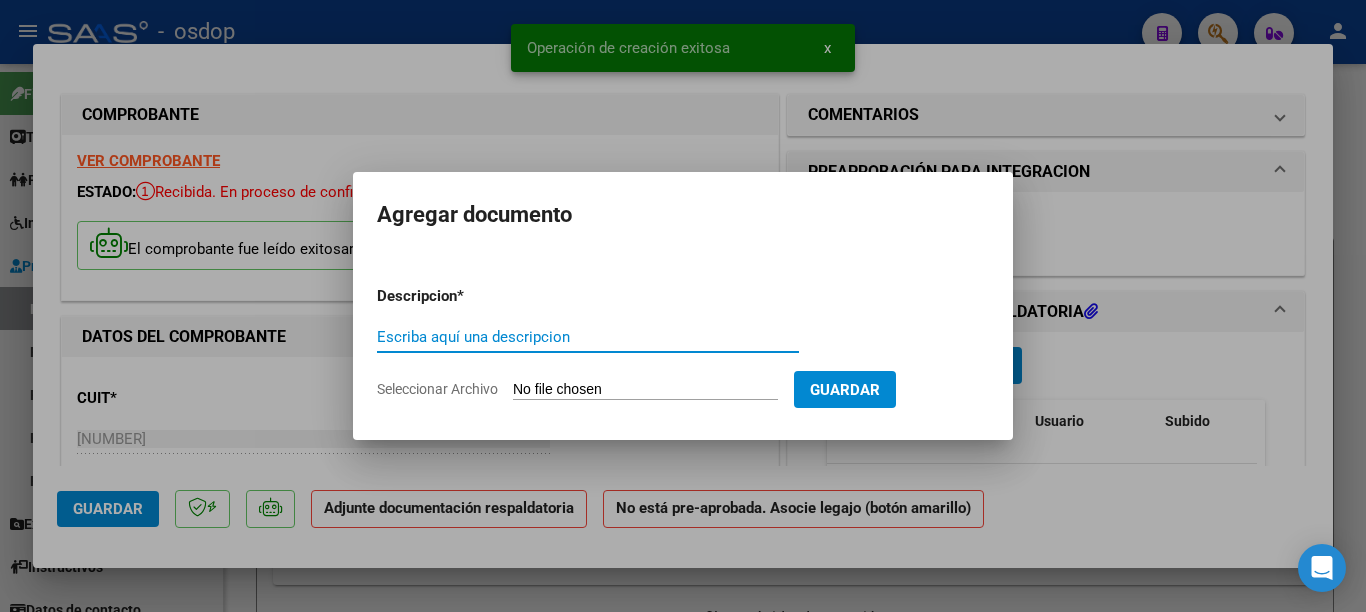 click on "Escriba aquí una descripcion" at bounding box center (588, 337) 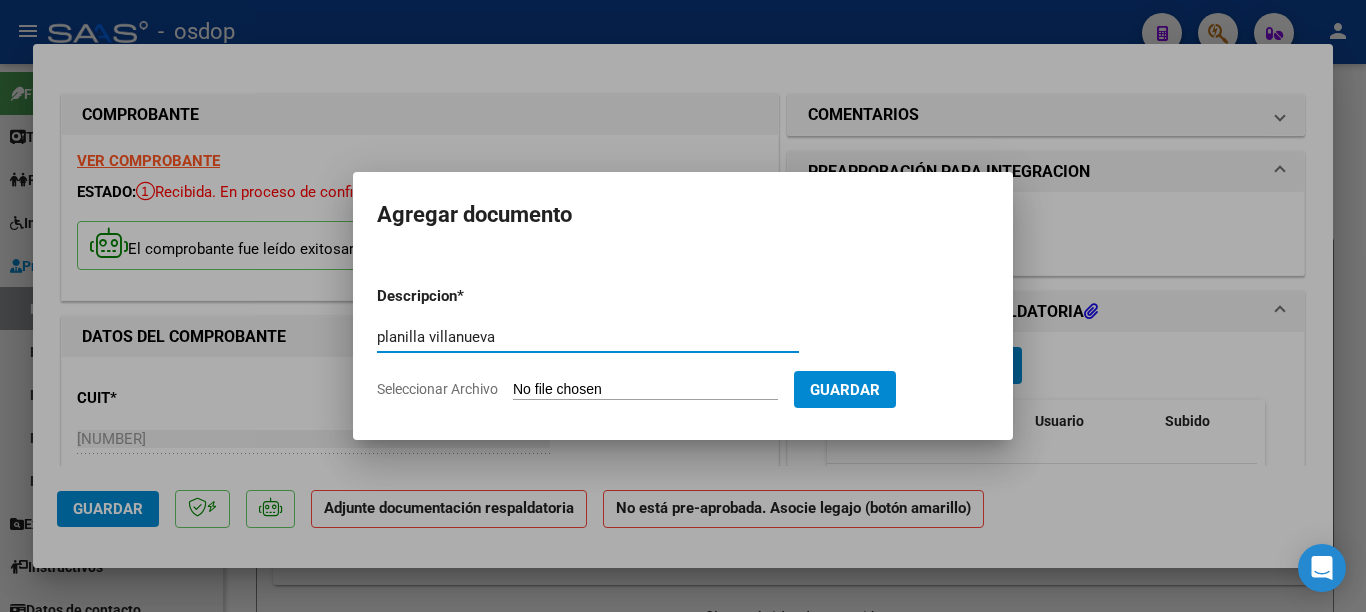 type on "planilla villanueva" 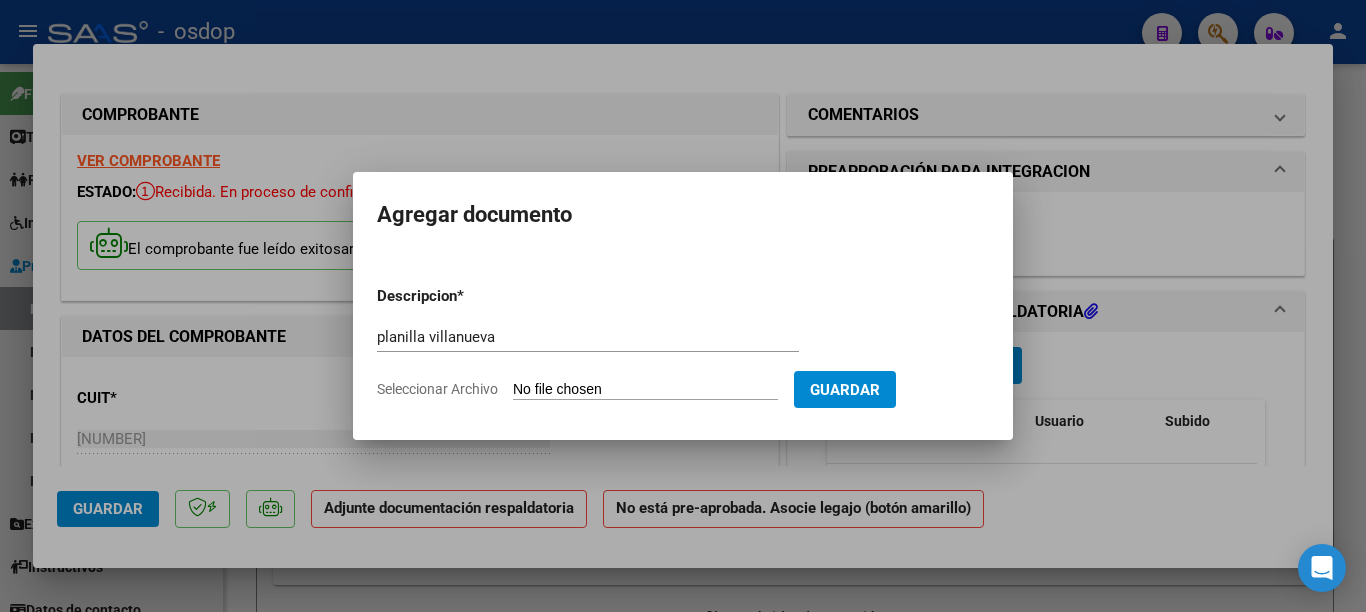click on "Seleccionar Archivo" at bounding box center [645, 390] 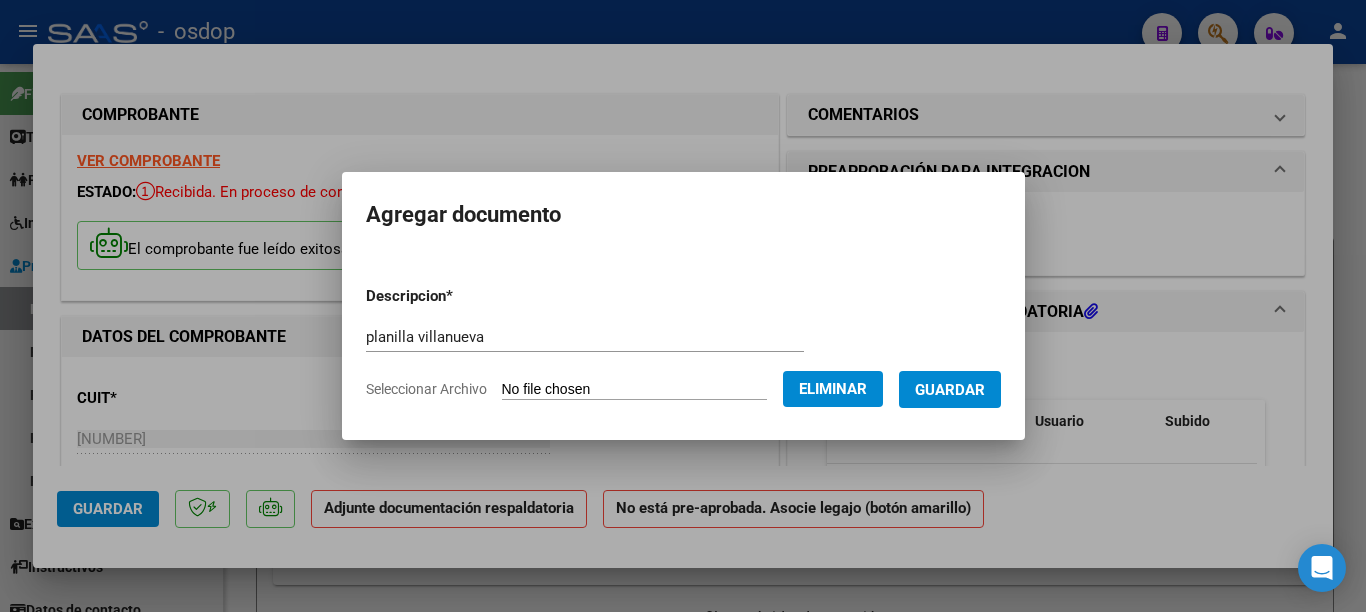 click on "Guardar" at bounding box center [950, 390] 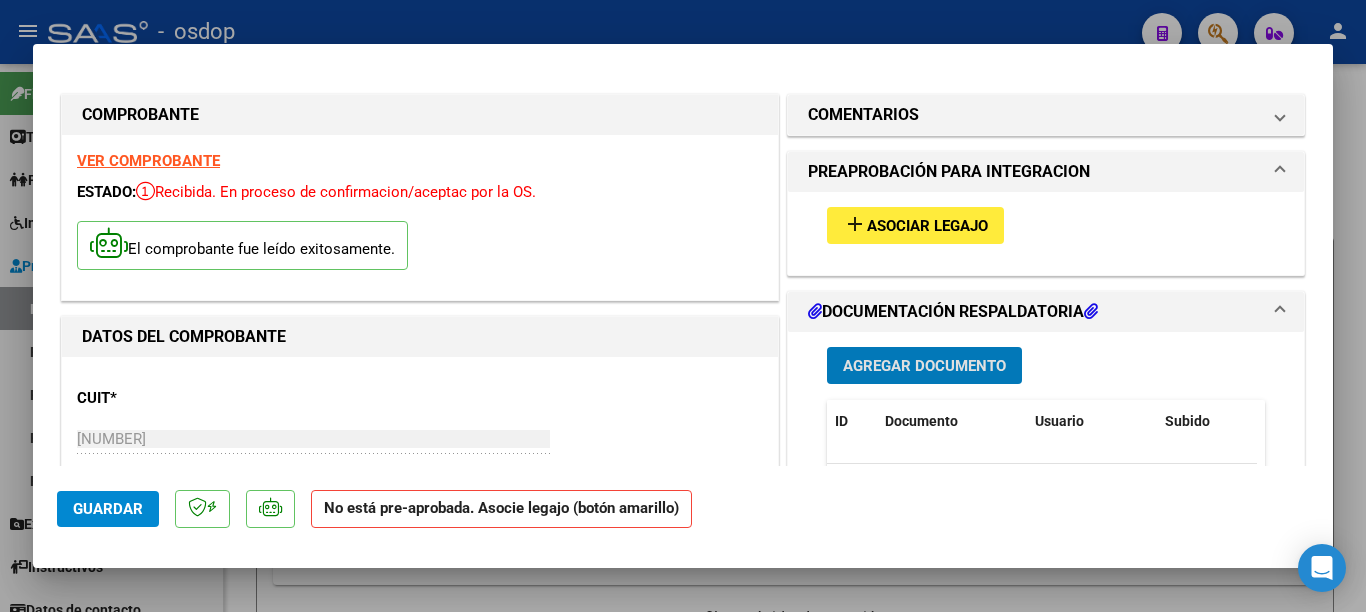 click on "Guardar" 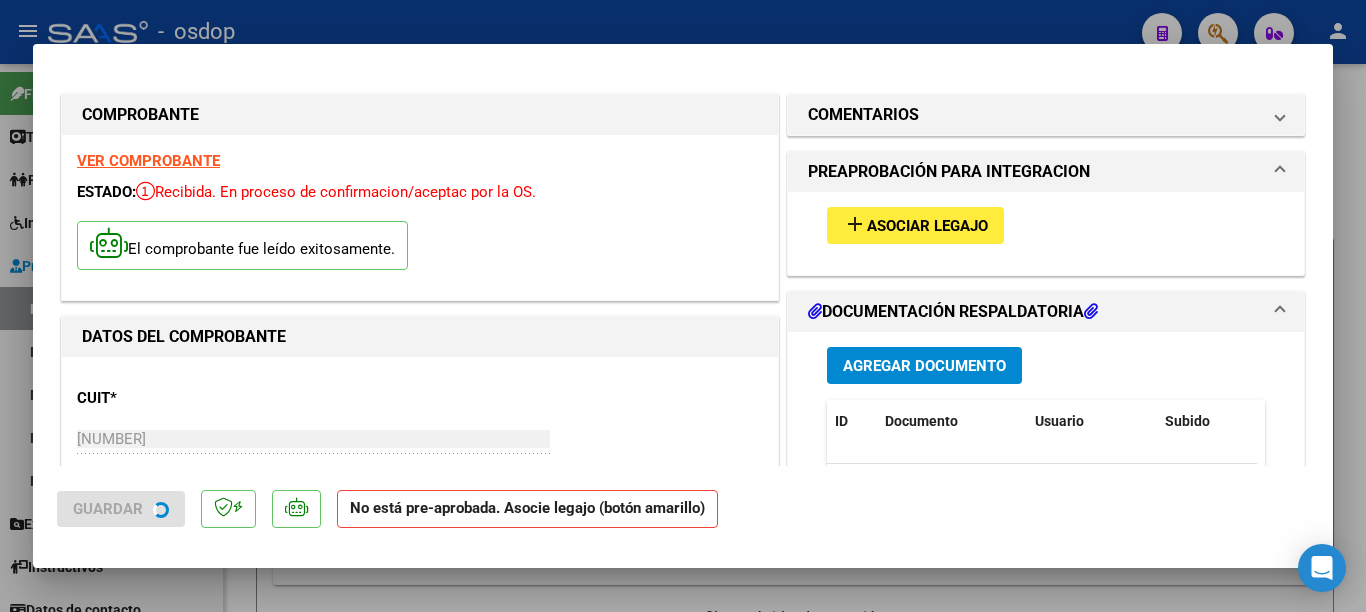 click at bounding box center (683, 306) 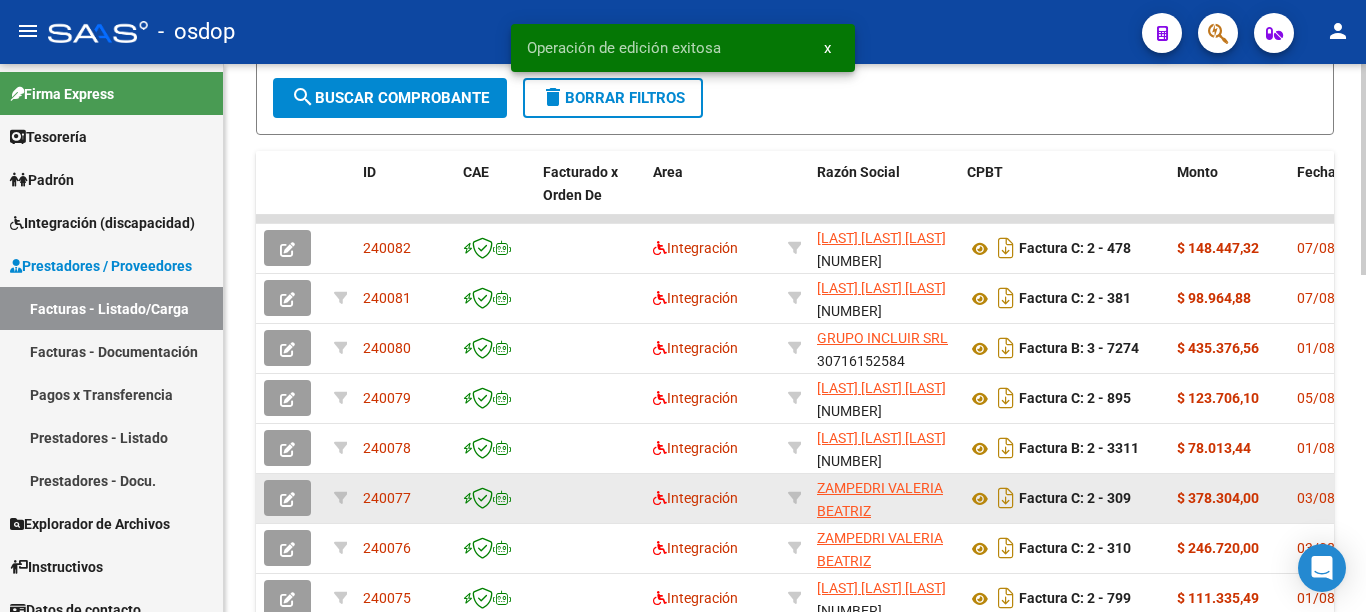 scroll, scrollTop: 600, scrollLeft: 0, axis: vertical 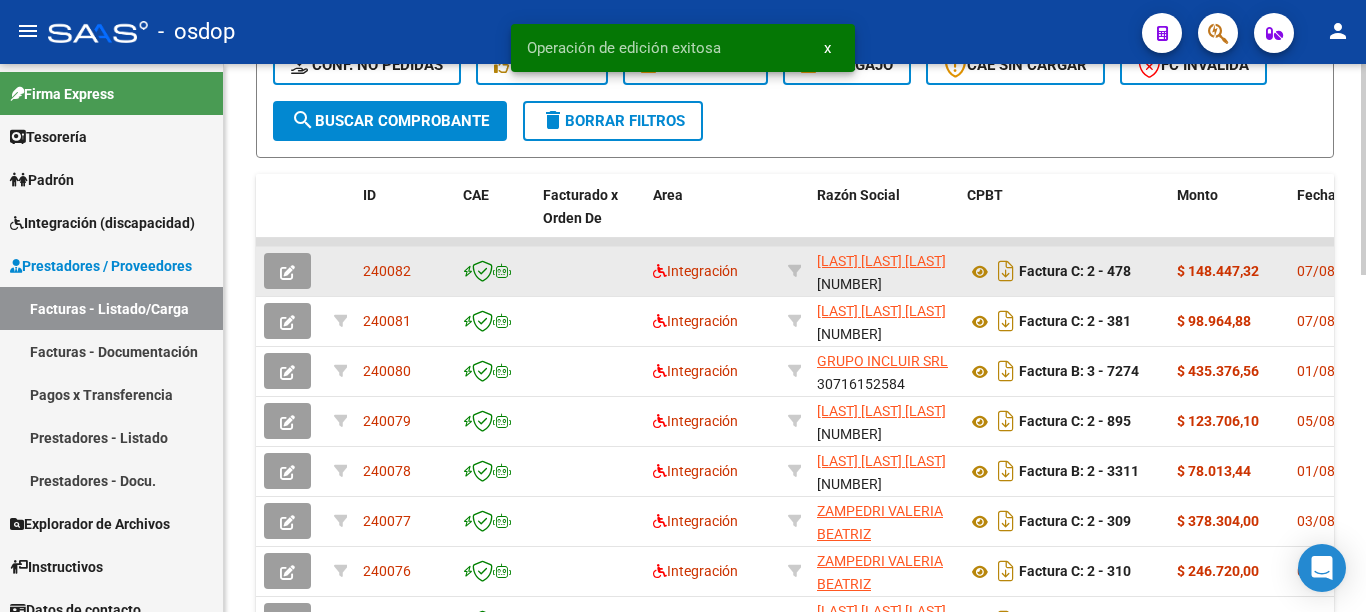 click on "240082" 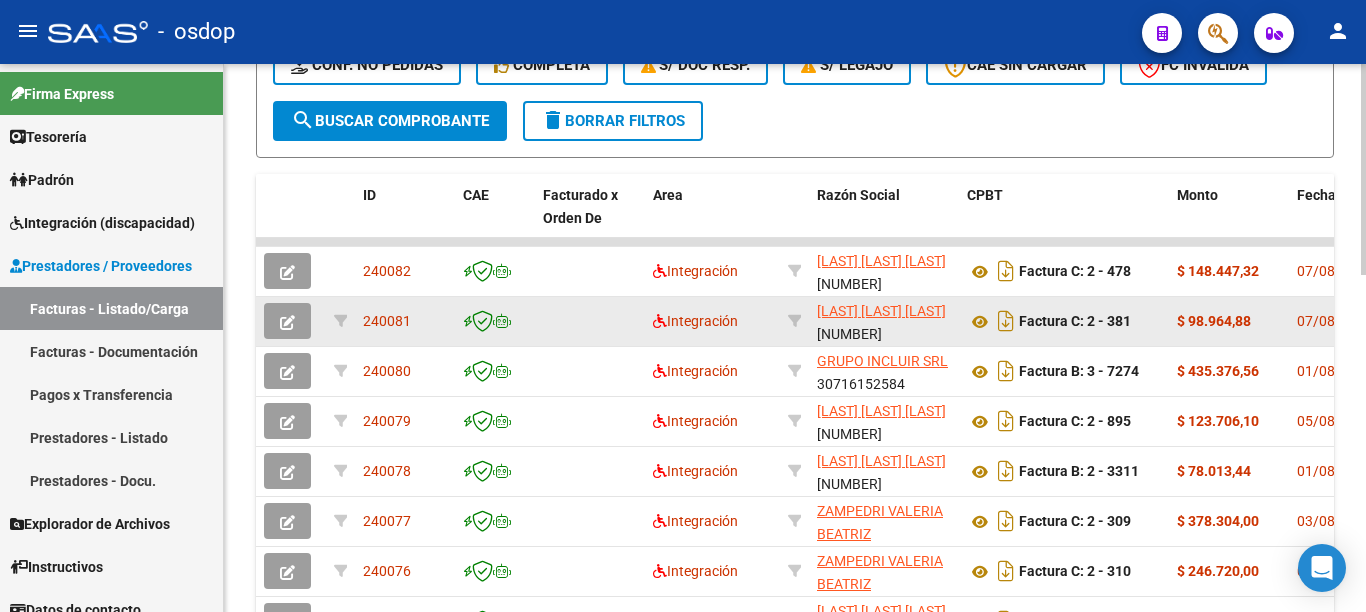 scroll, scrollTop: 100, scrollLeft: 0, axis: vertical 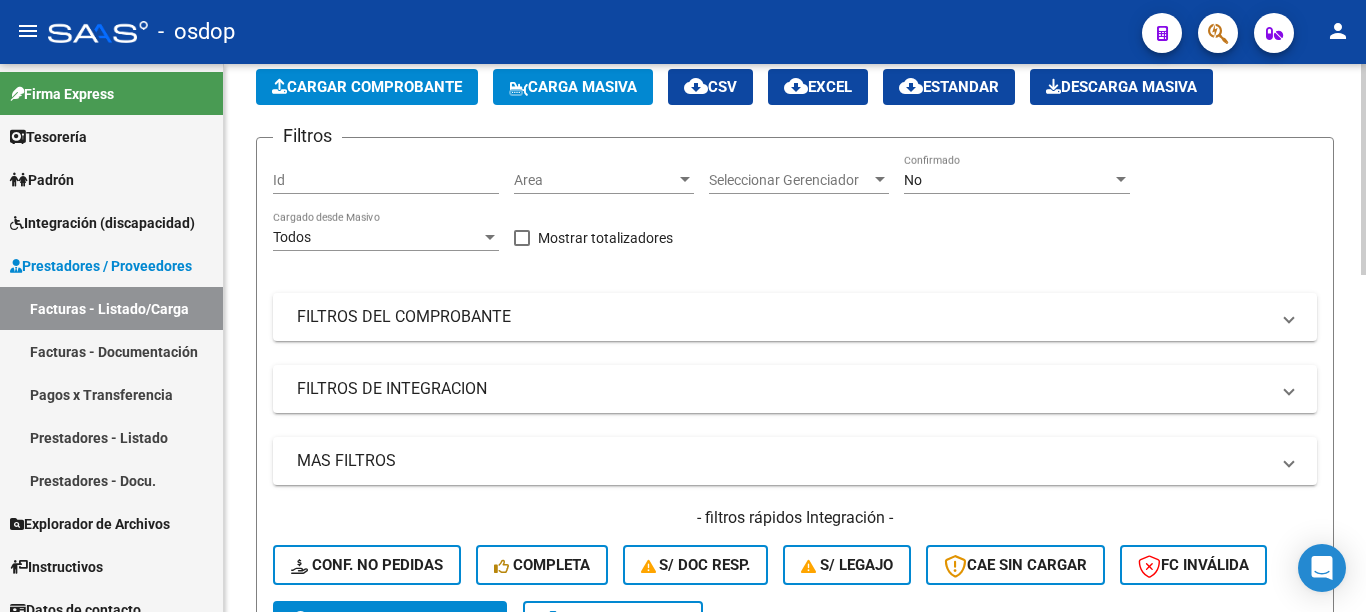 click on "Cargar Comprobante" 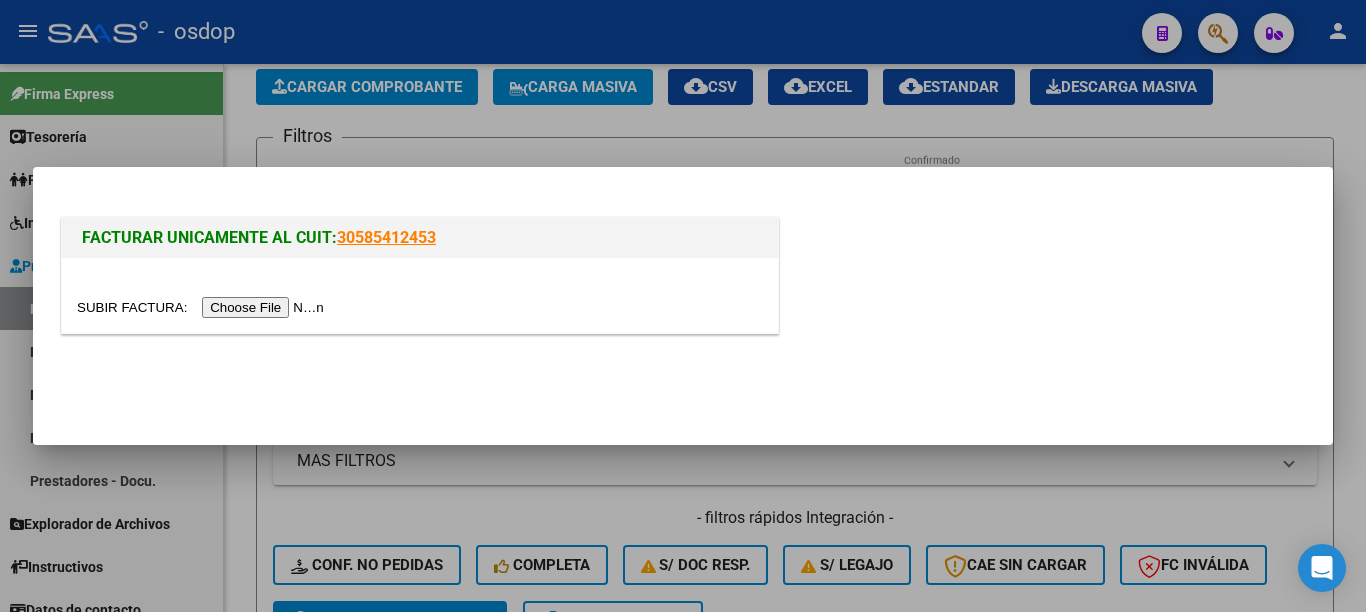 click at bounding box center [203, 307] 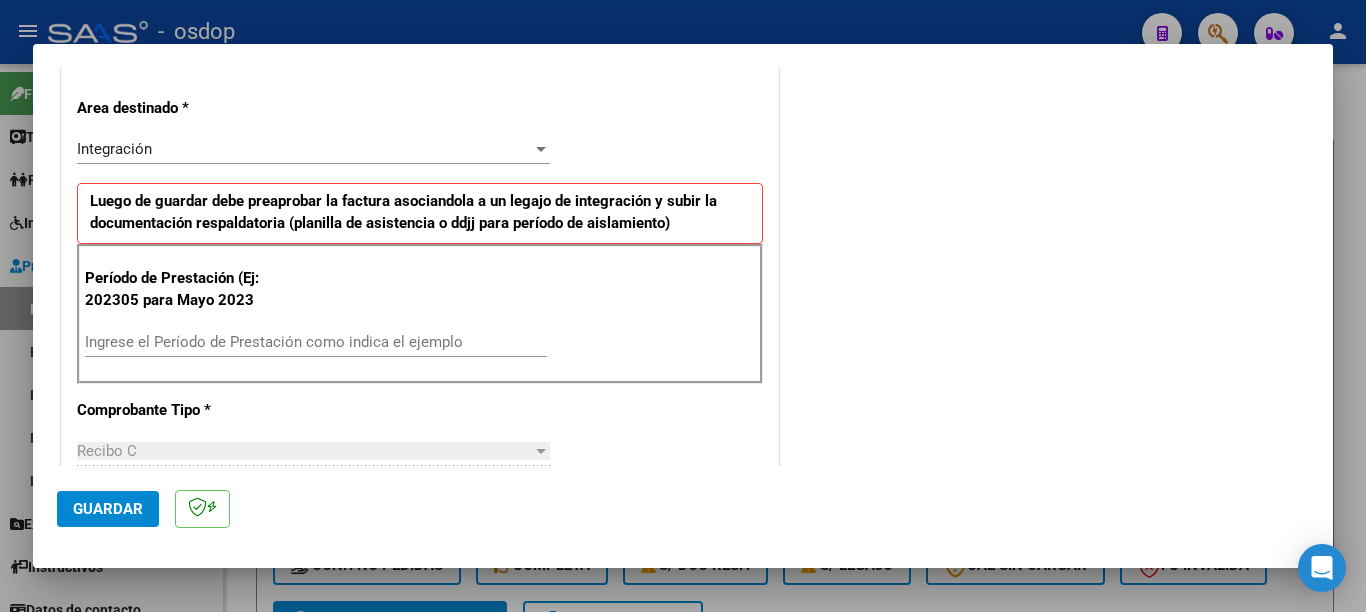 scroll, scrollTop: 500, scrollLeft: 0, axis: vertical 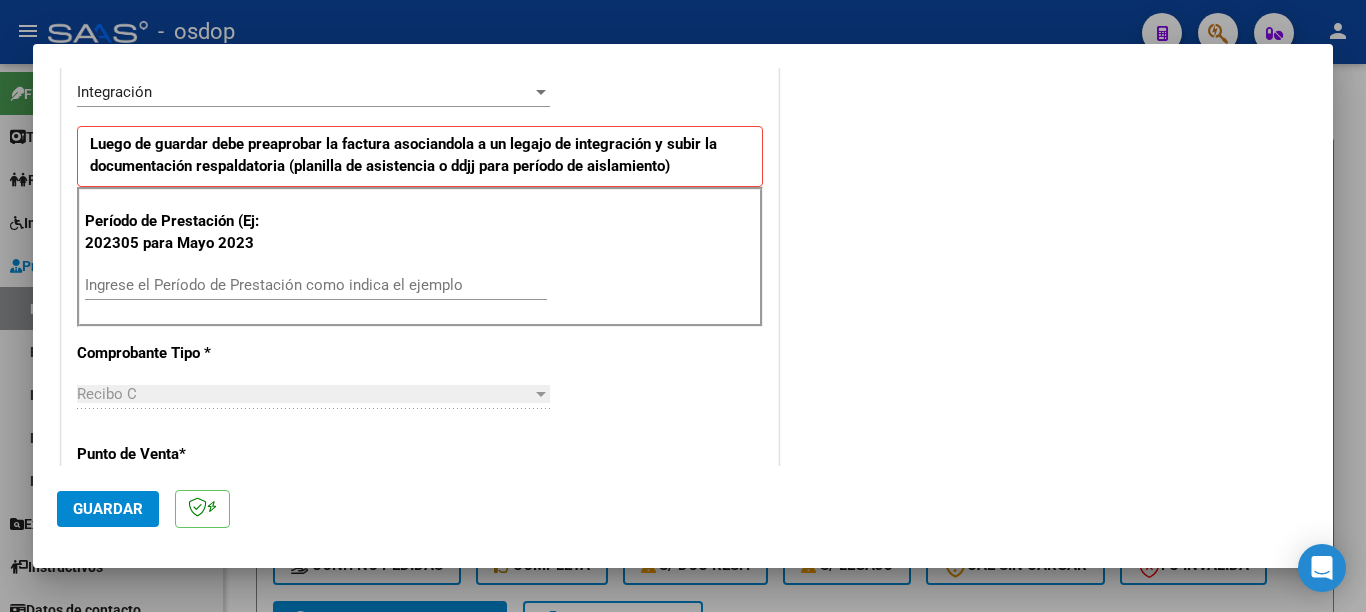 click on "Ingrese el Período de Prestación como indica el ejemplo" at bounding box center [316, 285] 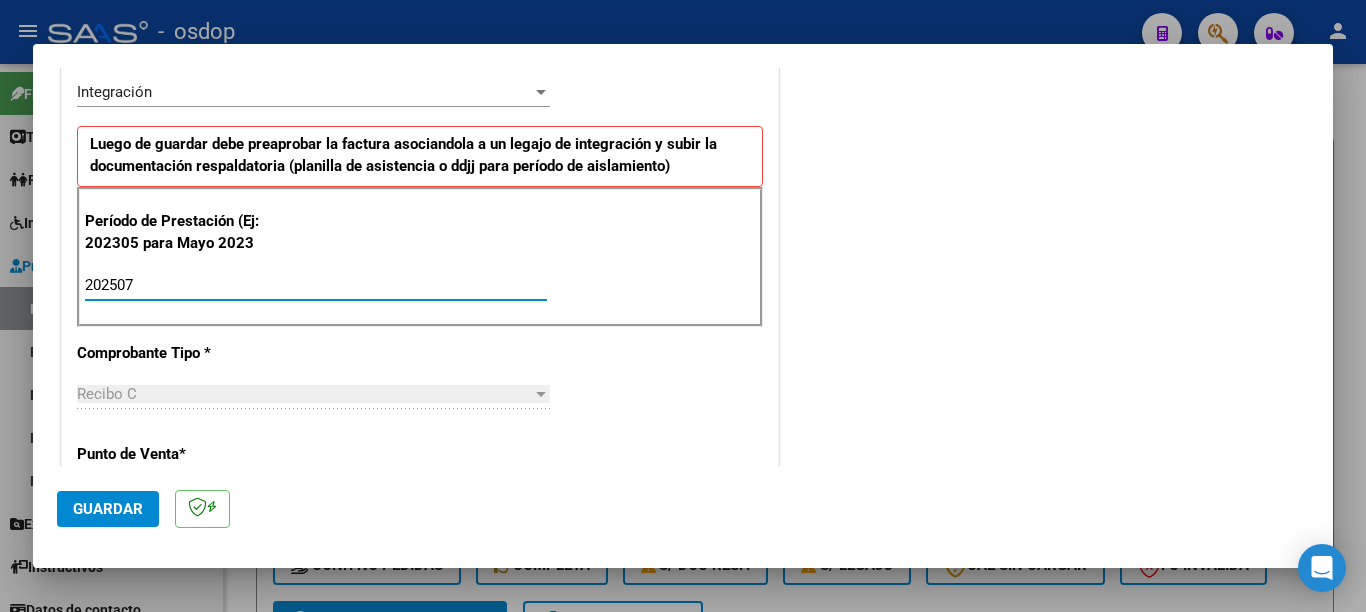 type on "202507" 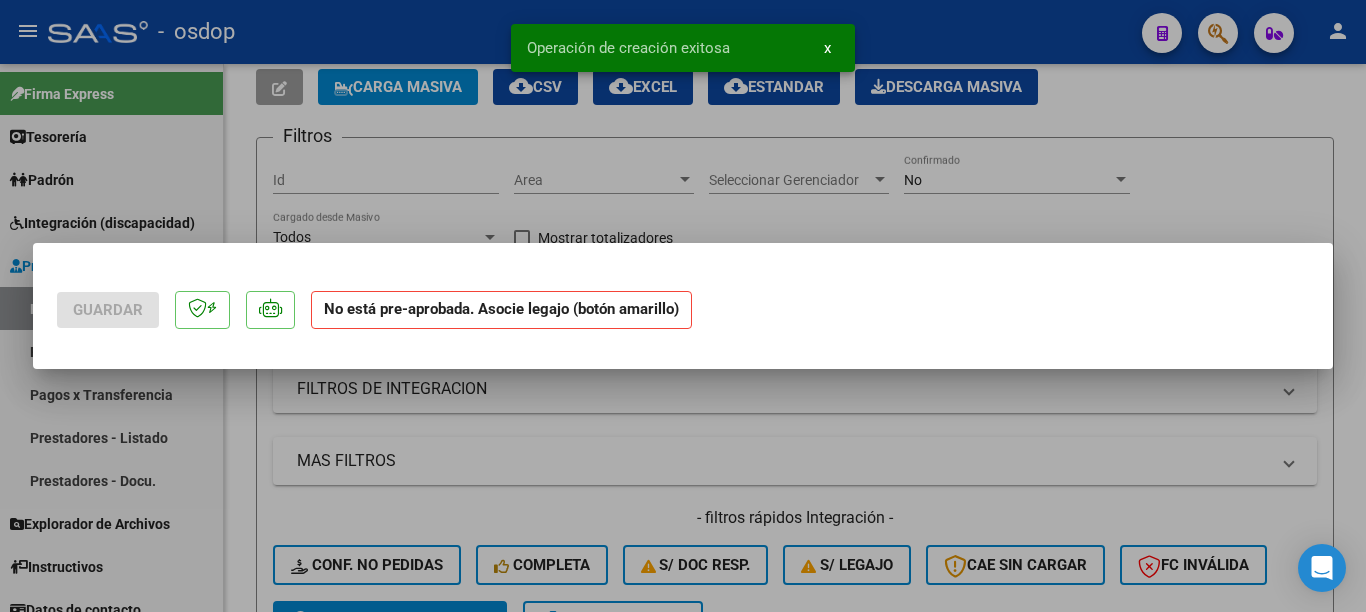 scroll, scrollTop: 0, scrollLeft: 0, axis: both 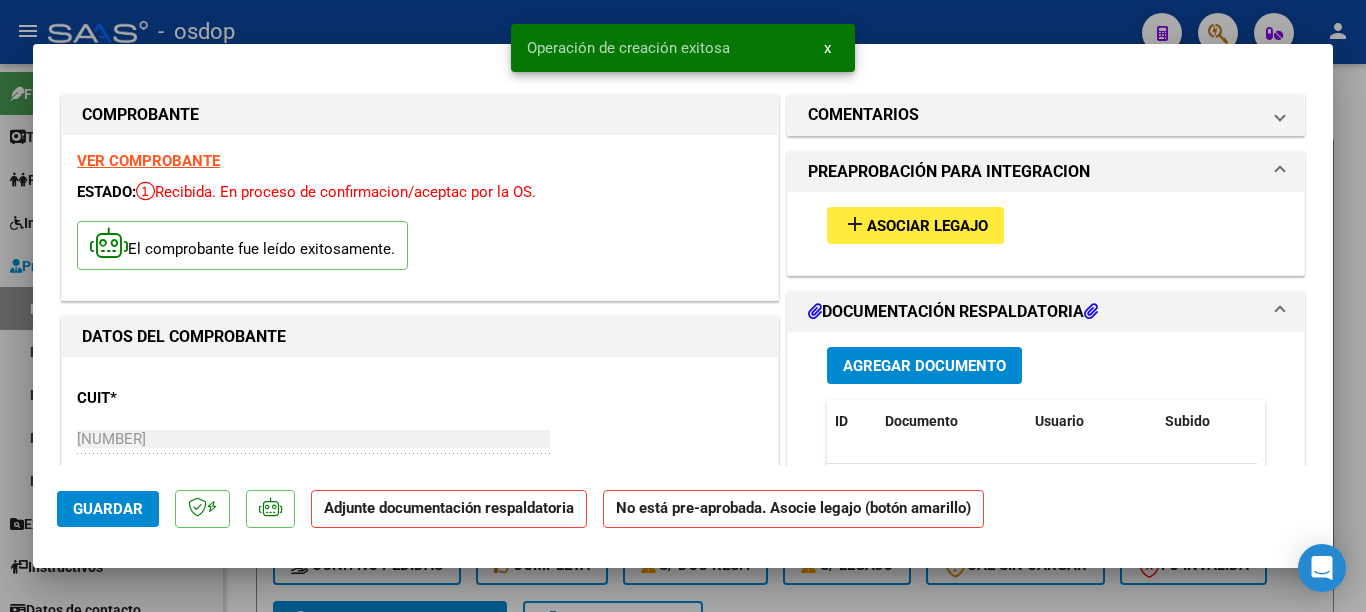 click on "Asociar Legajo" at bounding box center [927, 226] 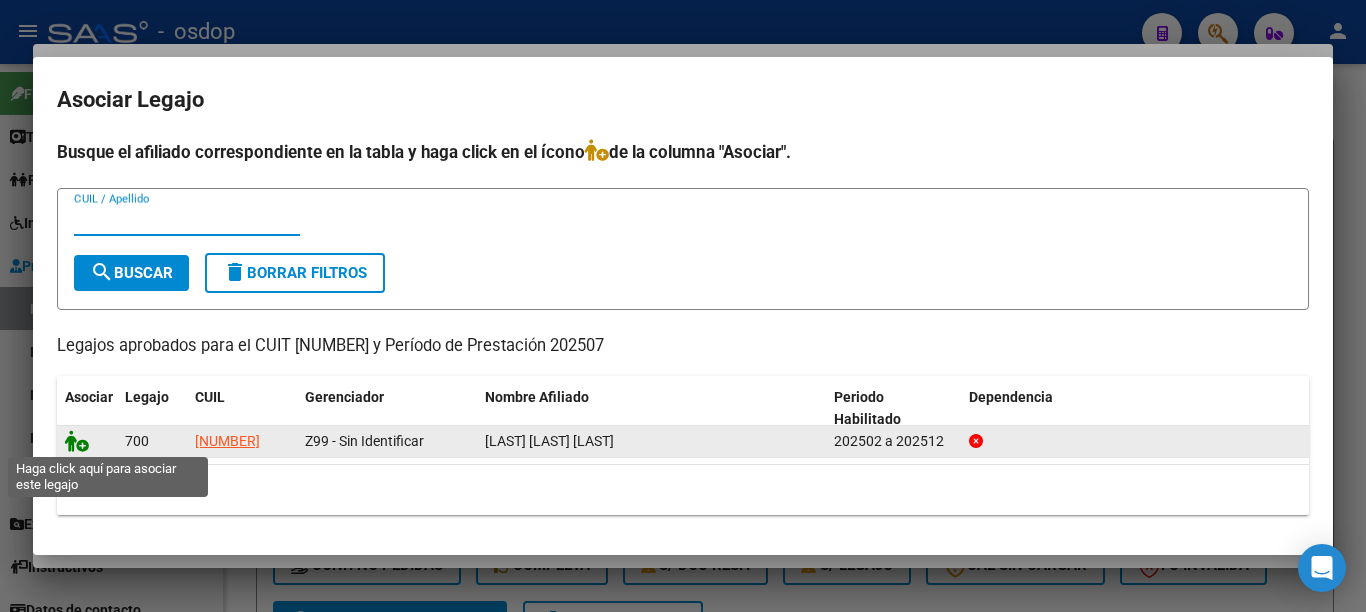 click 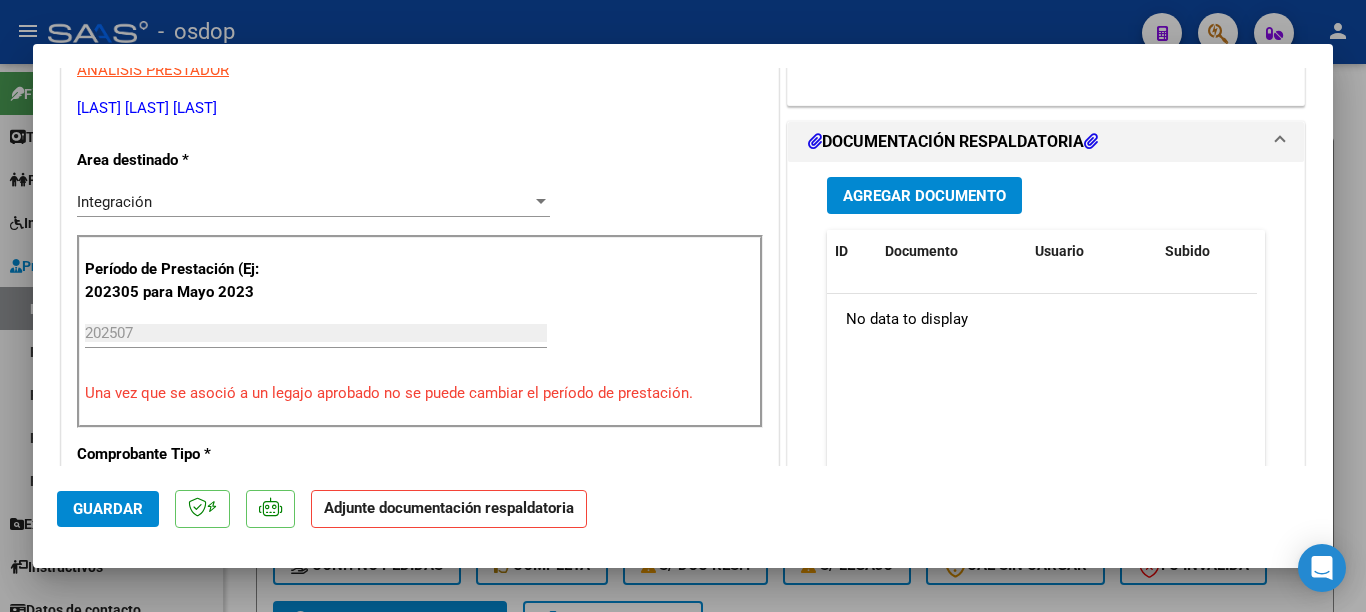 scroll, scrollTop: 500, scrollLeft: 0, axis: vertical 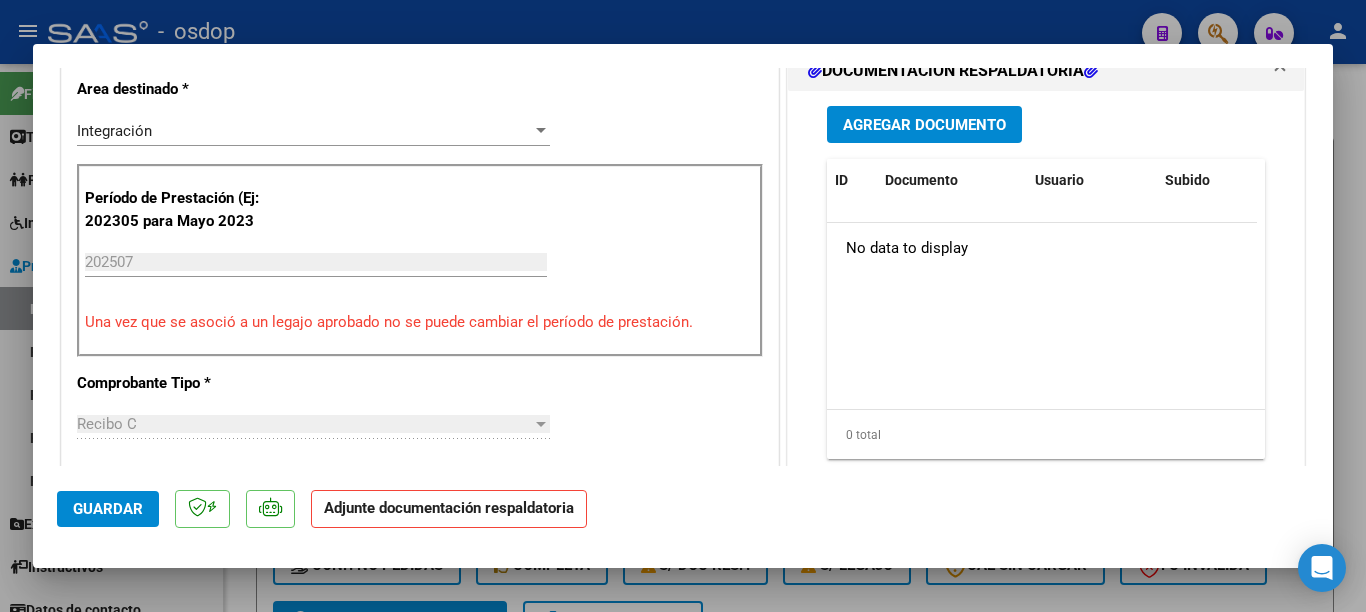 click on "Agregar Documento" at bounding box center [924, 125] 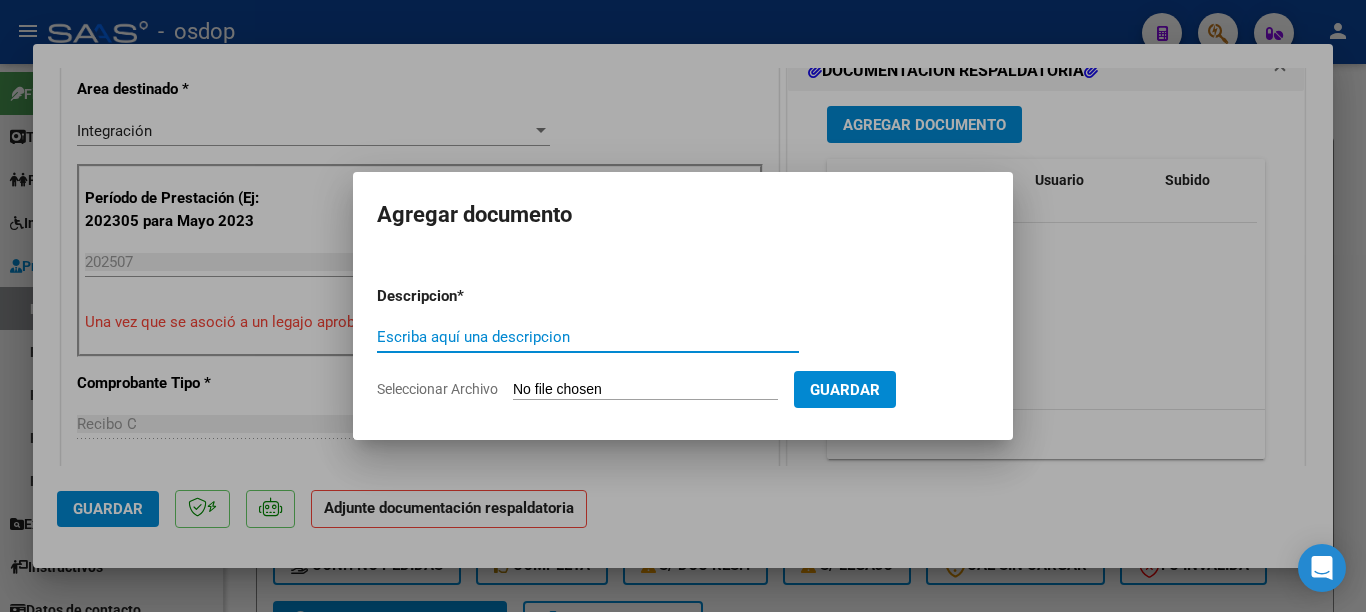click on "Escriba aquí una descripcion" at bounding box center (588, 337) 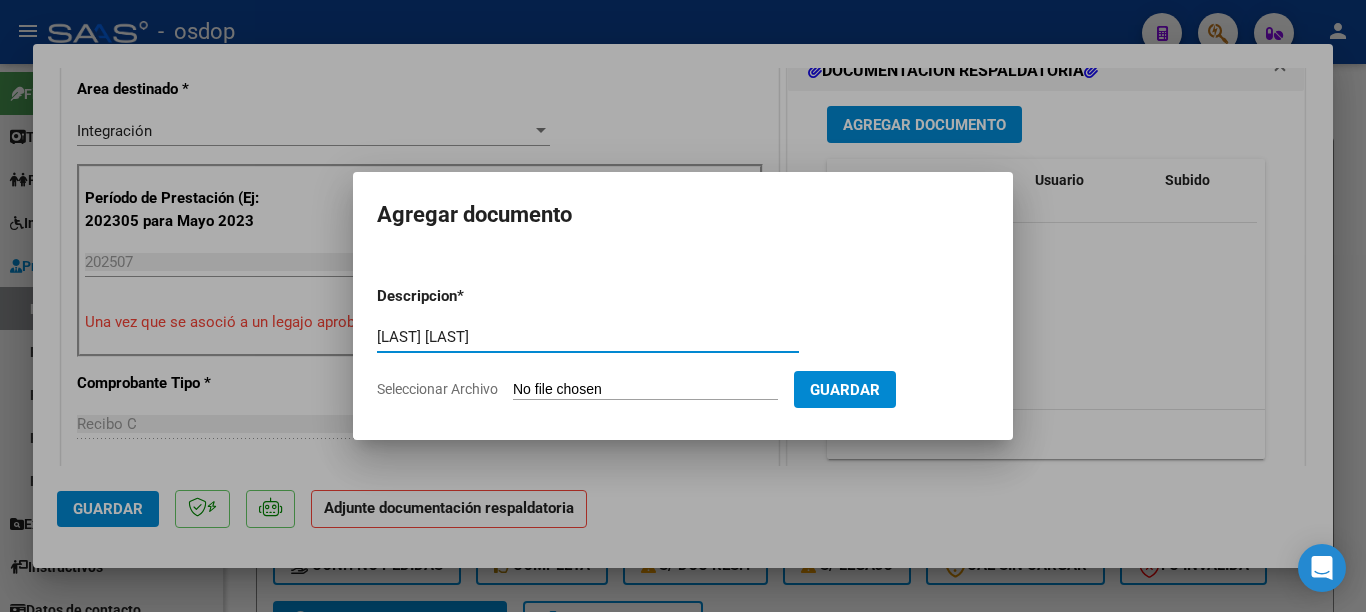 type on "[LAST] [LAST]" 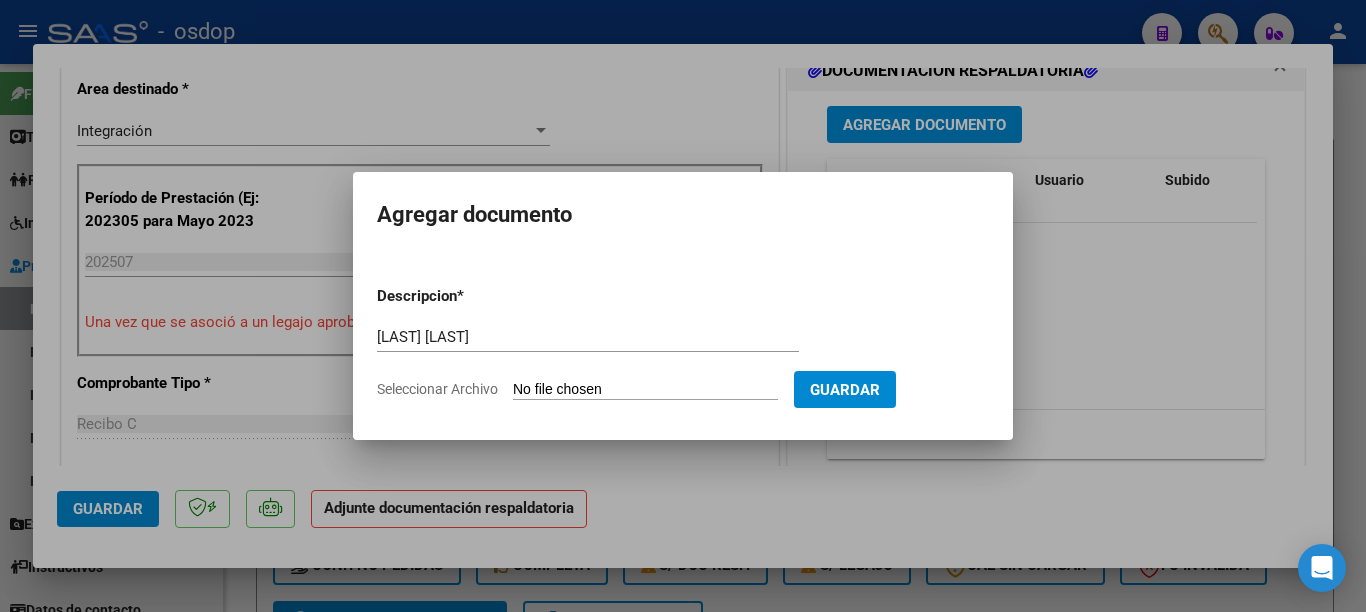 type on "C:\fakepath\[LAST] [LAST] [LAST] [LAST].PDF" 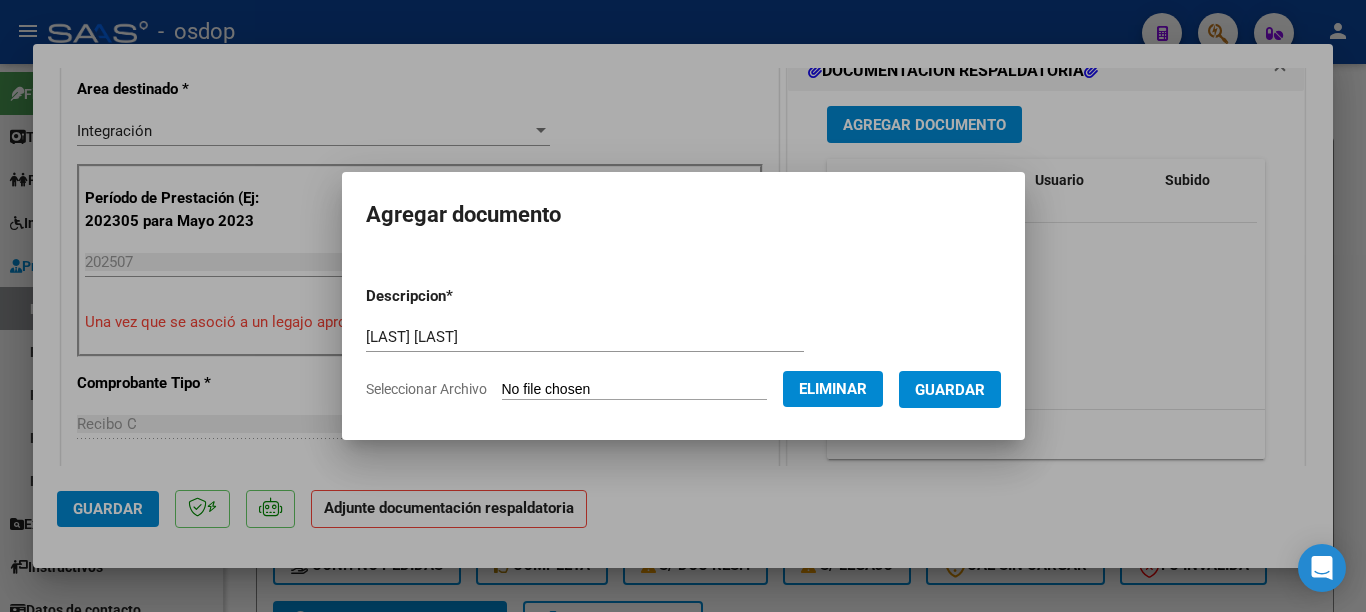 click on "Guardar" at bounding box center [950, 390] 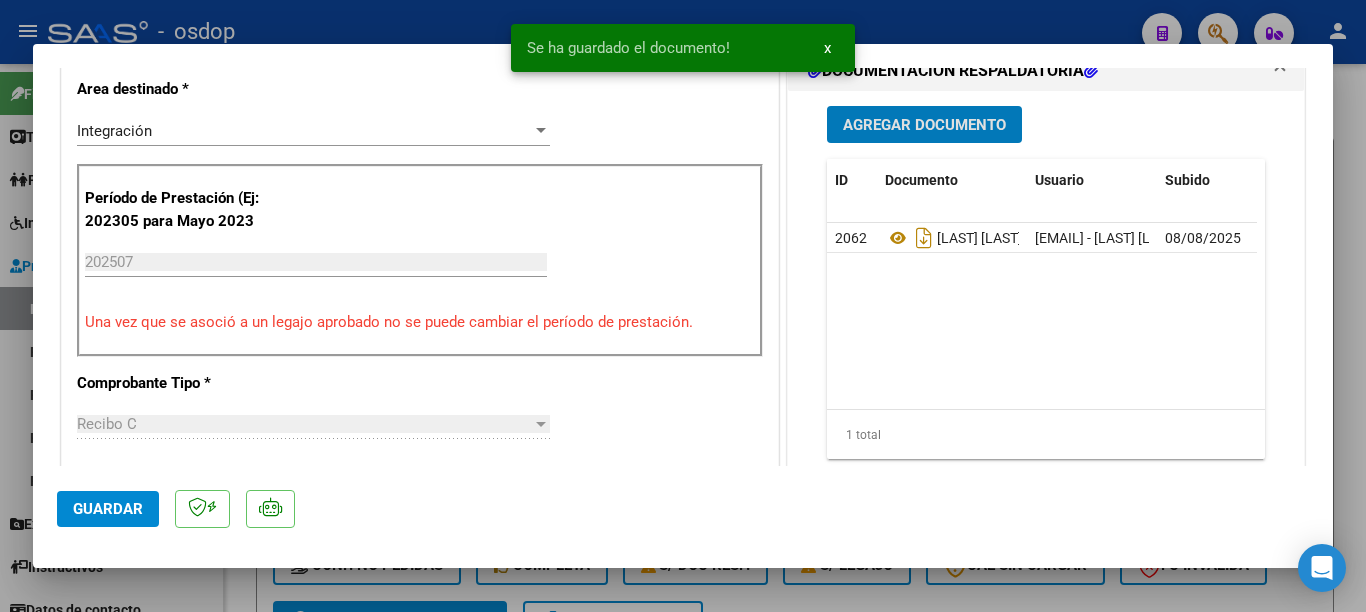 click on "Guardar" 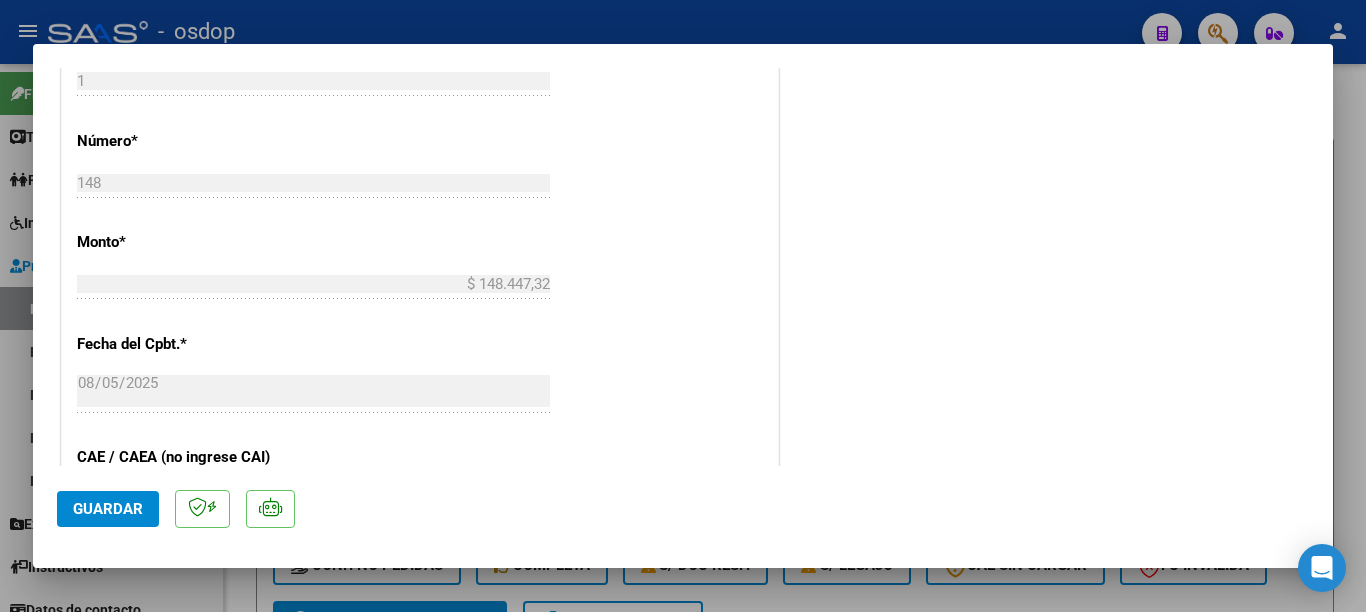 scroll, scrollTop: 1000, scrollLeft: 0, axis: vertical 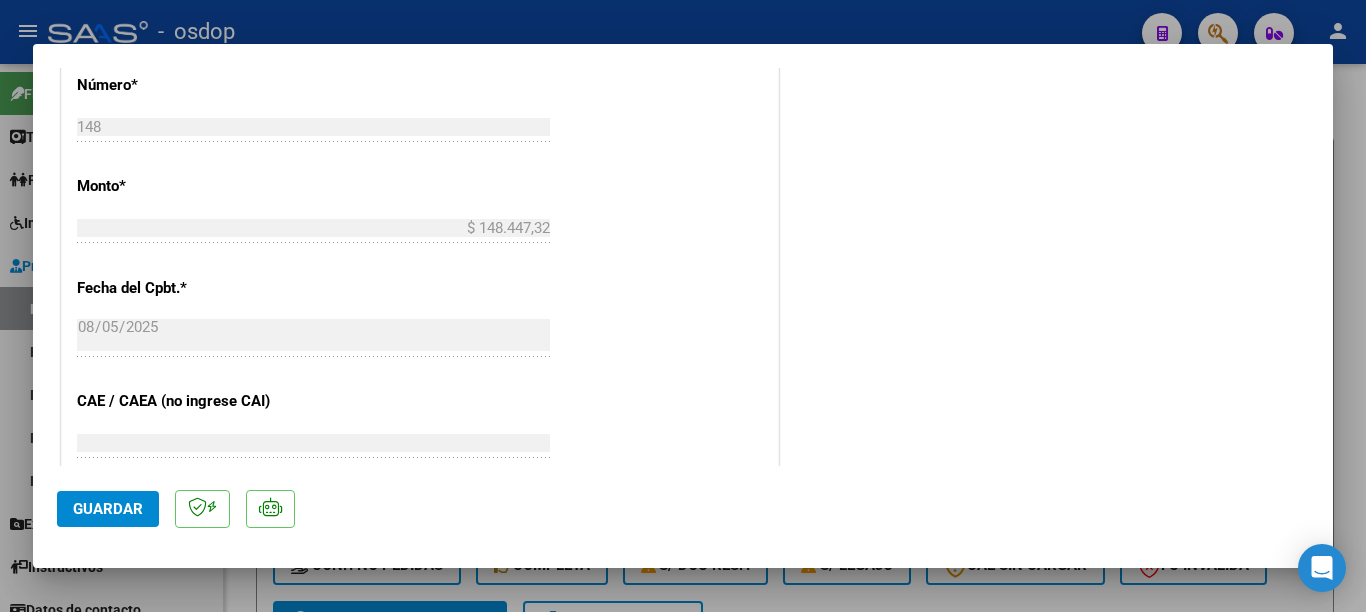 click on "Guardar" 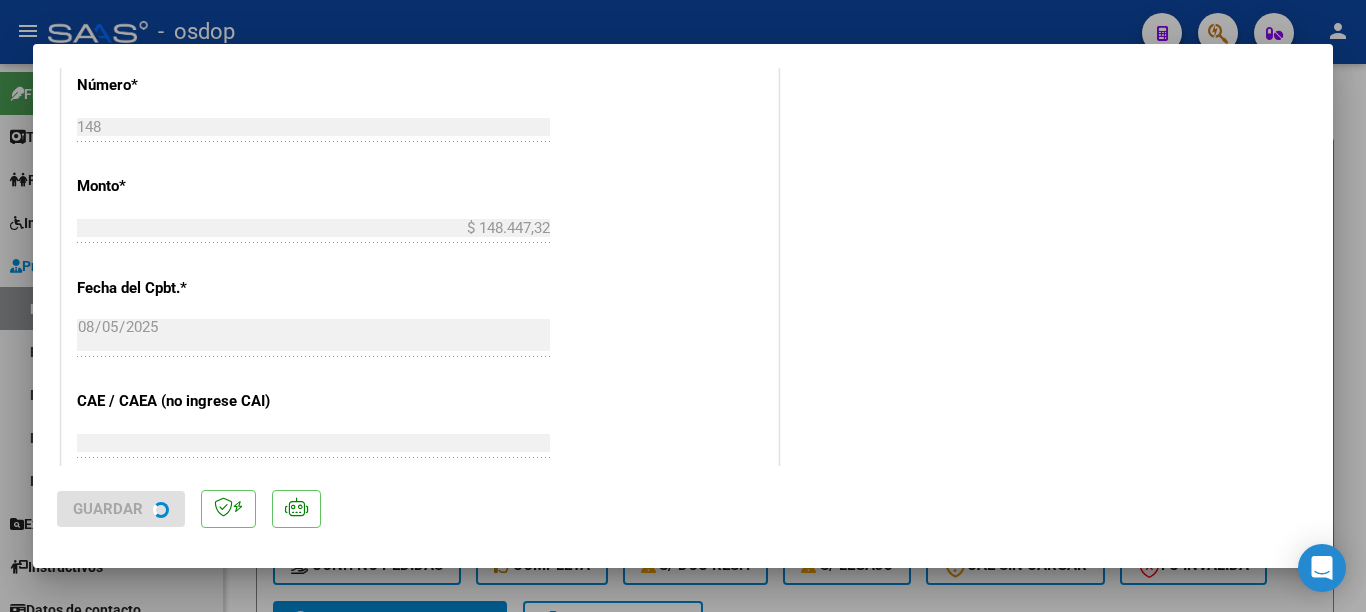click at bounding box center [683, 306] 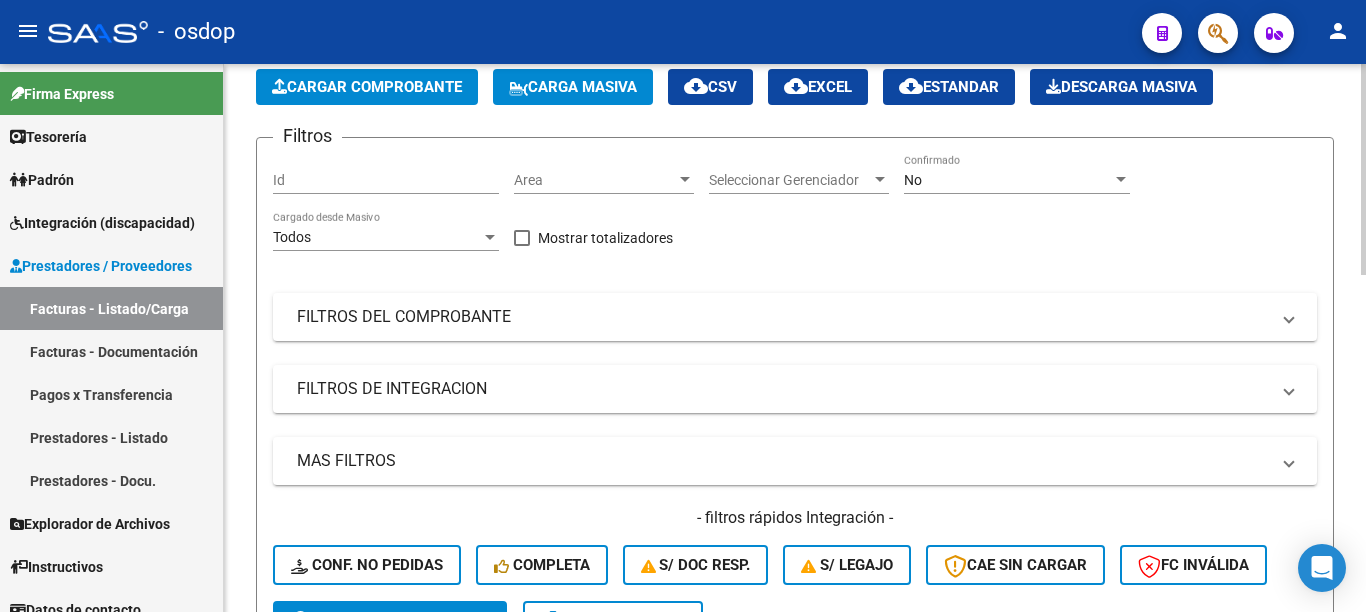 scroll, scrollTop: 400, scrollLeft: 0, axis: vertical 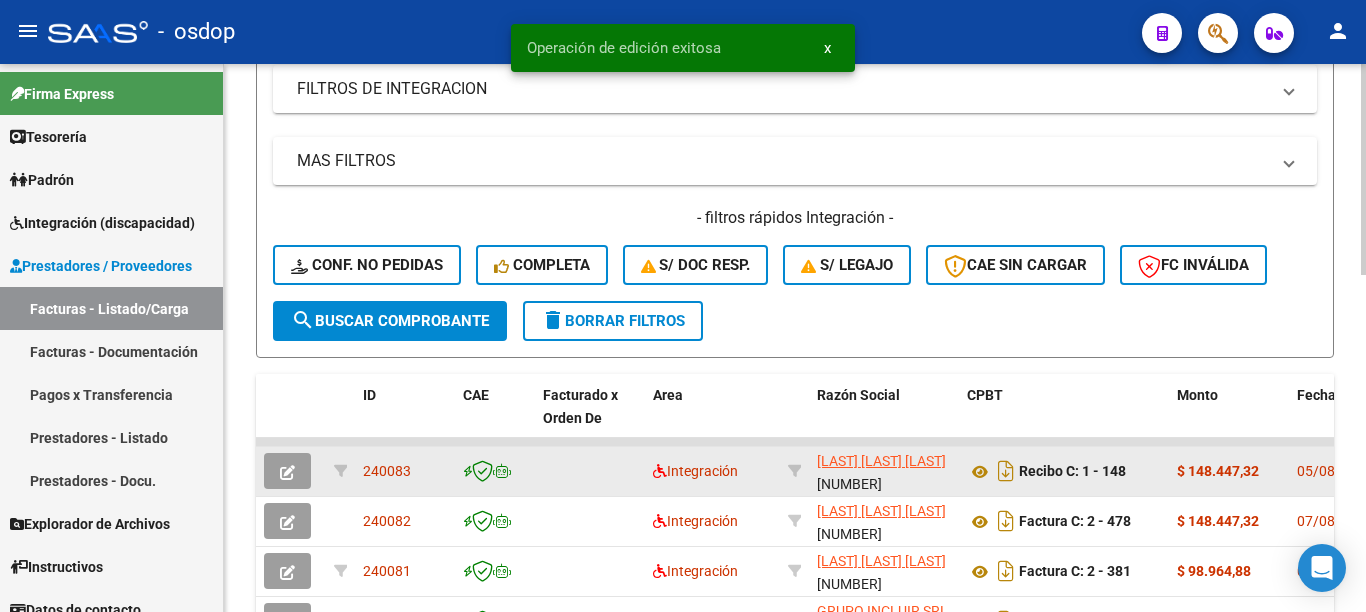 click on "240083" 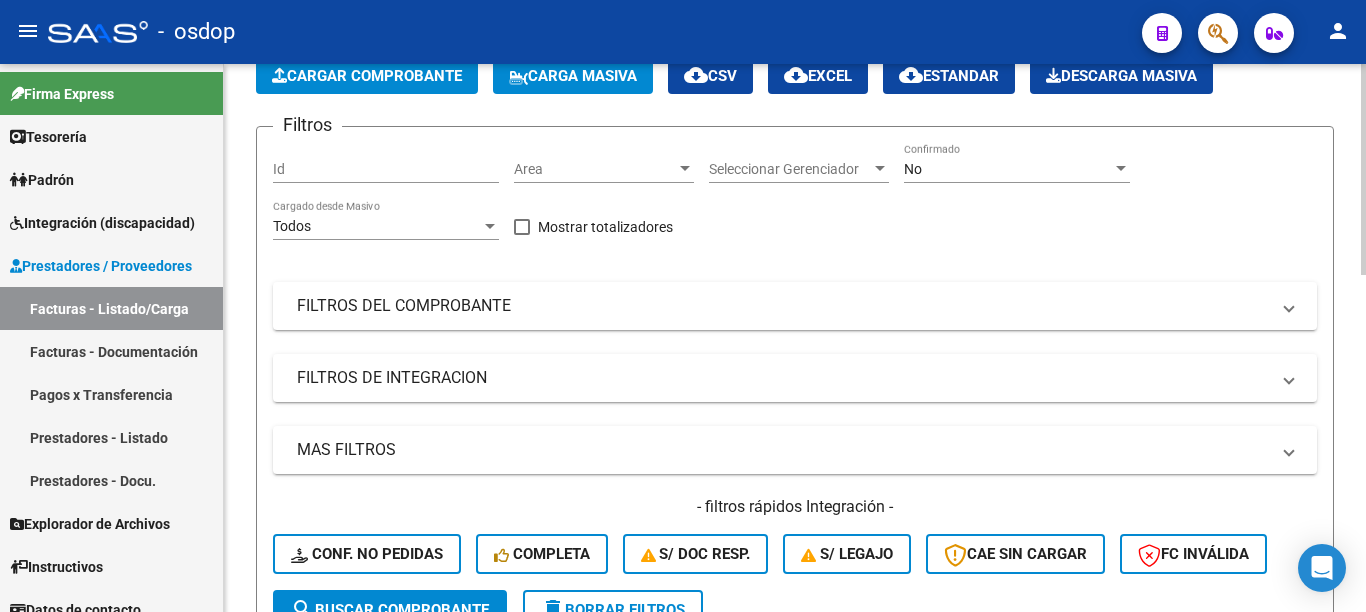 scroll, scrollTop: 0, scrollLeft: 0, axis: both 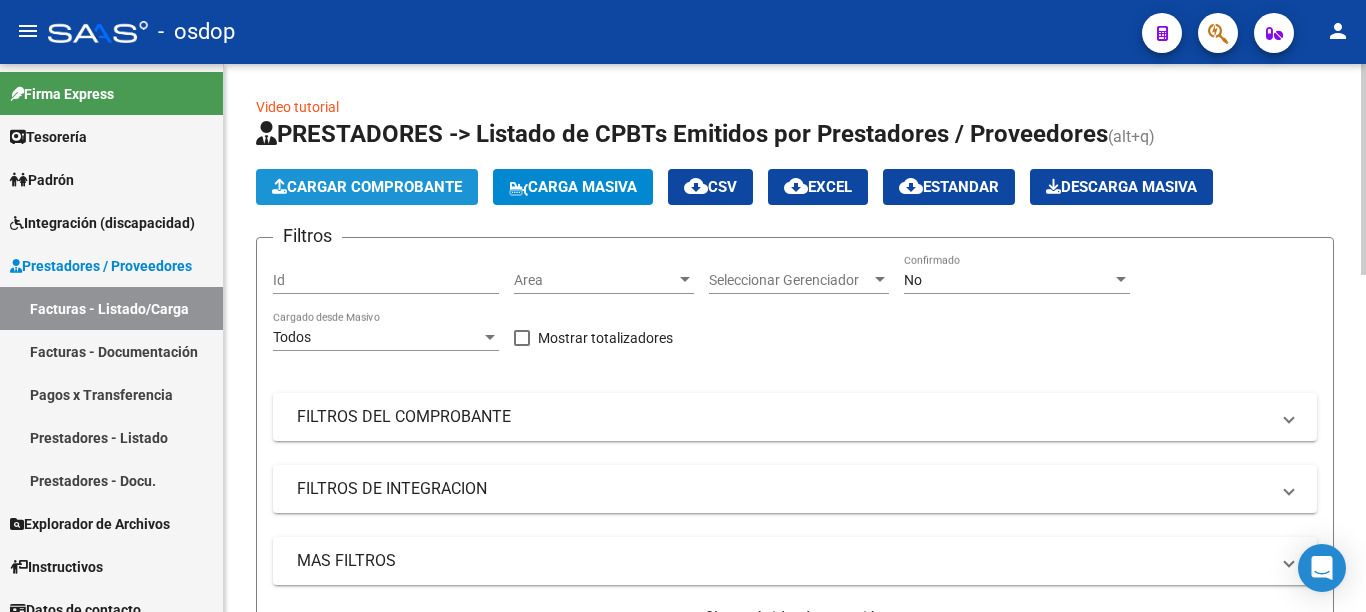 click on "Cargar Comprobante" 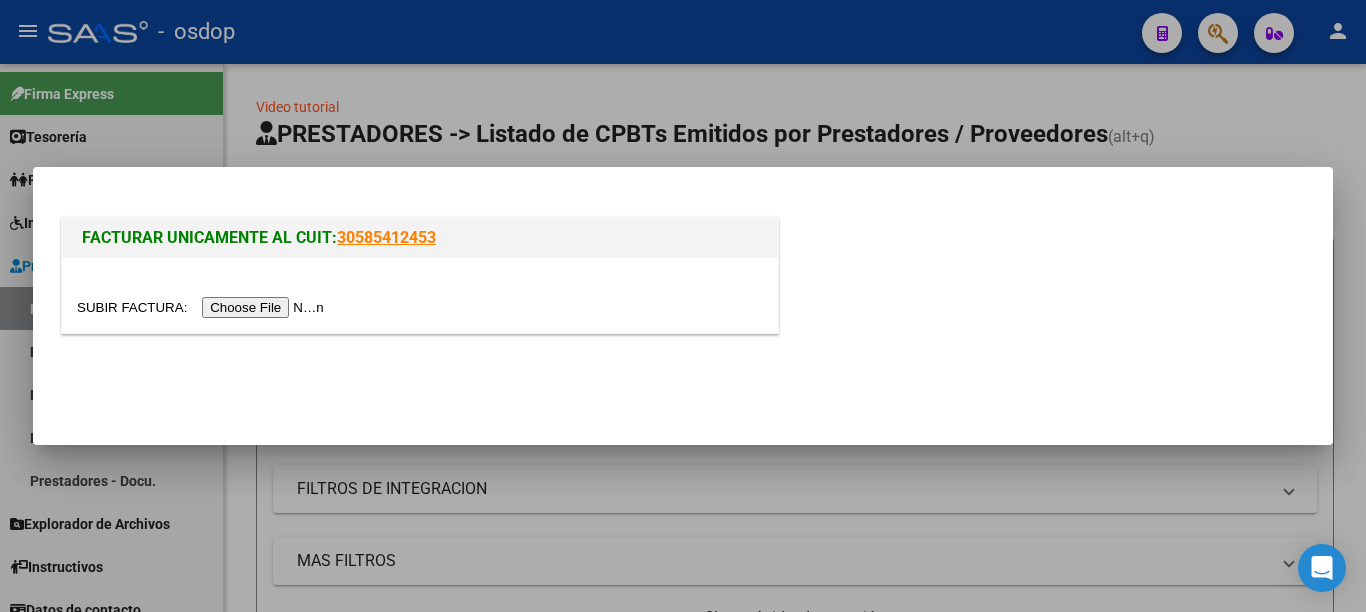 click at bounding box center [203, 307] 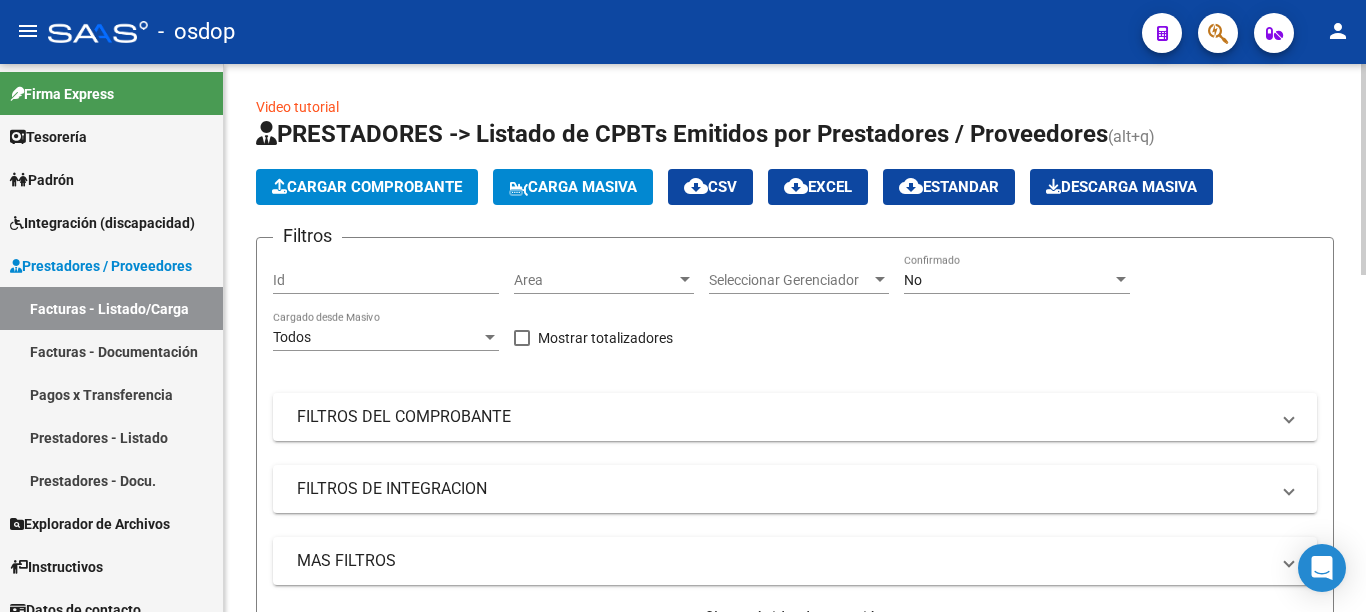 click on "Cargar Comprobante" 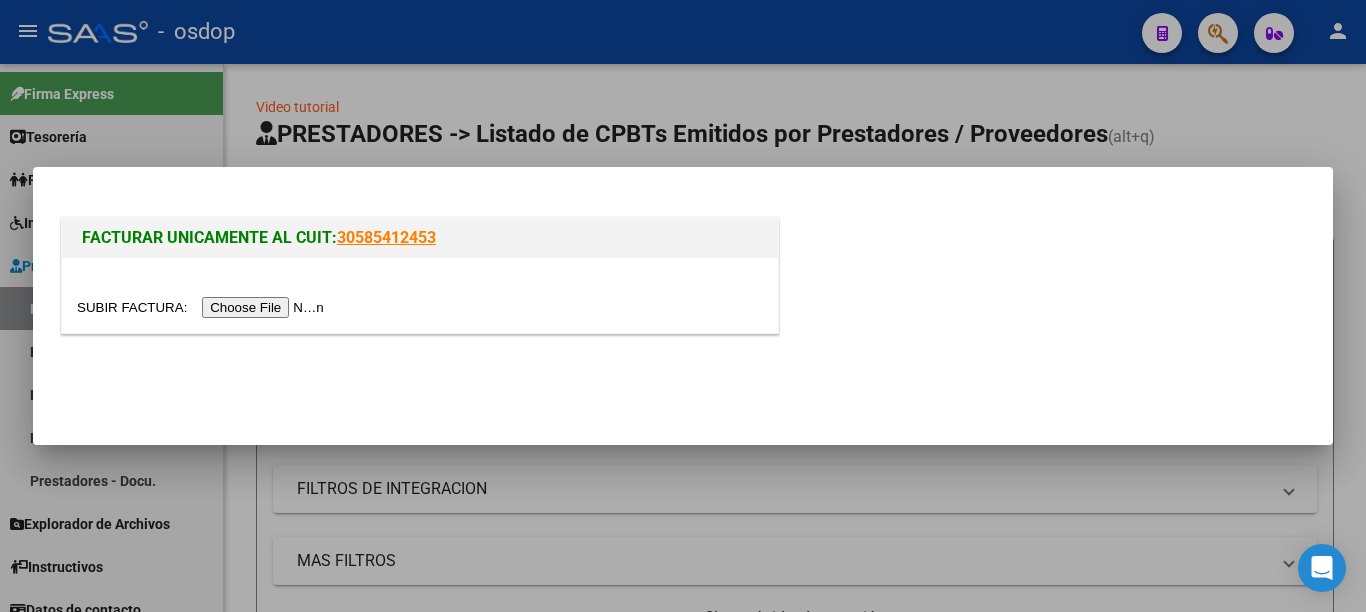 click at bounding box center (203, 307) 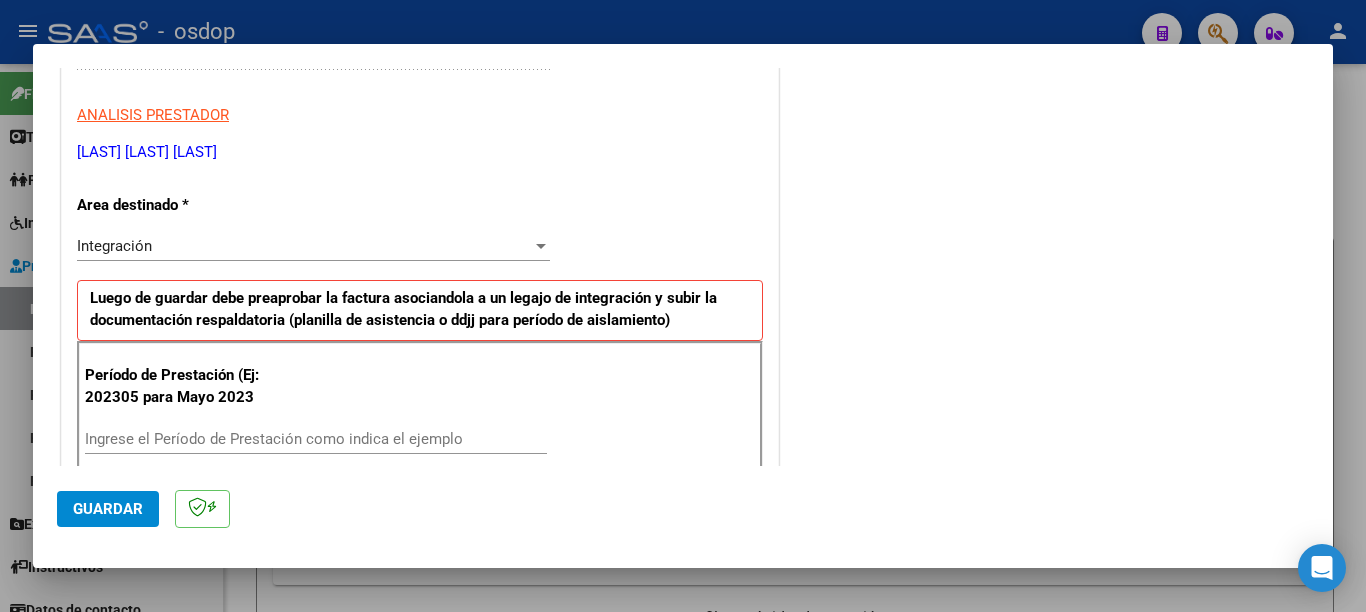 scroll, scrollTop: 400, scrollLeft: 0, axis: vertical 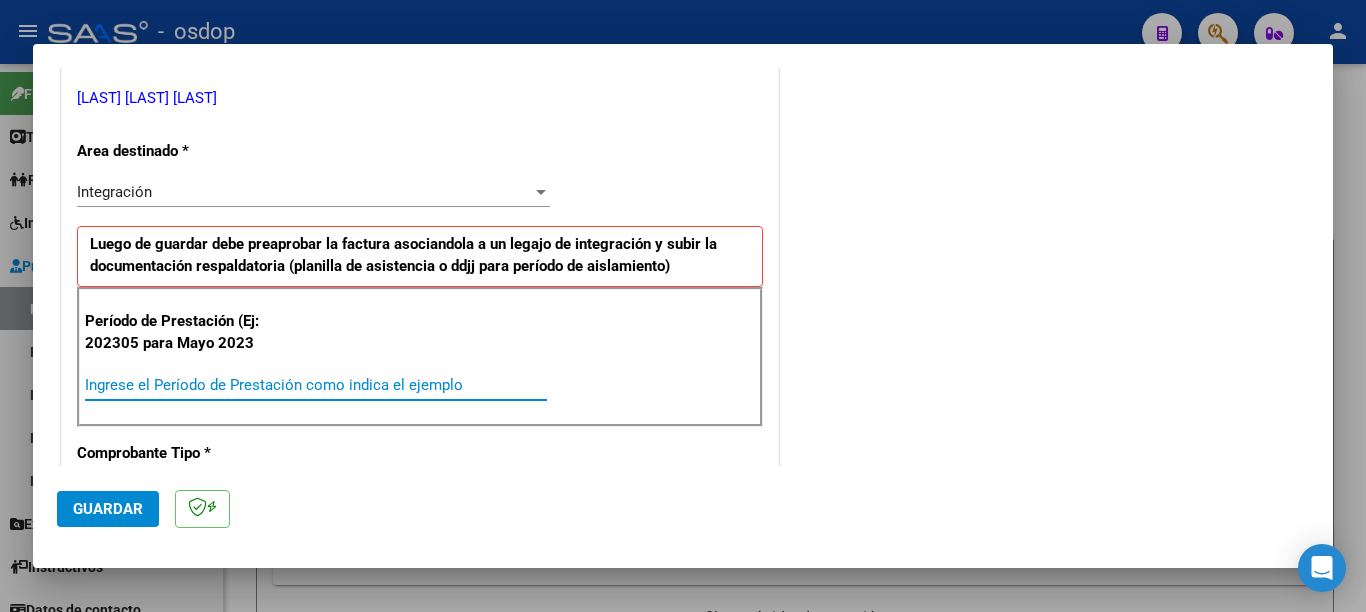 click on "Ingrese el Período de Prestación como indica el ejemplo" at bounding box center [316, 385] 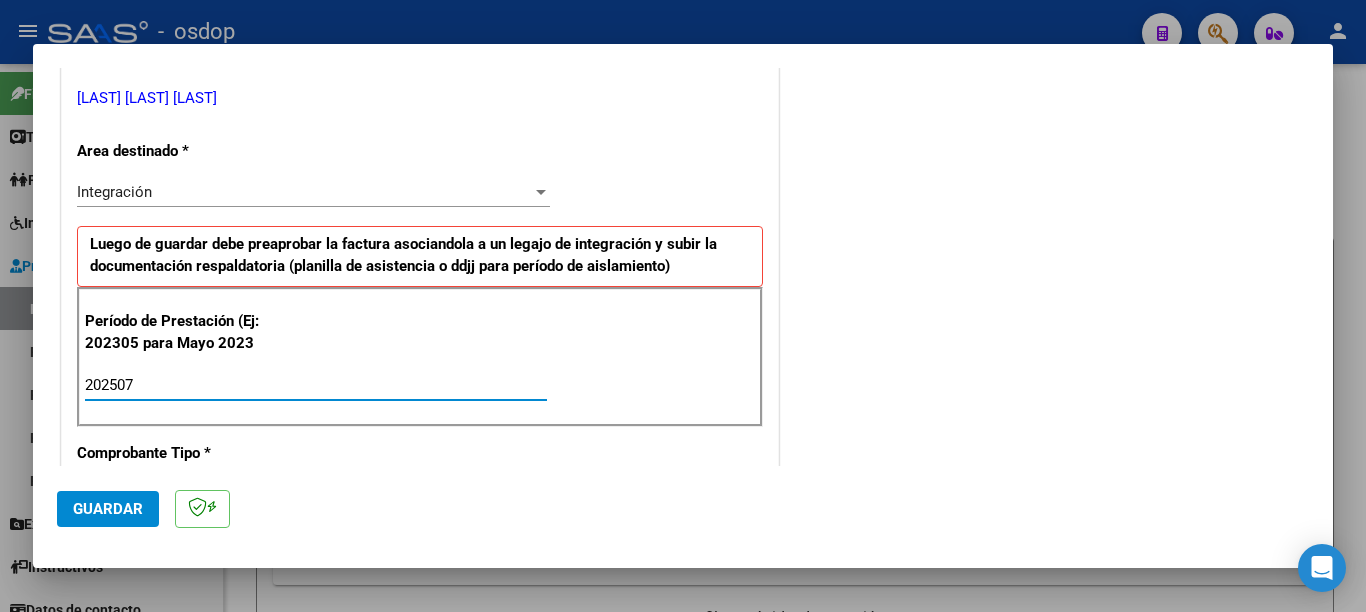 type on "202507" 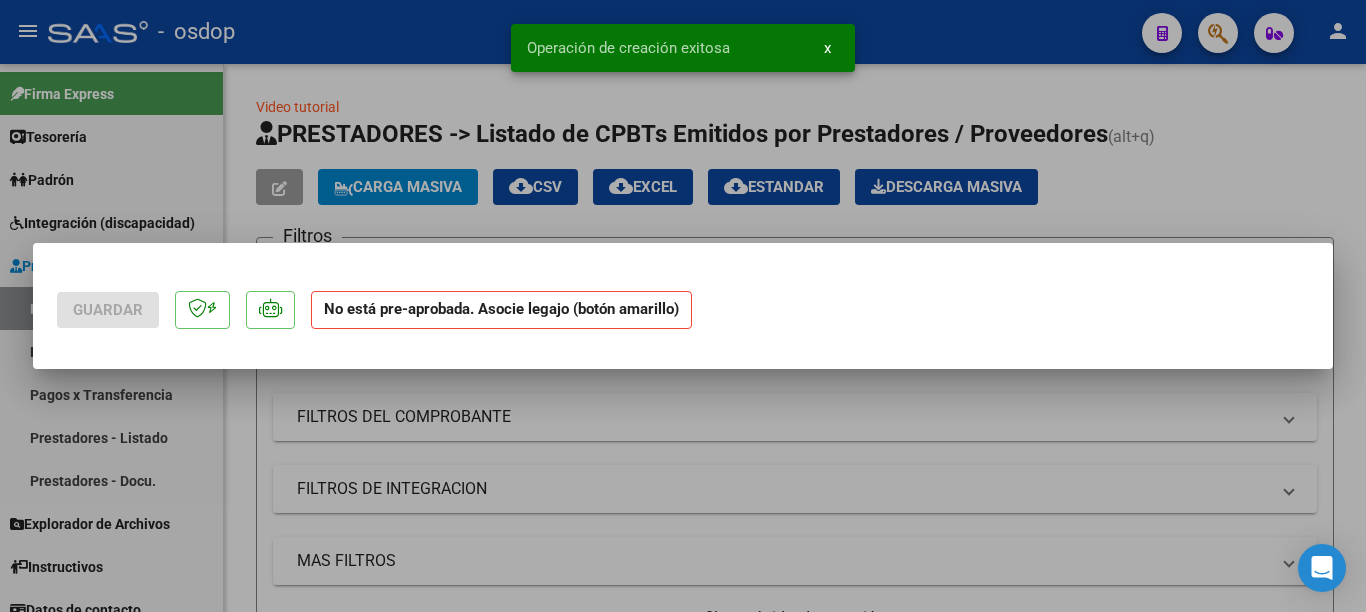 scroll, scrollTop: 0, scrollLeft: 0, axis: both 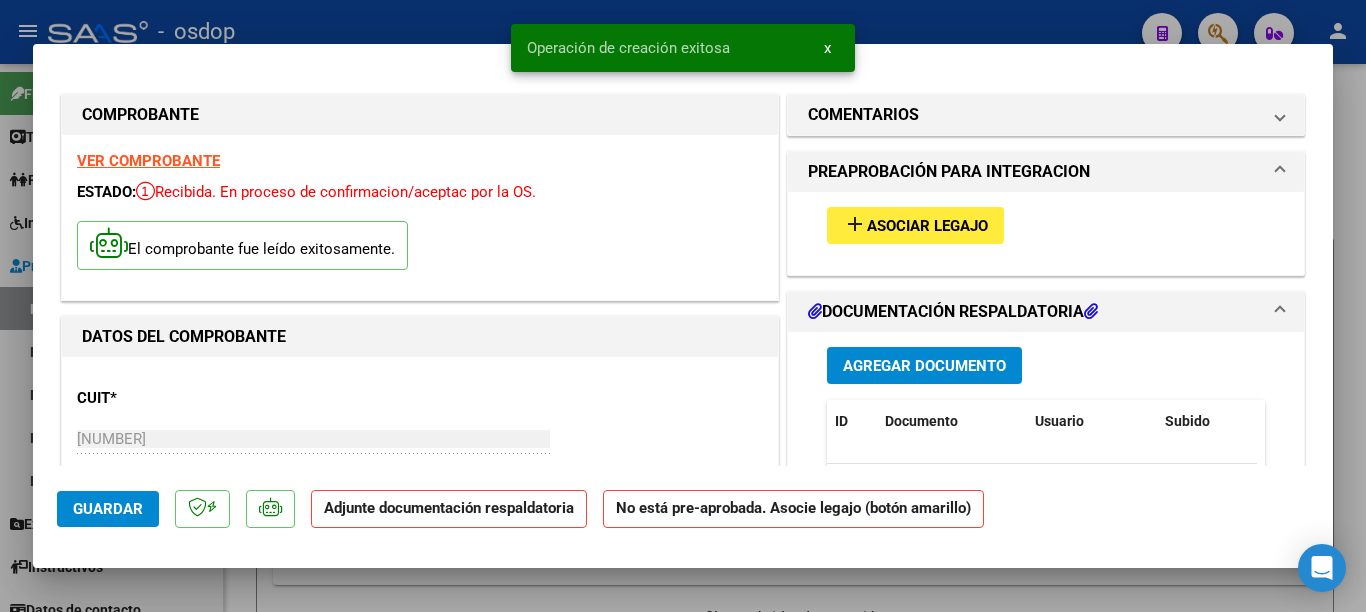 click on "add Asociar Legajo" at bounding box center (915, 225) 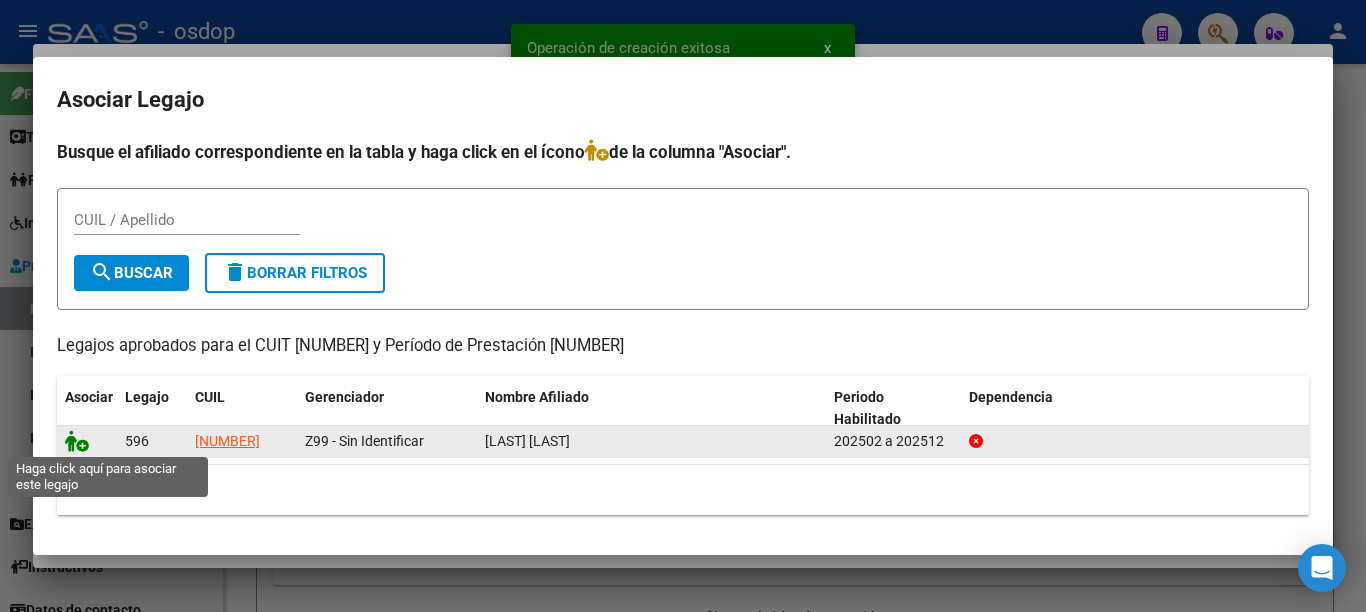 click 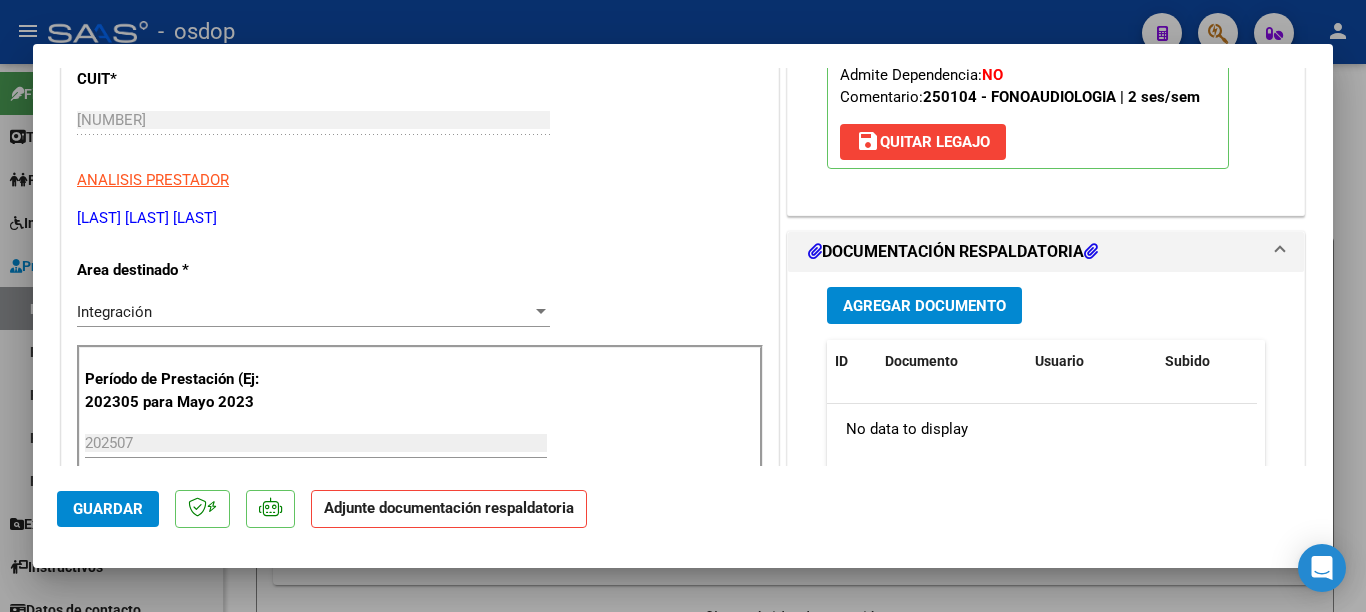 scroll, scrollTop: 300, scrollLeft: 0, axis: vertical 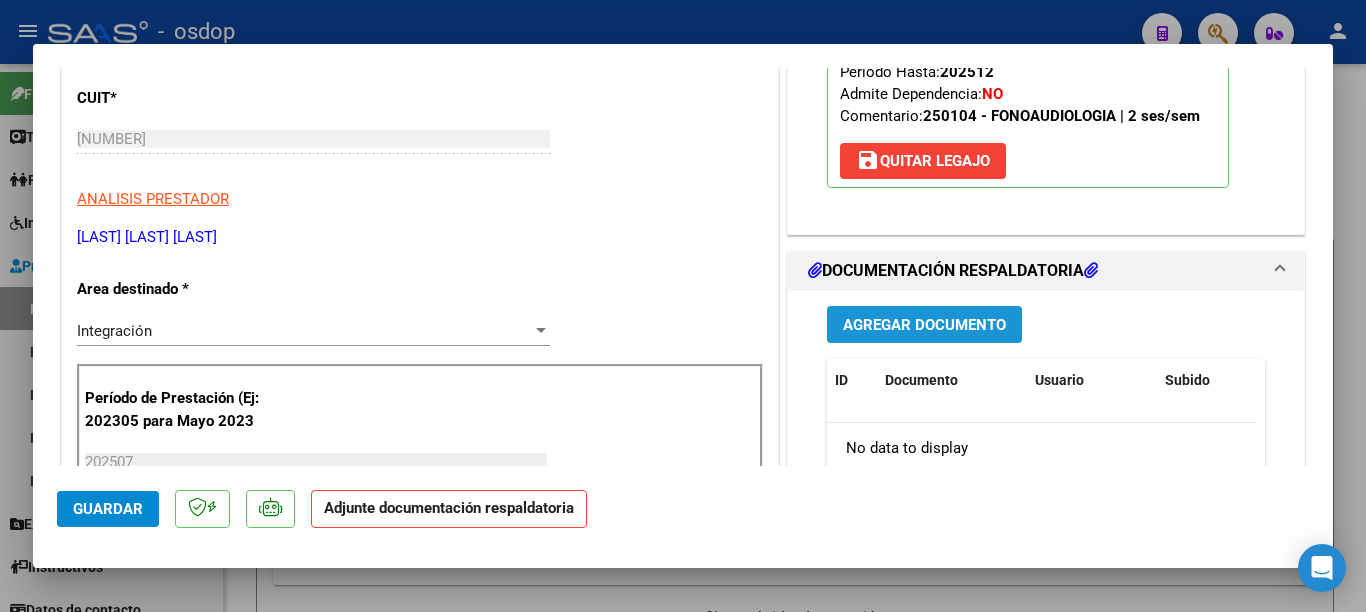 click on "Agregar Documento" at bounding box center (924, 325) 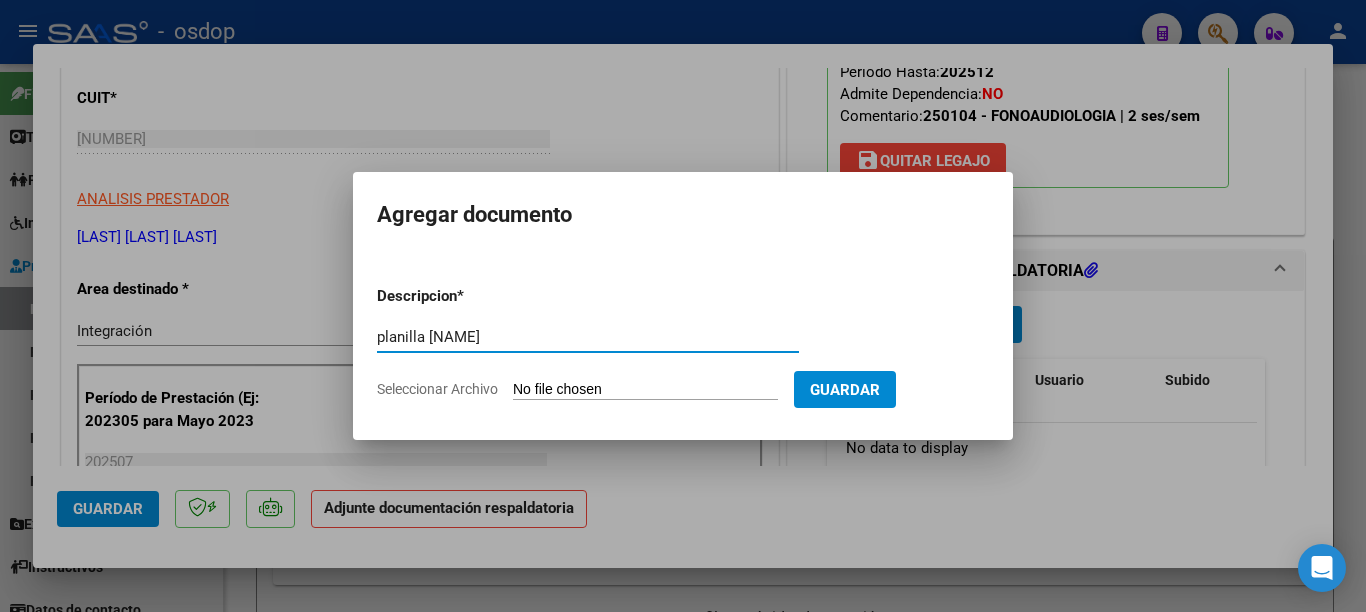type on "planilla [NAME]" 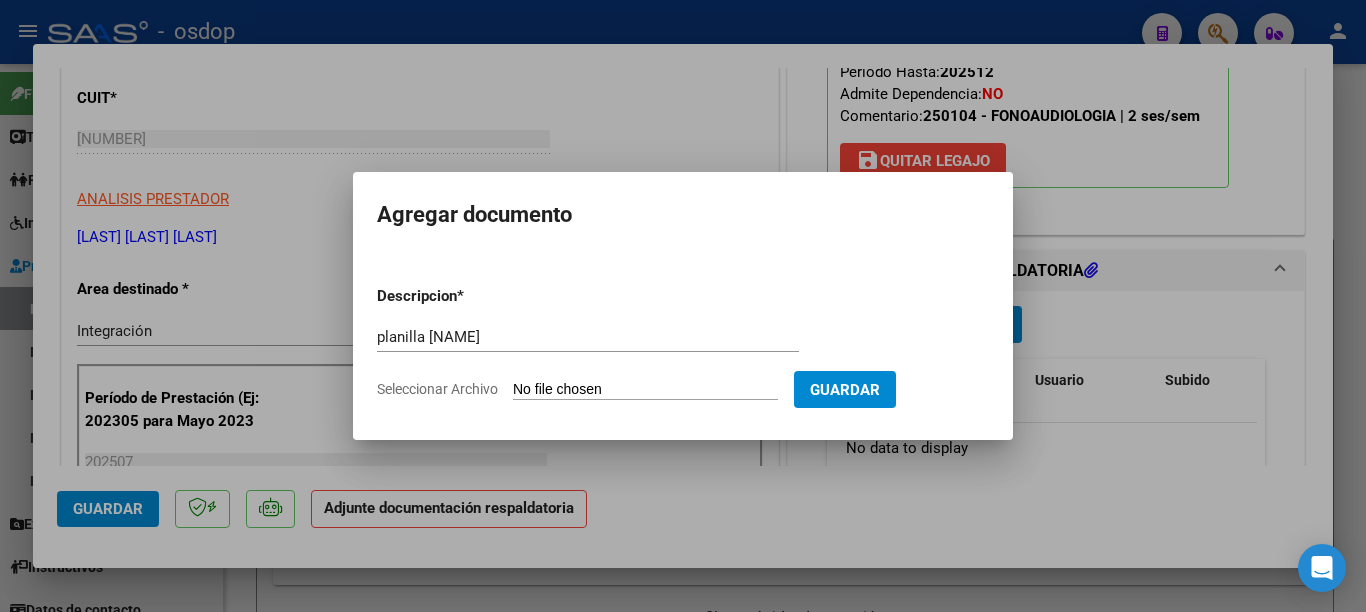 click on "Seleccionar Archivo" at bounding box center (645, 390) 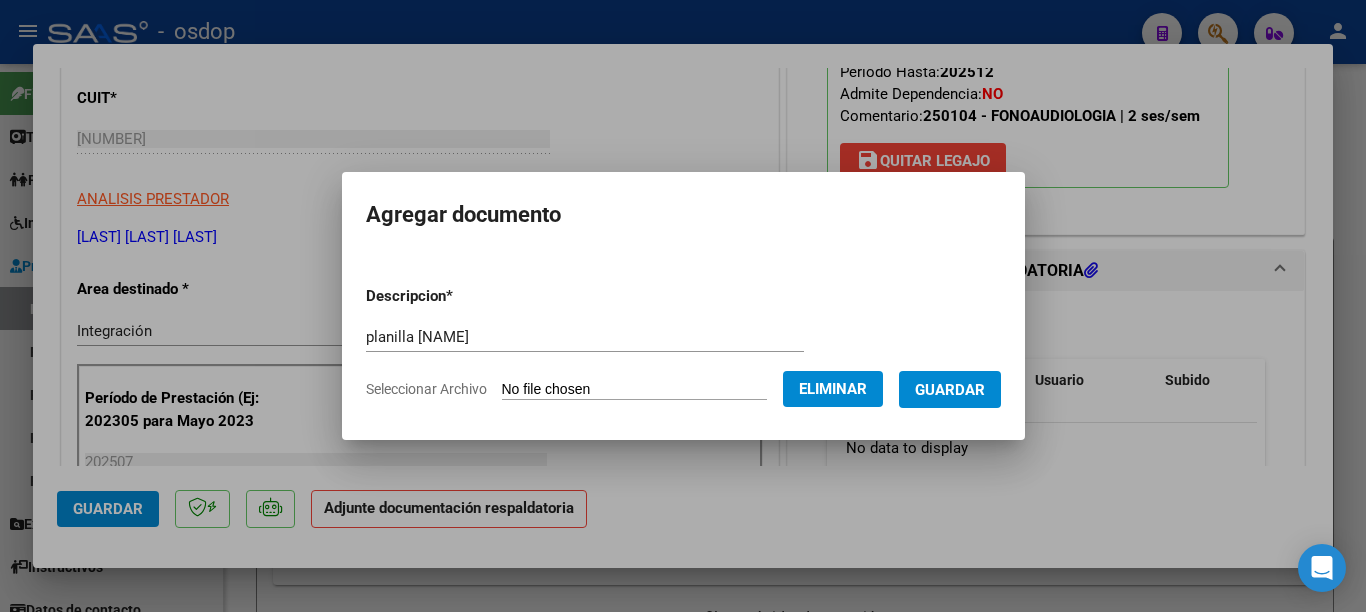 click on "Guardar" at bounding box center [950, 389] 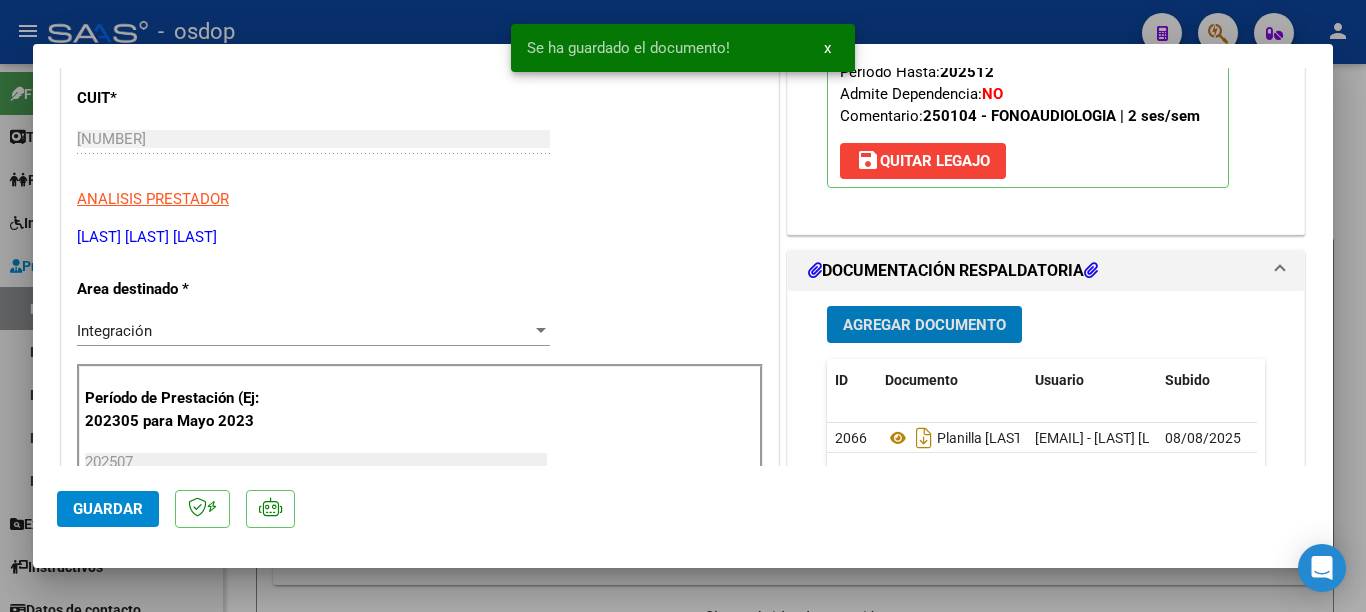 scroll, scrollTop: 500, scrollLeft: 0, axis: vertical 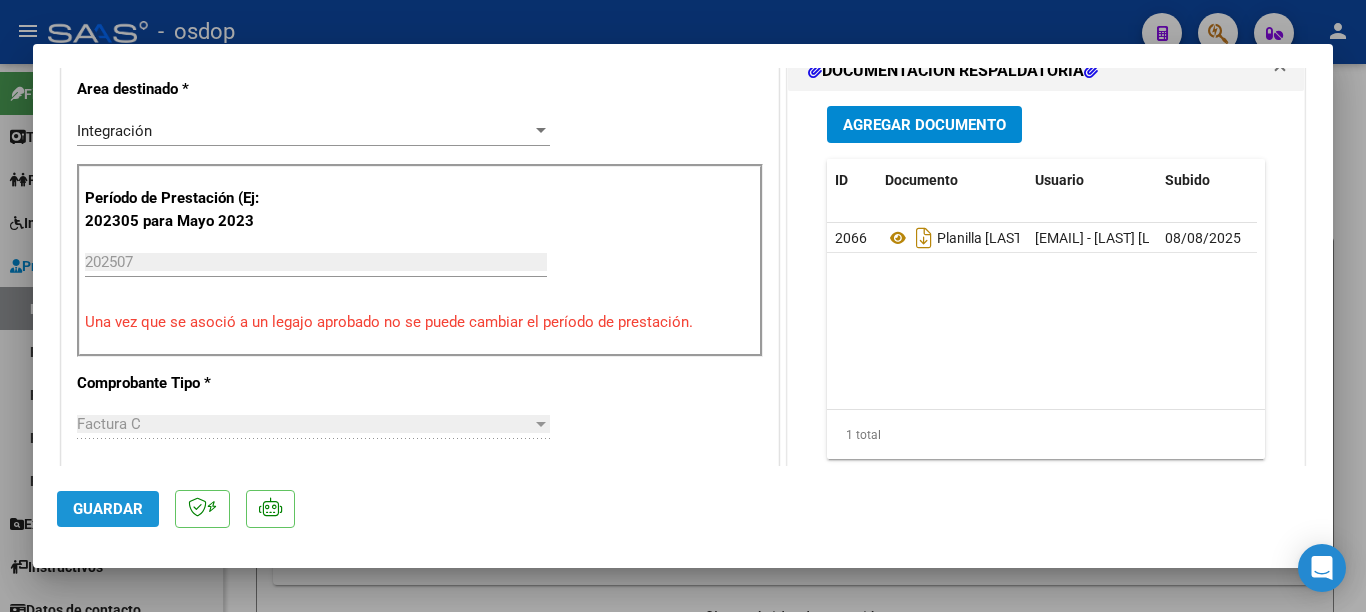 click on "Guardar" 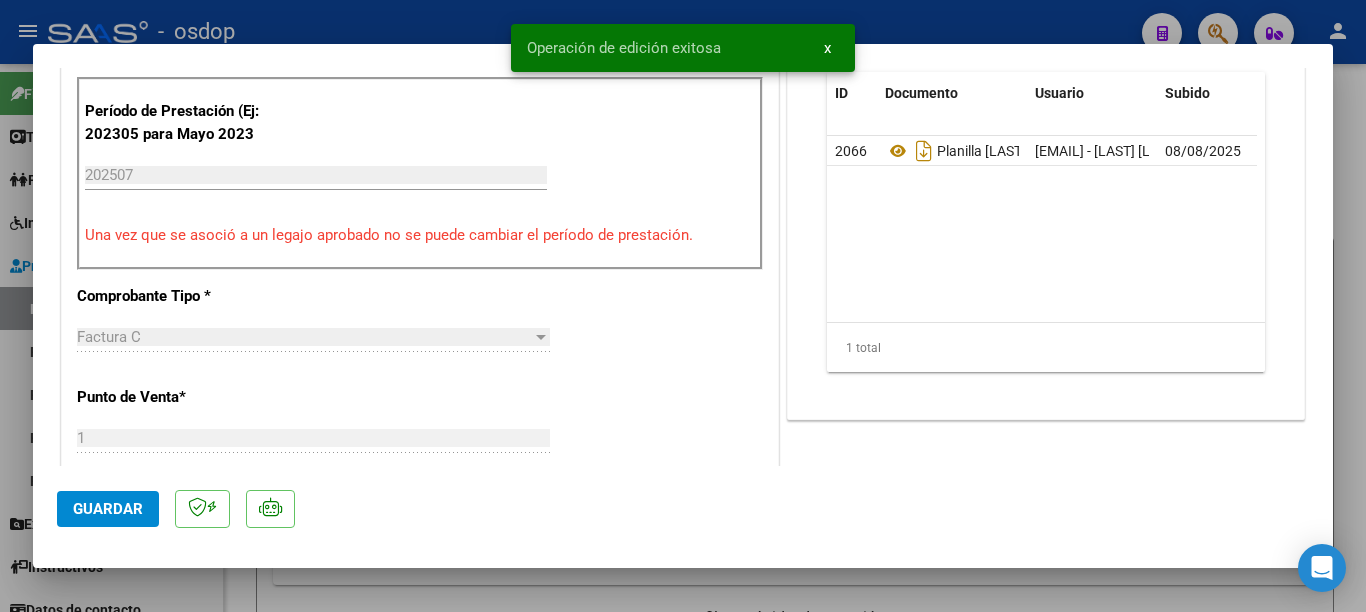 scroll, scrollTop: 600, scrollLeft: 0, axis: vertical 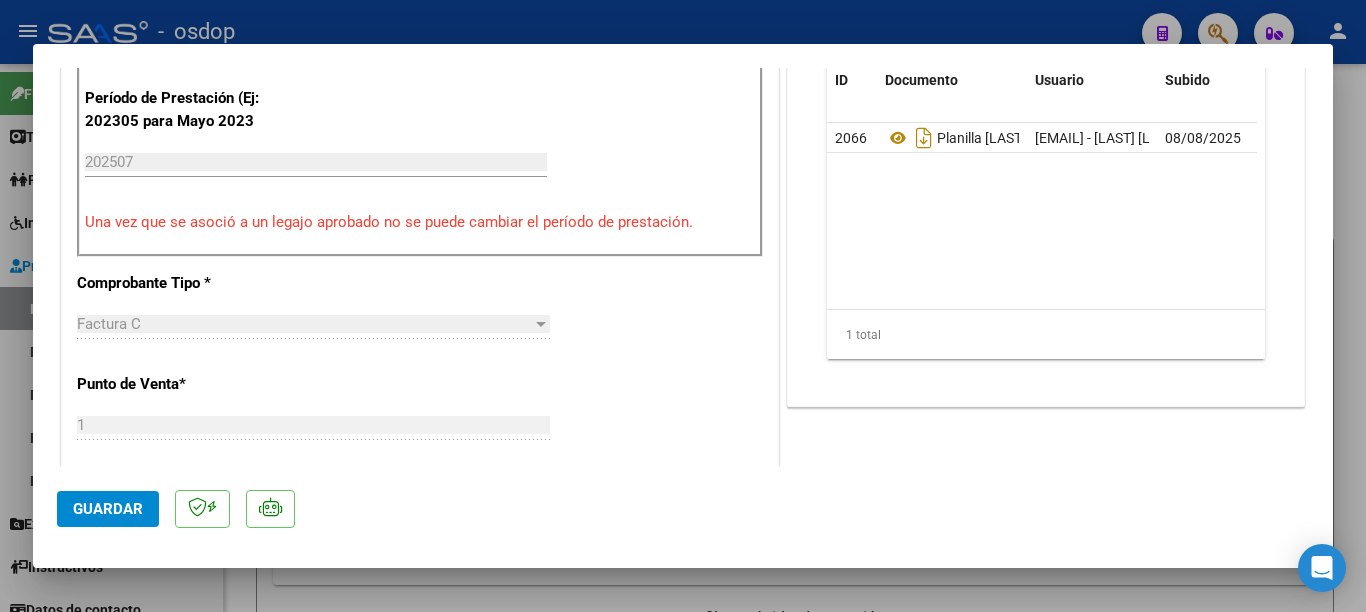 click on "Guardar" 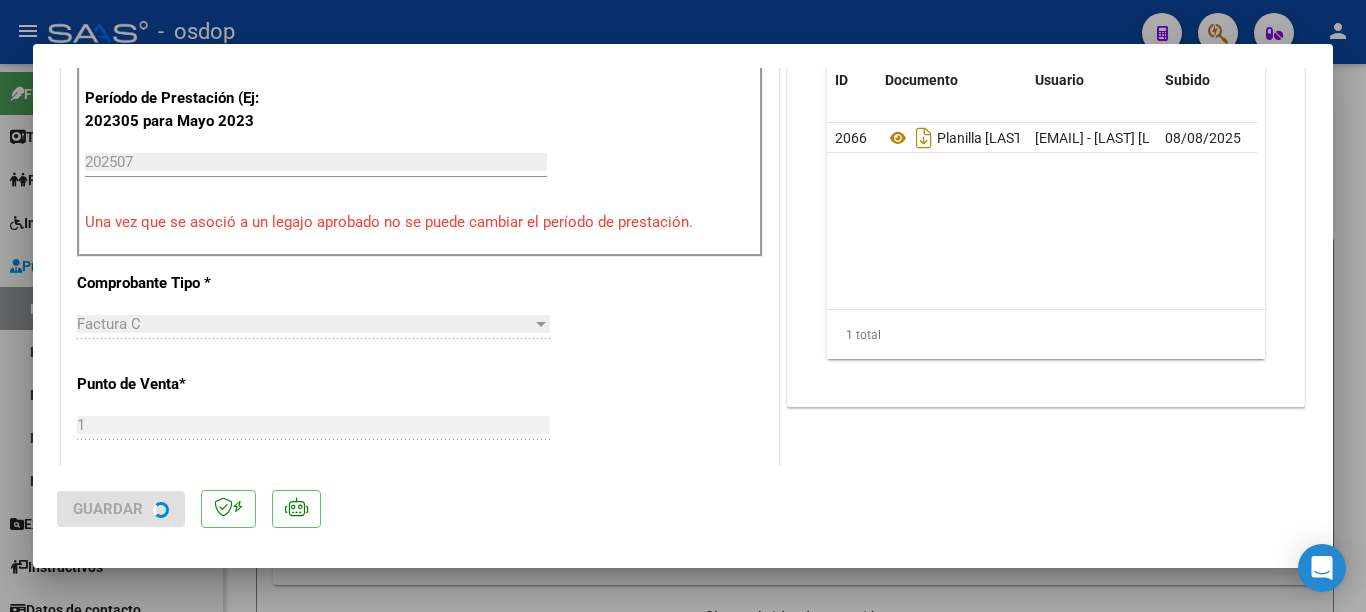 click at bounding box center (683, 306) 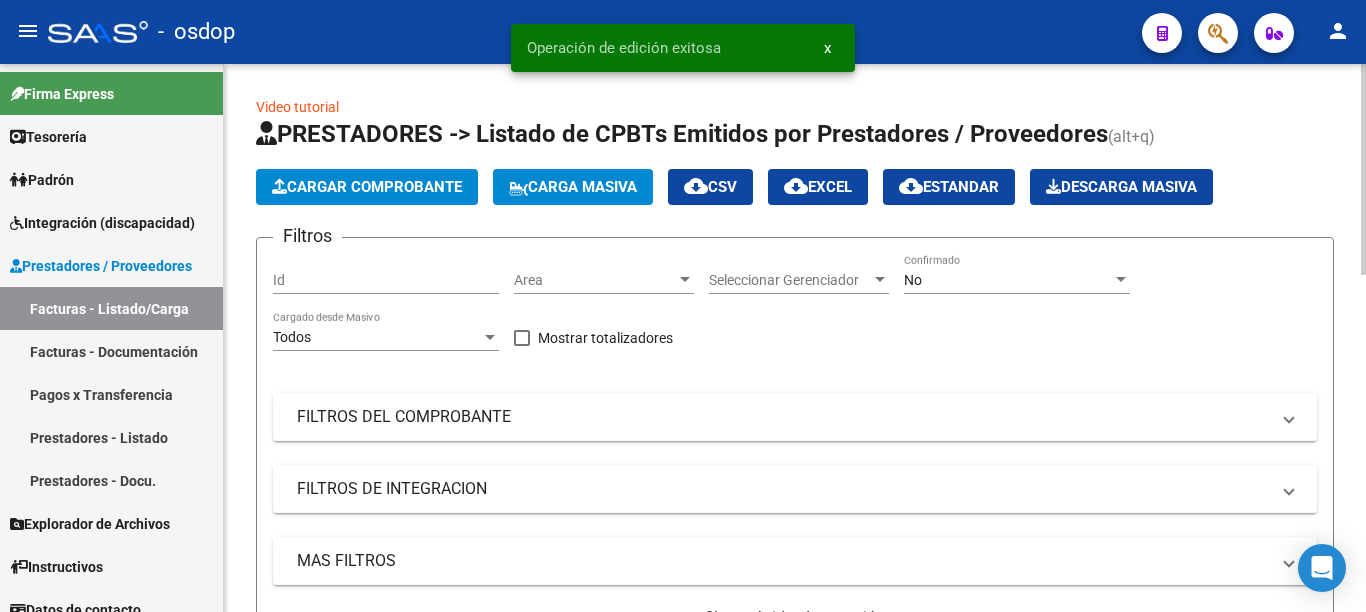 scroll, scrollTop: 600, scrollLeft: 0, axis: vertical 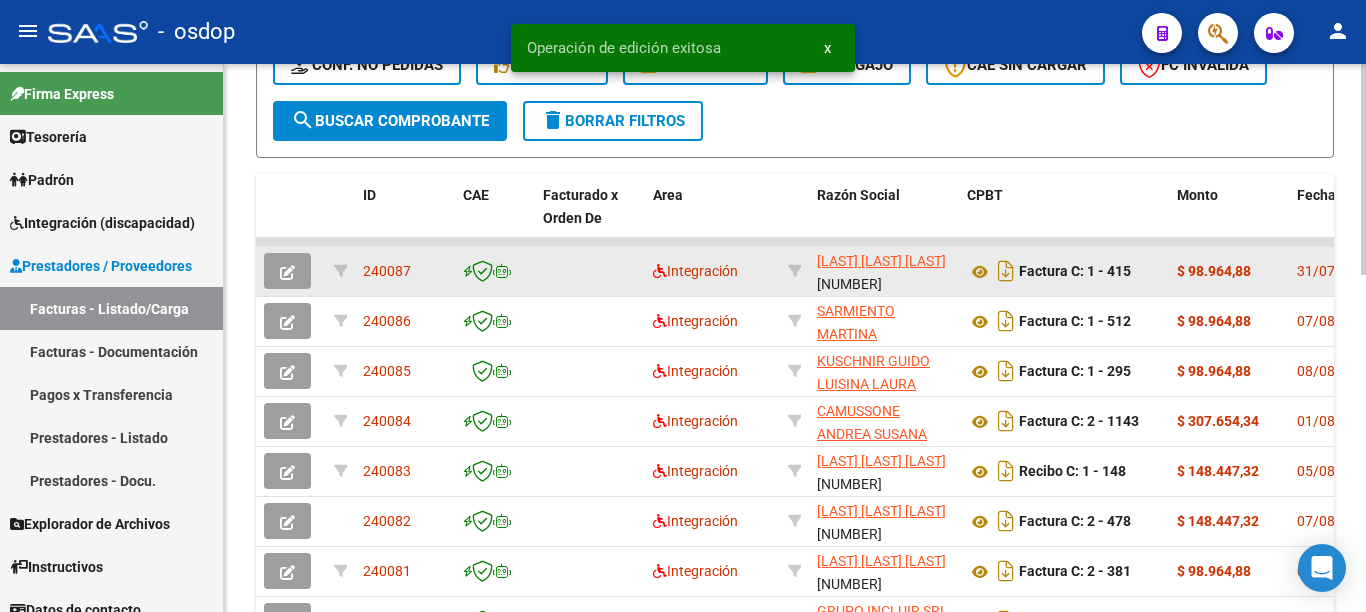 click on "240087" 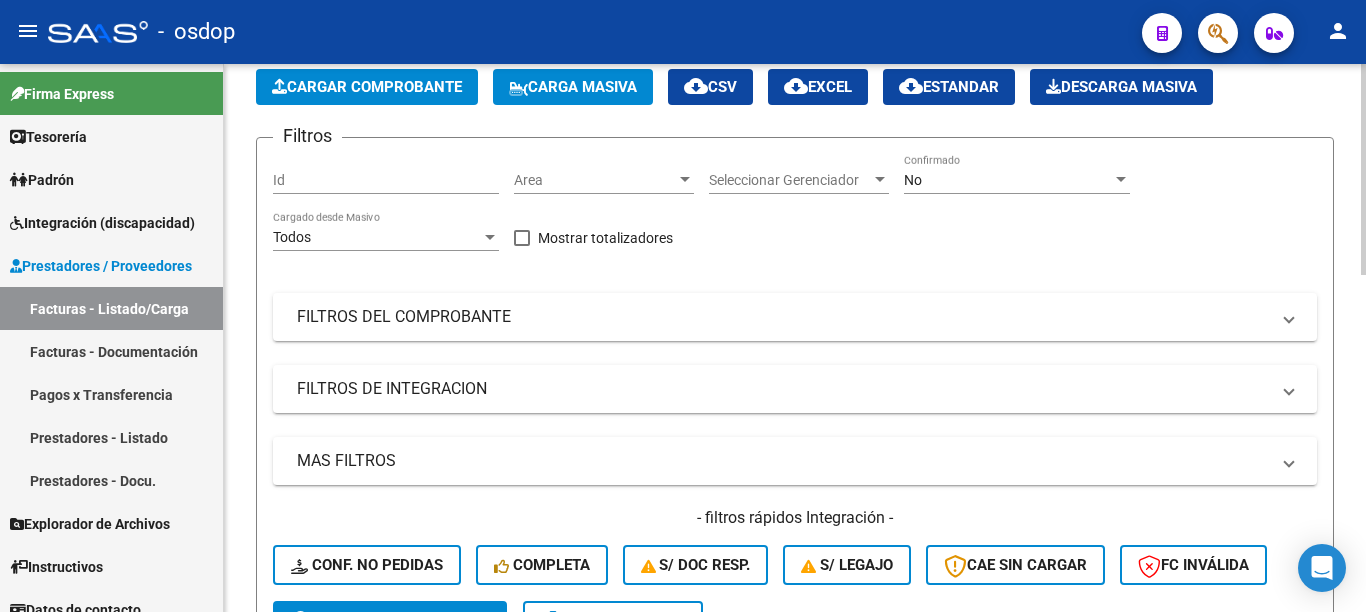 scroll, scrollTop: 0, scrollLeft: 0, axis: both 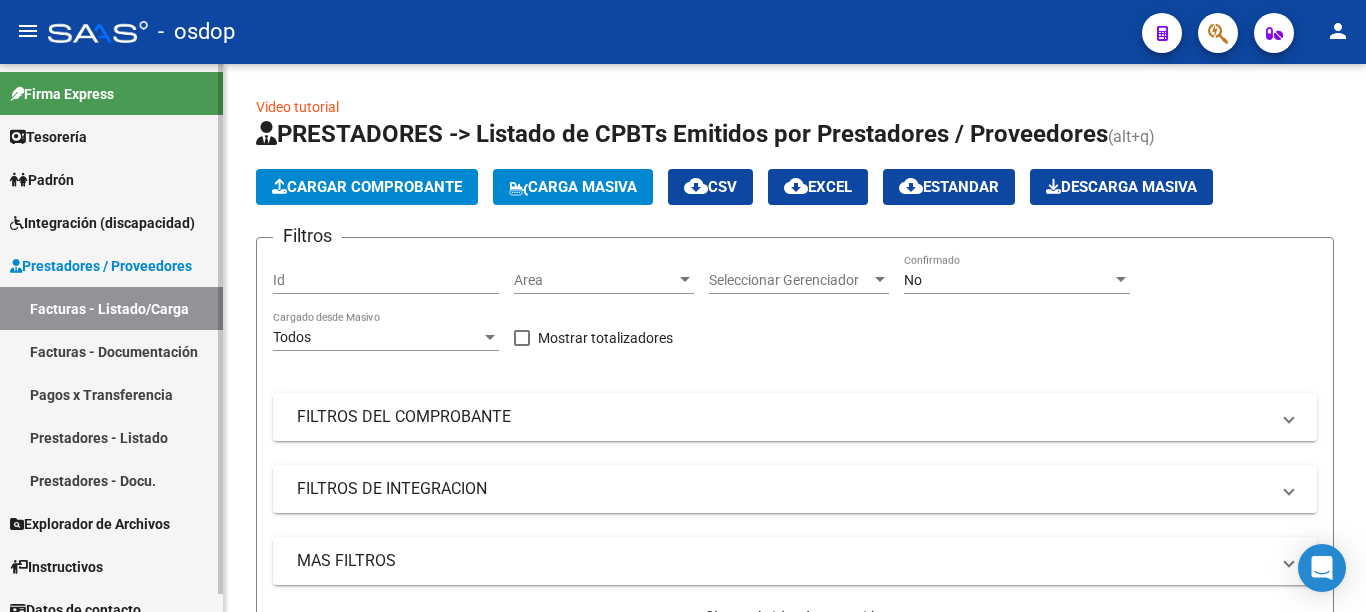 click on "Prestadores - Listado" at bounding box center (111, 437) 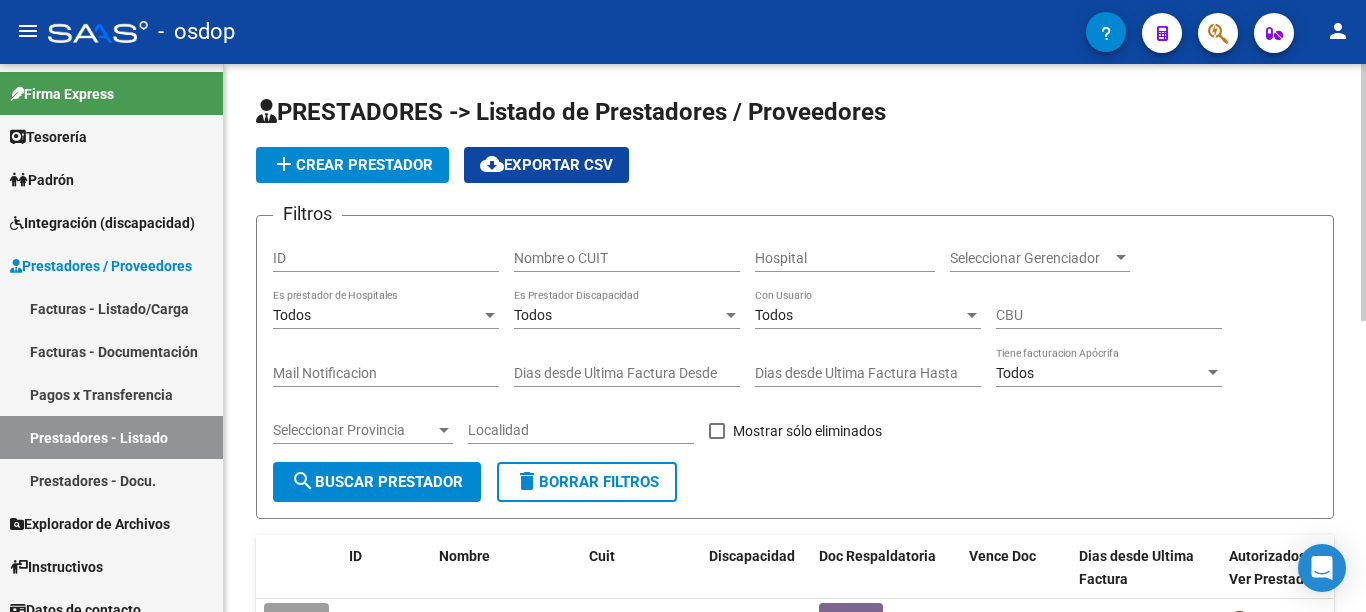 click on "Nombre o CUIT" 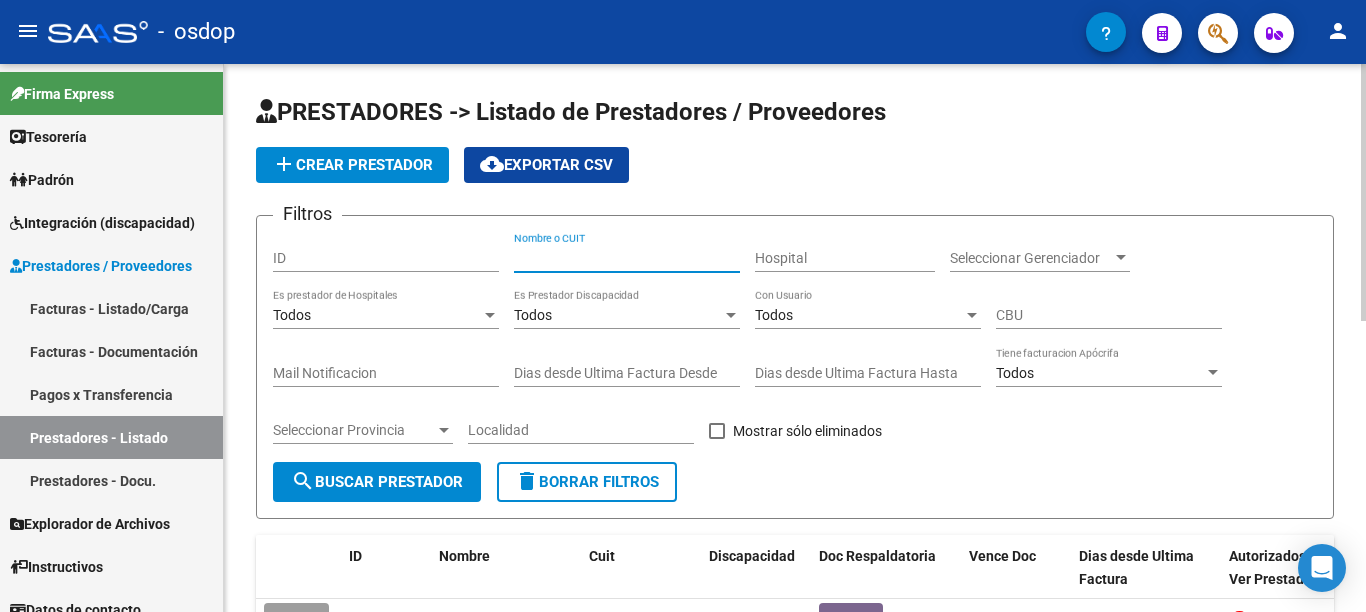 paste on "23207353124" 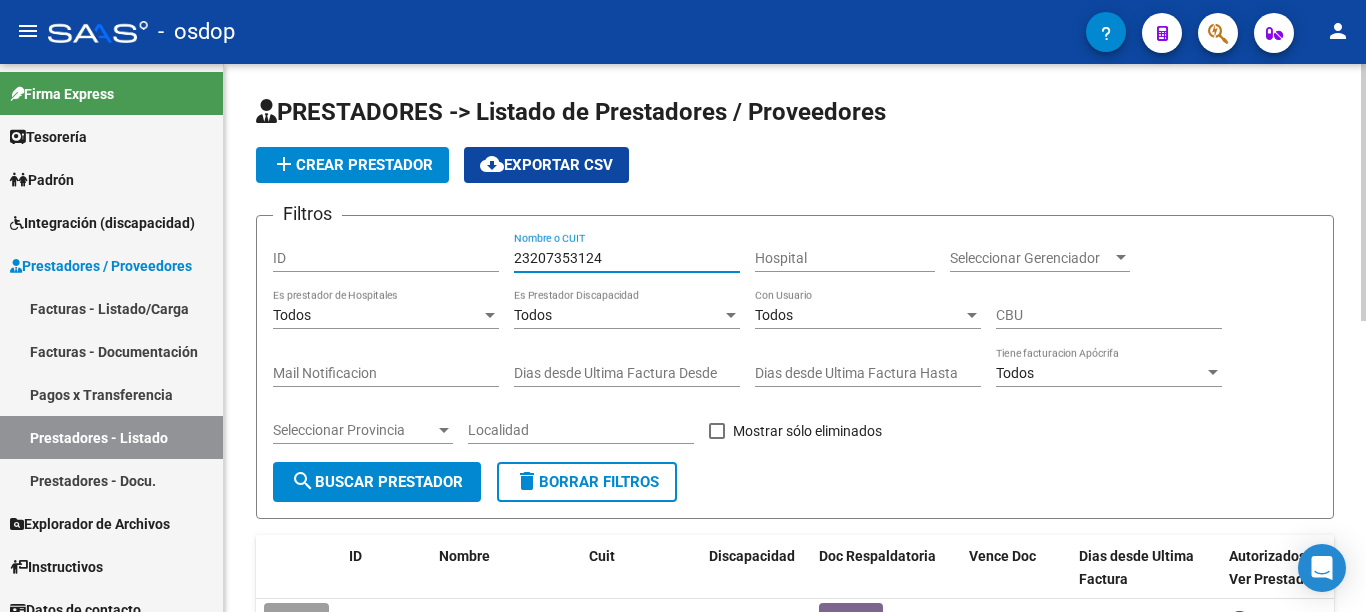 type on "23207353124" 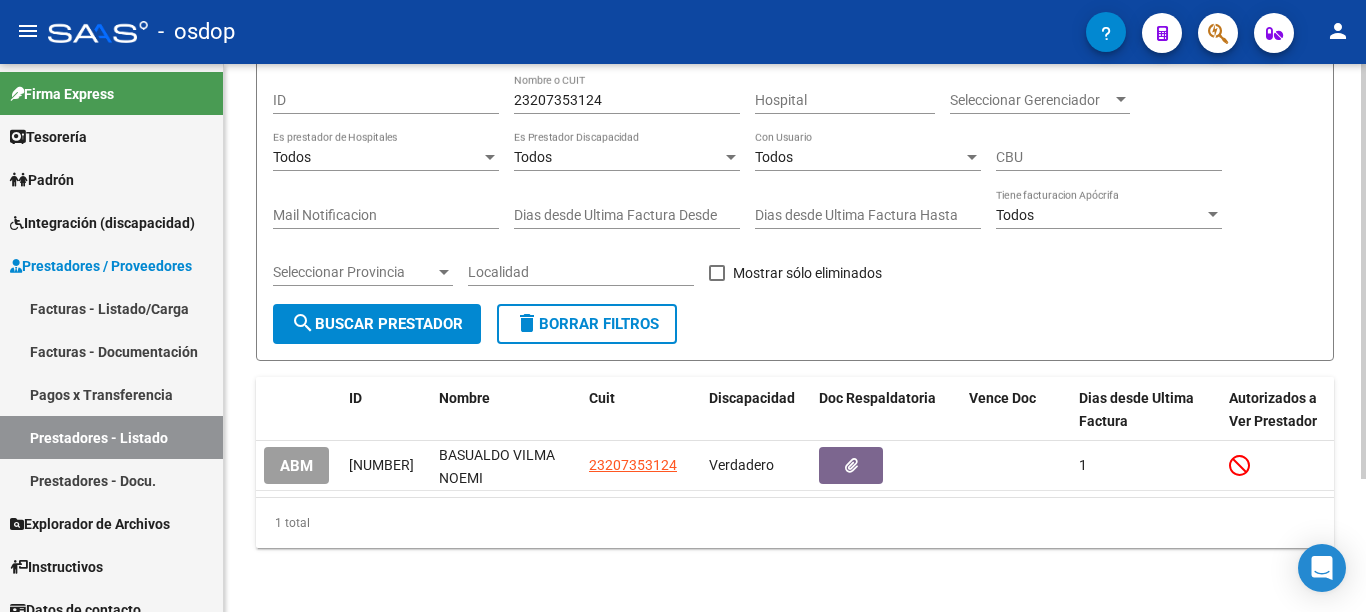 scroll, scrollTop: 175, scrollLeft: 0, axis: vertical 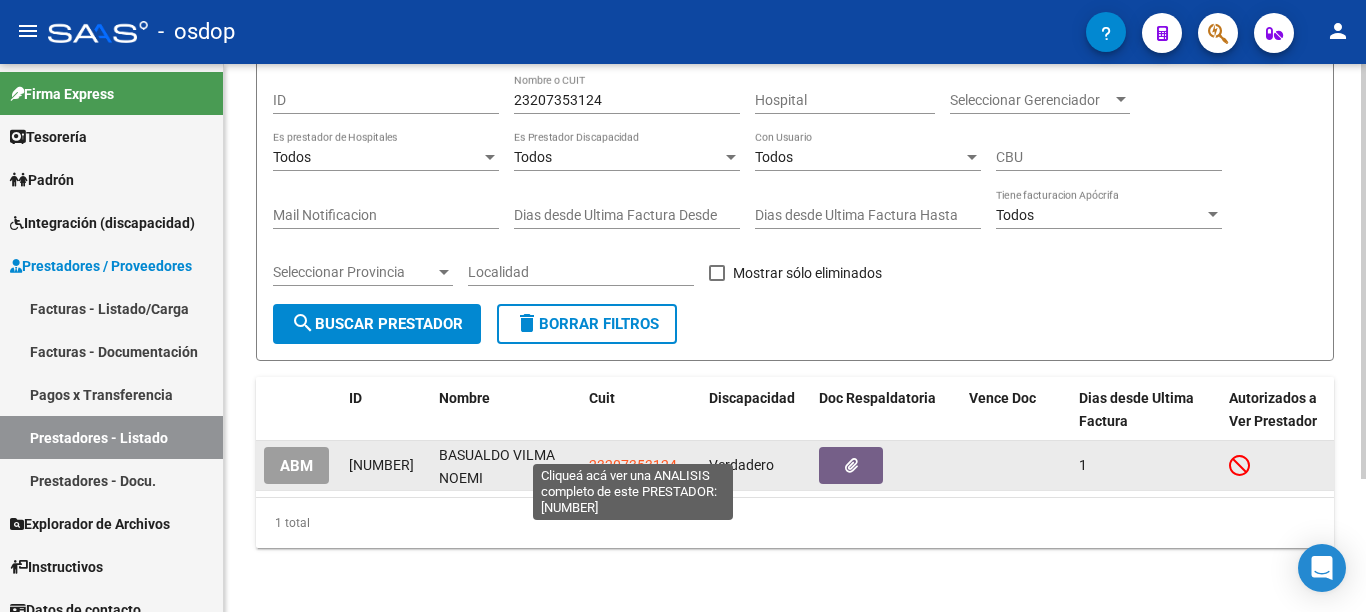 click on "23207353124" 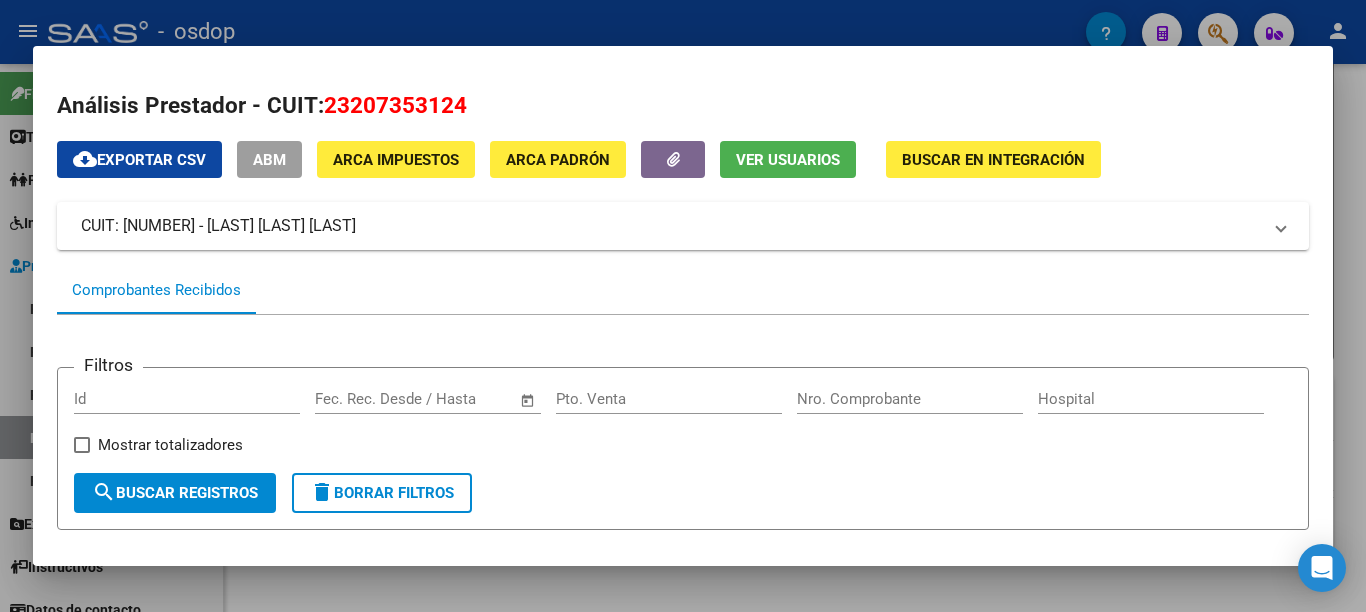 click on "Filtros Id Start date – End date Fec. Rec. Desde / Hasta Pto. Venta Nro. Comprobante Hospital   Mostrar totalizadores  search  Buscar Registros  delete  Borrar Filtros  ID CAE Facturado x Orden De Area CPBT Monto Fecha Cpbt Fecha Recibido Hospital Vencimiento Auditoría Doc Respaldatoria Doc Trazabilidad Expediente SUR Asociado Auditoria Retencion IIBB Retención Ganancias OP Fecha Transferido Monto Transferido Comprobante Creado Usuario Email Integracion Tipo Archivo Integracion Periodo Presentacion Integracion Importe Sol. Integracion Importe Liq. Legajo CUIL Nombre Afiliado Periodo Prestacion Comentario Prestador / Gerenciador Comentario Obra Social Fecha Confimado Codigo SSS
[NUMBER]  Integración  Factura C: 2 - 679  $ 98.964,88 [DATE] [DATE]     -     [DATE] [LAST] [LAST] [EMAIL] [NUMBER]
[NUMBER]  Integración  Factura C: 2 - 684  $ 98.964,88 [DATE] [DATE]     -     [DATE] [LAST] [LAST] [EMAIL] [NUMBER]  2 total   1" at bounding box center (683, 548) 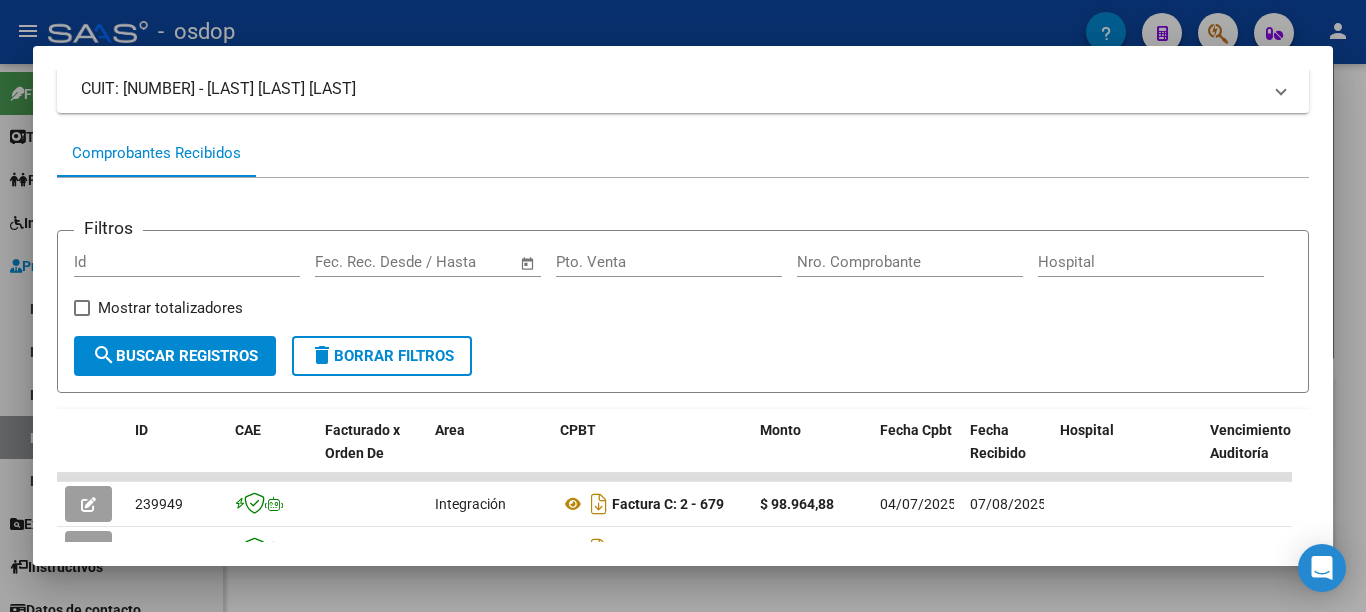 scroll, scrollTop: 200, scrollLeft: 0, axis: vertical 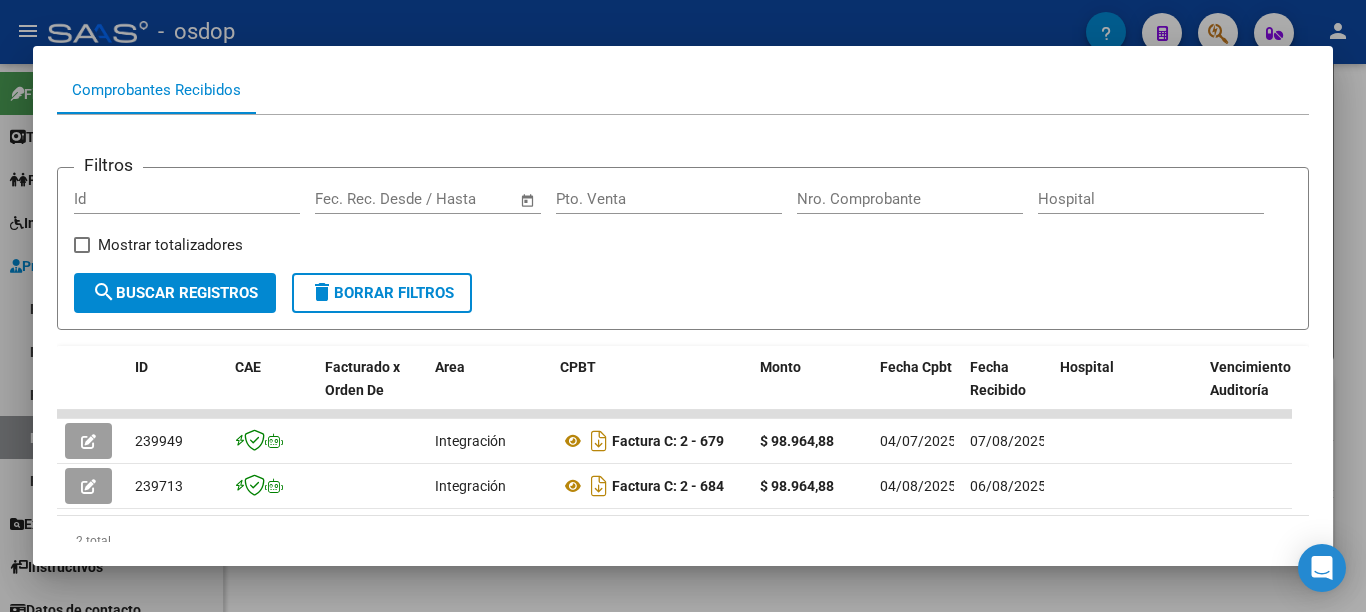 click at bounding box center [683, 306] 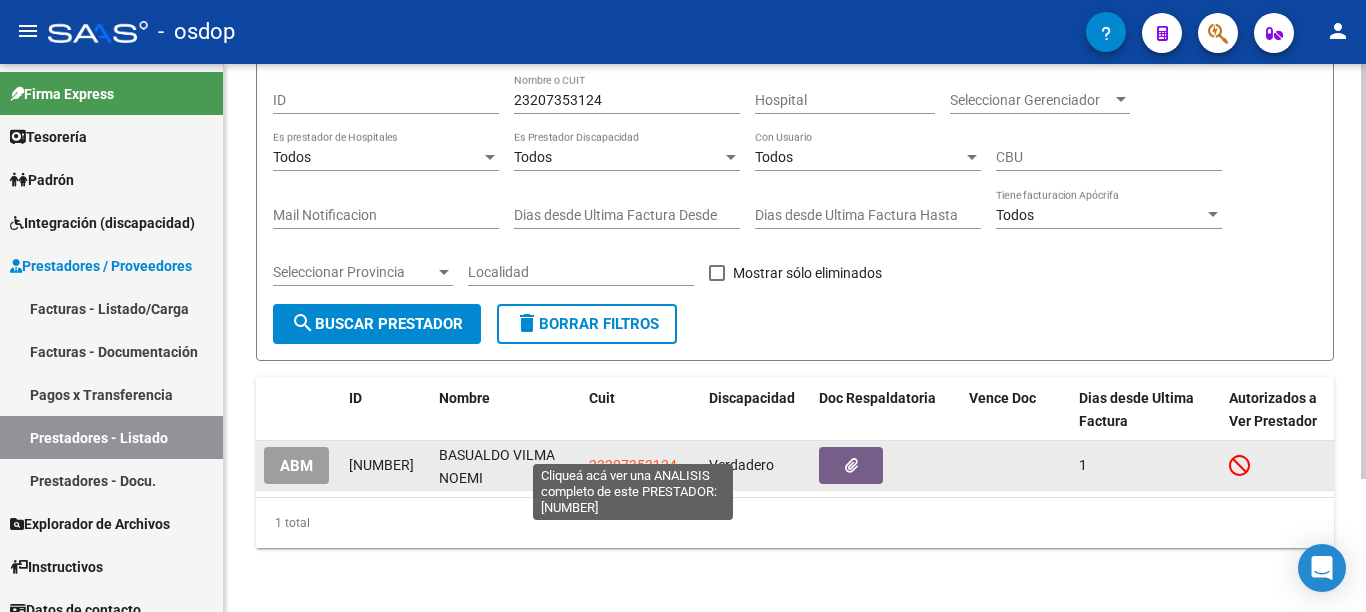click on "23207353124" 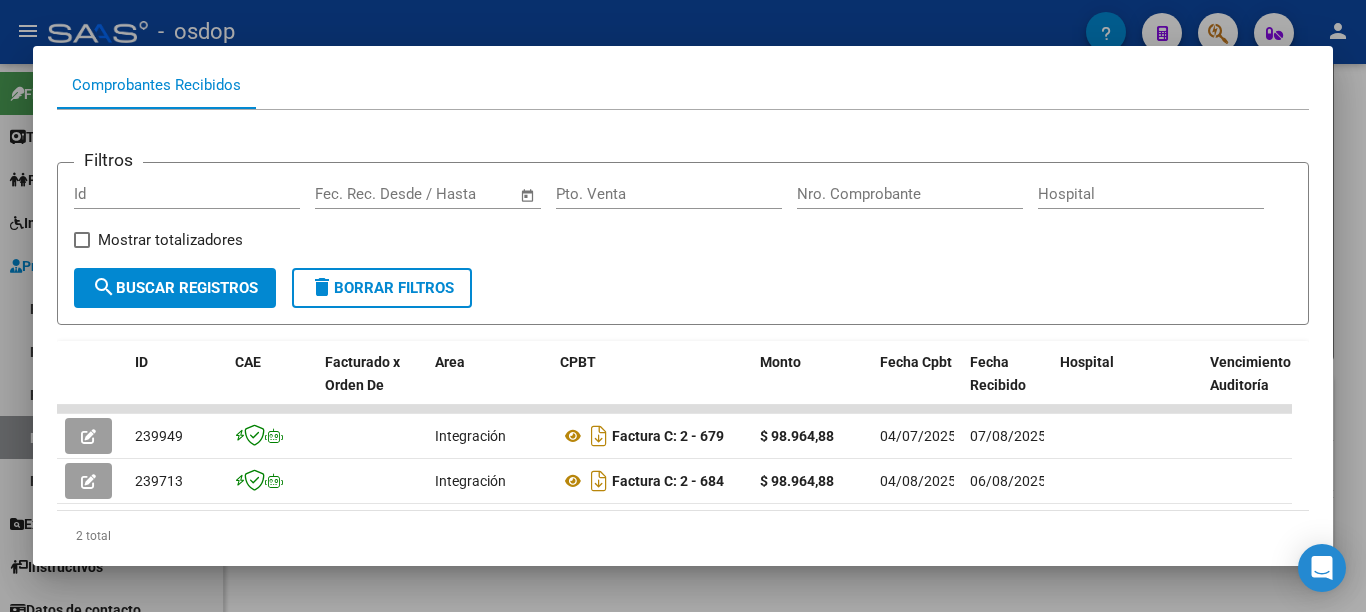 scroll, scrollTop: 289, scrollLeft: 0, axis: vertical 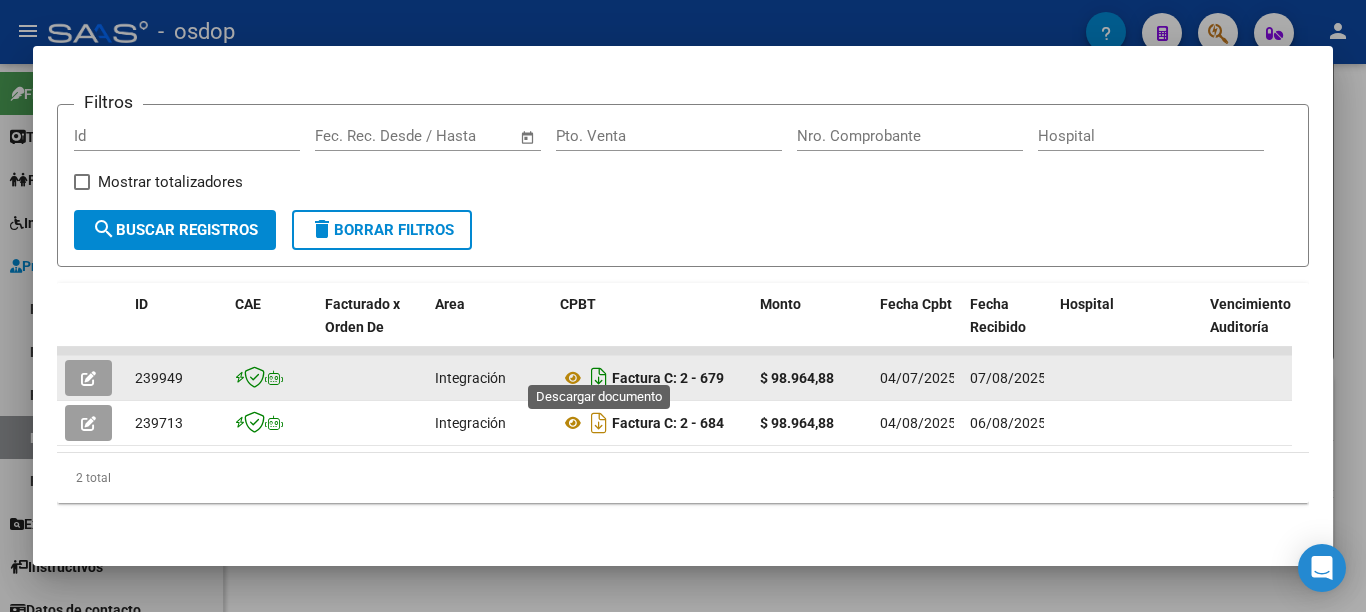 click 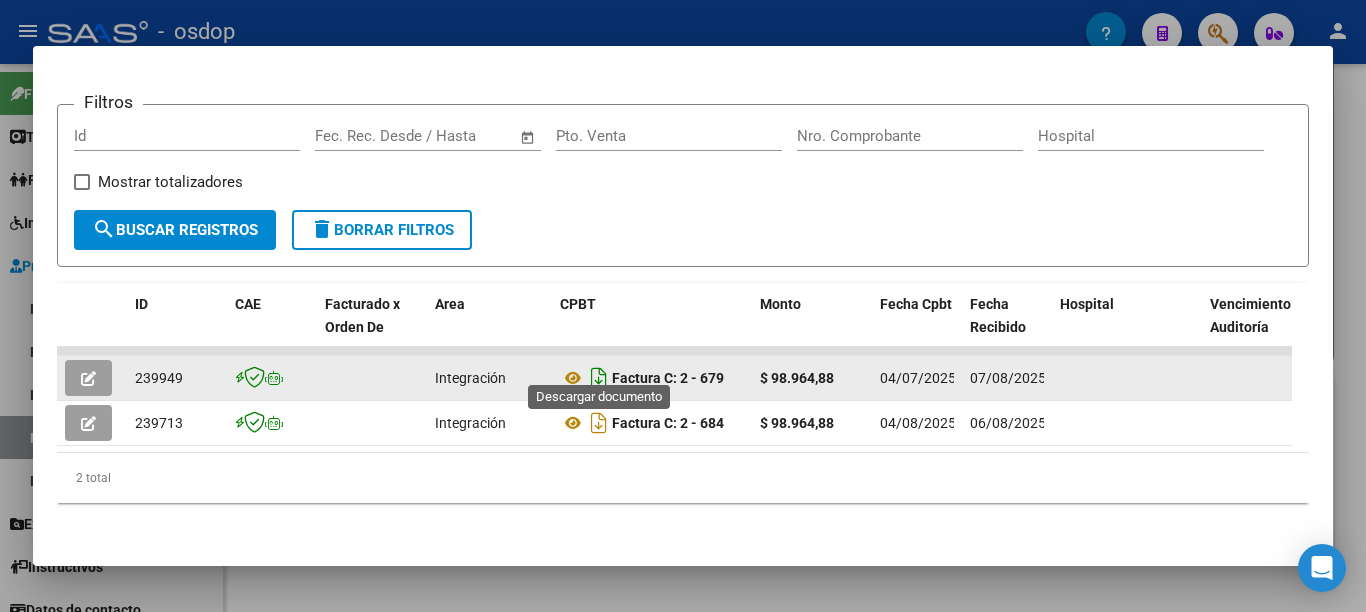 click 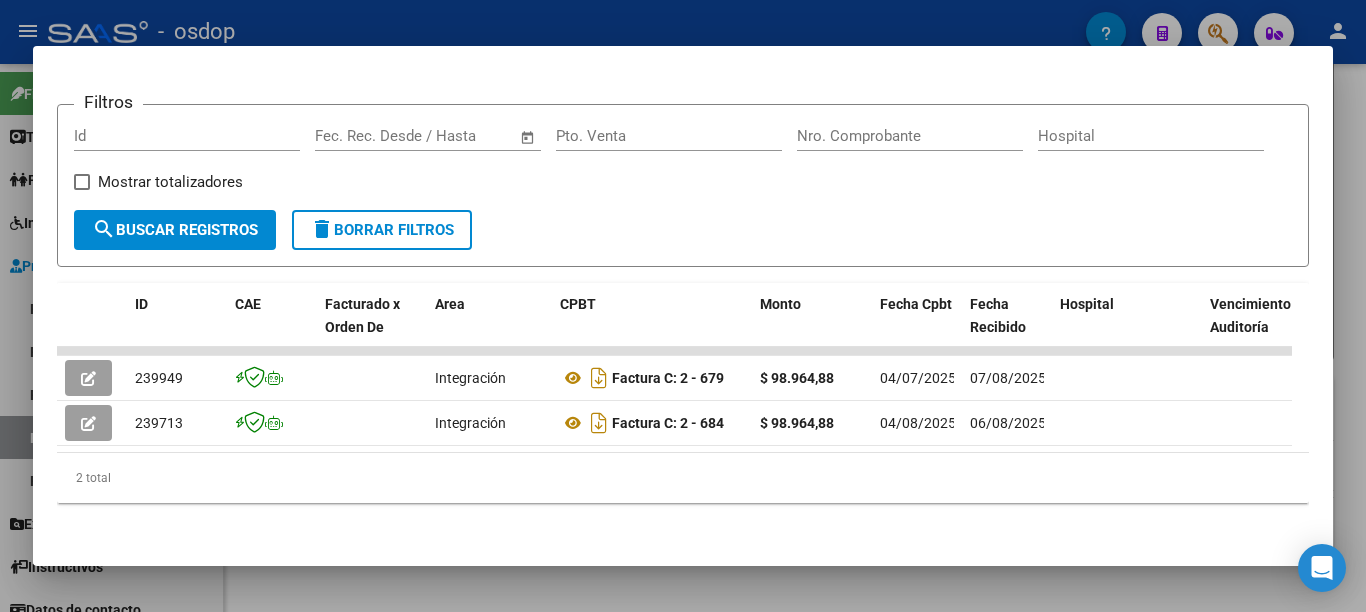 click on "Id" at bounding box center (187, 136) 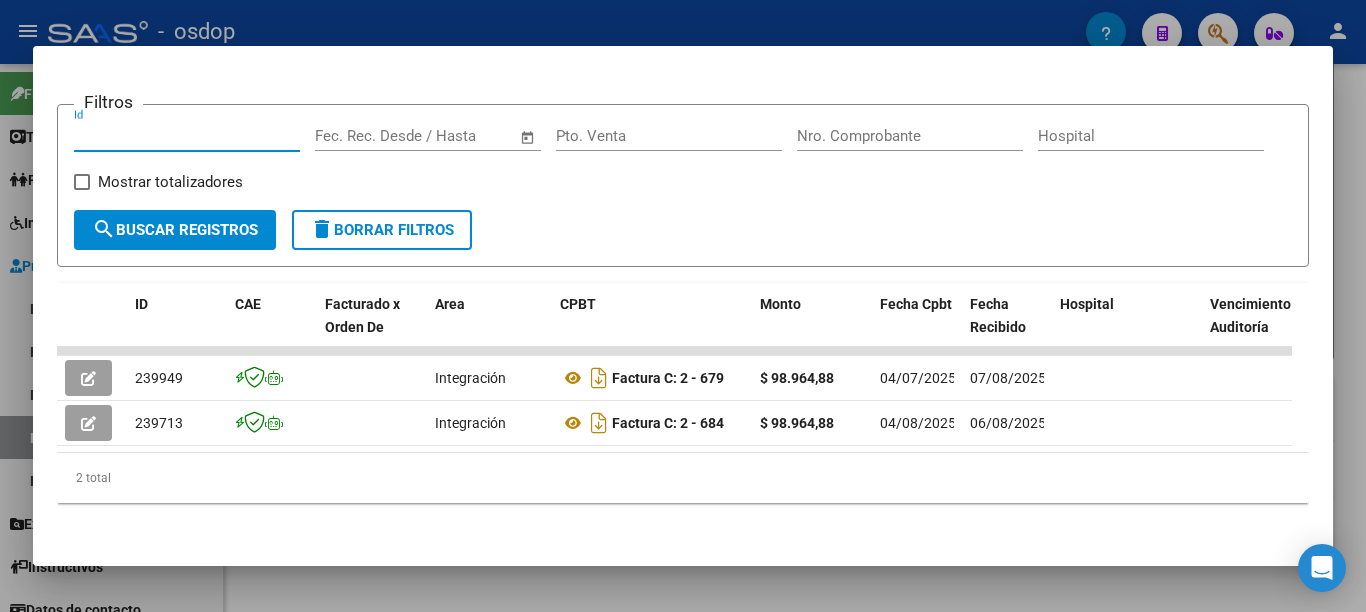 paste on "239949" 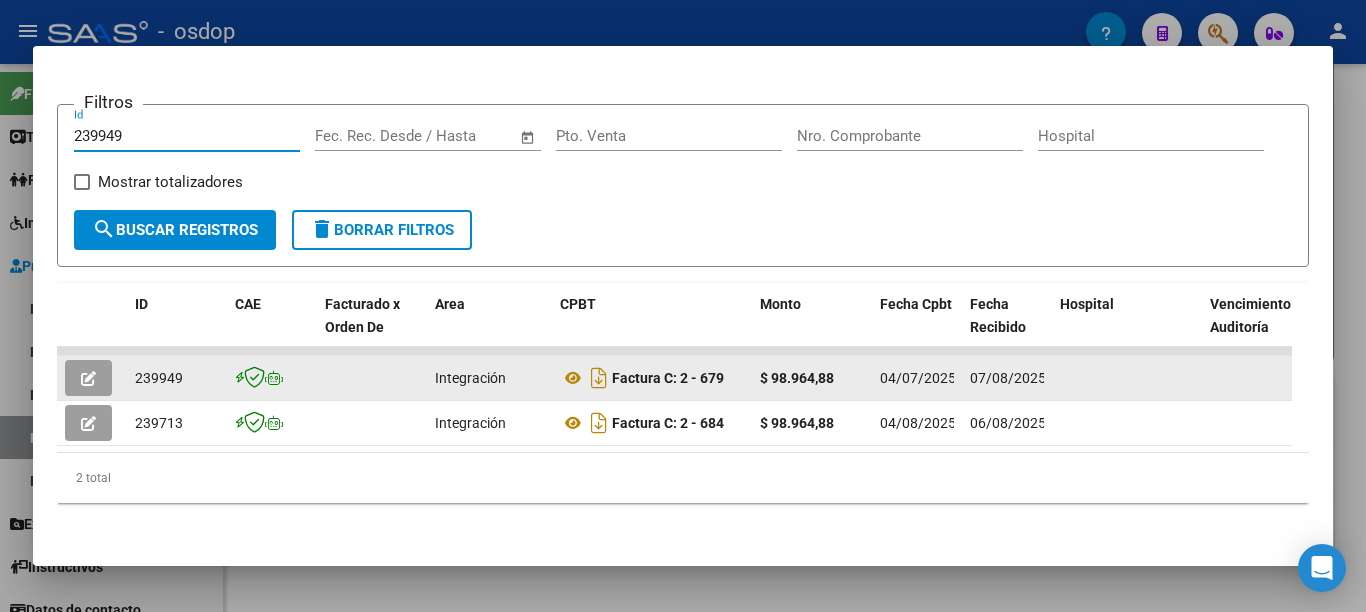 type on "239949" 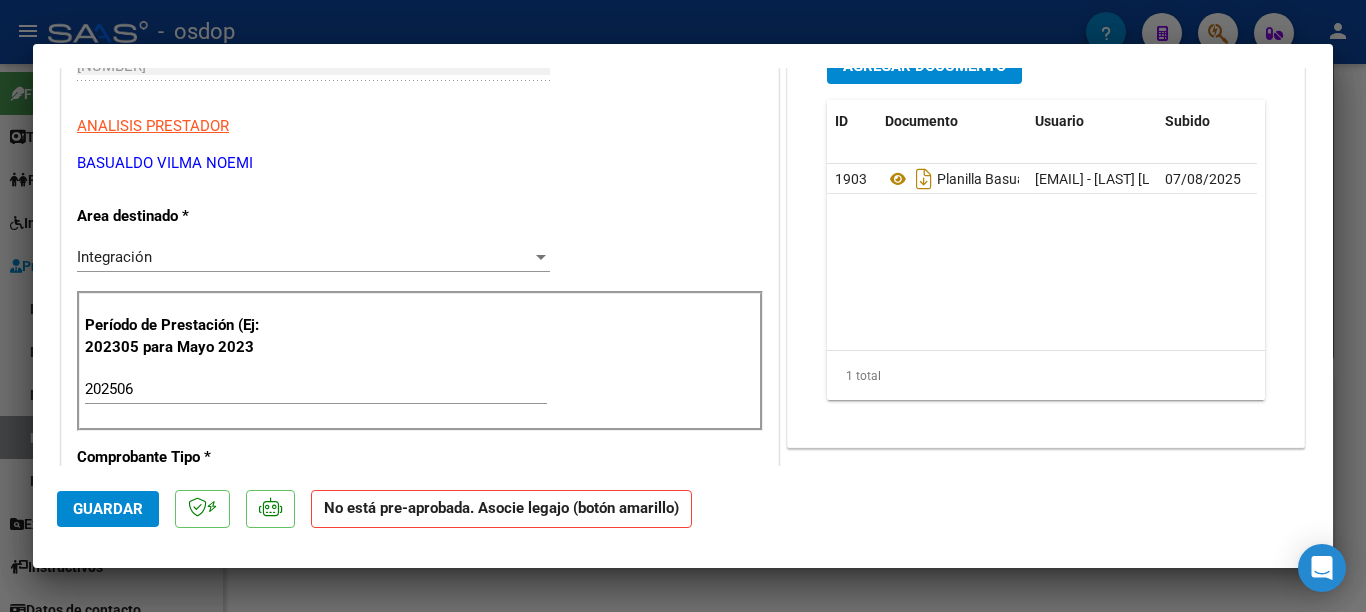scroll, scrollTop: 100, scrollLeft: 0, axis: vertical 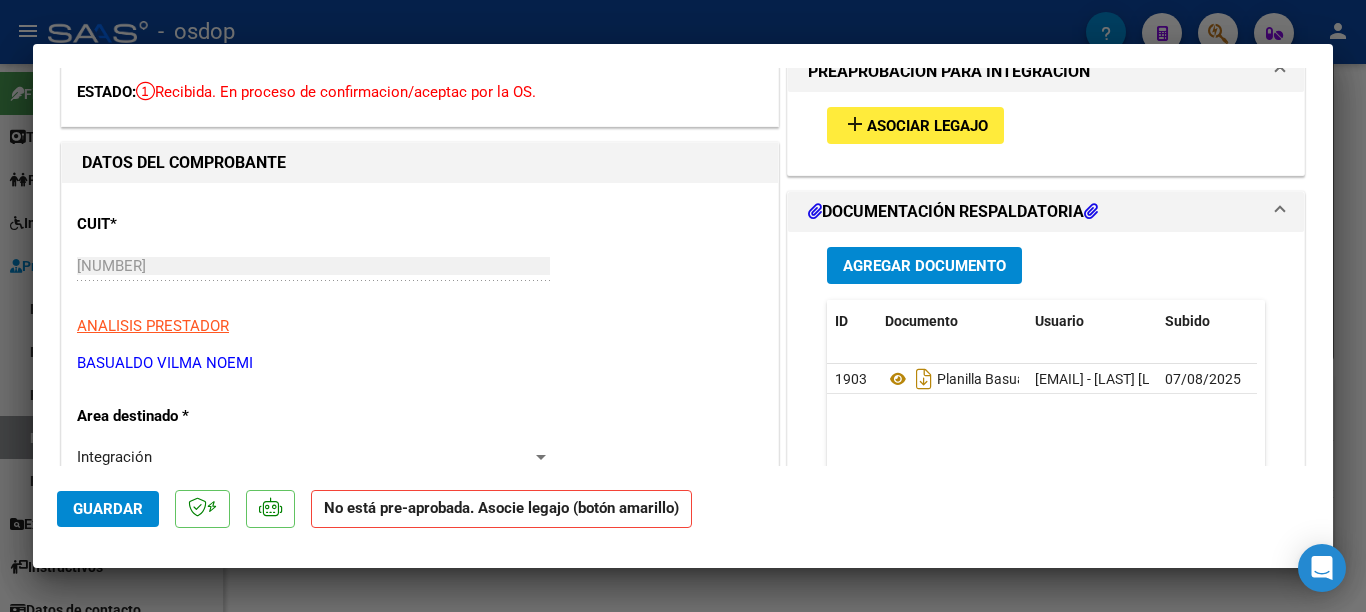 click on "Asociar Legajo" at bounding box center [927, 126] 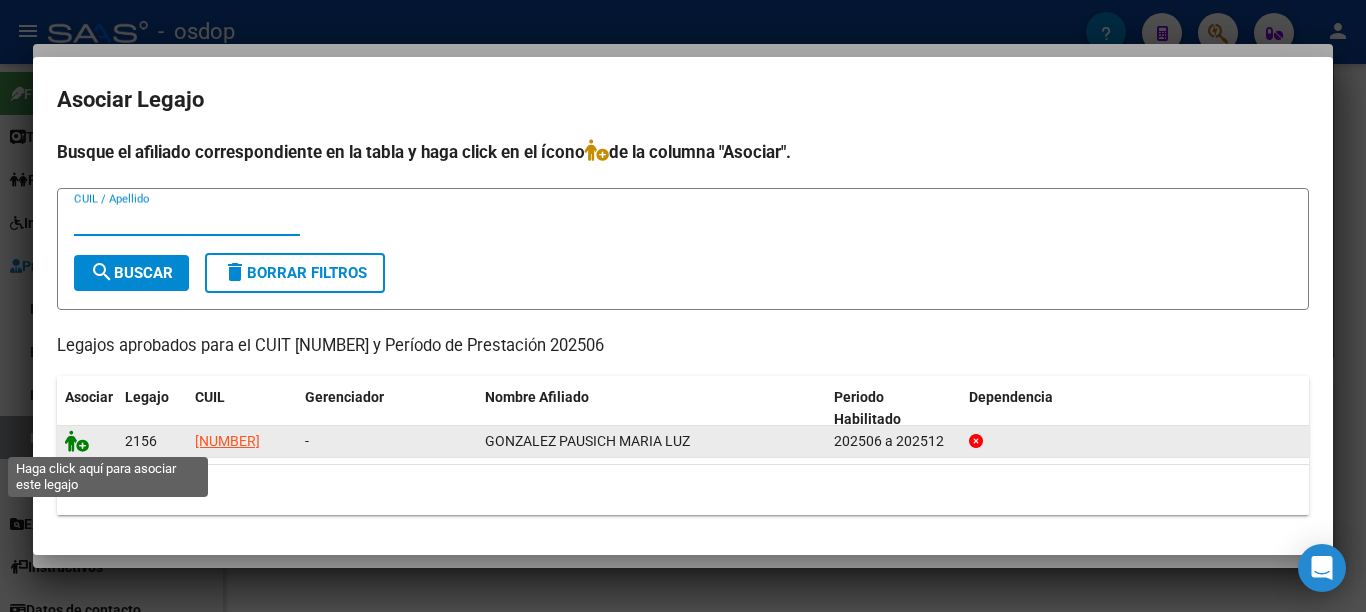 click 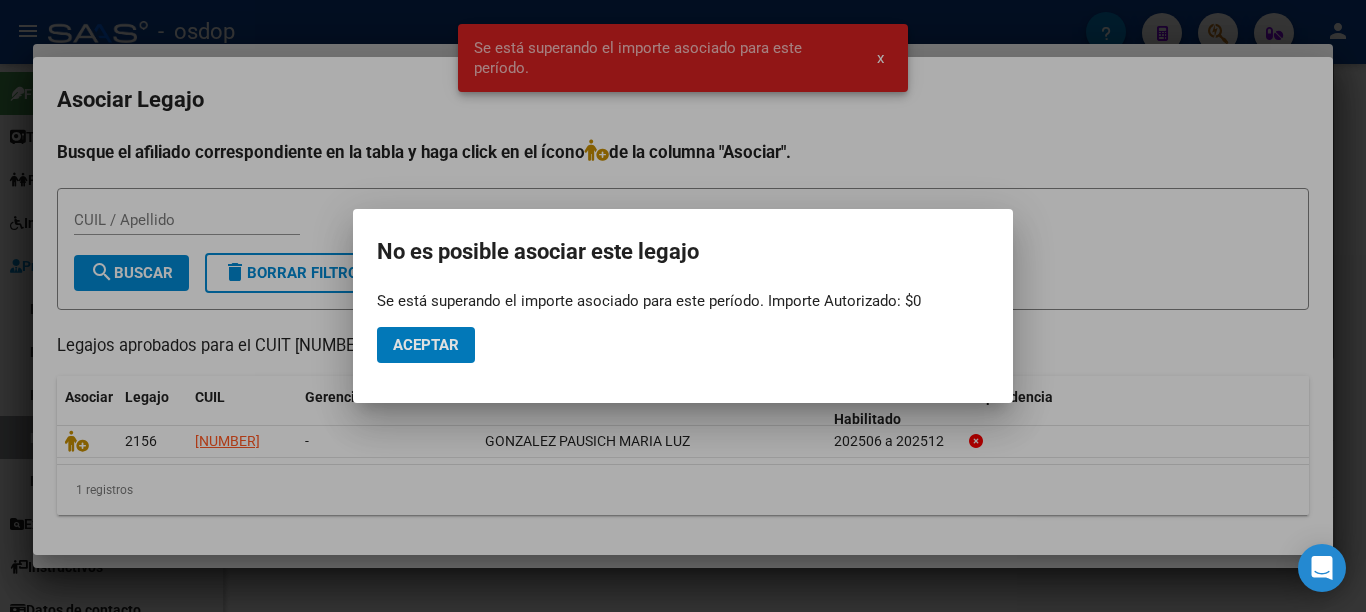click at bounding box center (683, 306) 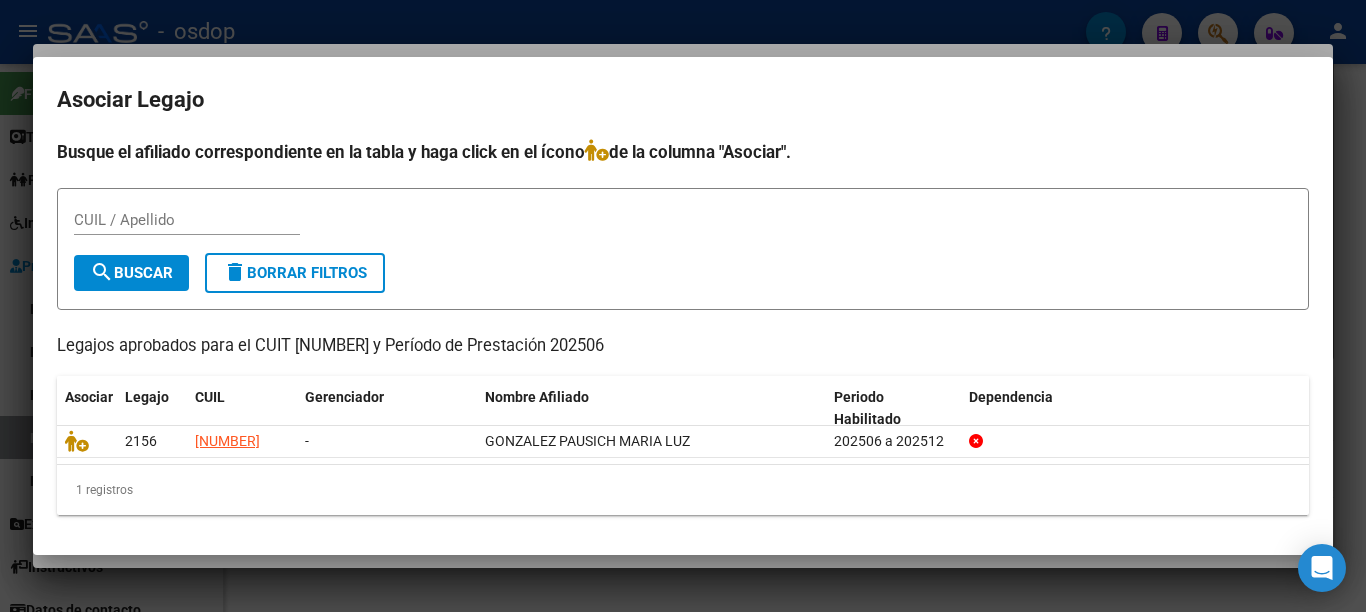 click at bounding box center (683, 306) 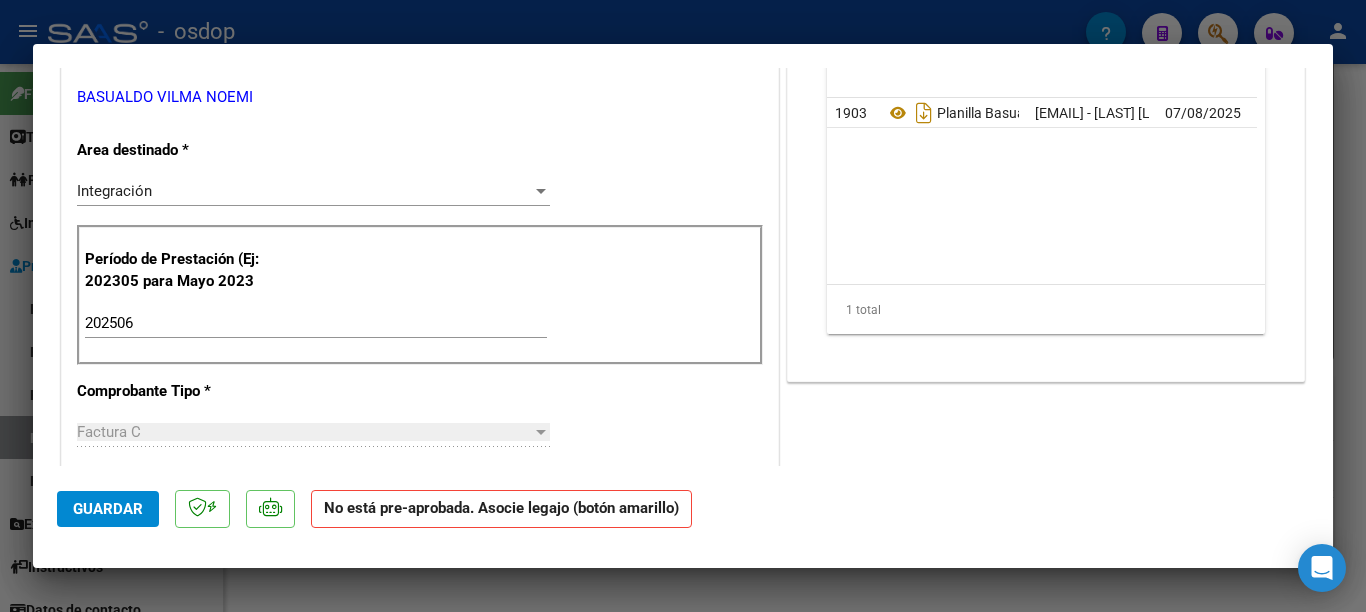 scroll, scrollTop: 400, scrollLeft: 0, axis: vertical 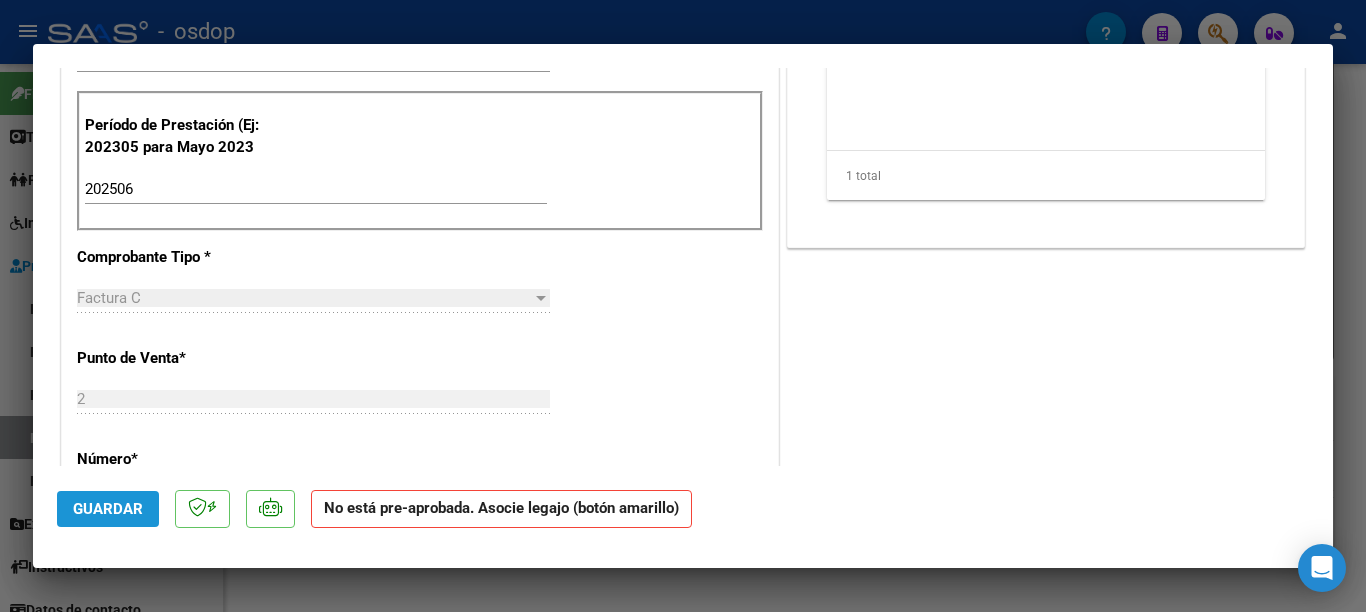 click on "Guardar" 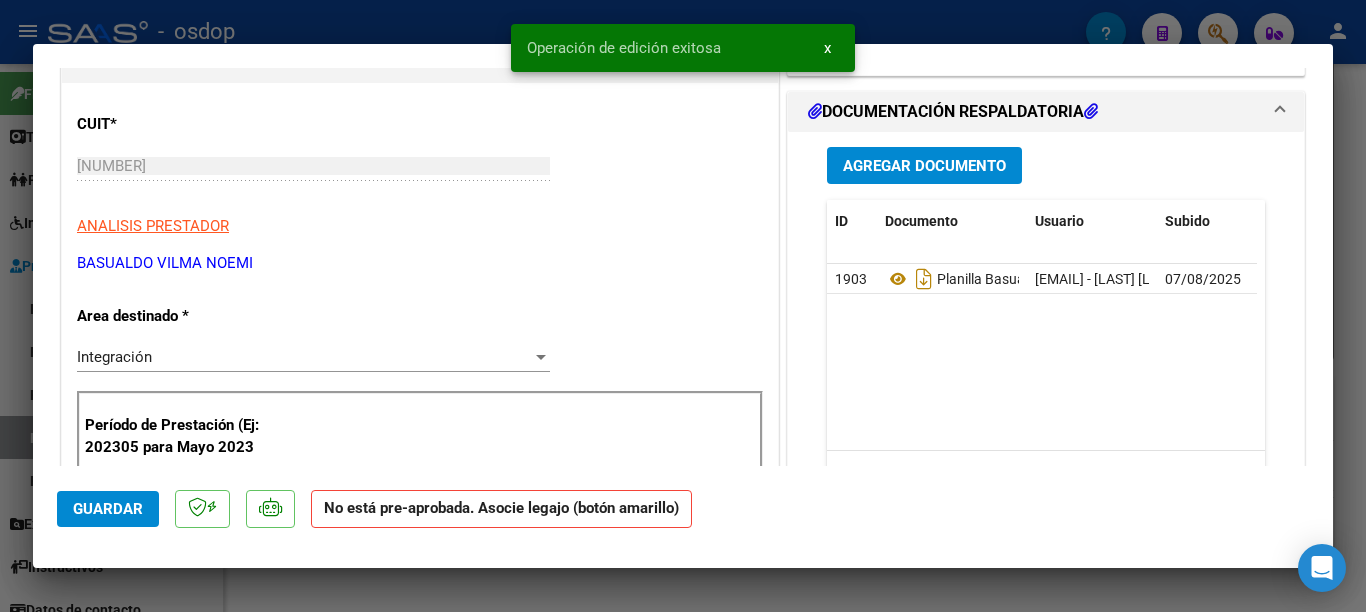 scroll, scrollTop: 0, scrollLeft: 0, axis: both 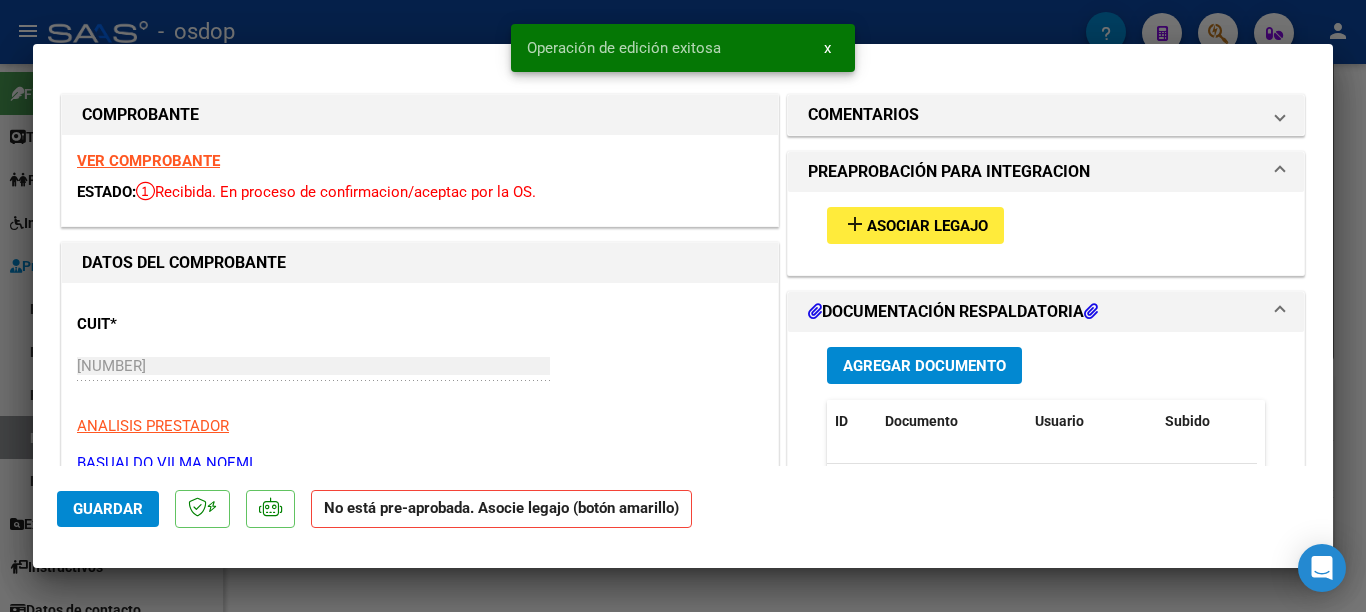 click on "Asociar Legajo" at bounding box center [927, 226] 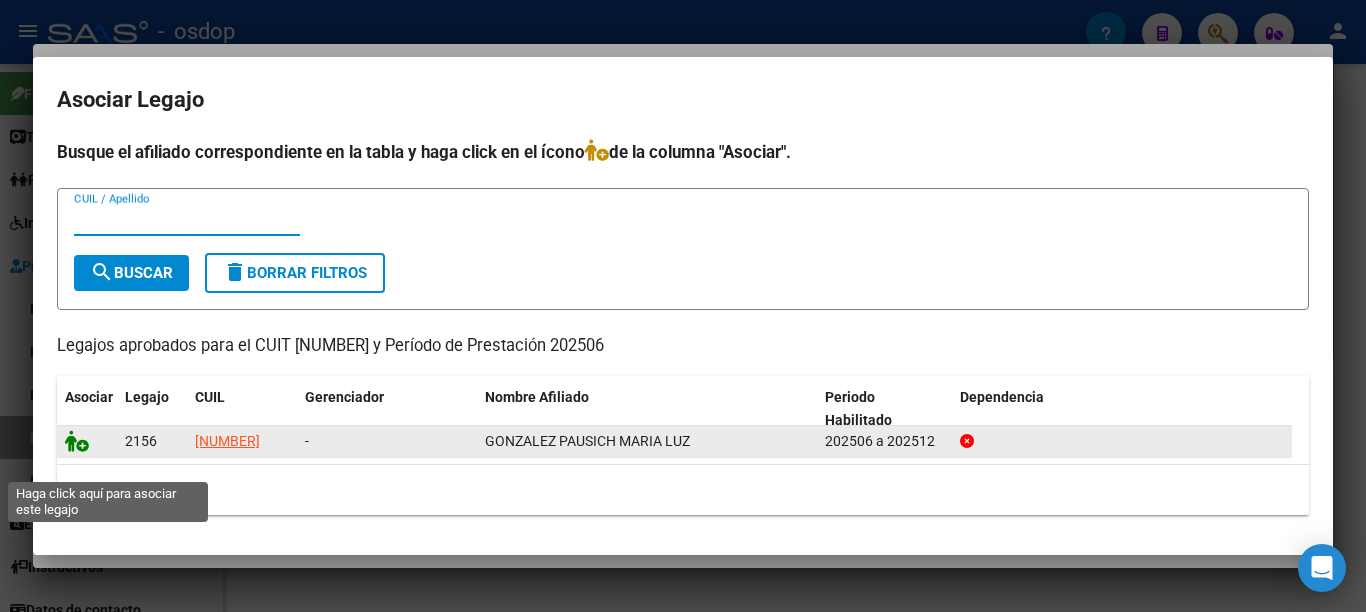 click 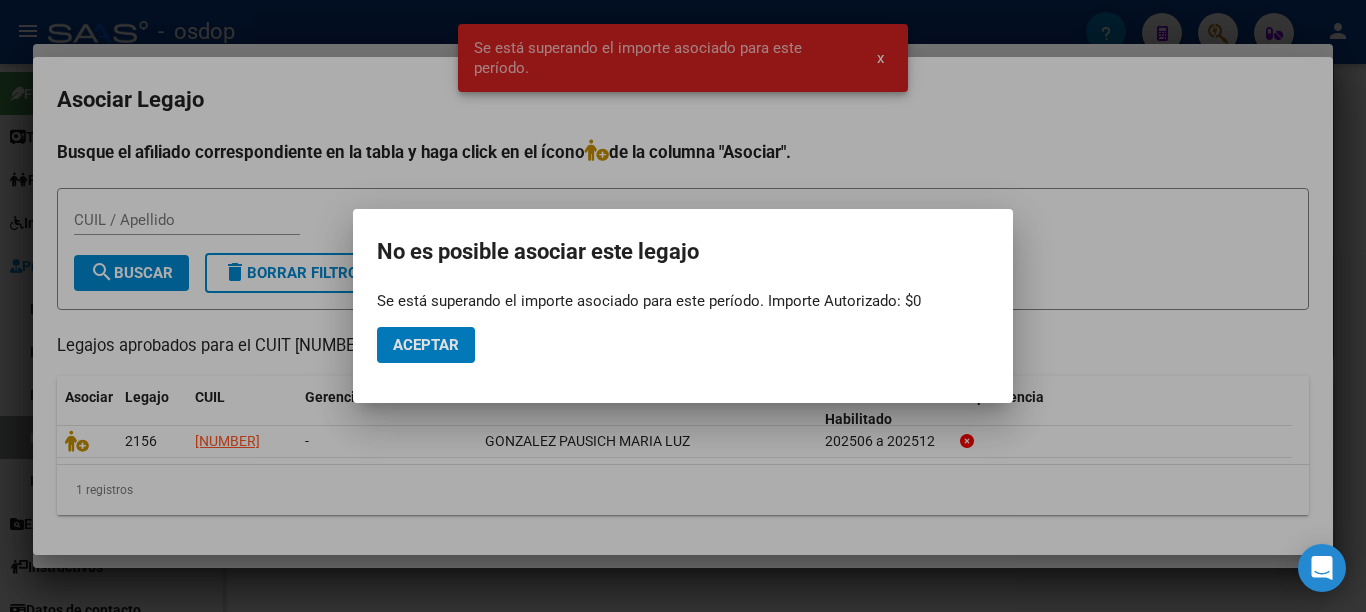 type 